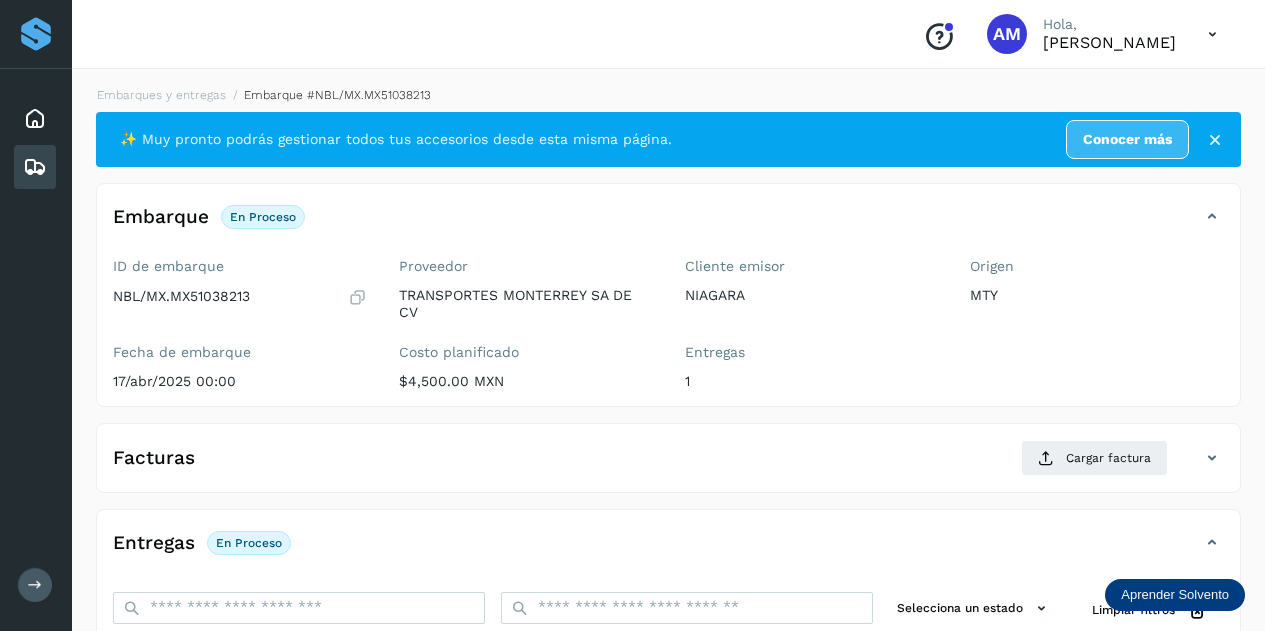scroll, scrollTop: 200, scrollLeft: 0, axis: vertical 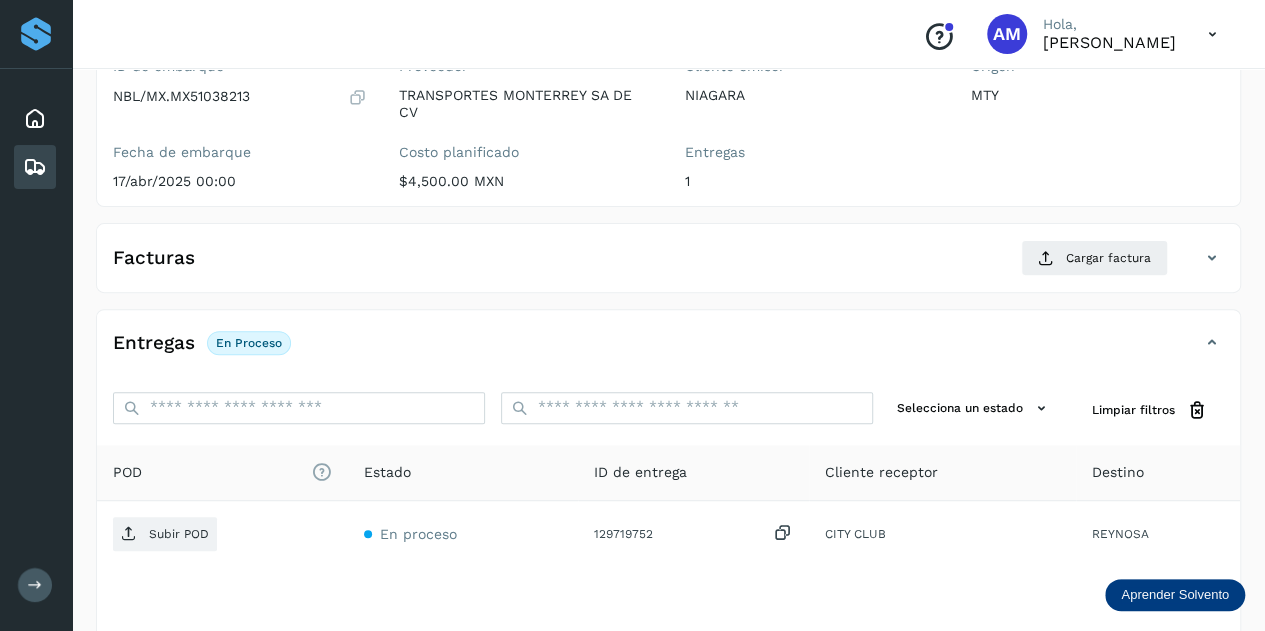 click on "Embarques y entregas" 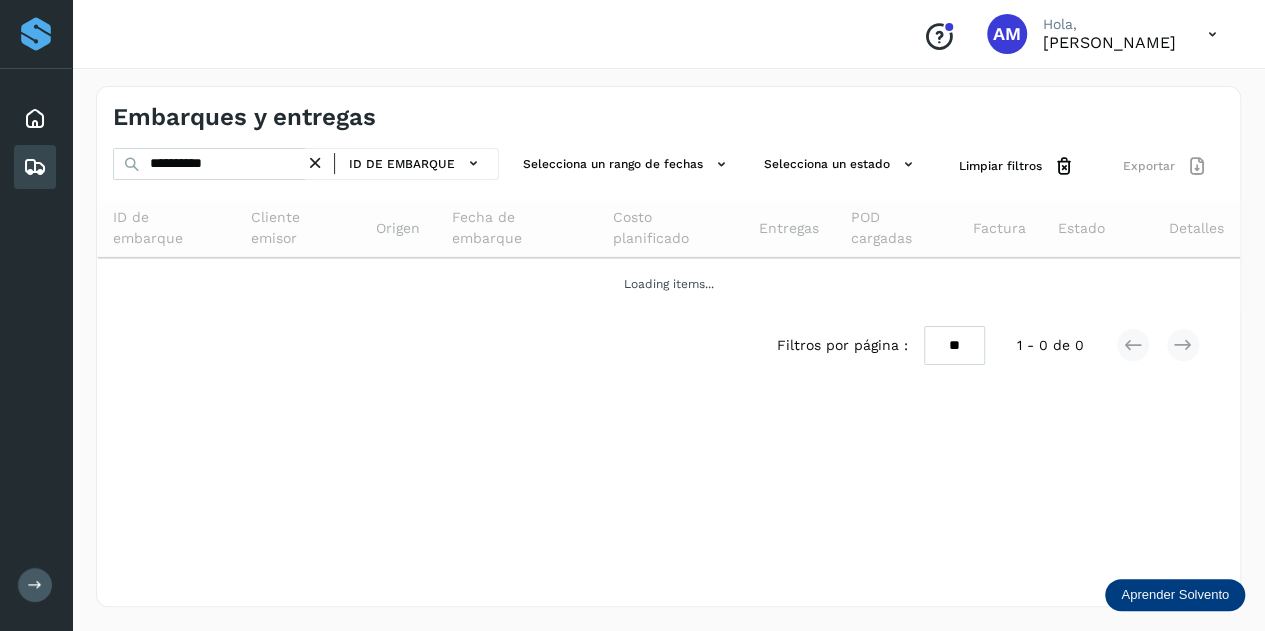 scroll, scrollTop: 0, scrollLeft: 0, axis: both 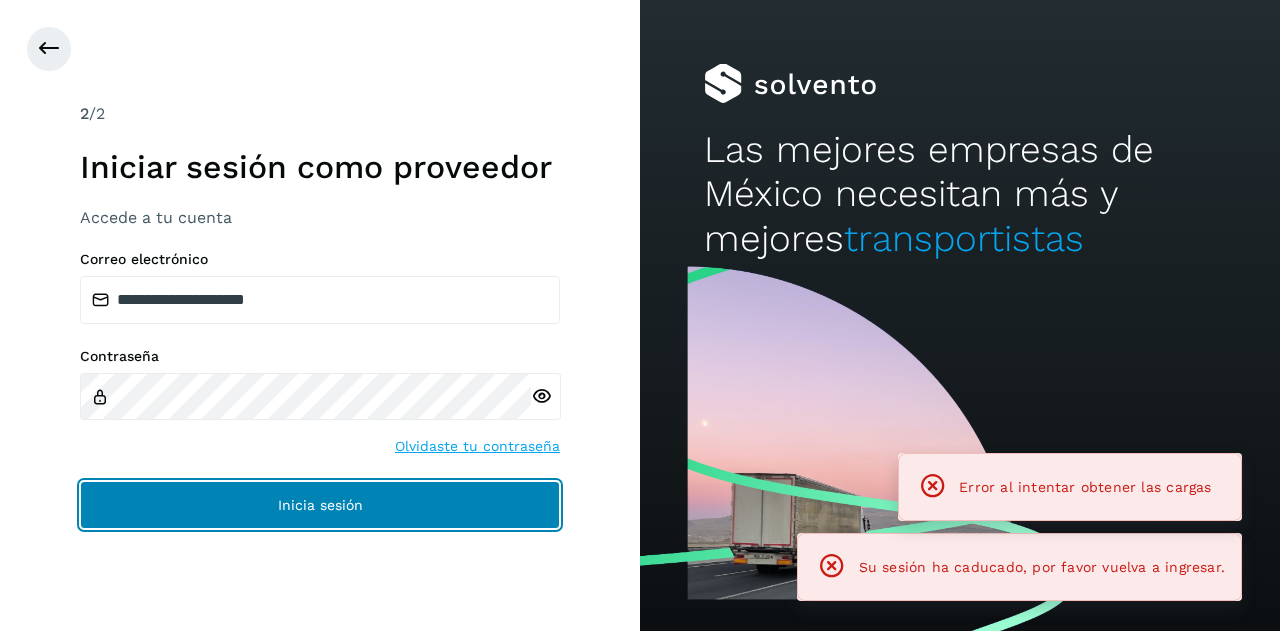click on "Inicia sesión" at bounding box center [320, 505] 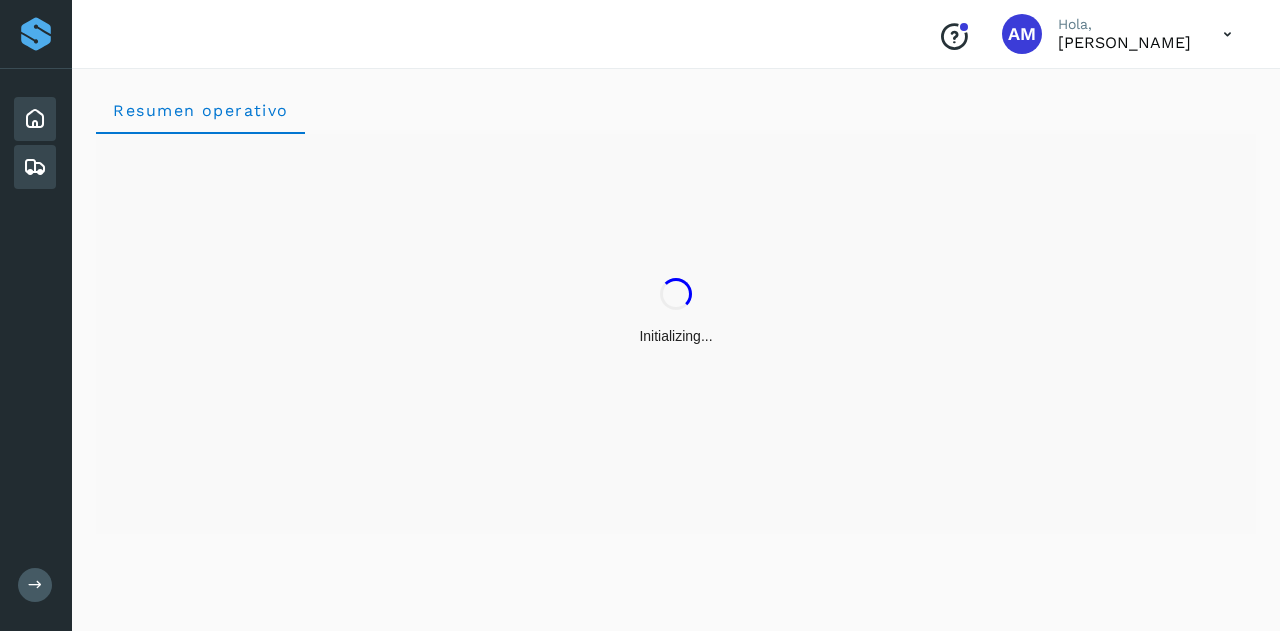 click at bounding box center [35, 167] 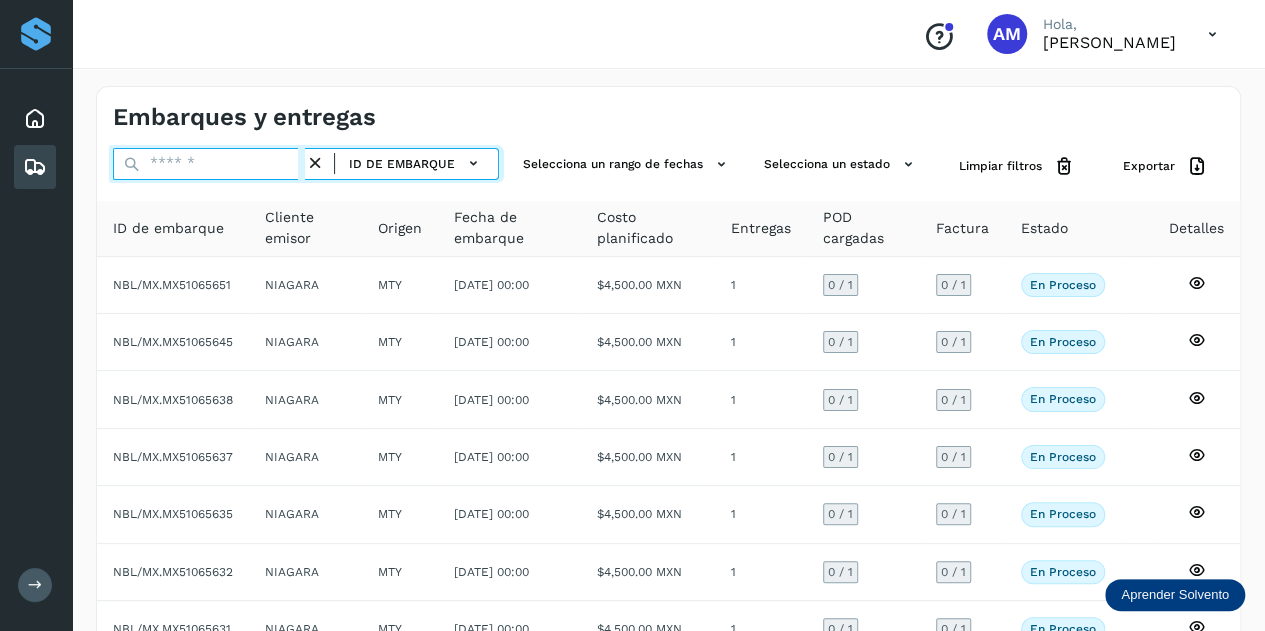 click at bounding box center [209, 164] 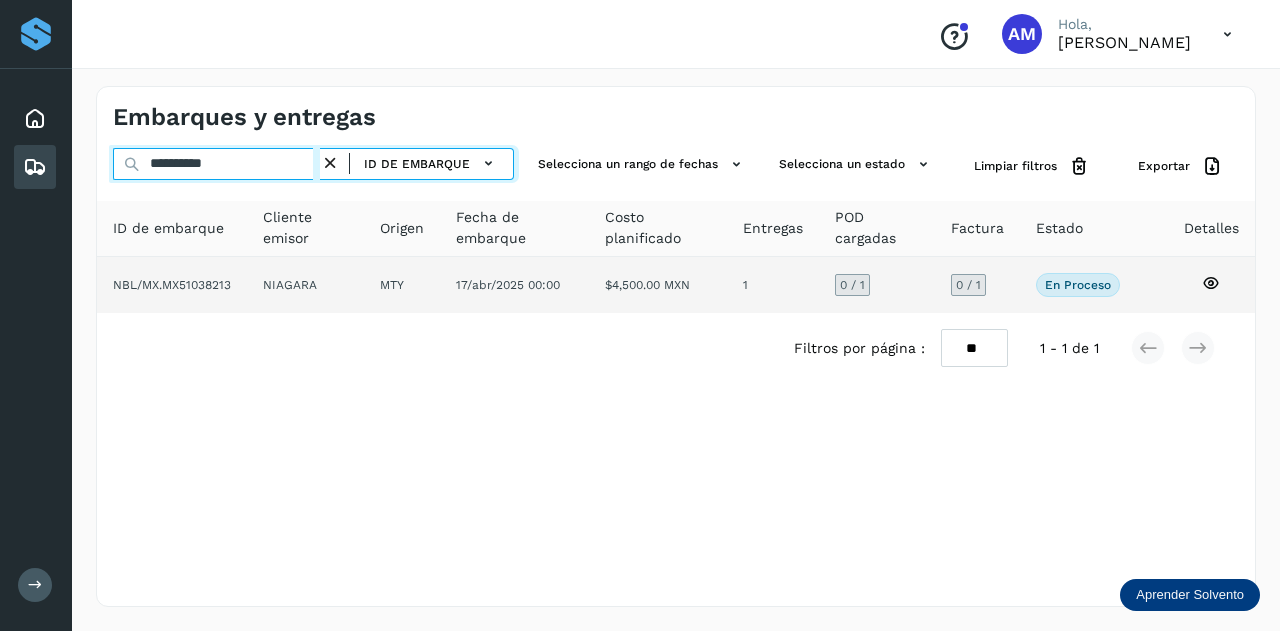 type on "**********" 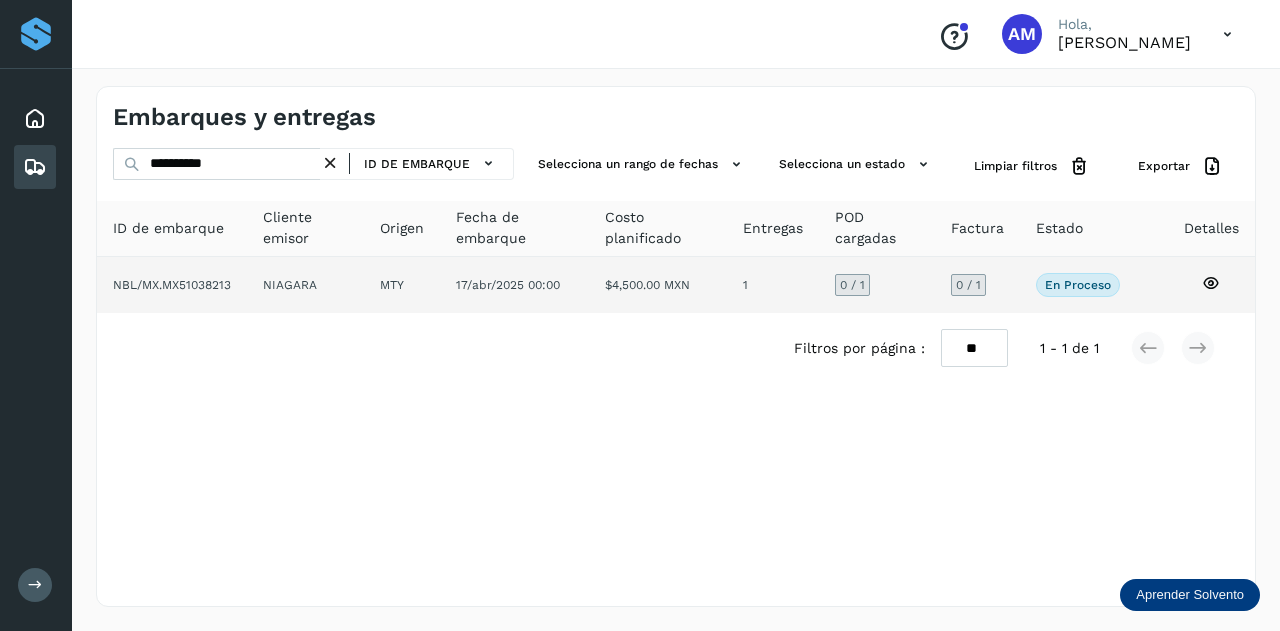 click on "NIAGARA" 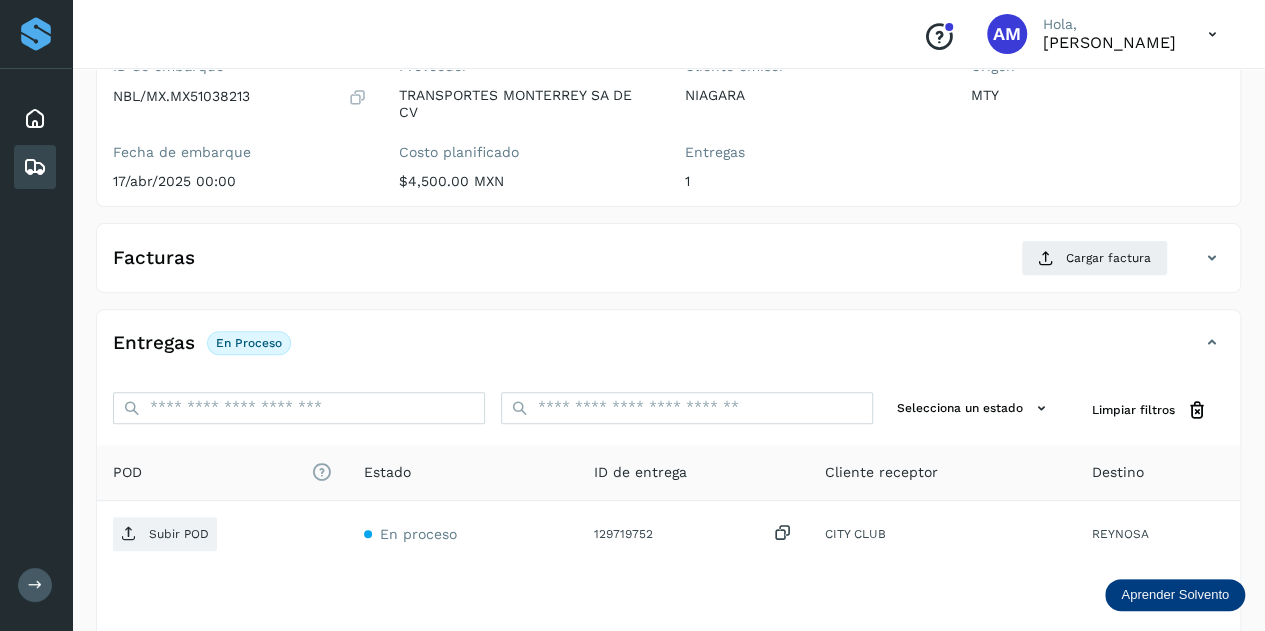 scroll, scrollTop: 300, scrollLeft: 0, axis: vertical 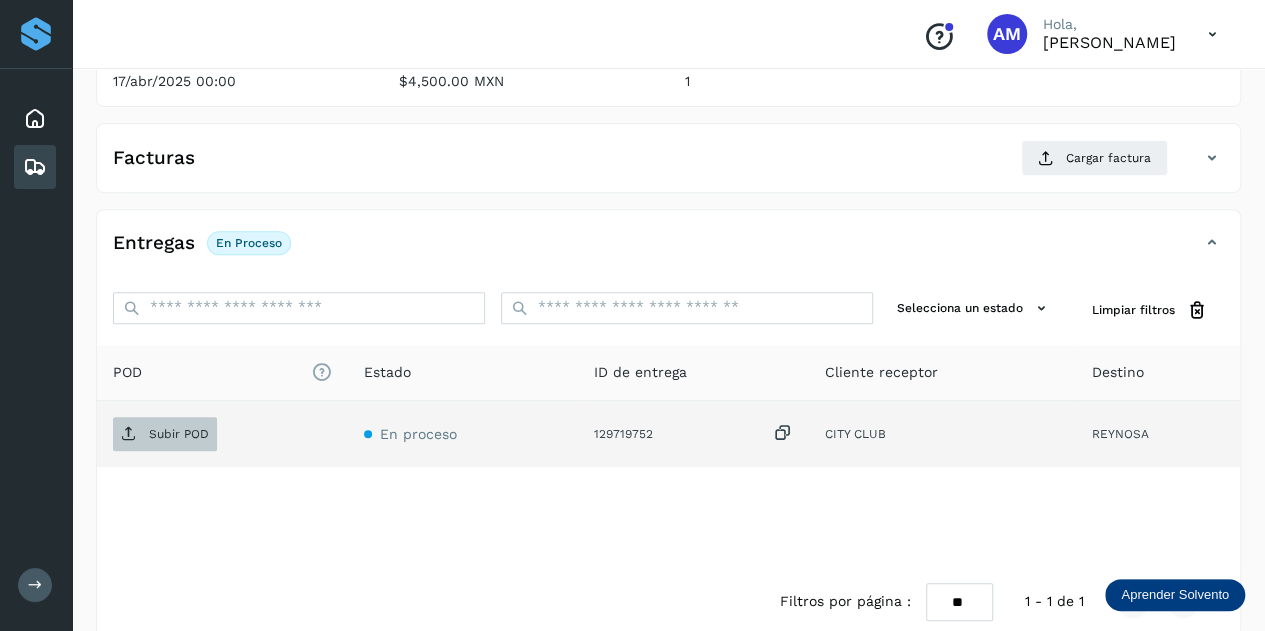 click on "Subir POD" at bounding box center (165, 434) 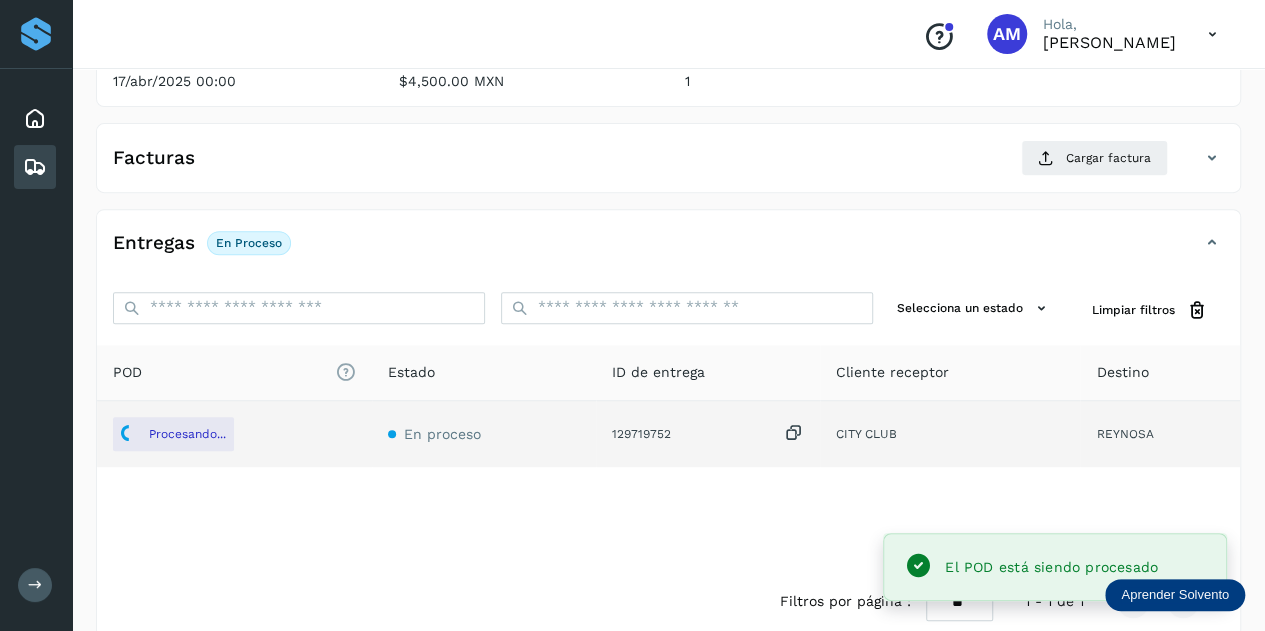 scroll, scrollTop: 200, scrollLeft: 0, axis: vertical 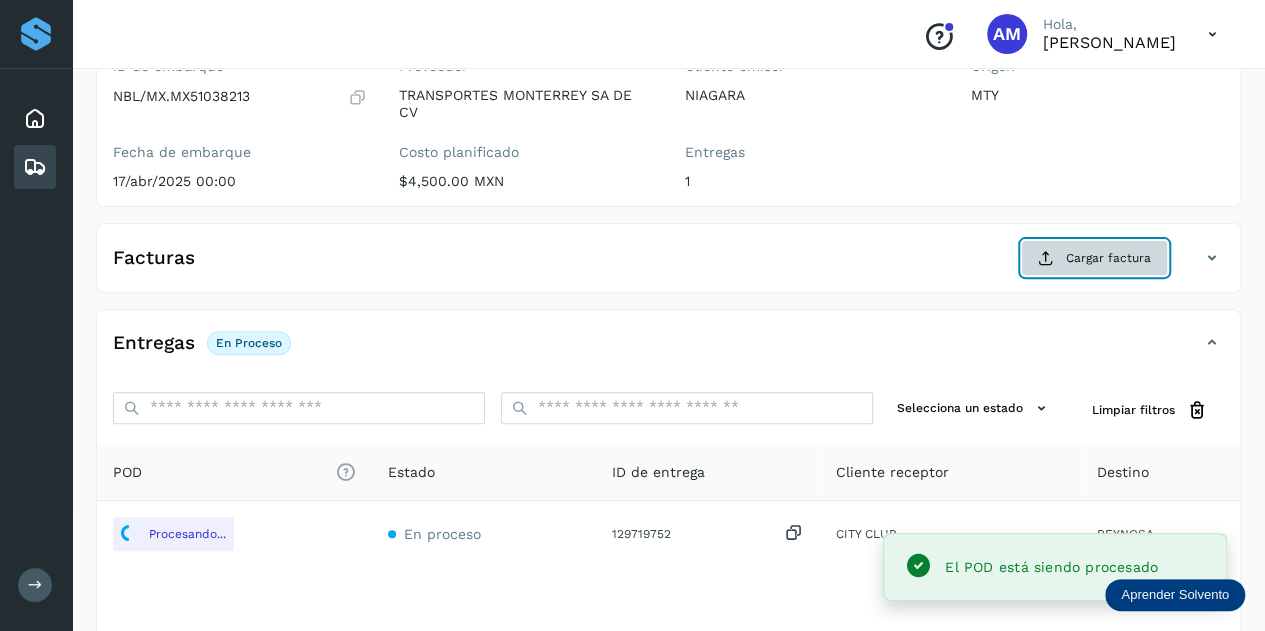 click on "Cargar factura" 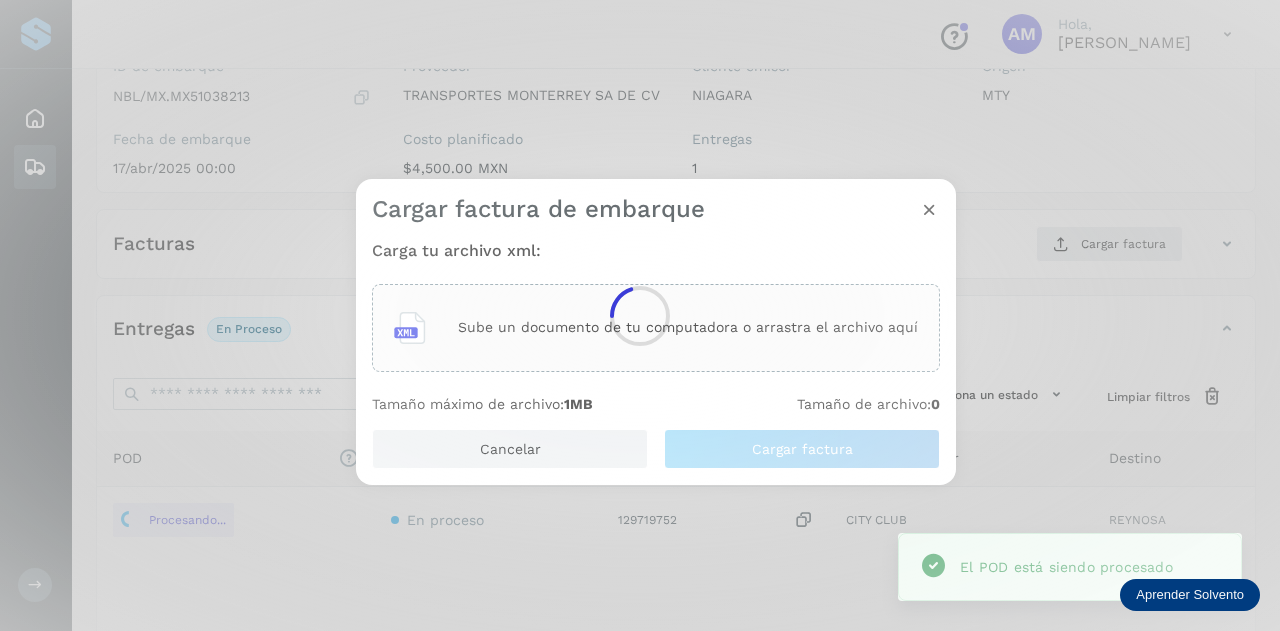 click 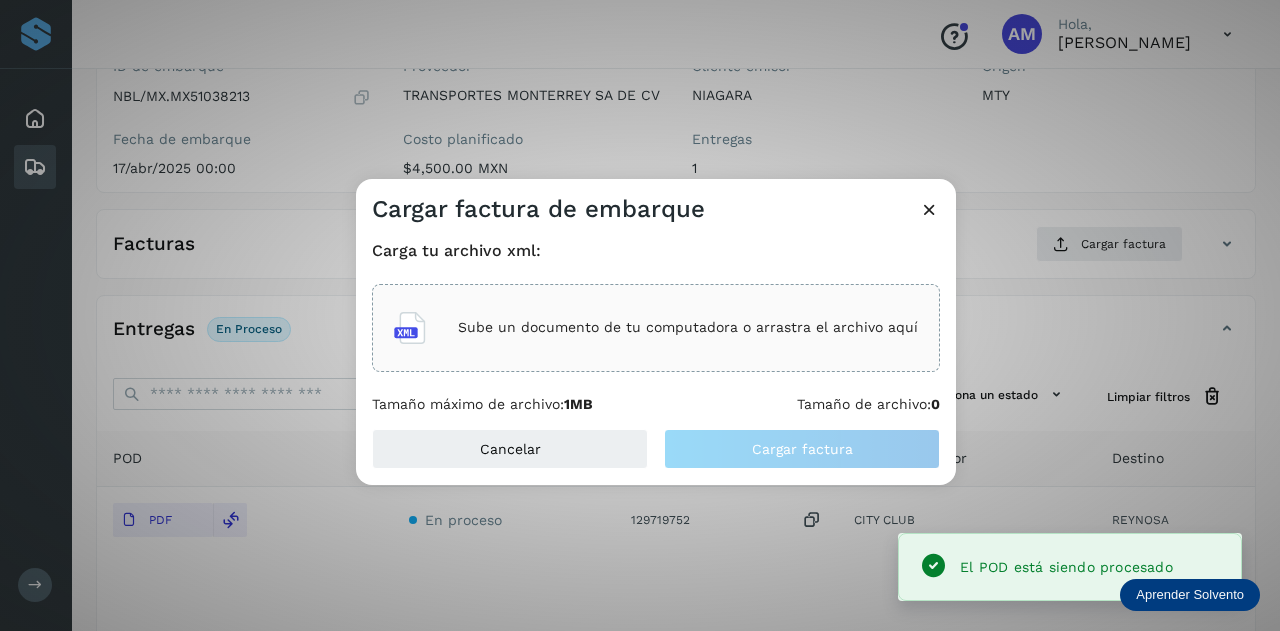 click on "Sube un documento de tu computadora o arrastra el archivo aquí" 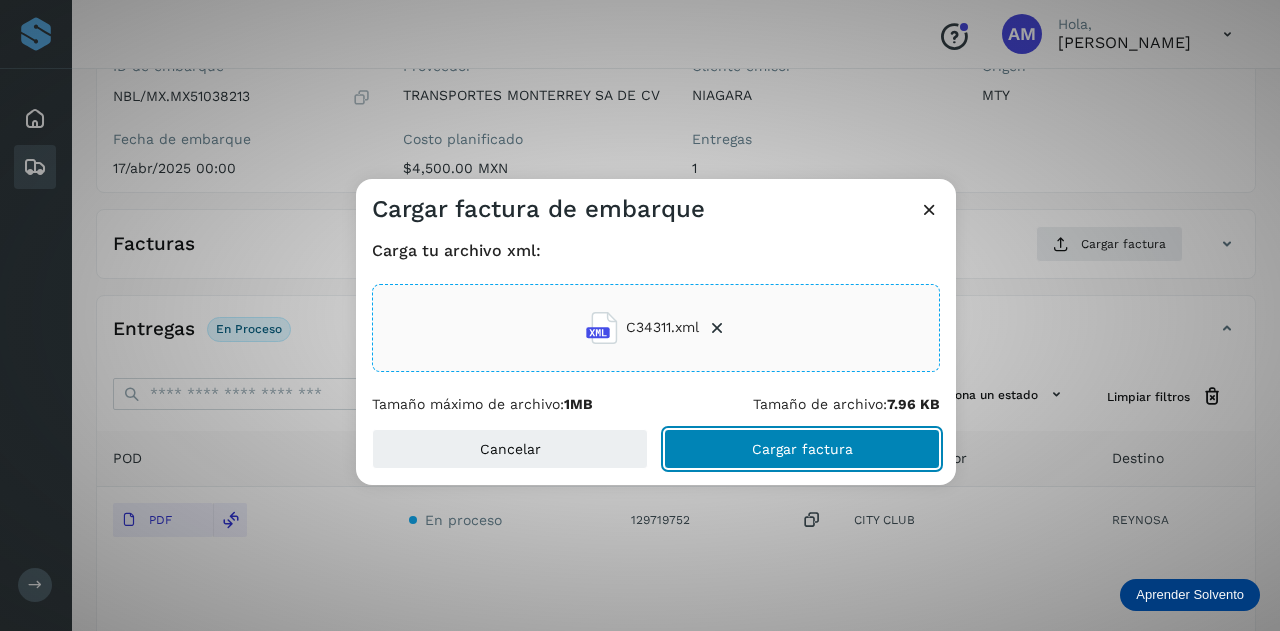 click on "Cargar factura" 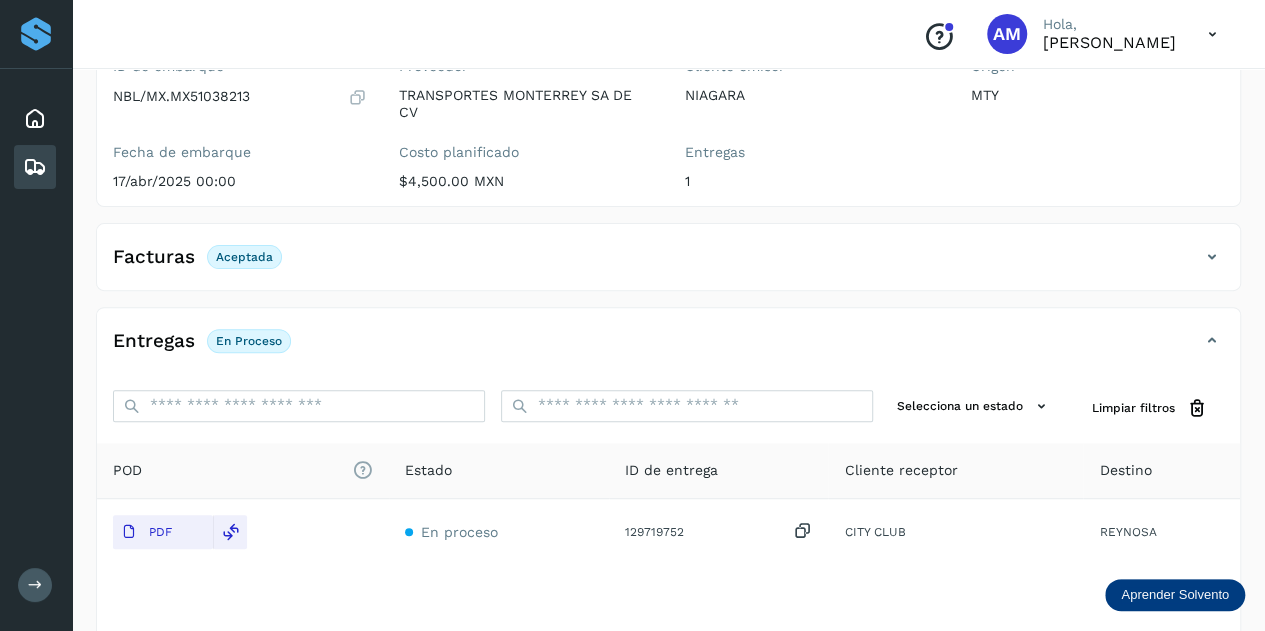 scroll, scrollTop: 0, scrollLeft: 0, axis: both 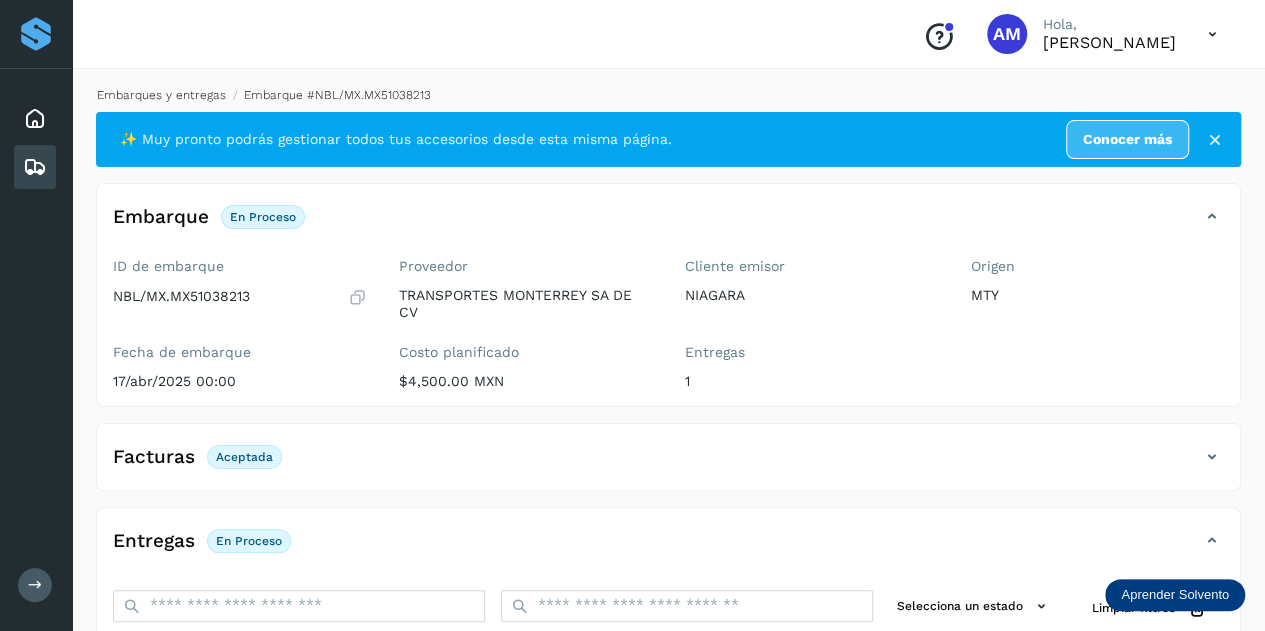 click on "Embarques y entregas" at bounding box center (161, 95) 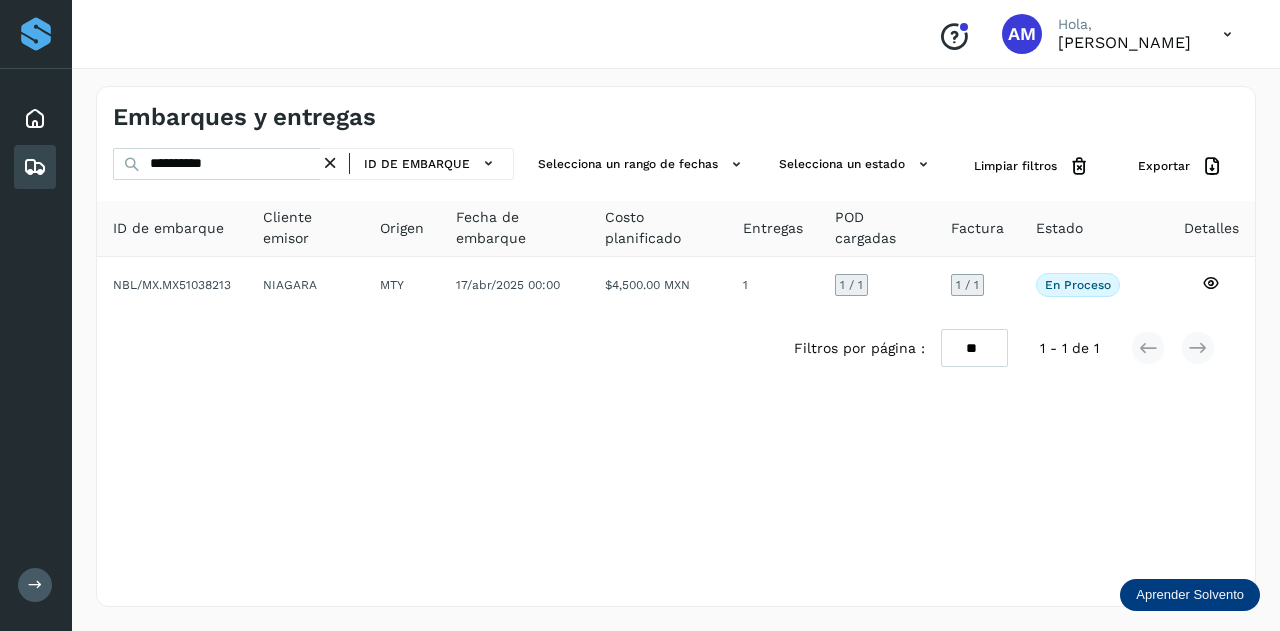 click at bounding box center [330, 163] 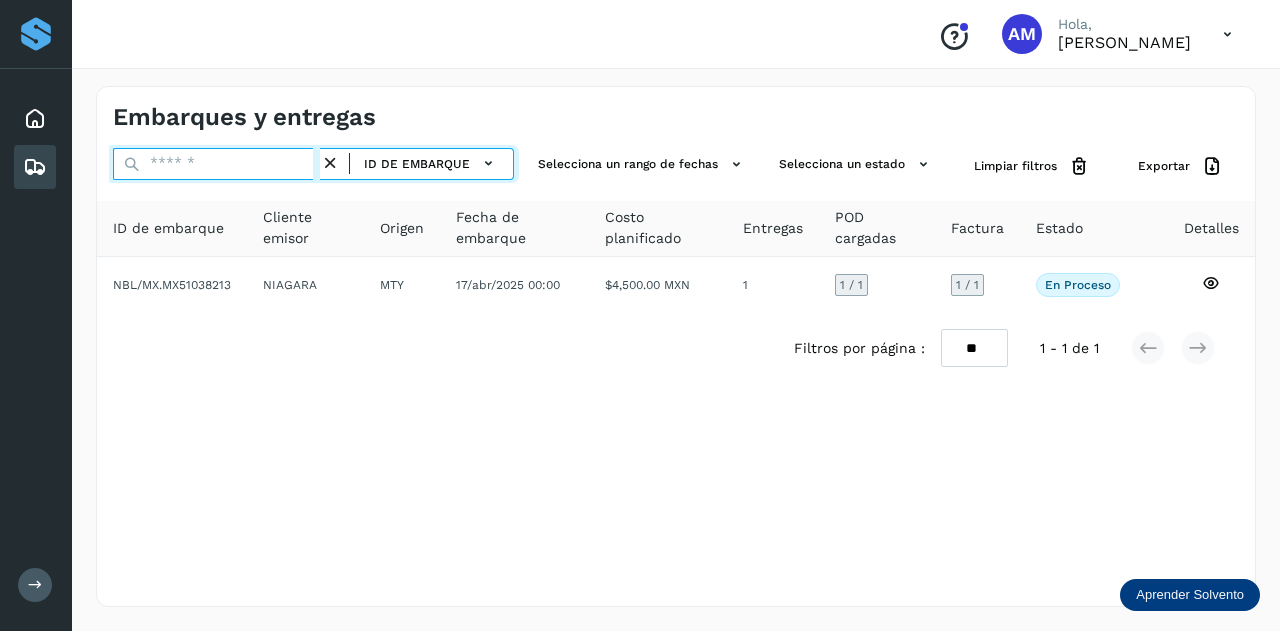 click at bounding box center (216, 164) 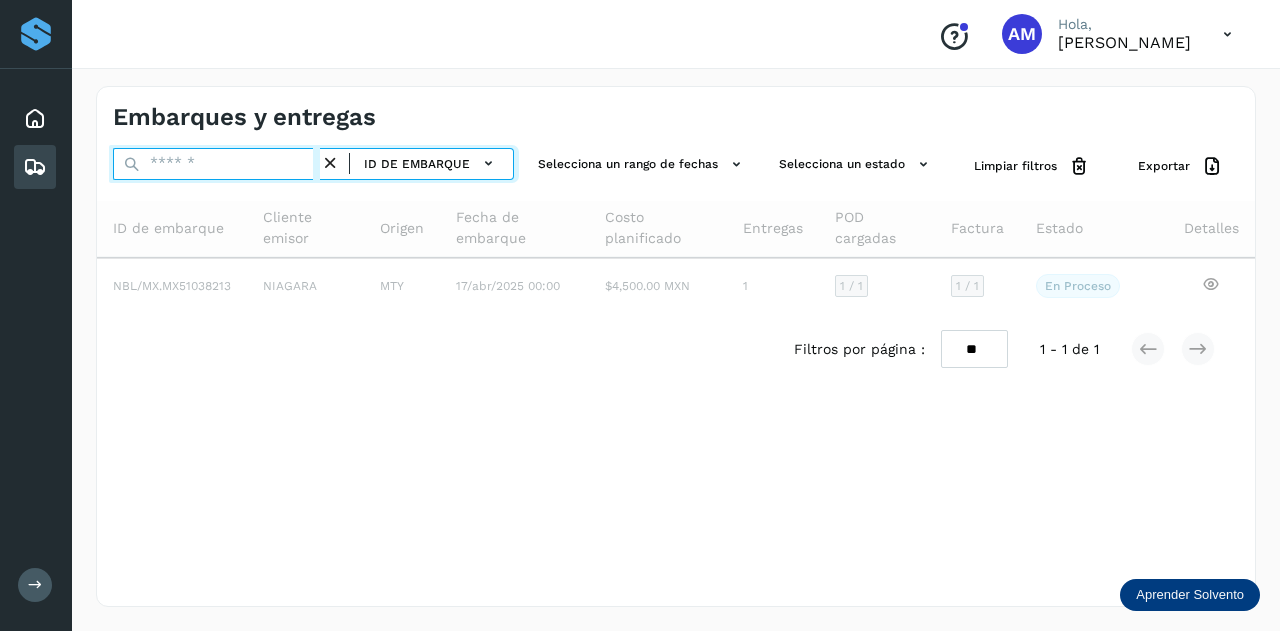 paste on "**********" 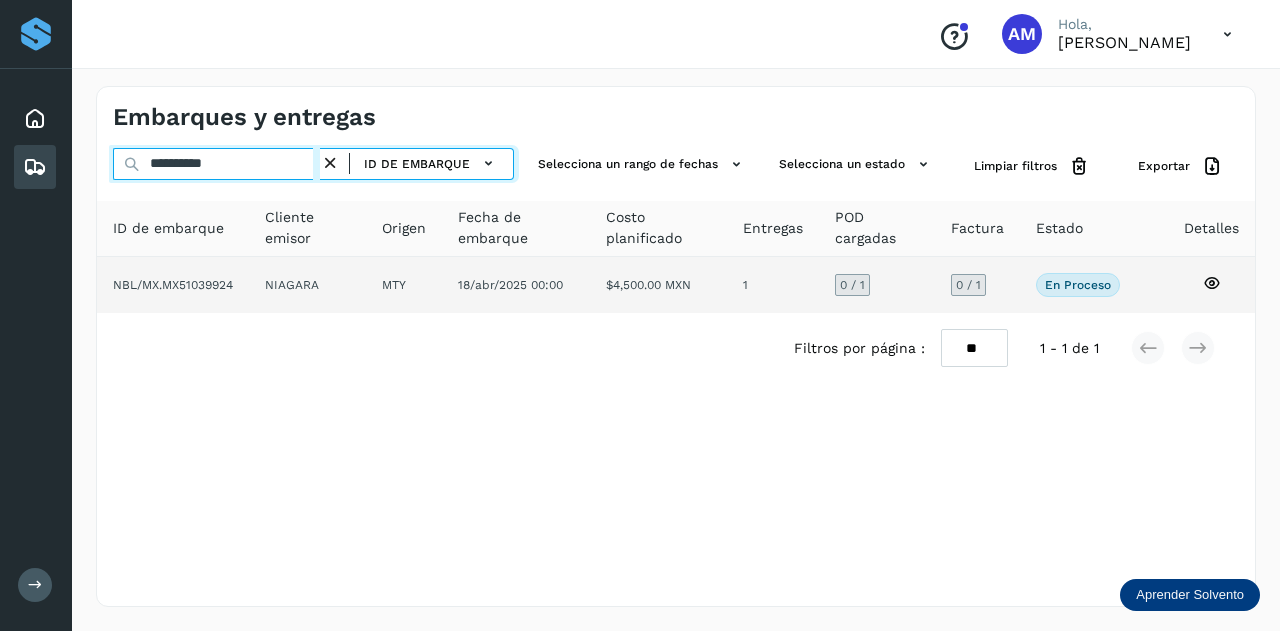 type on "**********" 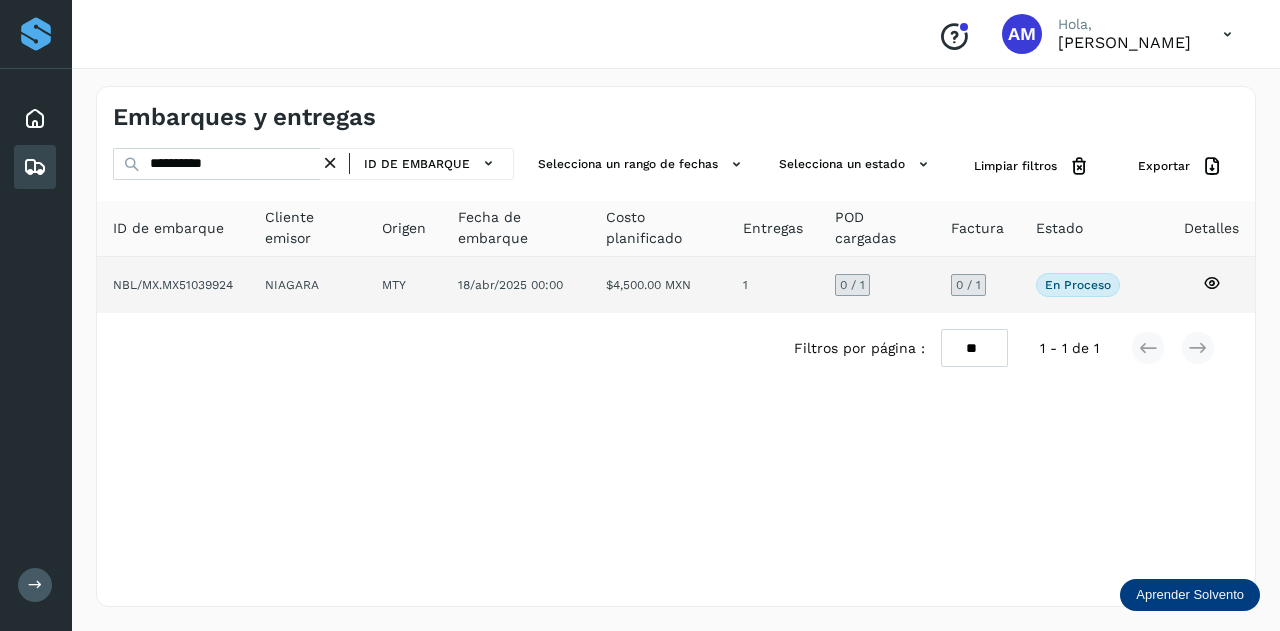 click on "NIAGARA" 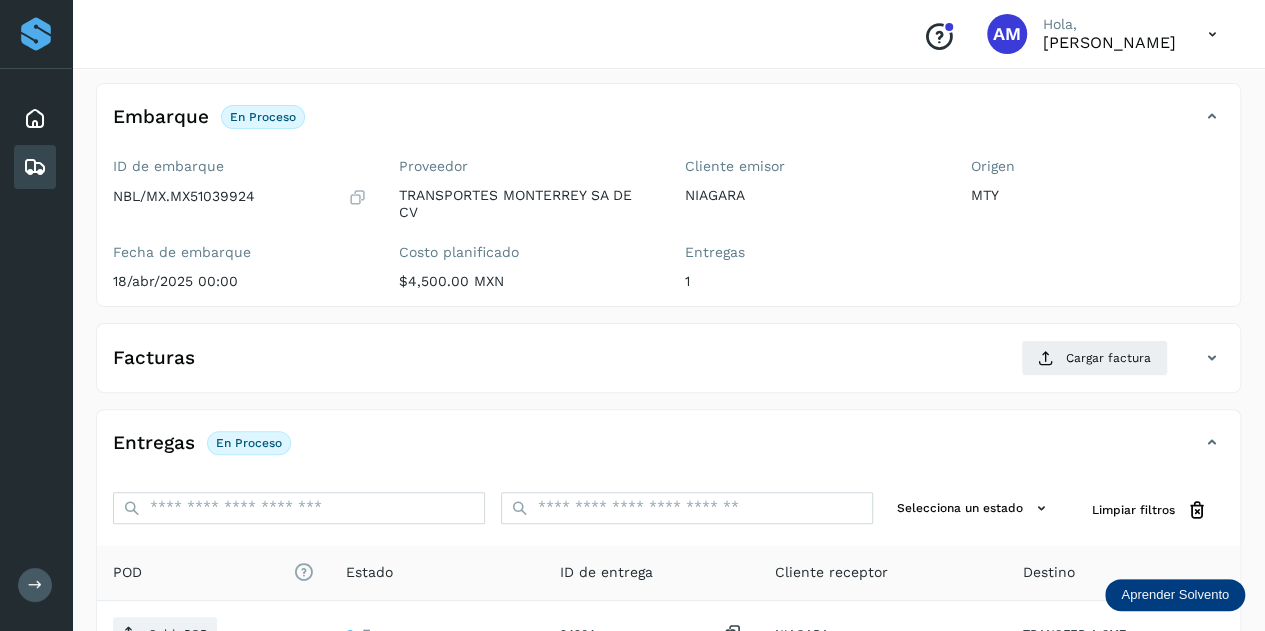 scroll, scrollTop: 200, scrollLeft: 0, axis: vertical 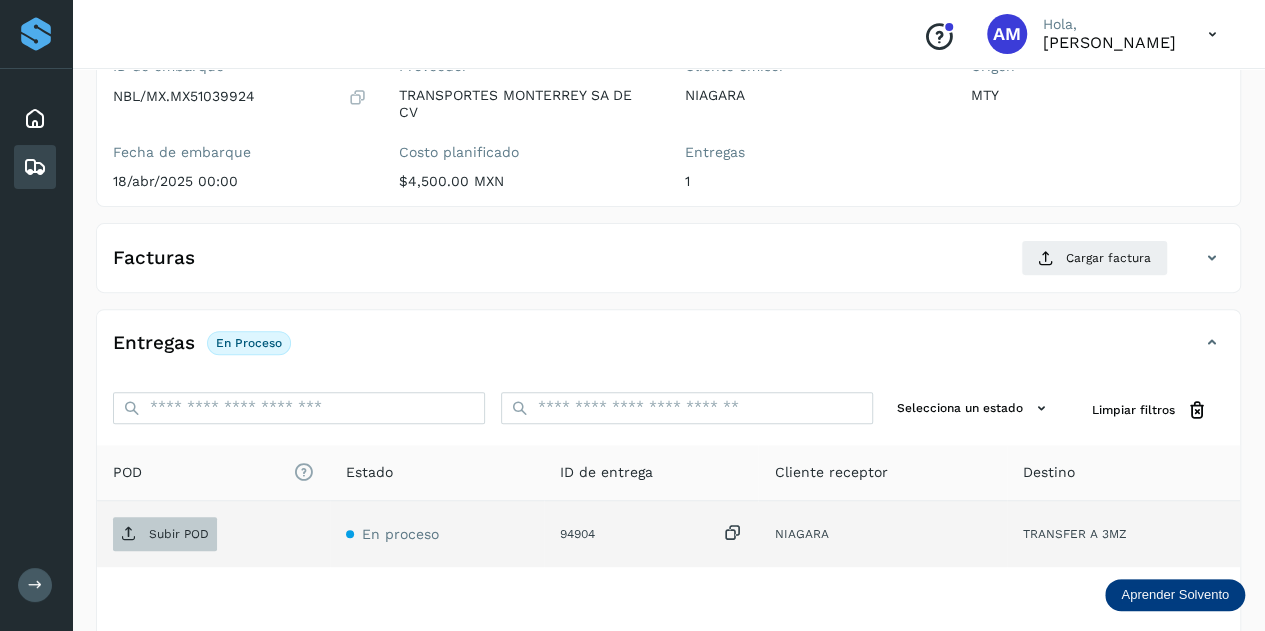 click on "Subir POD" at bounding box center (179, 534) 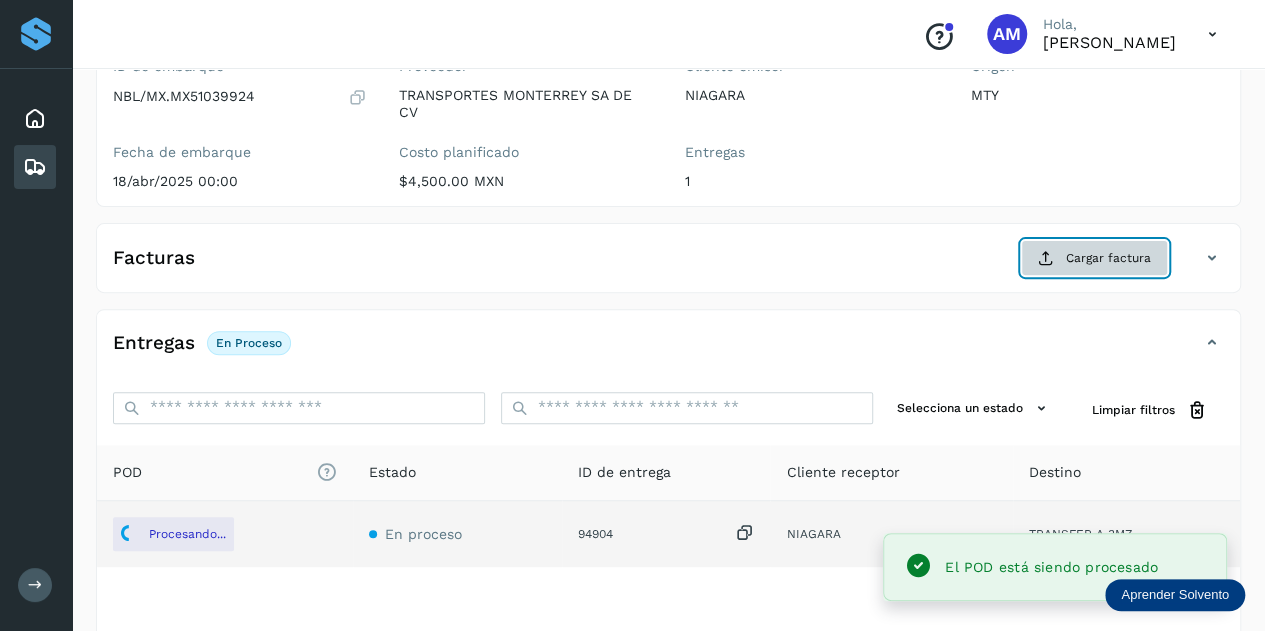 click on "Cargar factura" 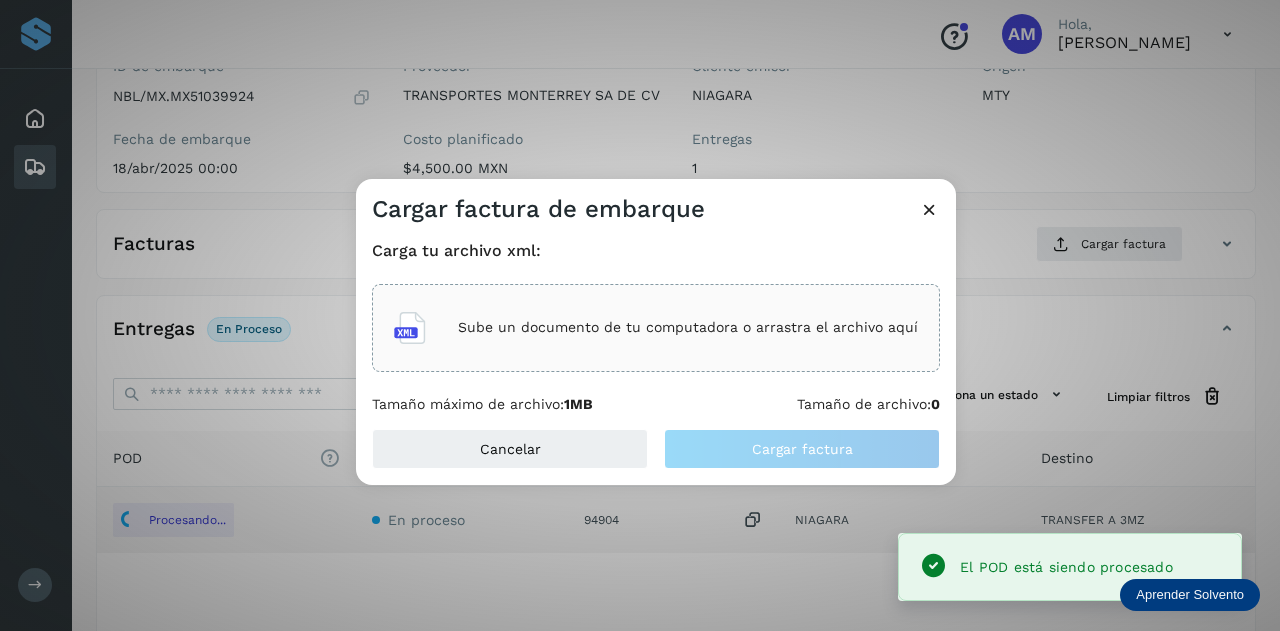 click on "Sube un documento de tu computadora o arrastra el archivo aquí" 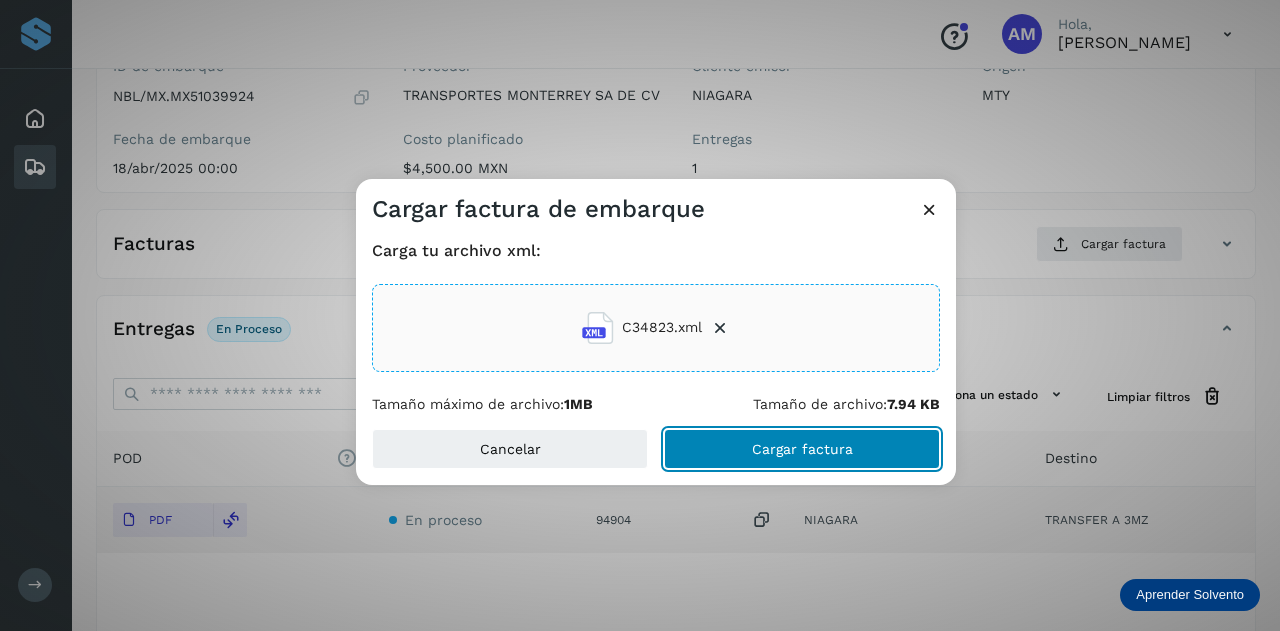 click on "Cargar factura" 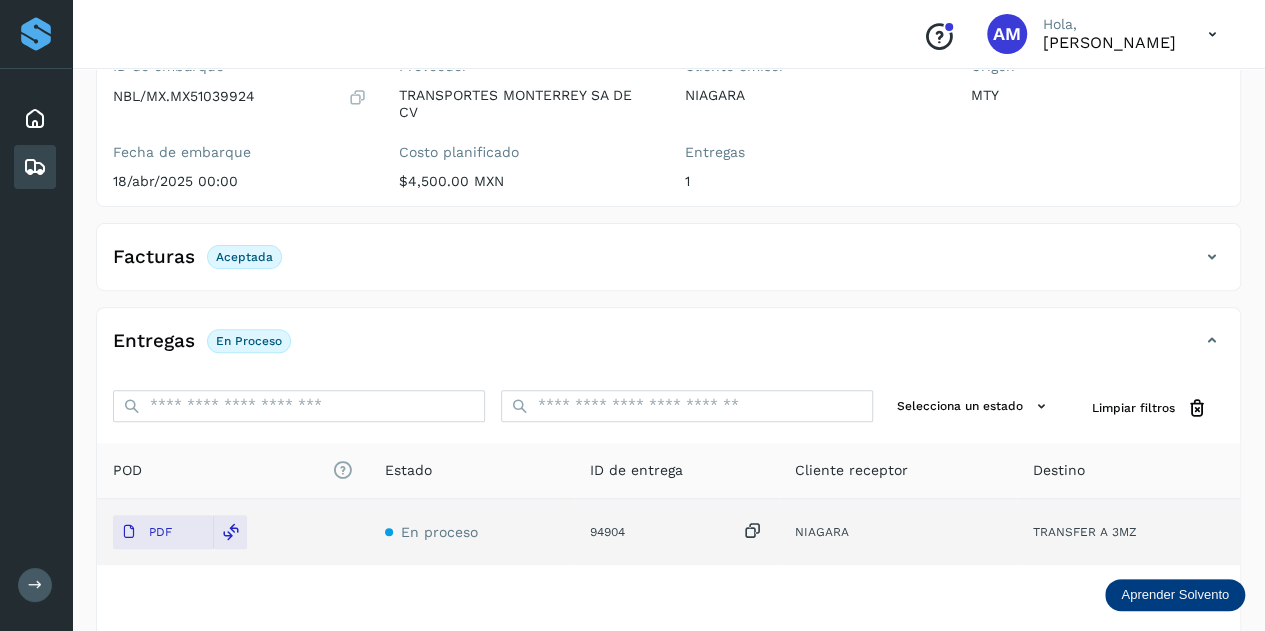scroll, scrollTop: 100, scrollLeft: 0, axis: vertical 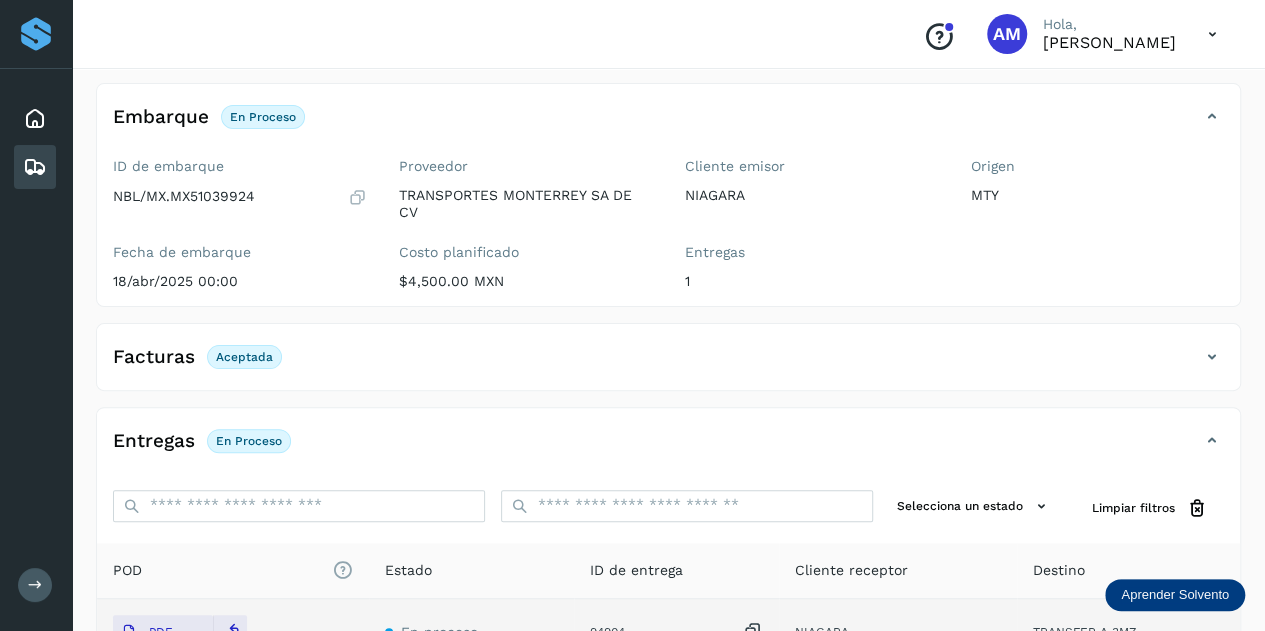 click on "Embarque" at bounding box center [161, 117] 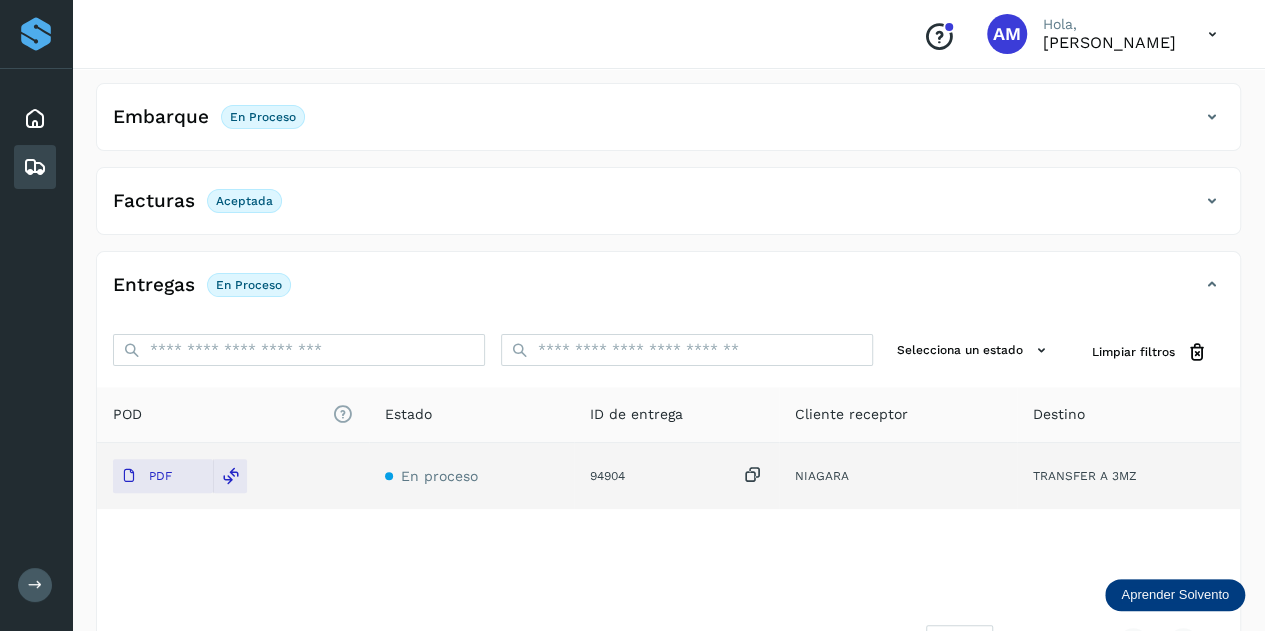 scroll, scrollTop: 0, scrollLeft: 0, axis: both 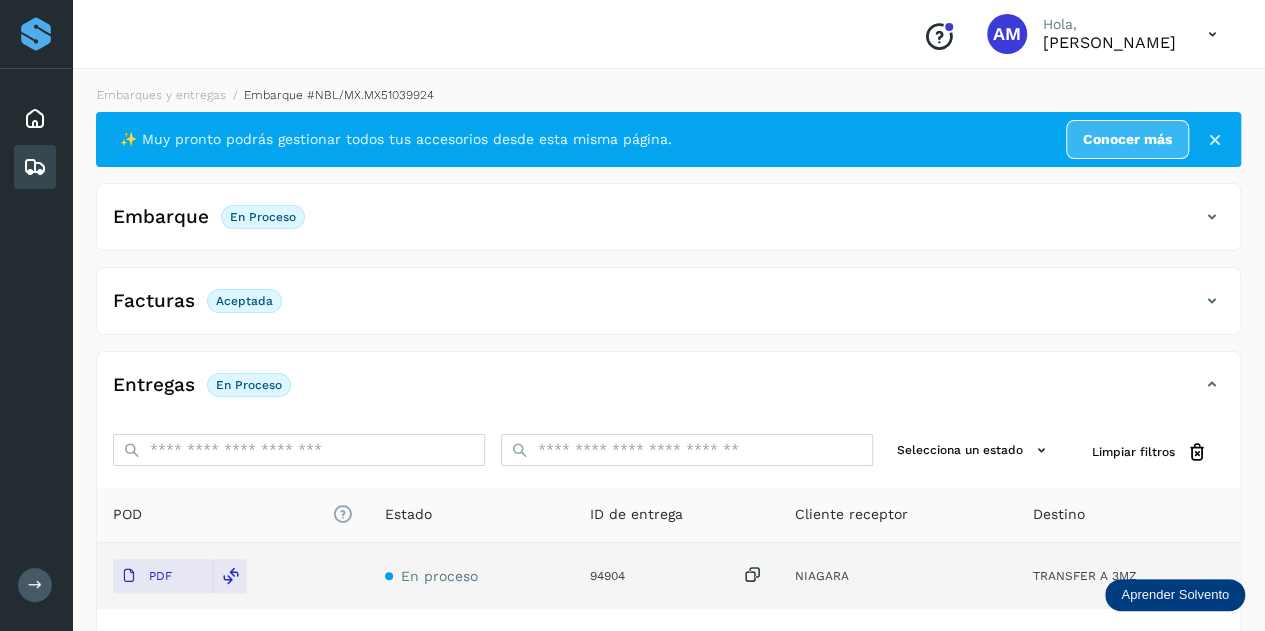 click on "Embarques y entregas Embarque #NBL/MX.MX51039924  ✨ Muy pronto podrás gestionar todos tus accesorios desde esta misma página. Conocer más Embarque En proceso
Verifica el estado de la factura o entregas asociadas a este embarque
ID de embarque NBL/MX.MX51039924 Fecha de embarque [DATE] 00:00 Proveedor TRANSPORTES MONTERREY SA DE CV Costo planificado  $4,500.00 MXN  Cliente emisor NIAGARA Entregas 1 Origen MTY Facturas Aceptada Estado Aceptada Entregas En proceso Selecciona un estado Limpiar filtros POD
El tamaño máximo de archivo es de 20 Mb.
Estado ID de entrega Cliente receptor Destino PDF En proceso 94904  NIAGARA TRANSFER A 3MZ NIAGARA 94904 PDF Destino: TRANSFER A 3MZ En proceso Filtros por página : ** ** ** 1 - 1 de 1" at bounding box center [668, 433] 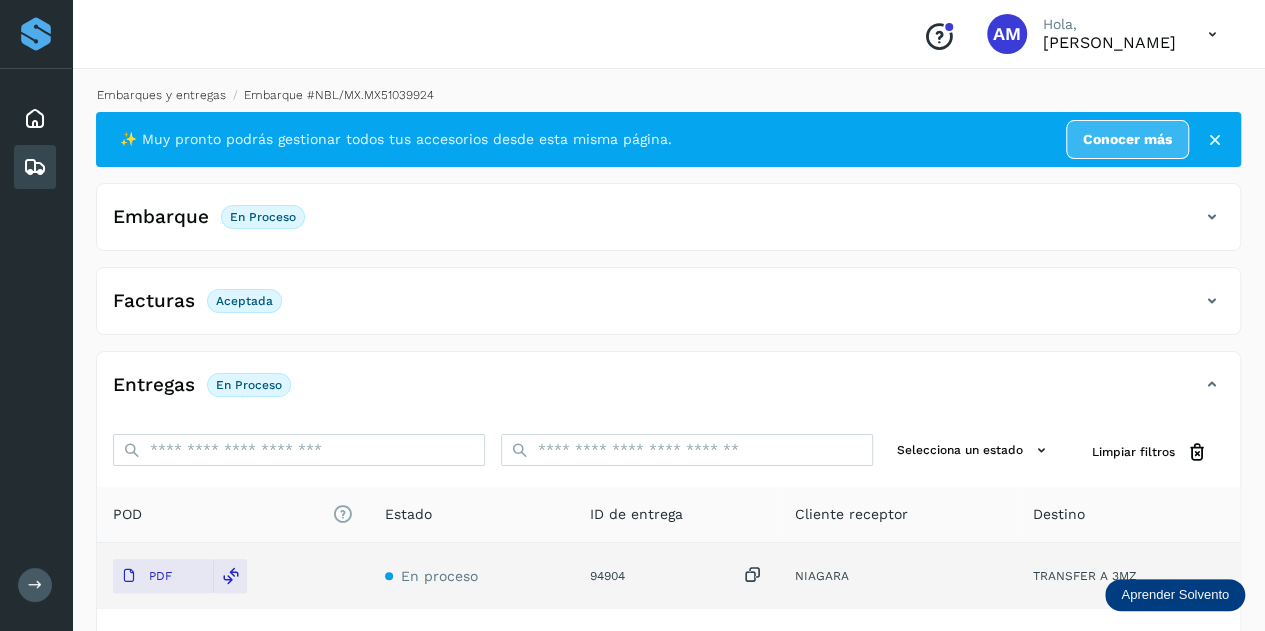 click on "Embarques y entregas" at bounding box center [161, 95] 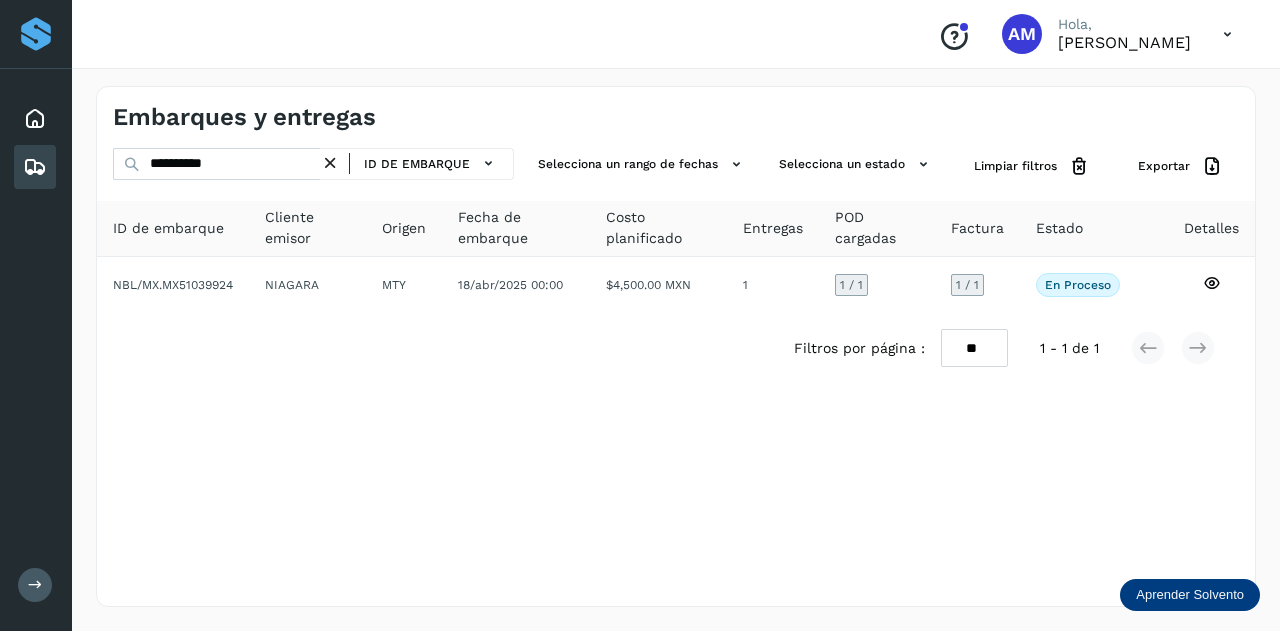 click at bounding box center (330, 163) 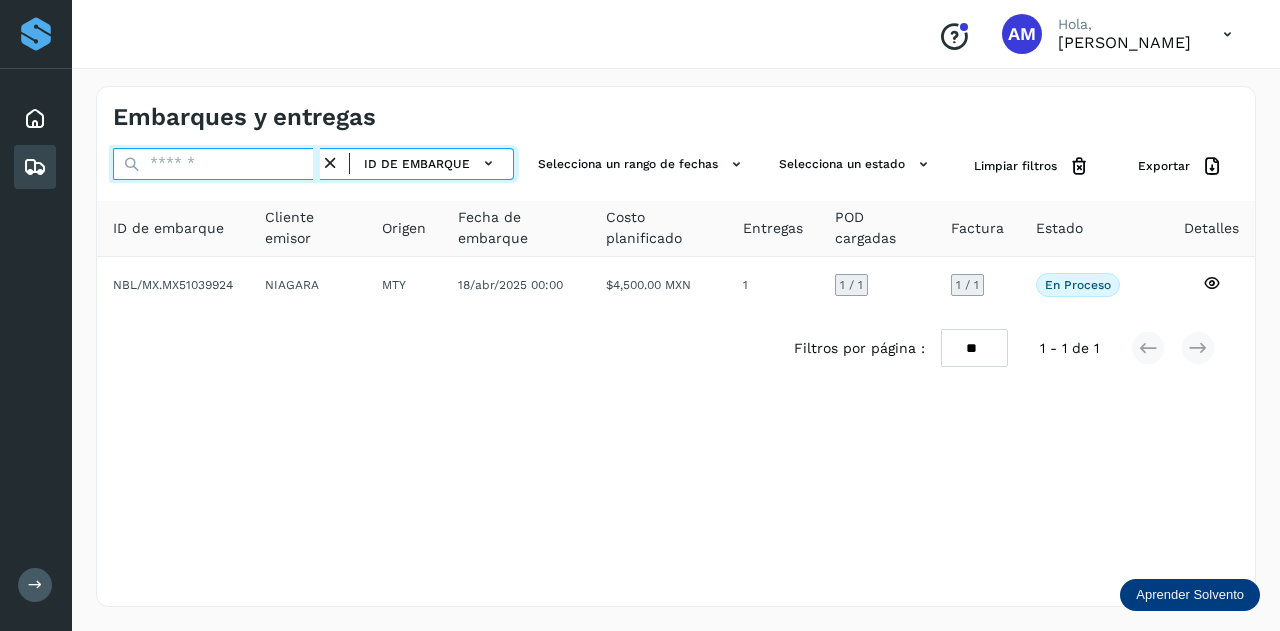 click at bounding box center [216, 164] 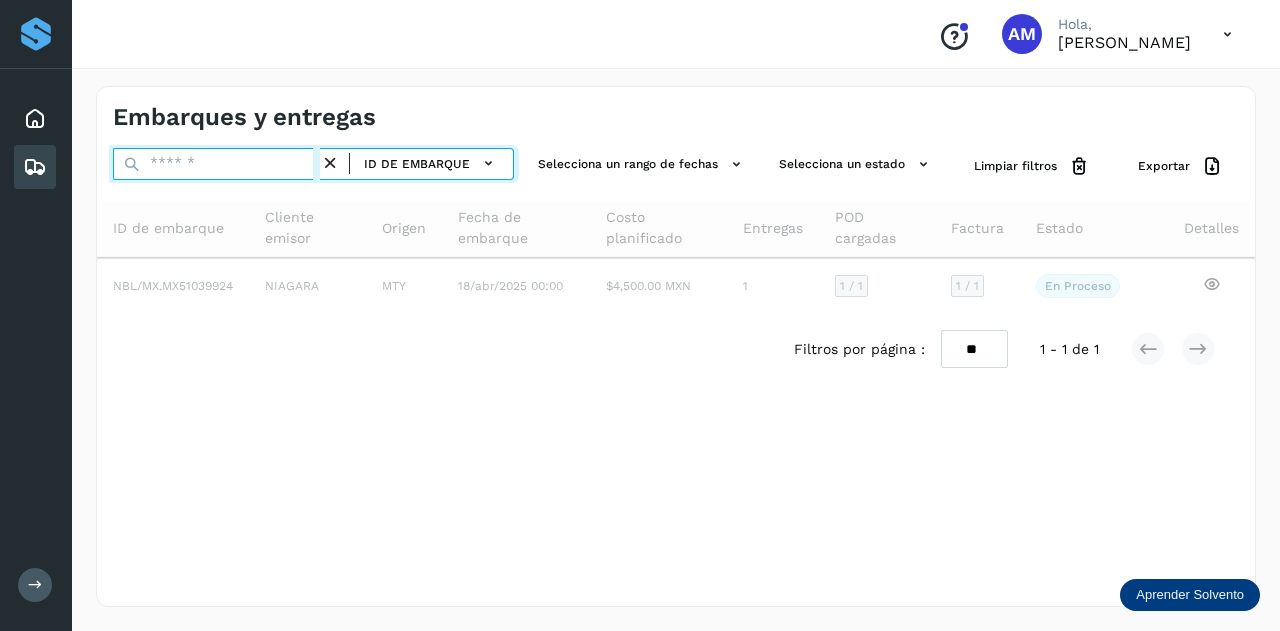 paste on "**********" 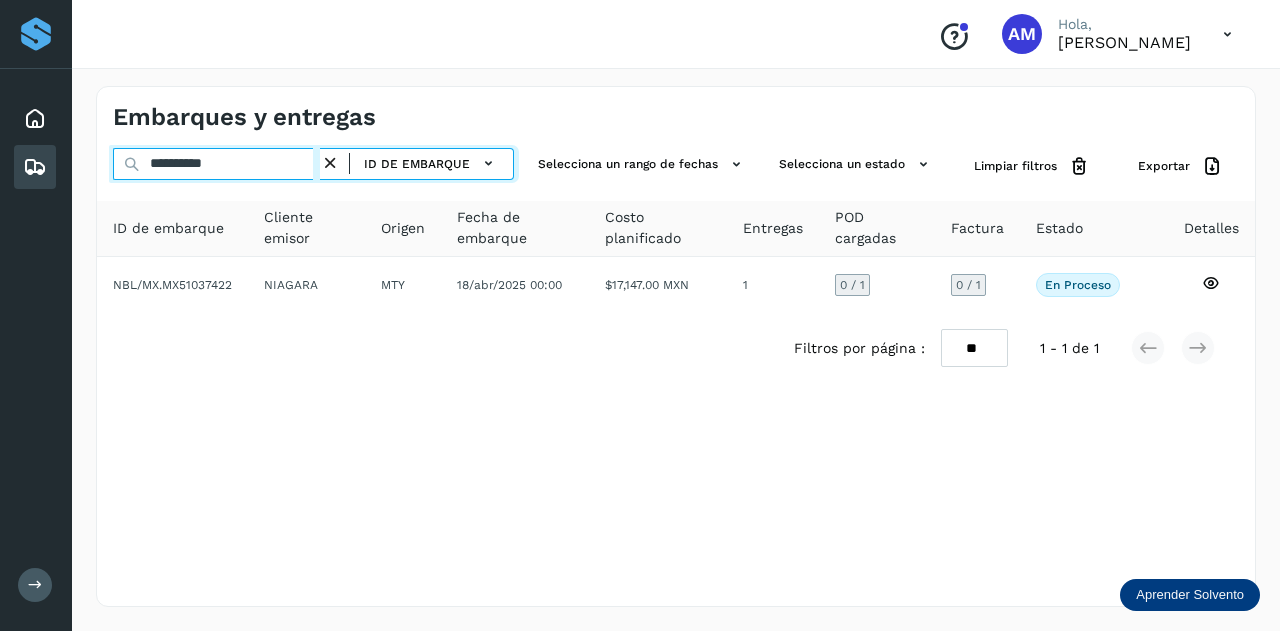 type on "**********" 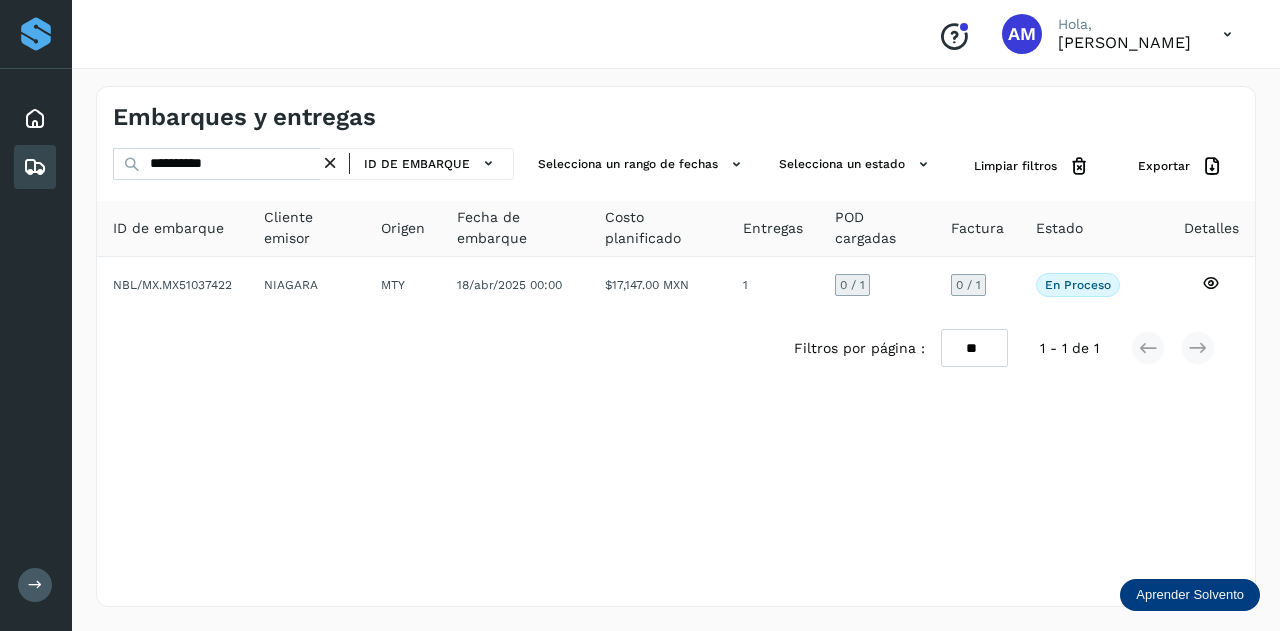 click on "Filtros por página : ** ** ** 1 - 1 de 1" at bounding box center [676, 348] 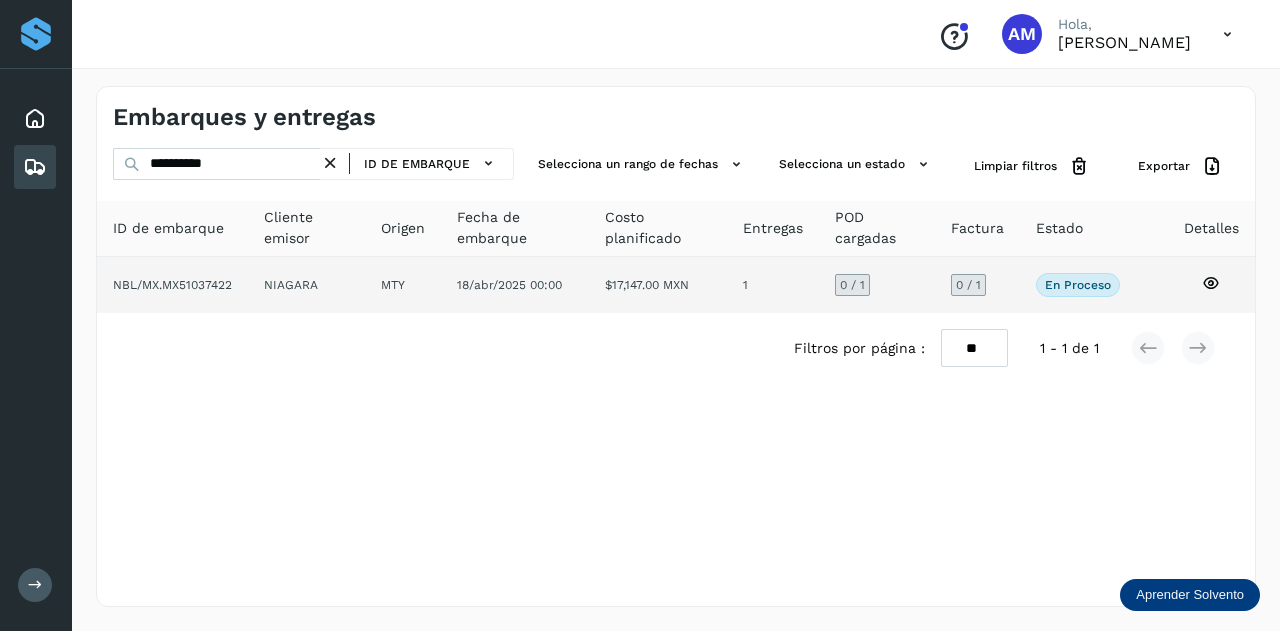 click on "NIAGARA" 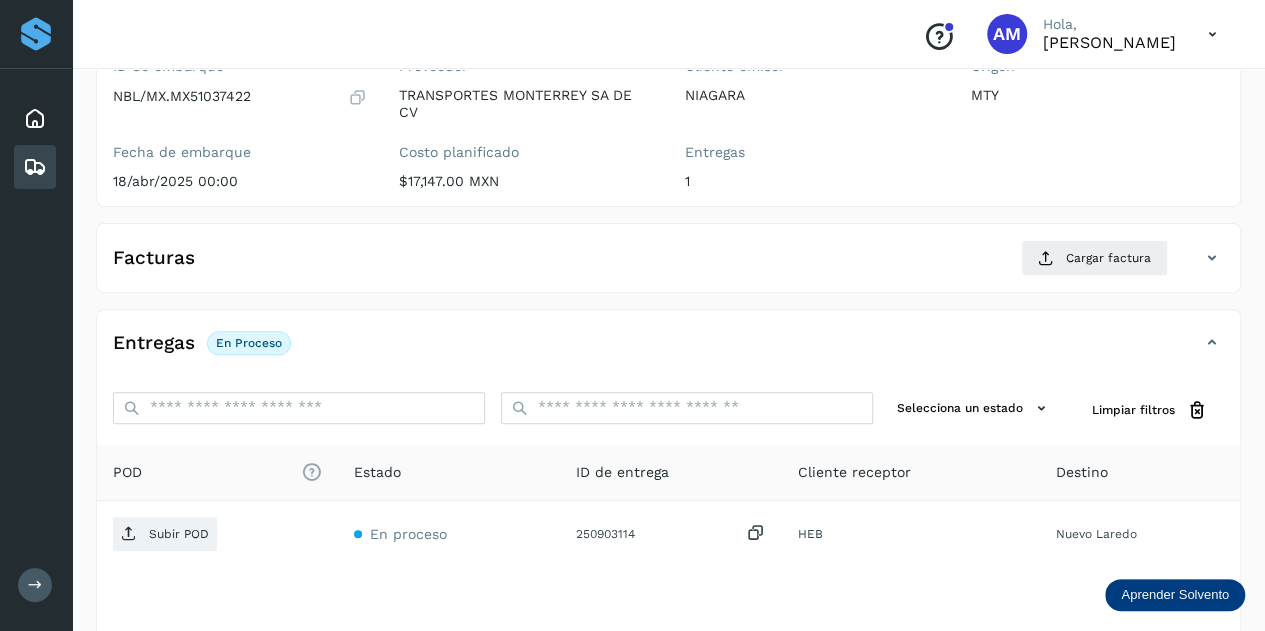 scroll, scrollTop: 100, scrollLeft: 0, axis: vertical 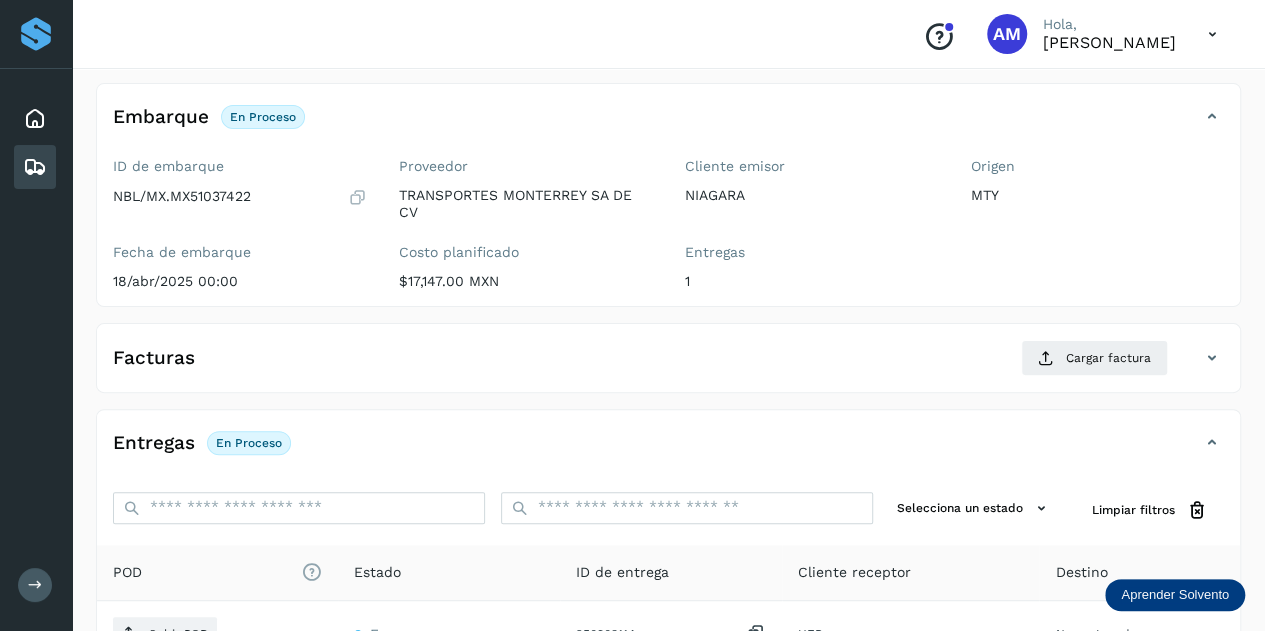 drag, startPoint x: 502, startPoint y: 284, endPoint x: 405, endPoint y: 286, distance: 97.020615 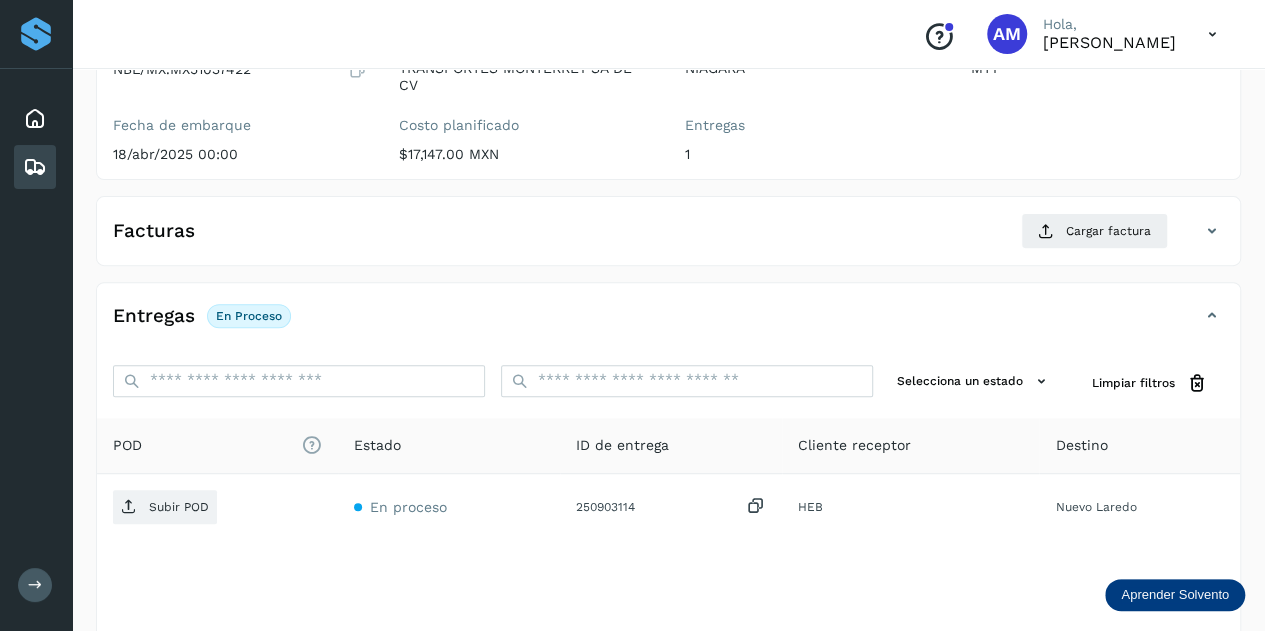 scroll, scrollTop: 0, scrollLeft: 0, axis: both 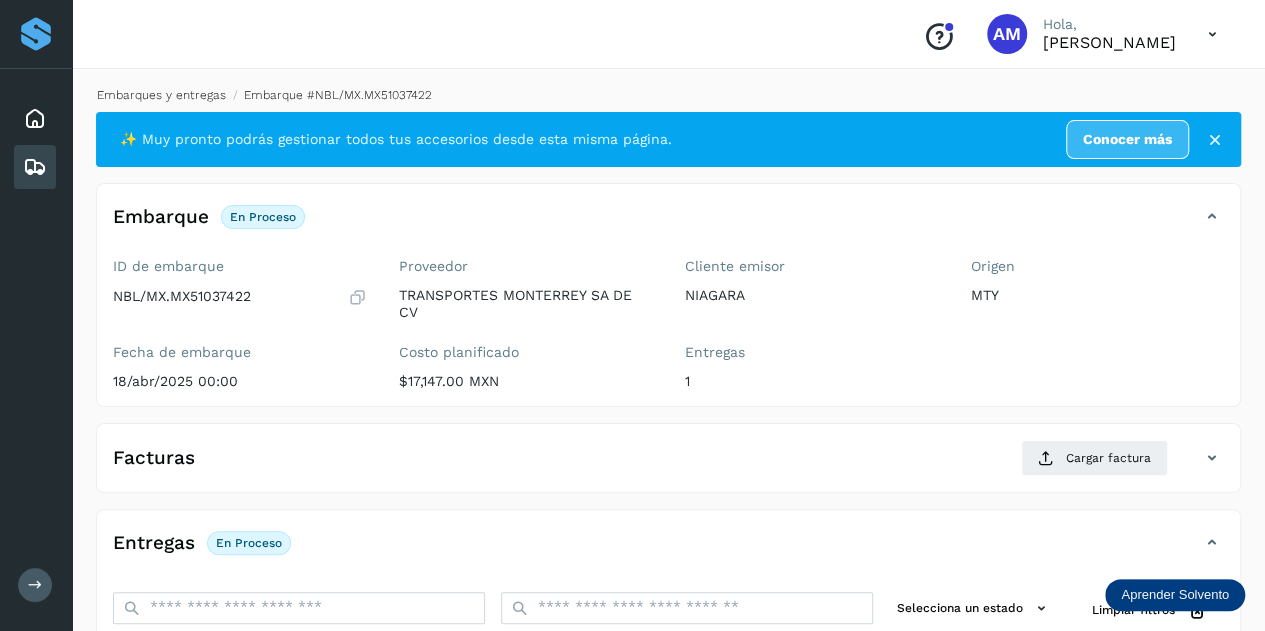 click on "Embarques y entregas" at bounding box center [161, 95] 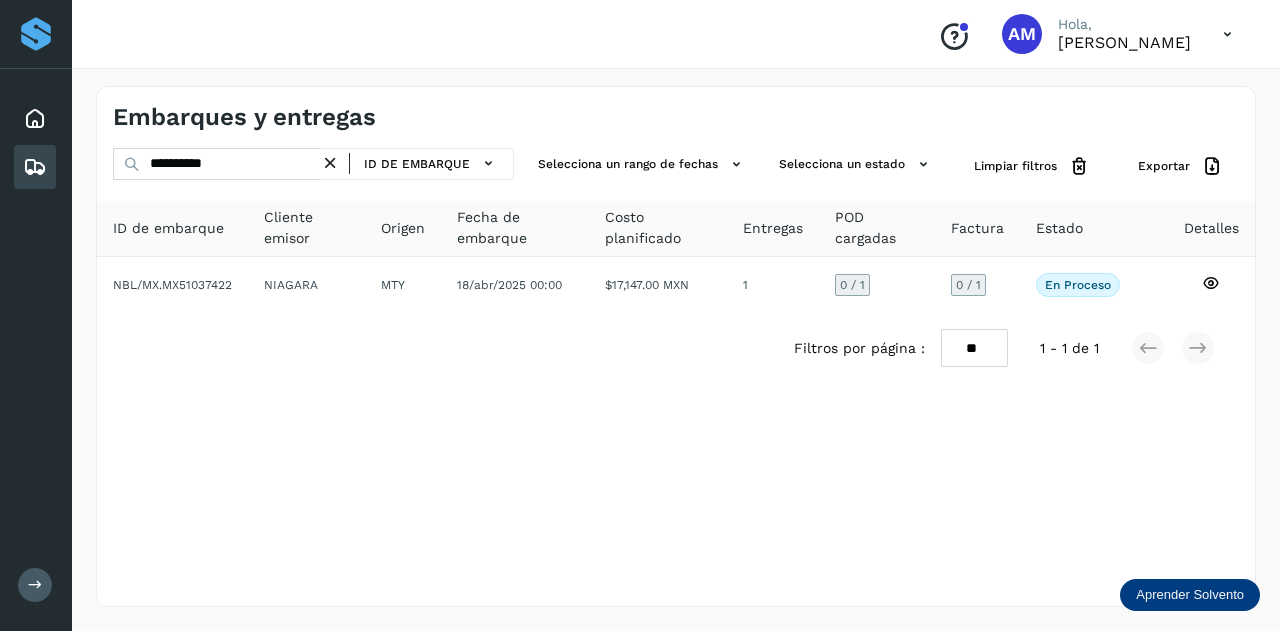 drag, startPoint x: 336, startPoint y: 158, endPoint x: 274, endPoint y: 159, distance: 62.008064 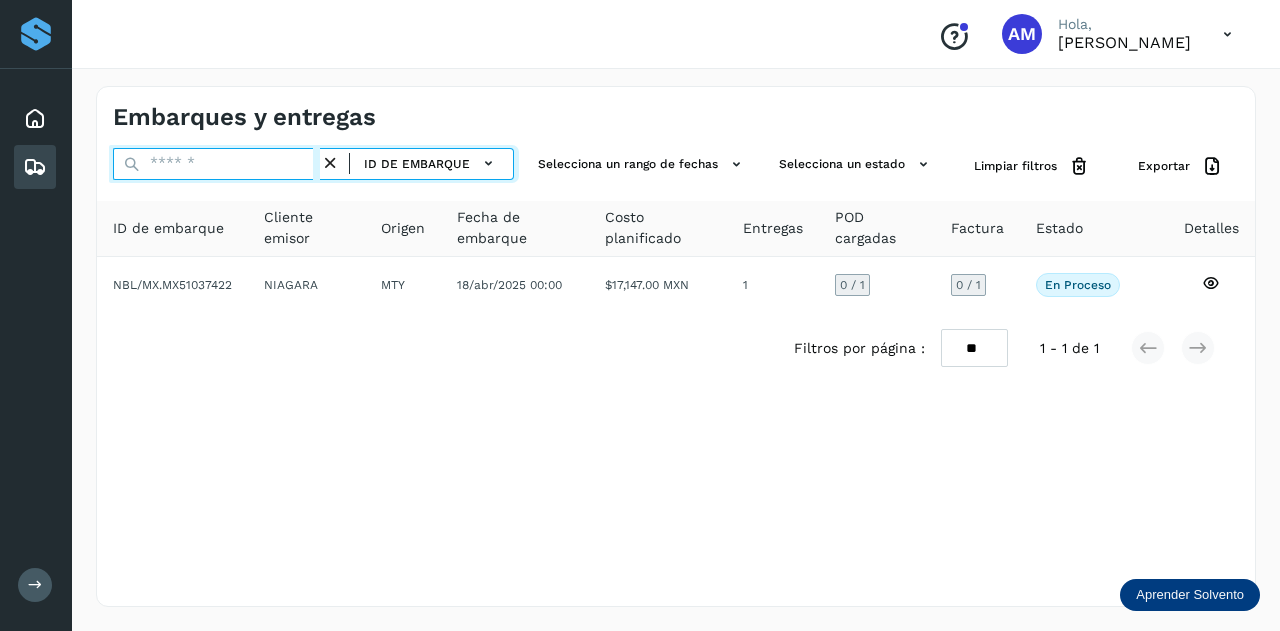 click at bounding box center (216, 164) 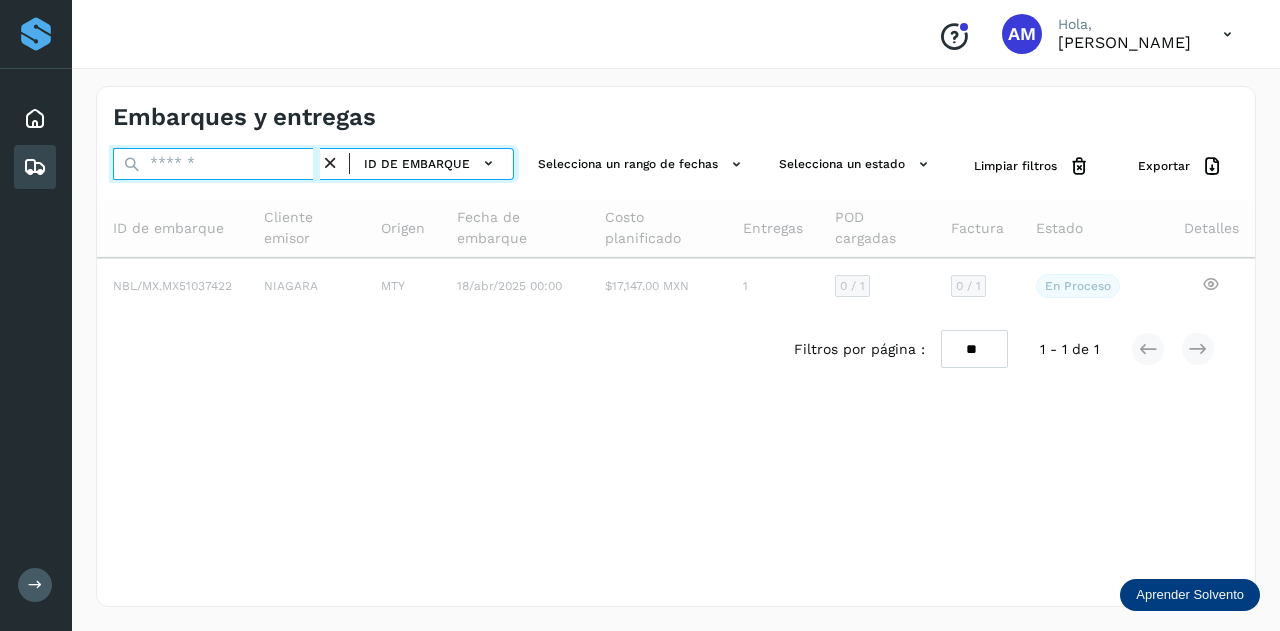 paste on "**********" 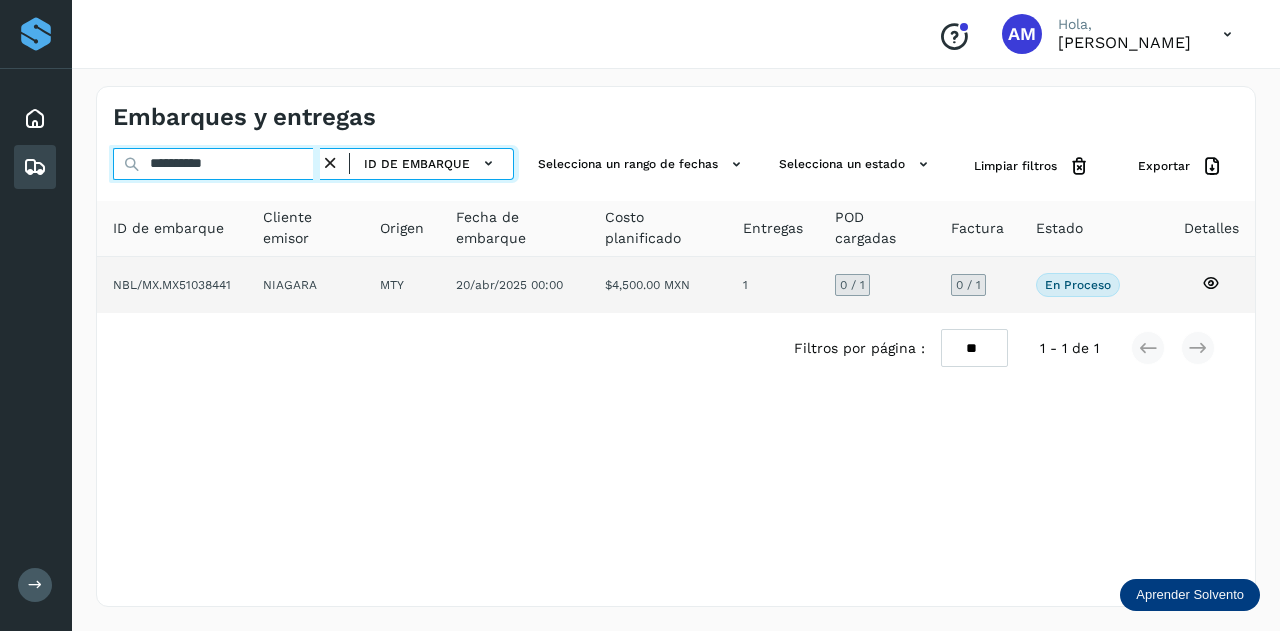type on "**********" 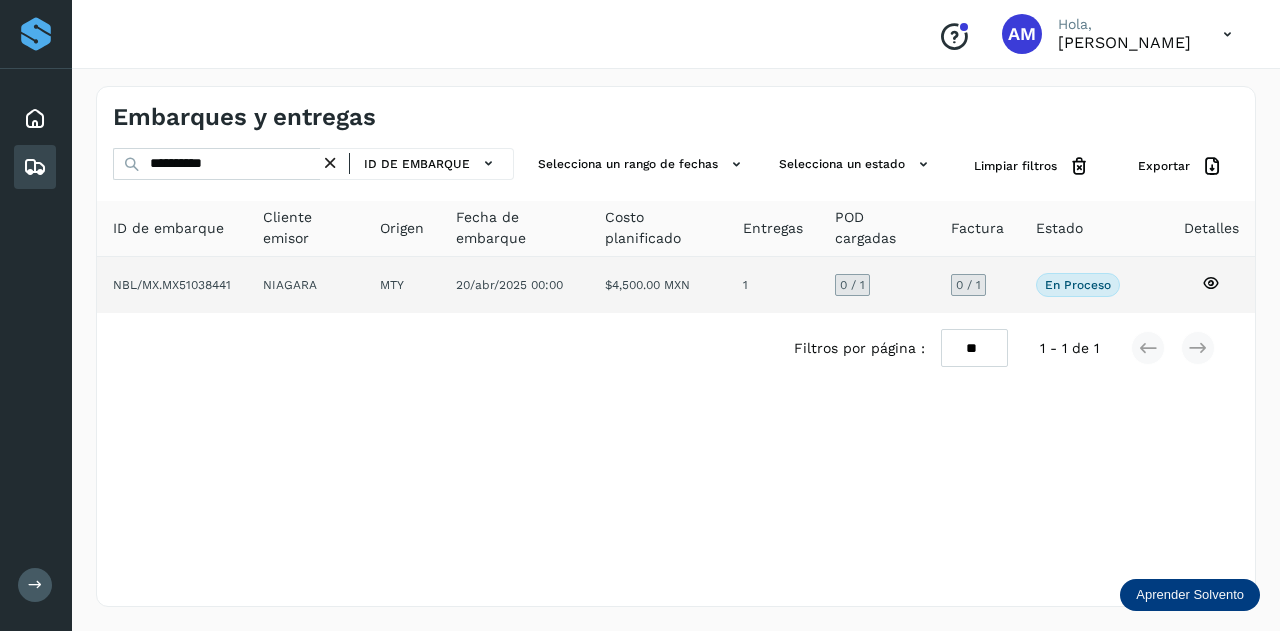 click on "NIAGARA" 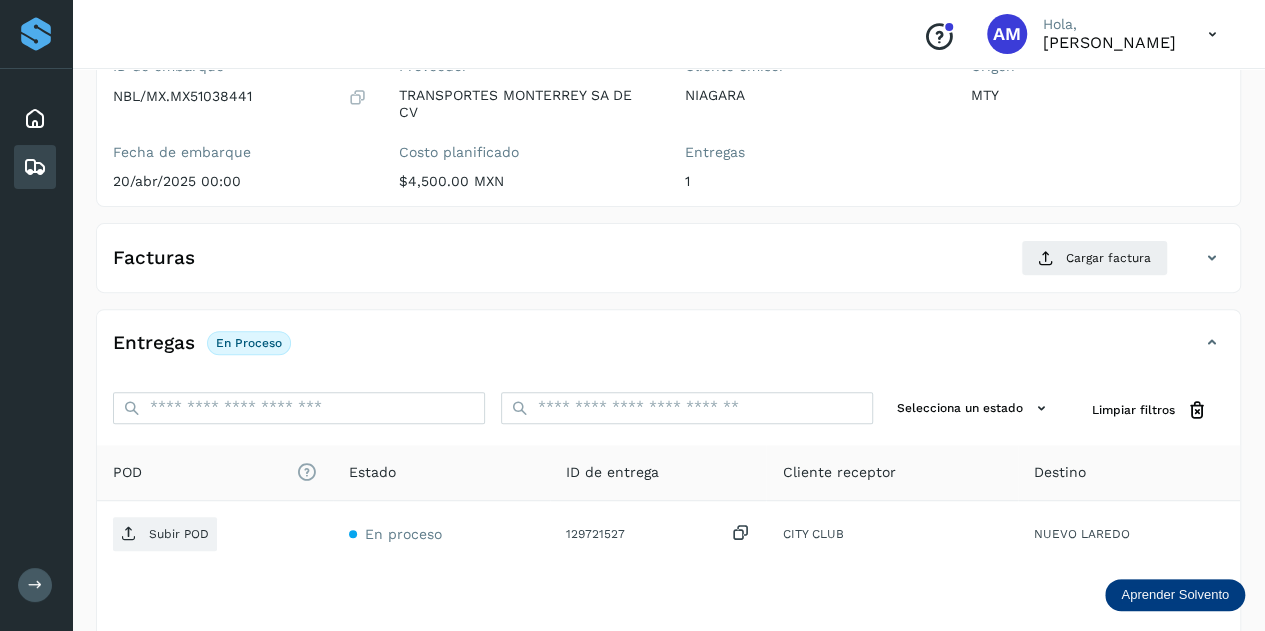 scroll, scrollTop: 300, scrollLeft: 0, axis: vertical 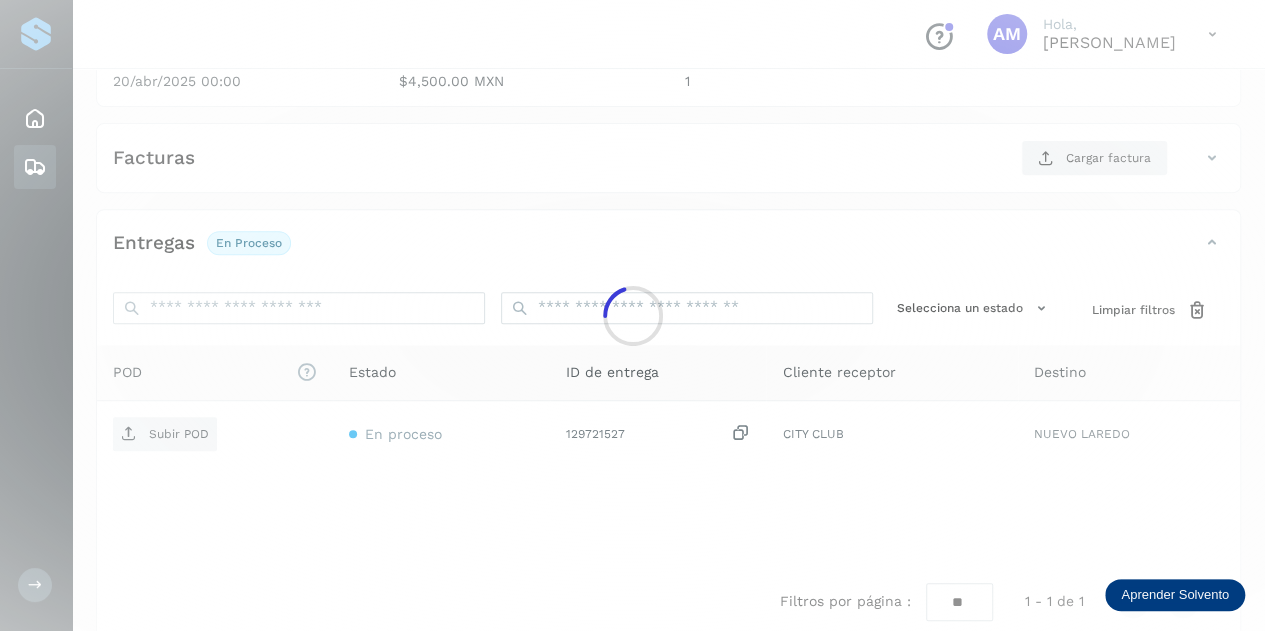 click 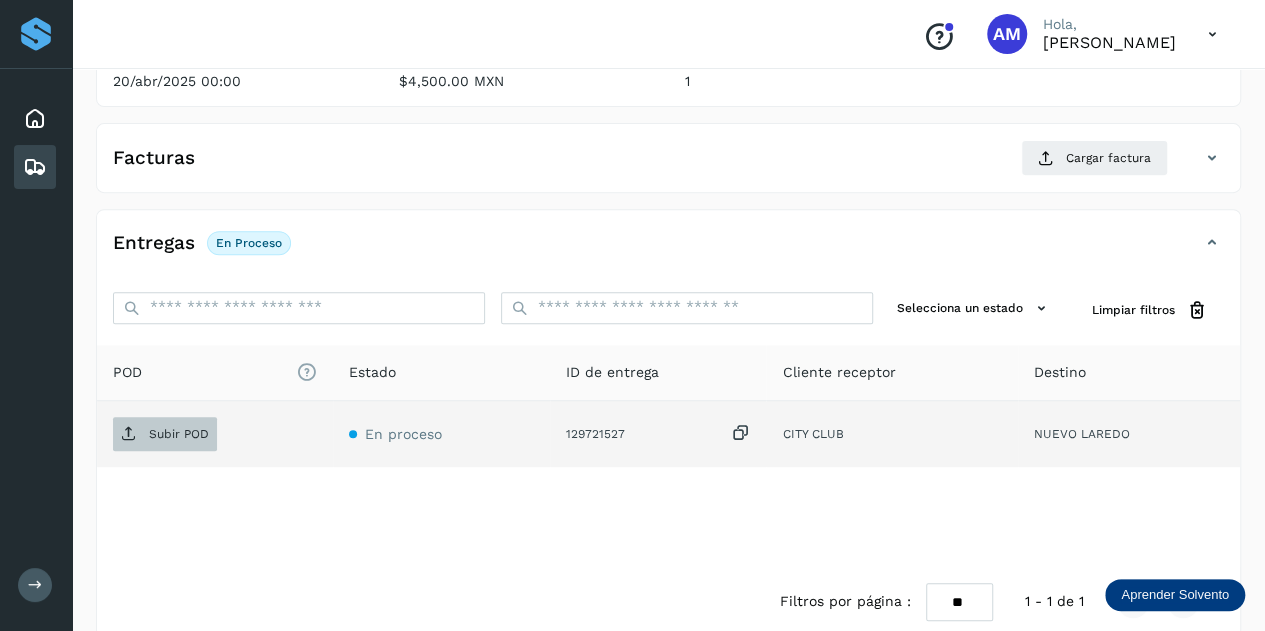 click on "Subir POD" at bounding box center [165, 434] 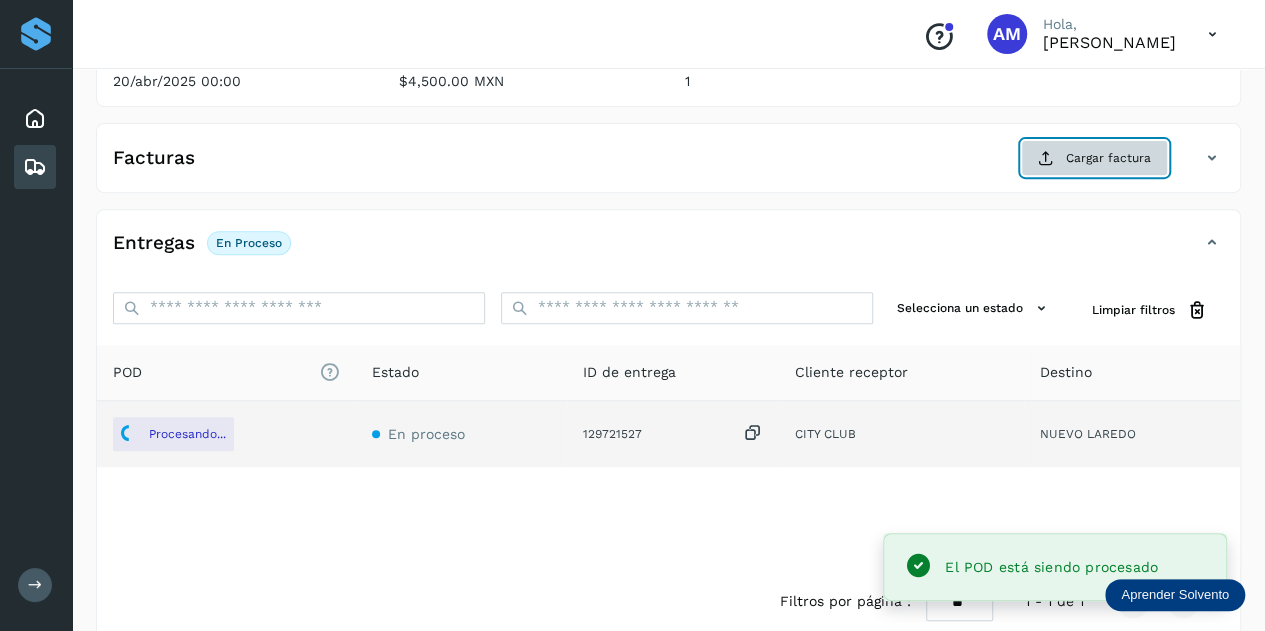 click on "Cargar factura" 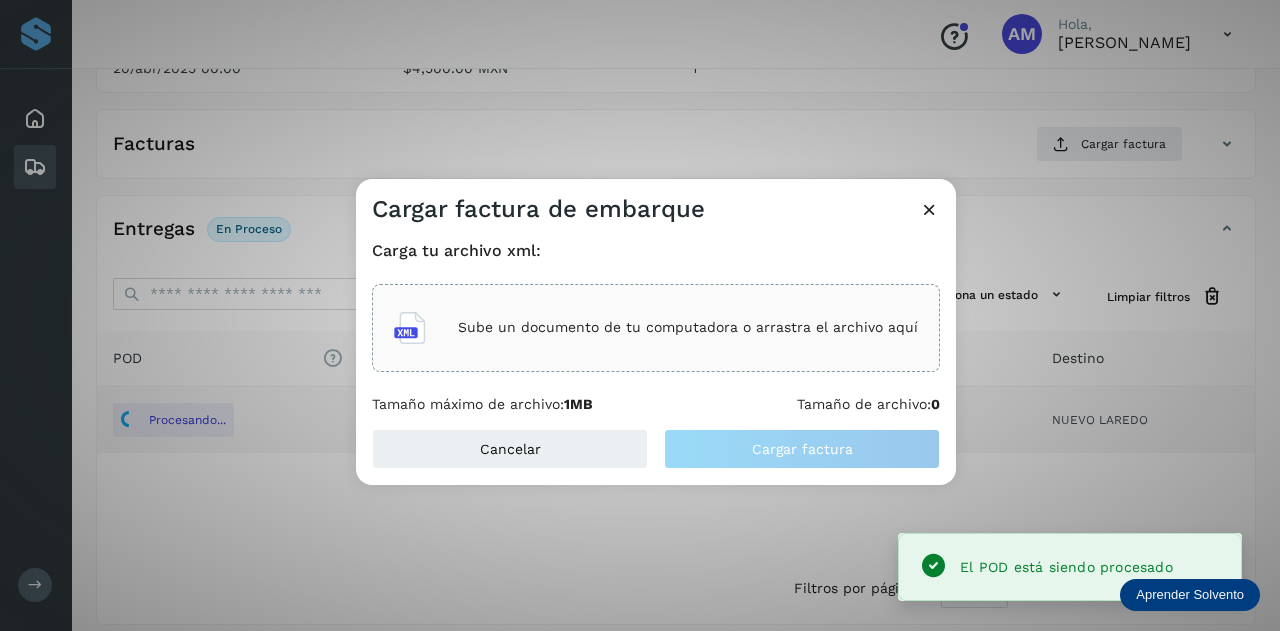 click on "Sube un documento de tu computadora o arrastra el archivo aquí" 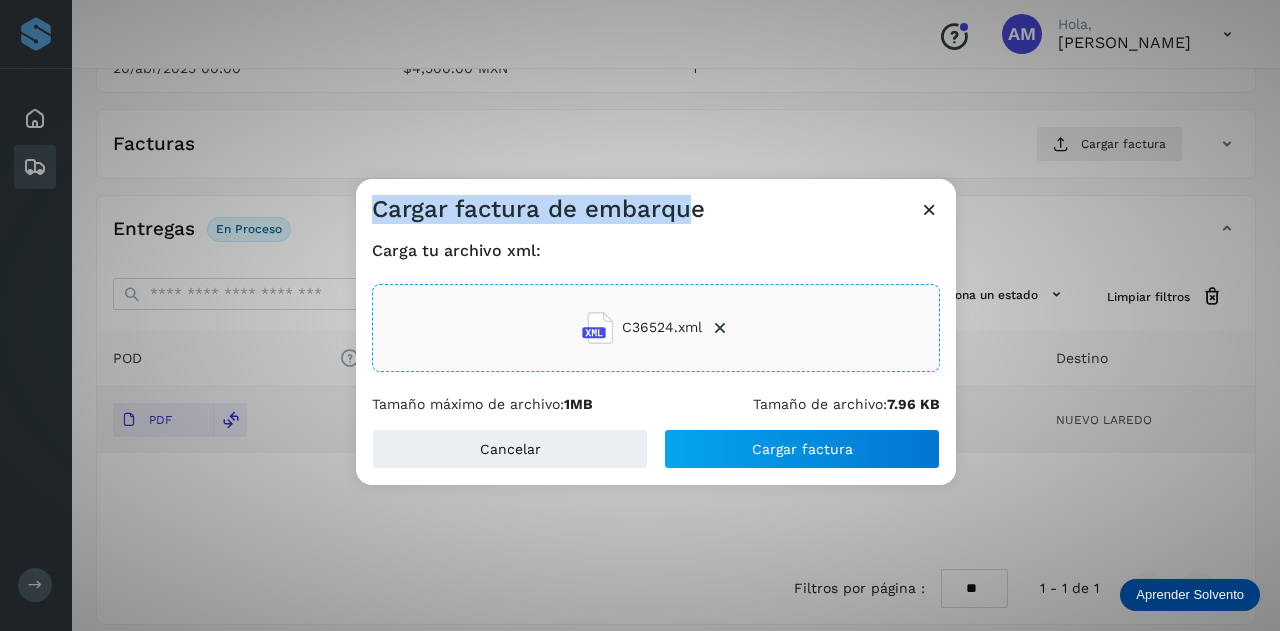 drag, startPoint x: 692, startPoint y: 221, endPoint x: 672, endPoint y: 93, distance: 129.55309 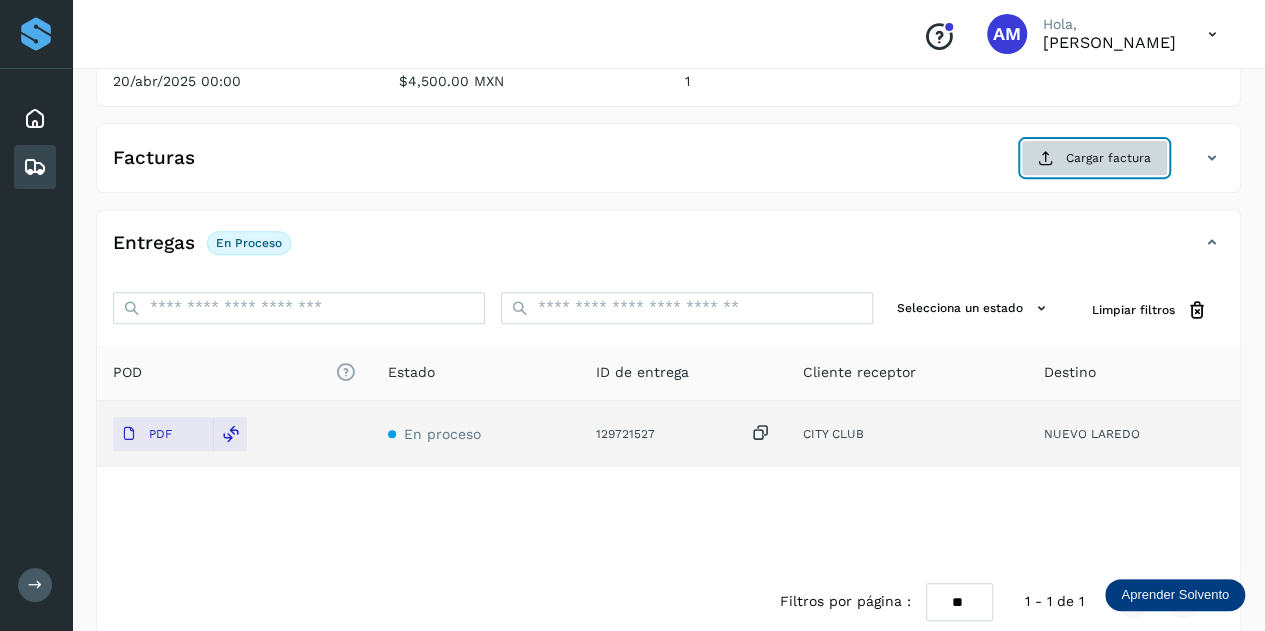 click at bounding box center [1046, 158] 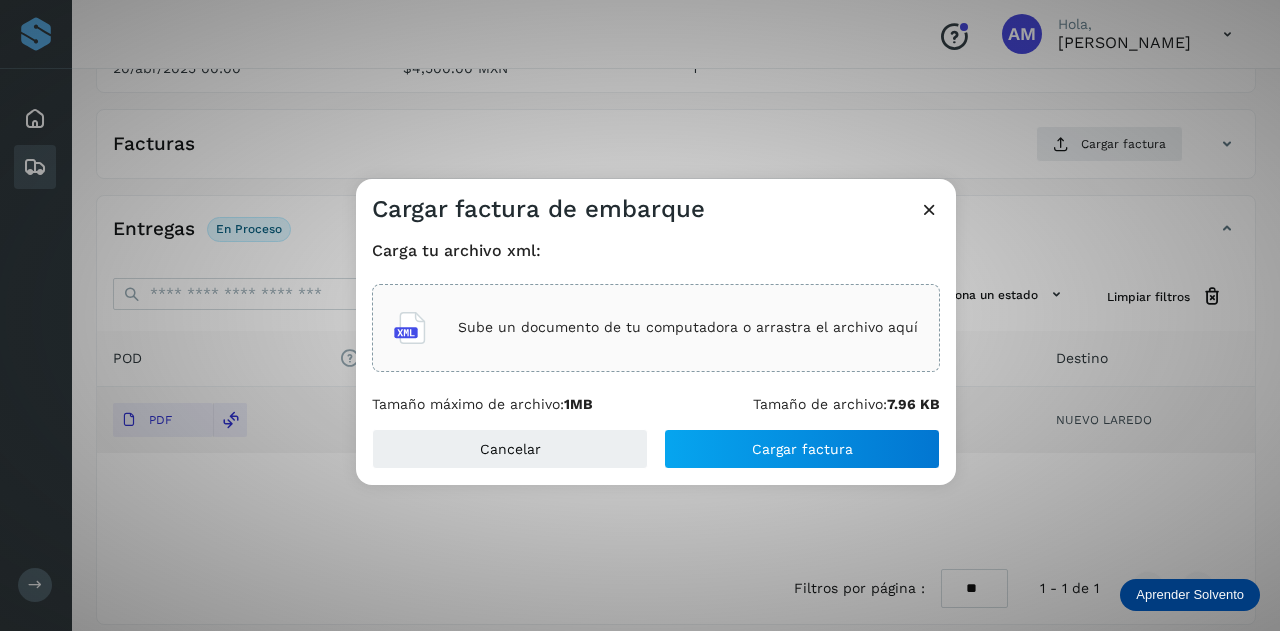 click on "Sube un documento de tu computadora o arrastra el archivo aquí" at bounding box center (688, 327) 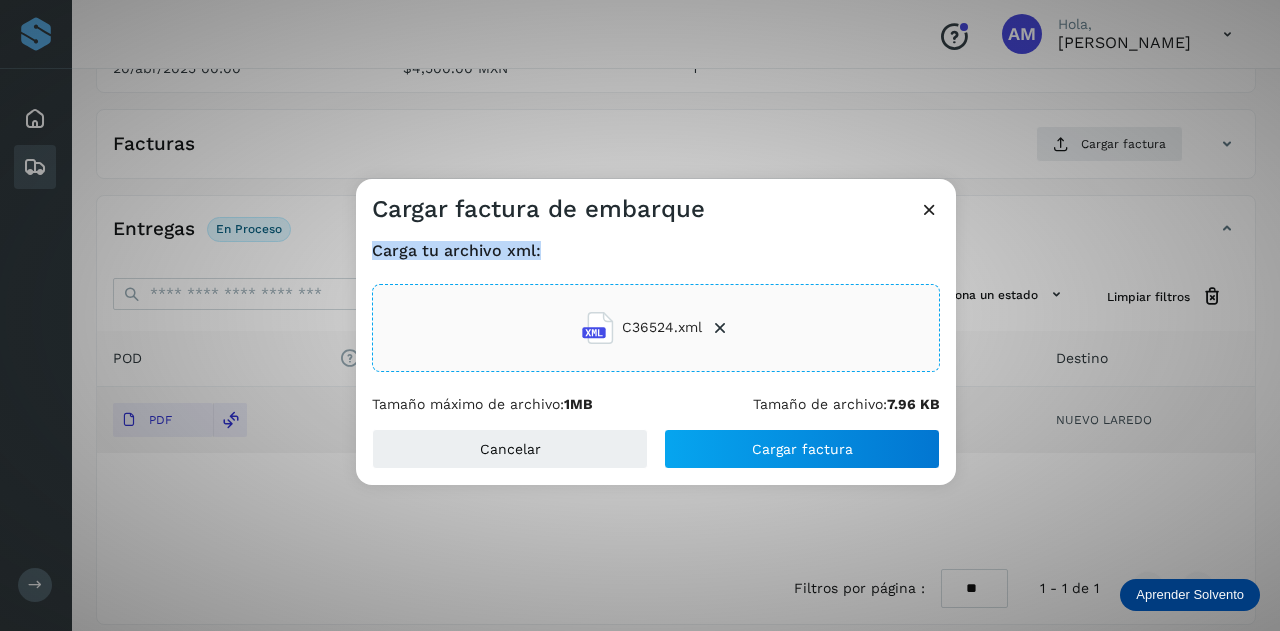 drag, startPoint x: 792, startPoint y: 216, endPoint x: 793, endPoint y: 229, distance: 13.038404 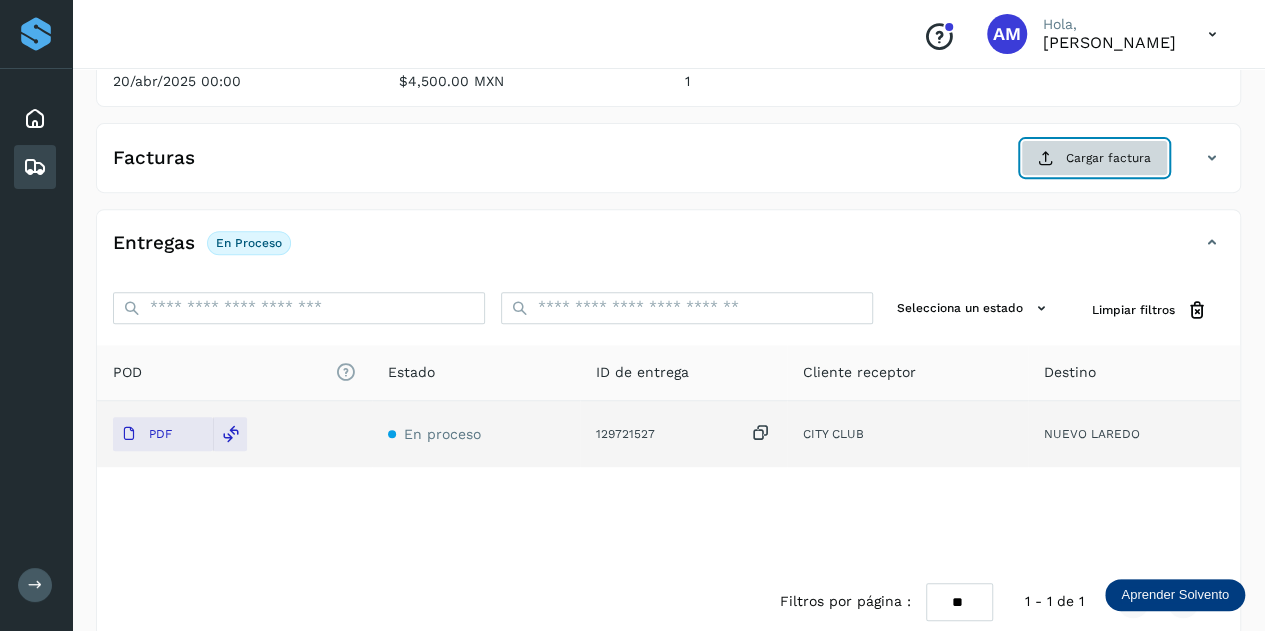 click at bounding box center (1046, 158) 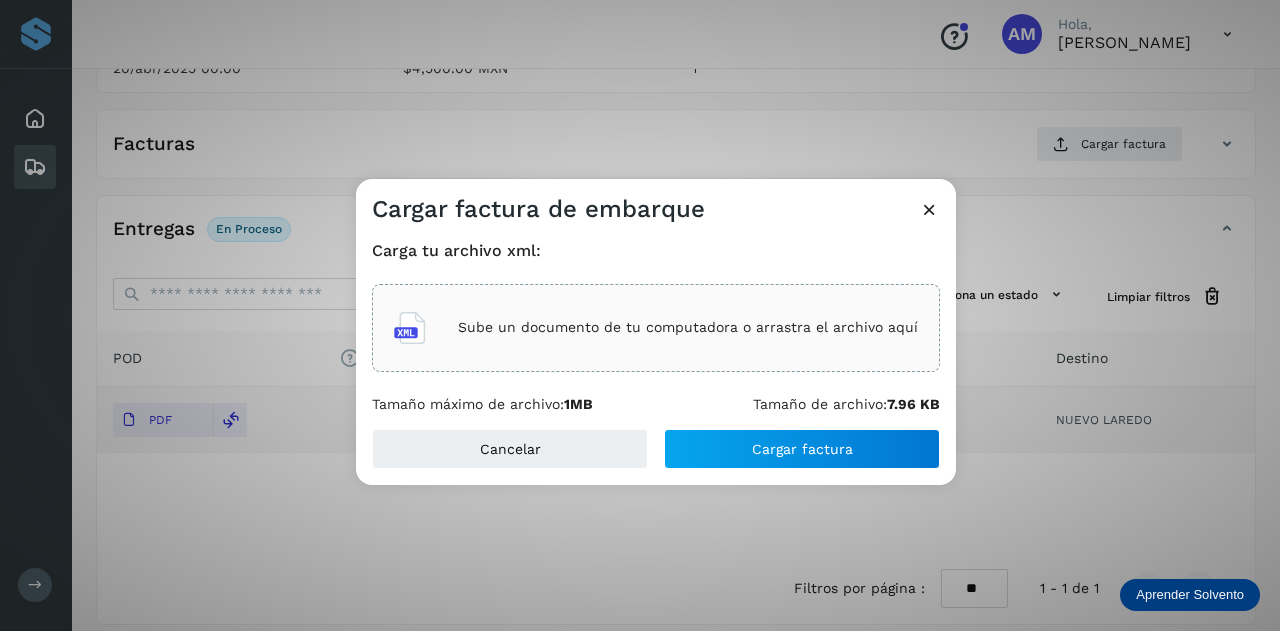 click on "Sube un documento de tu computadora o arrastra el archivo aquí" 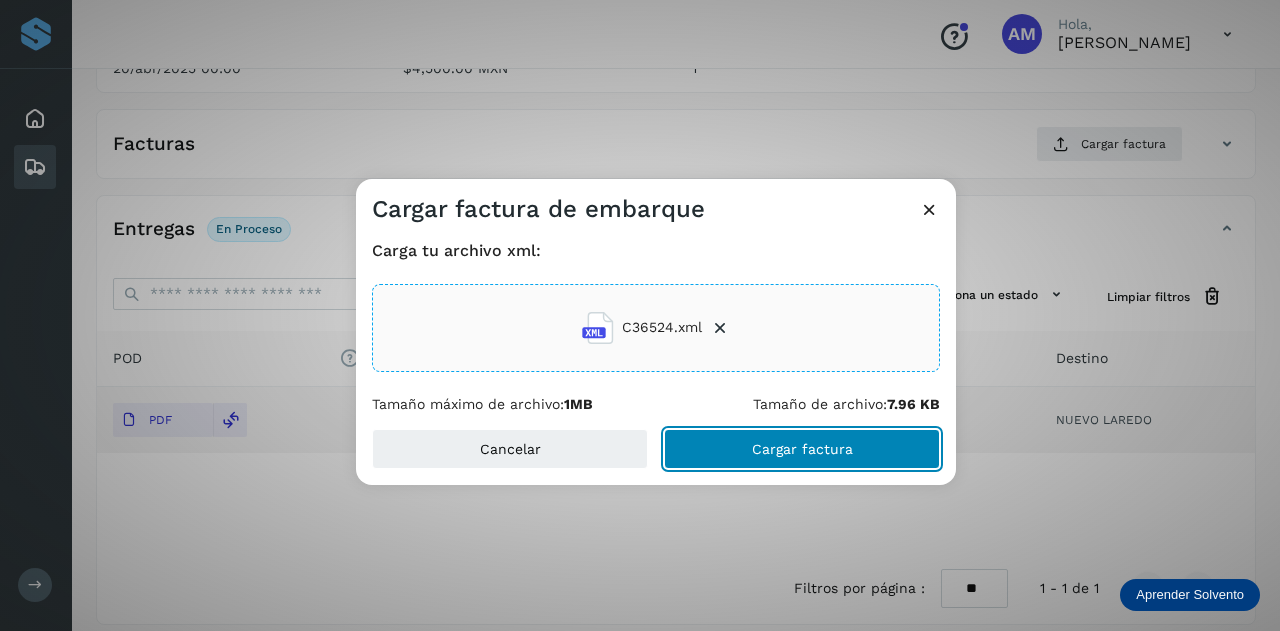 click on "Cargar factura" 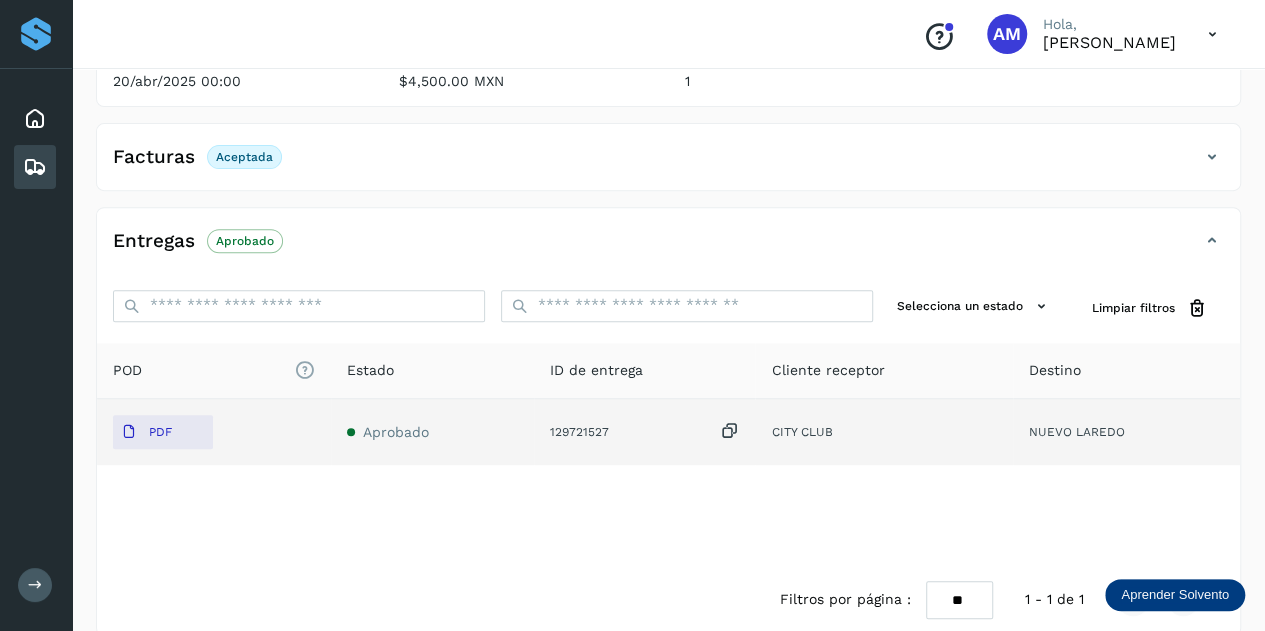 click on "POD
El tamaño máximo de archivo es de 20 Mb." 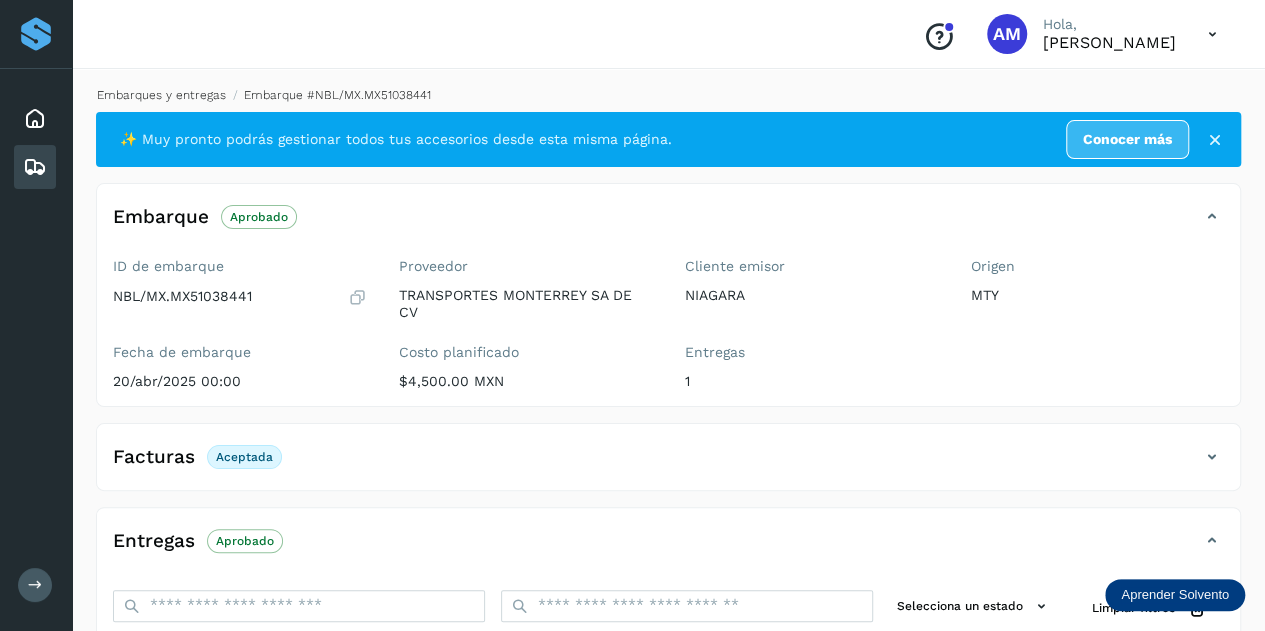 click on "Embarques y entregas" at bounding box center [161, 95] 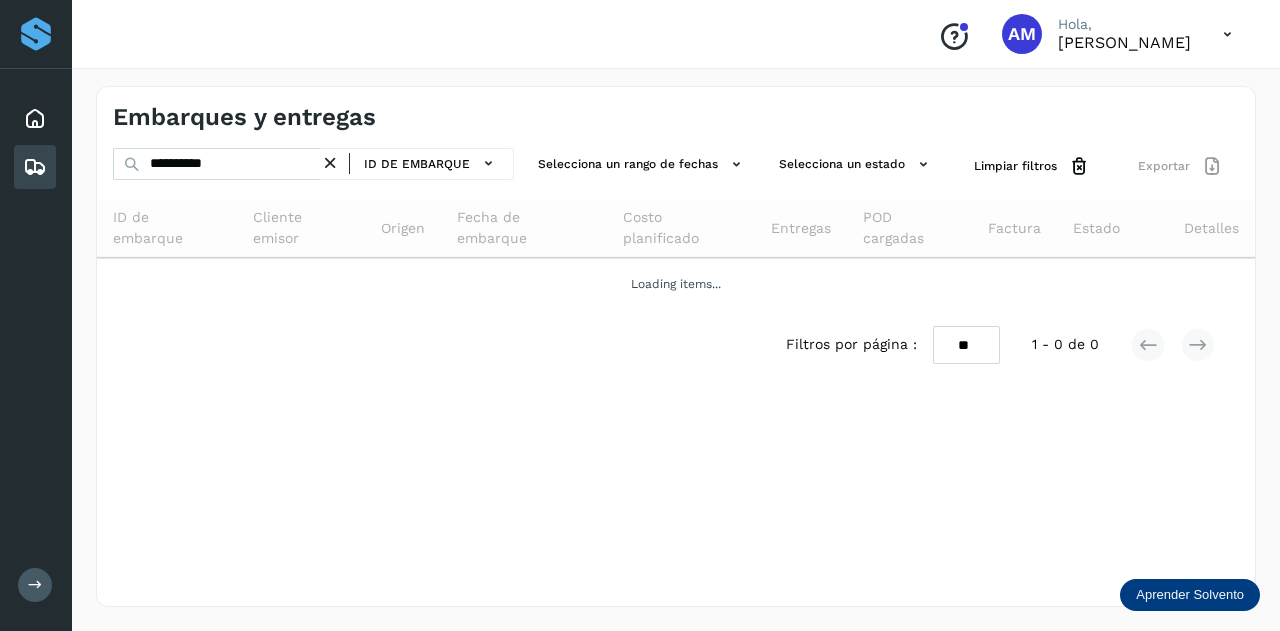 drag, startPoint x: 334, startPoint y: 162, endPoint x: 262, endPoint y: 164, distance: 72.02777 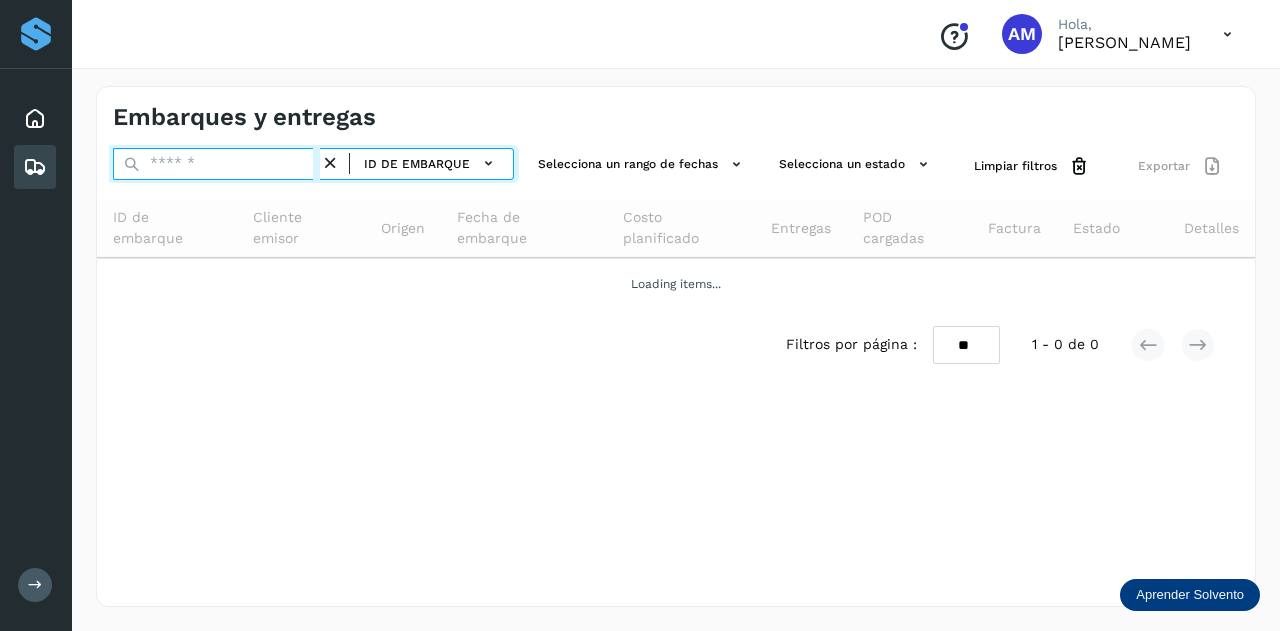 click at bounding box center [216, 164] 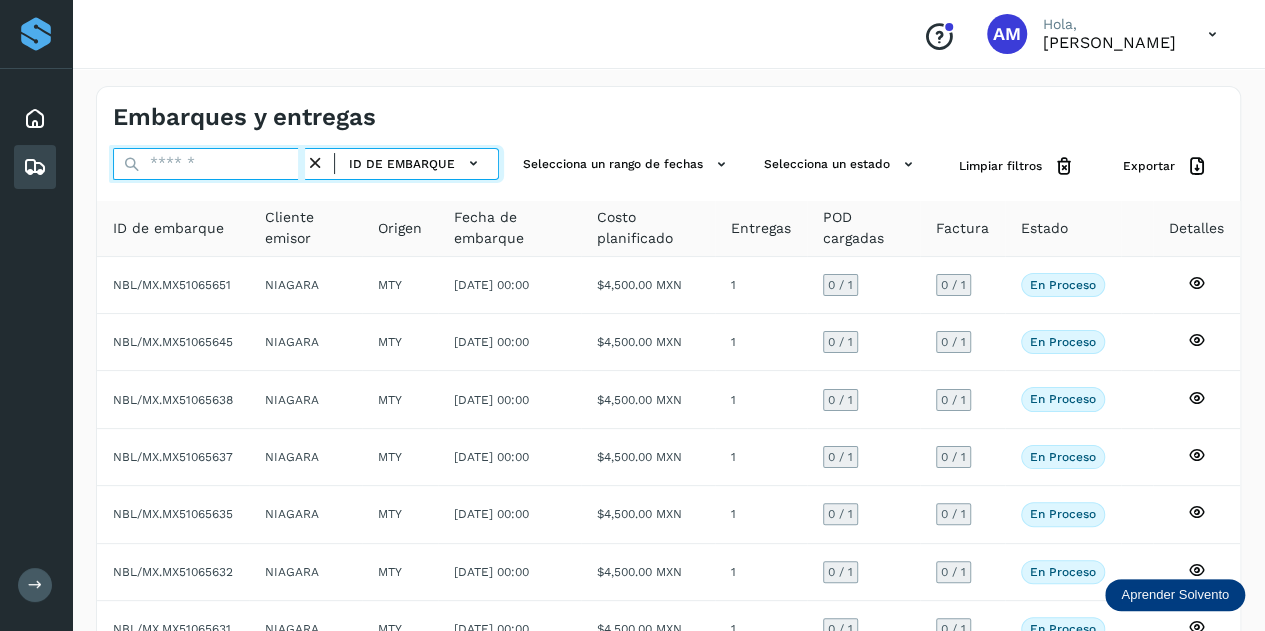 paste on "**********" 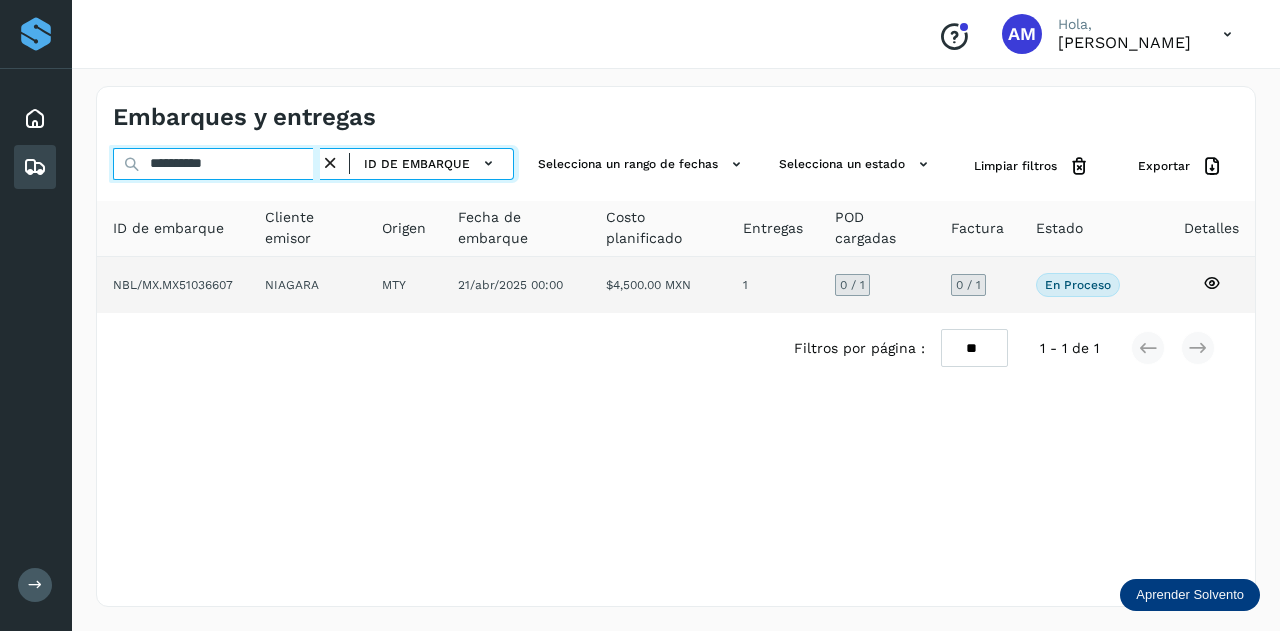 type on "**********" 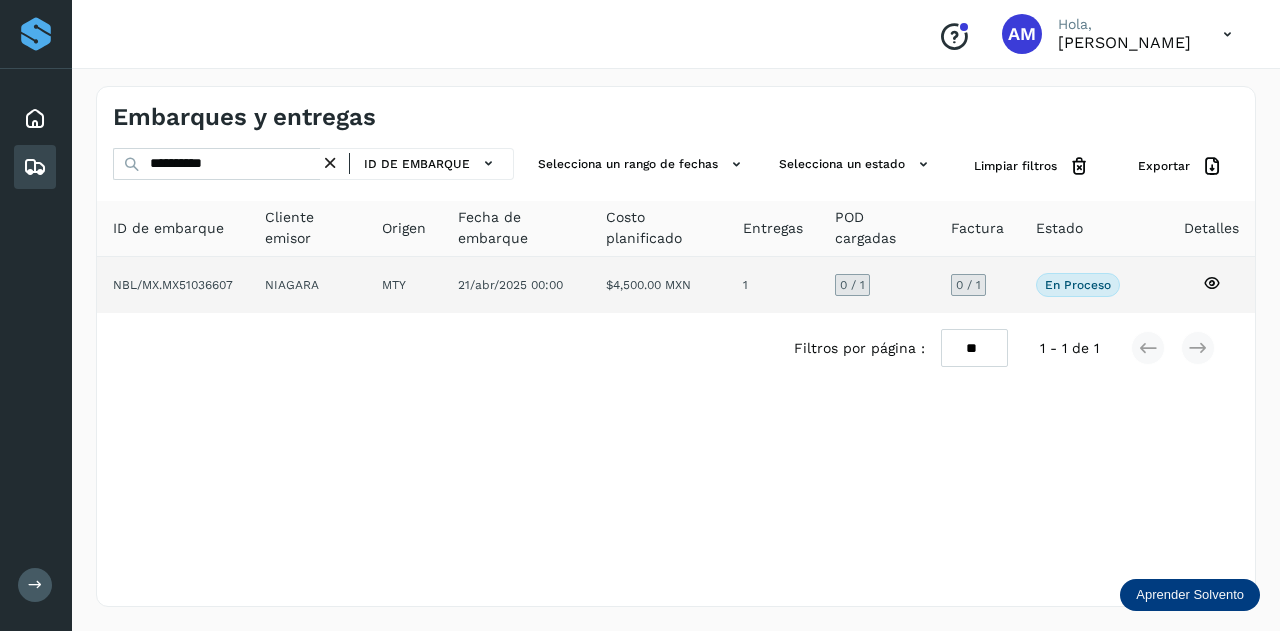 click on "NIAGARA" 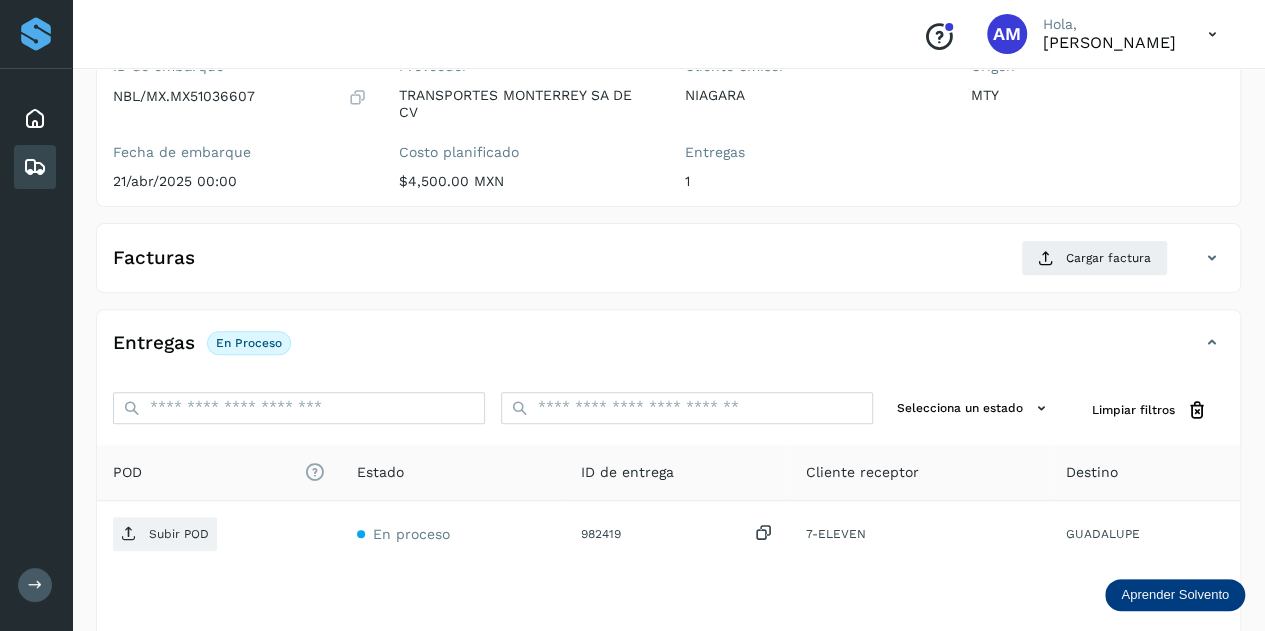 scroll, scrollTop: 0, scrollLeft: 0, axis: both 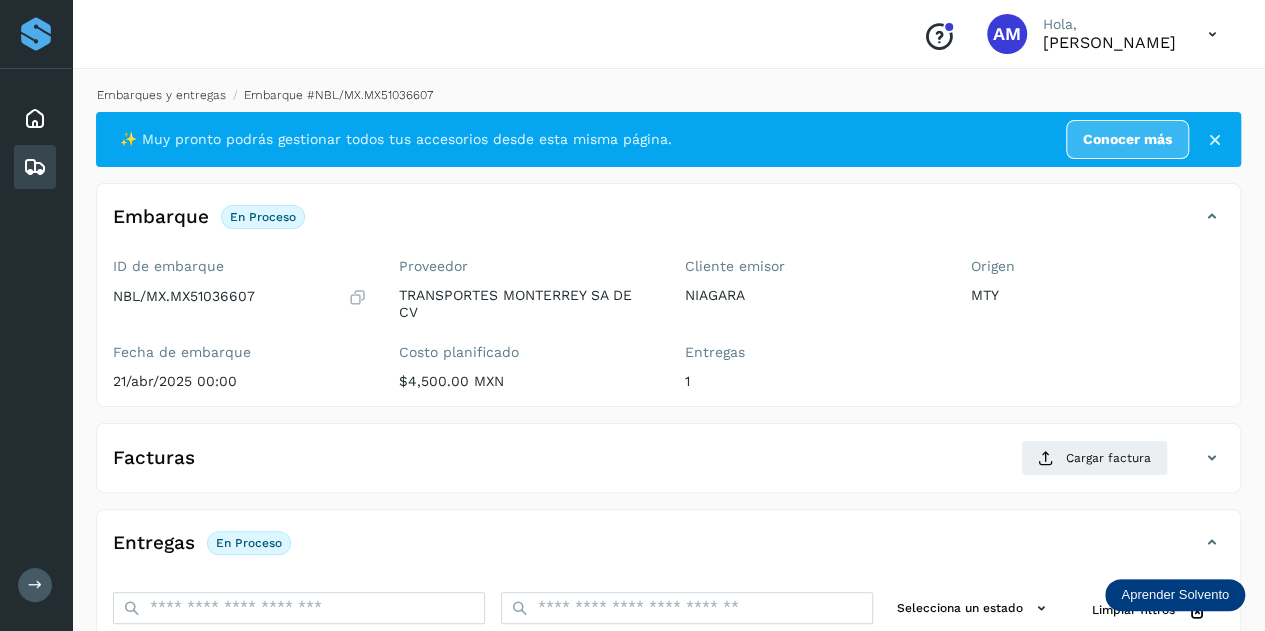 click on "Embarques y entregas" at bounding box center (161, 95) 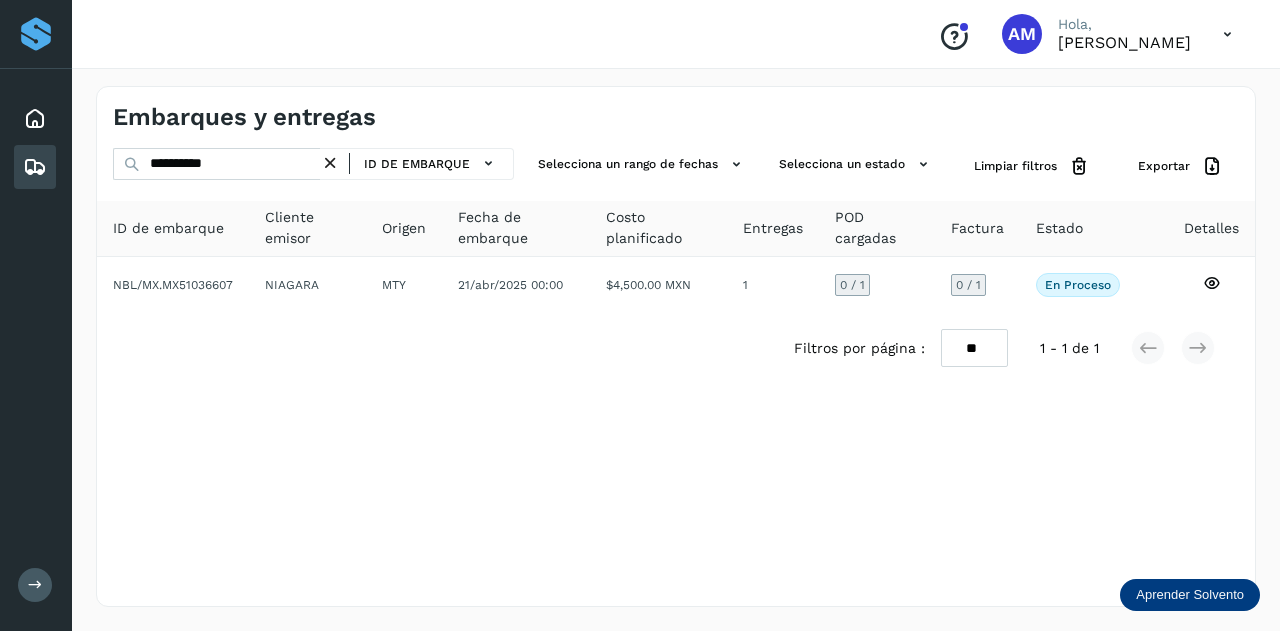 click at bounding box center [330, 163] 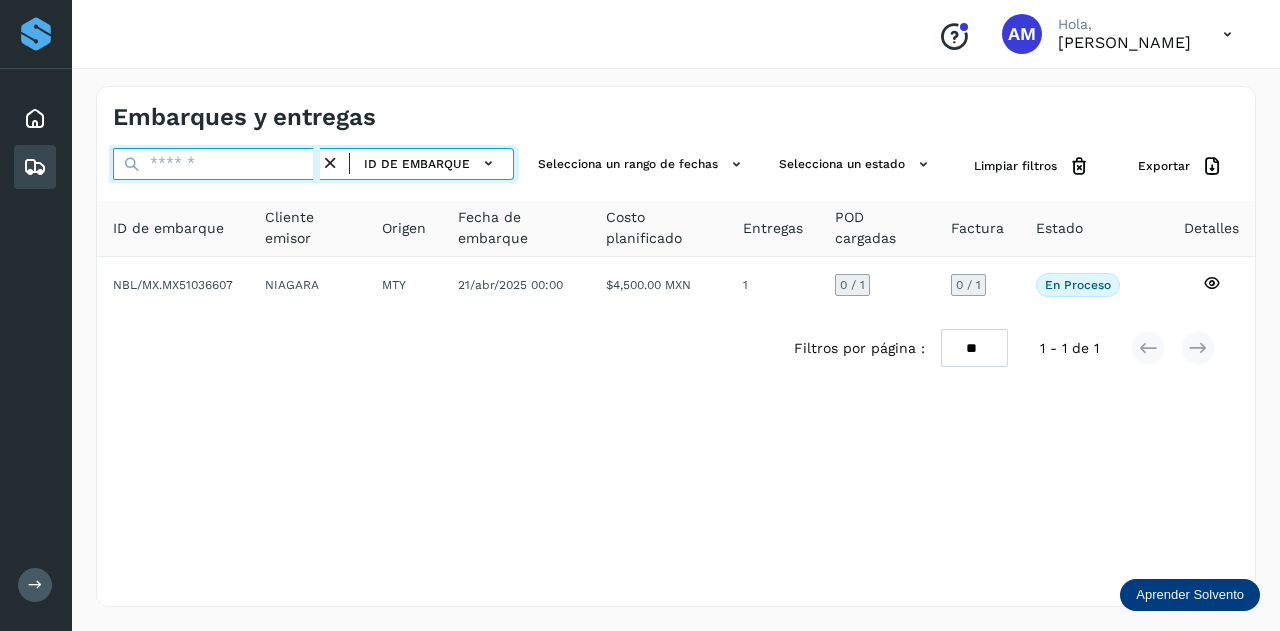 click at bounding box center (216, 164) 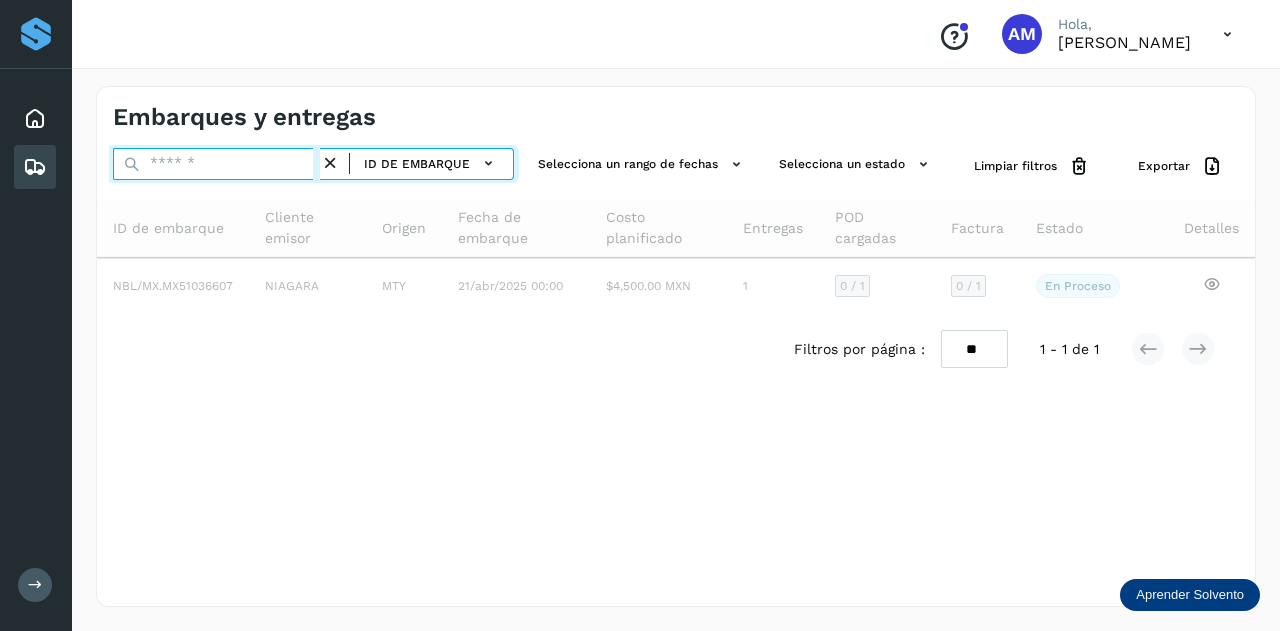 paste on "**********" 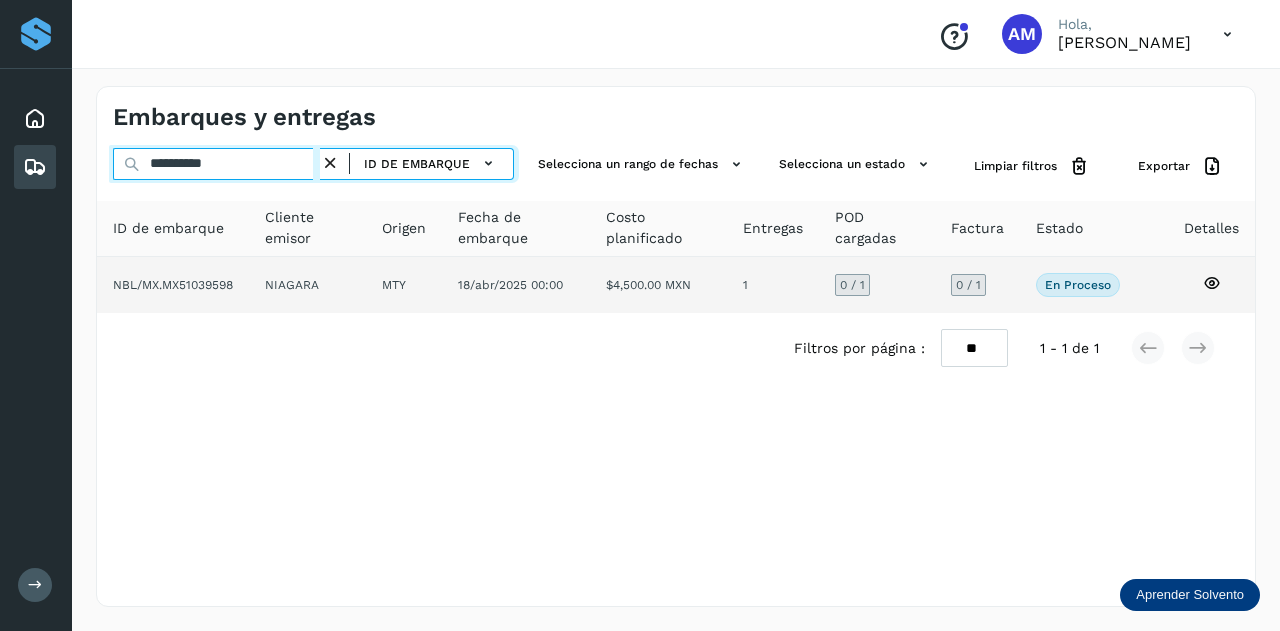 type on "**********" 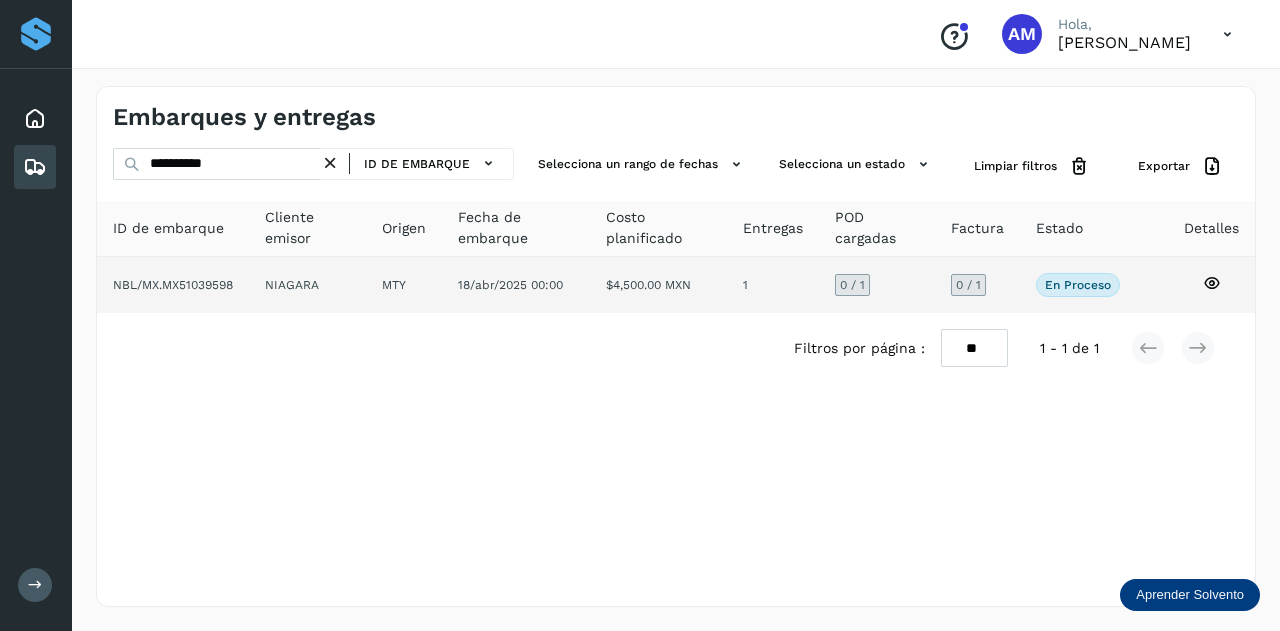 click on "MTY" 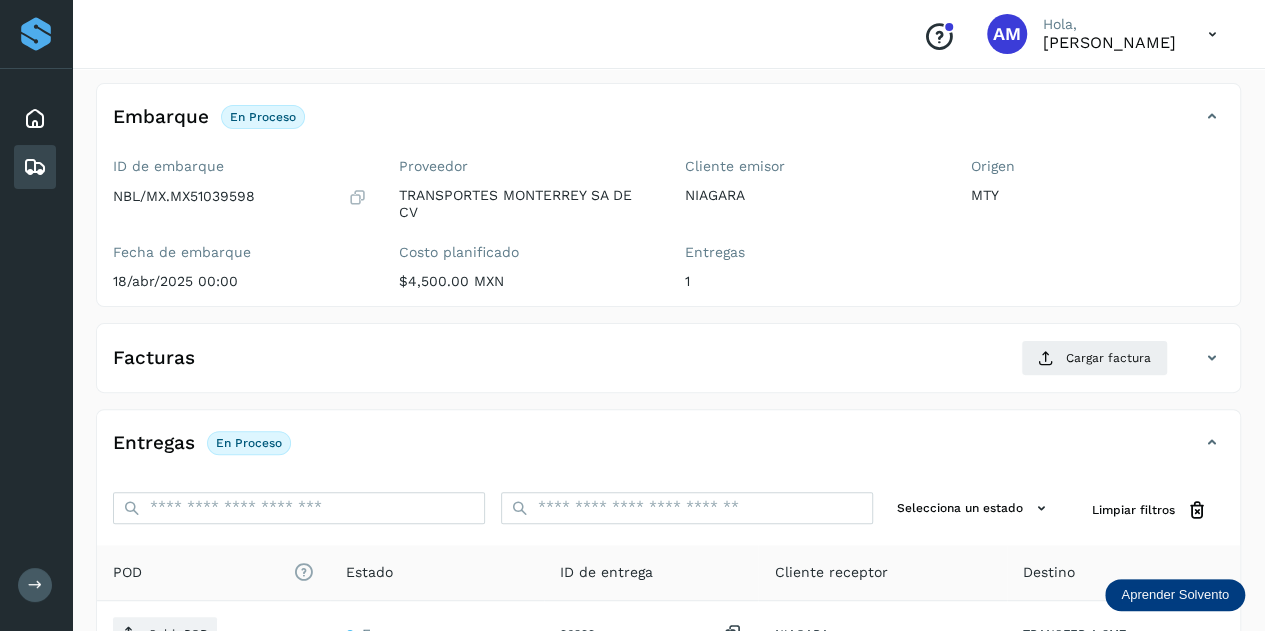 scroll, scrollTop: 200, scrollLeft: 0, axis: vertical 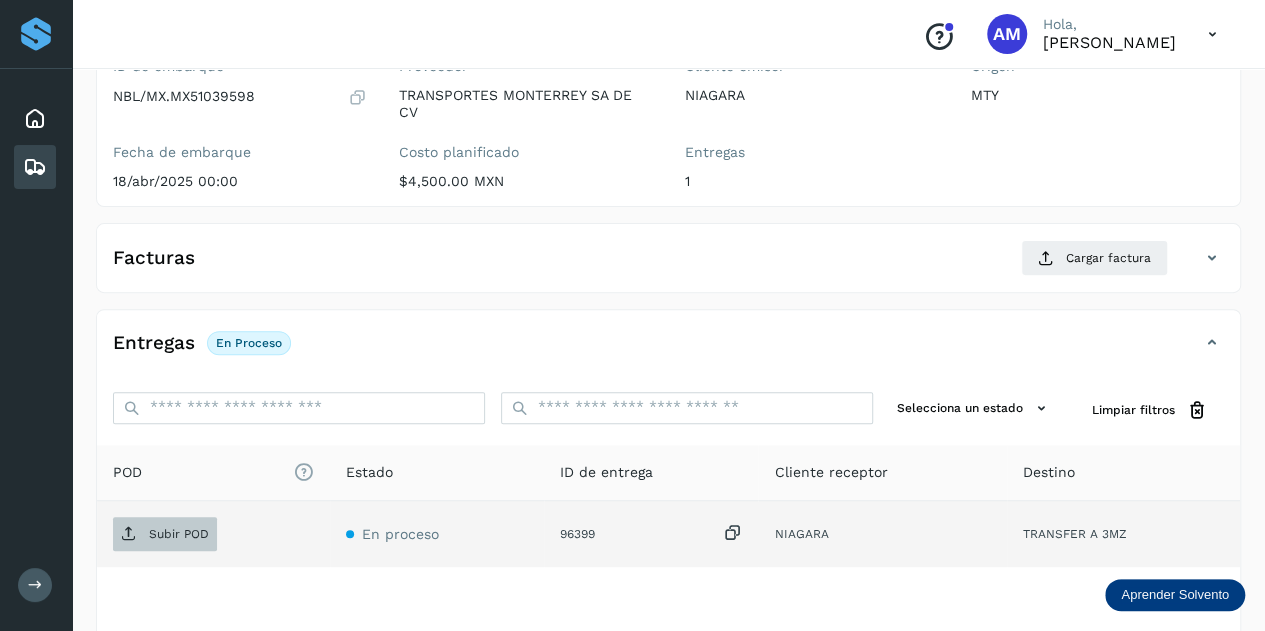 click on "Subir POD" at bounding box center (165, 534) 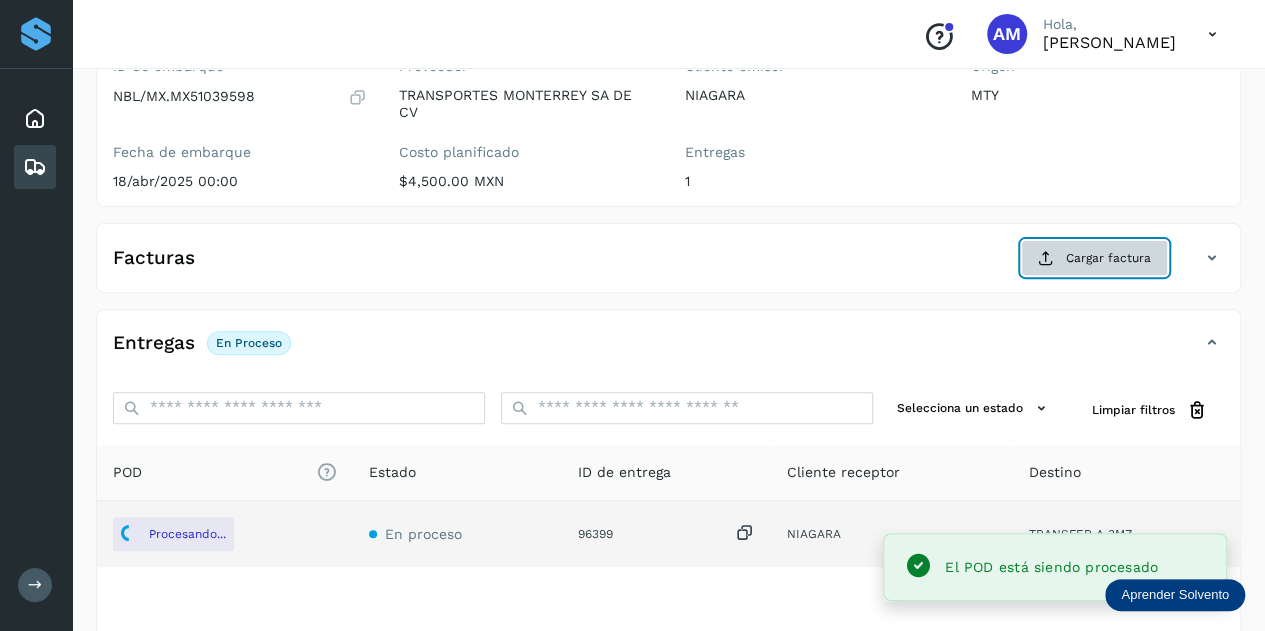 click on "Cargar factura" 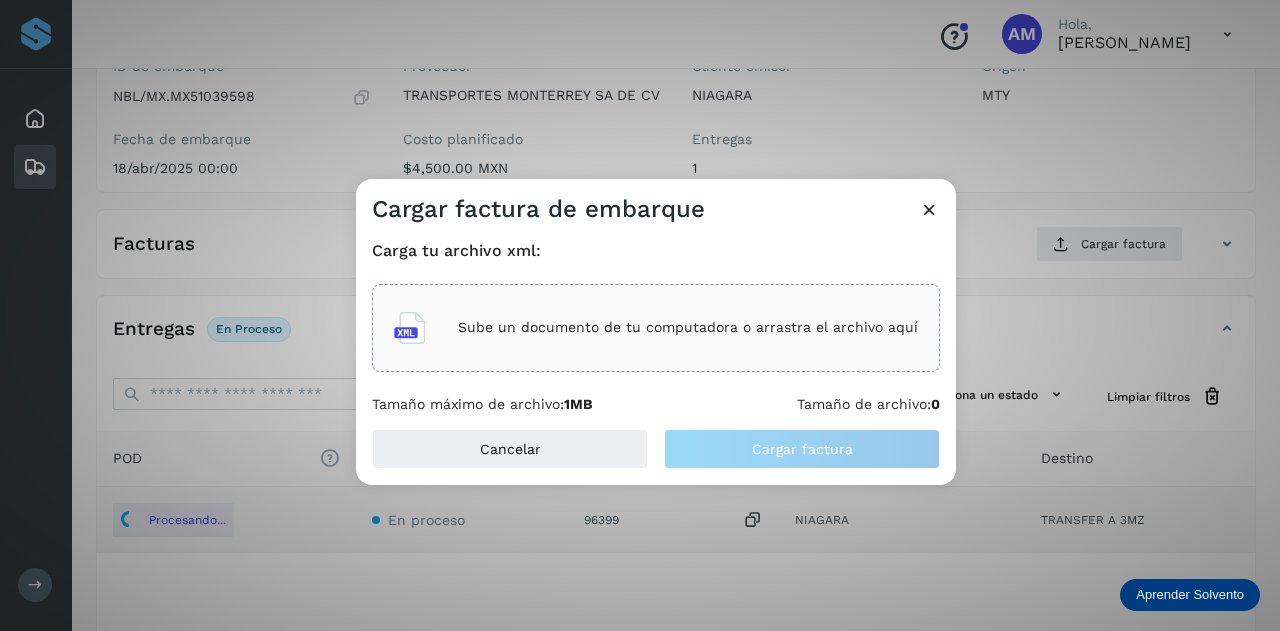 click on "Sube un documento de tu computadora o arrastra el archivo aquí" at bounding box center [688, 327] 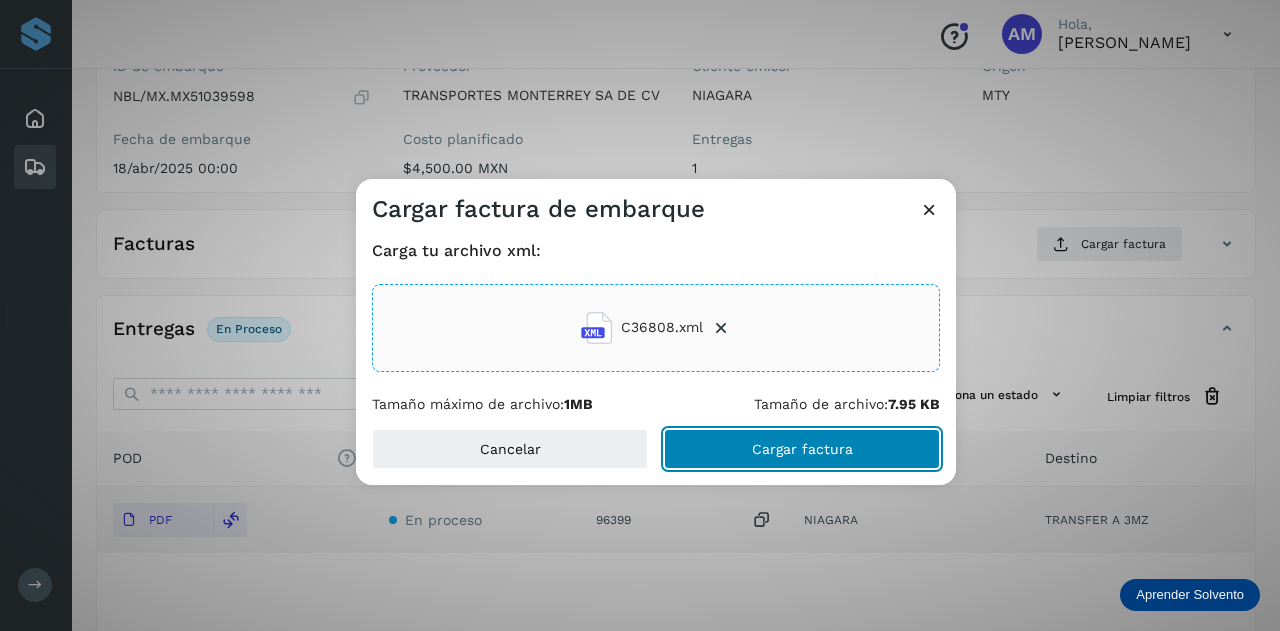 click on "Cargar factura" 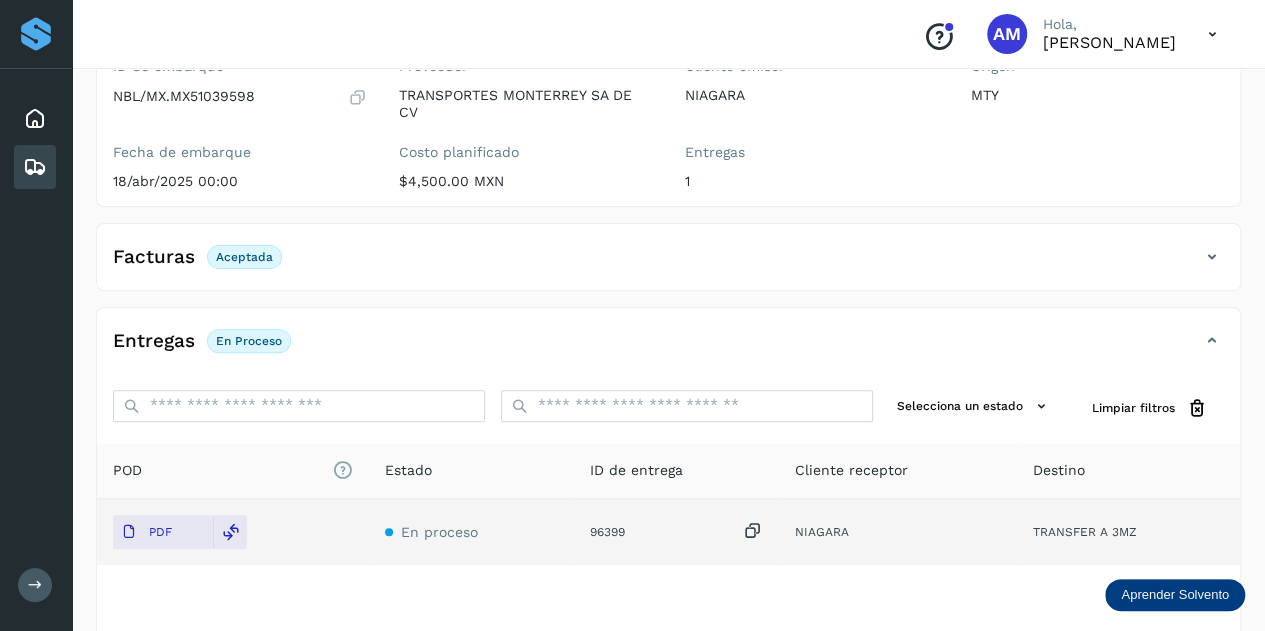scroll, scrollTop: 0, scrollLeft: 0, axis: both 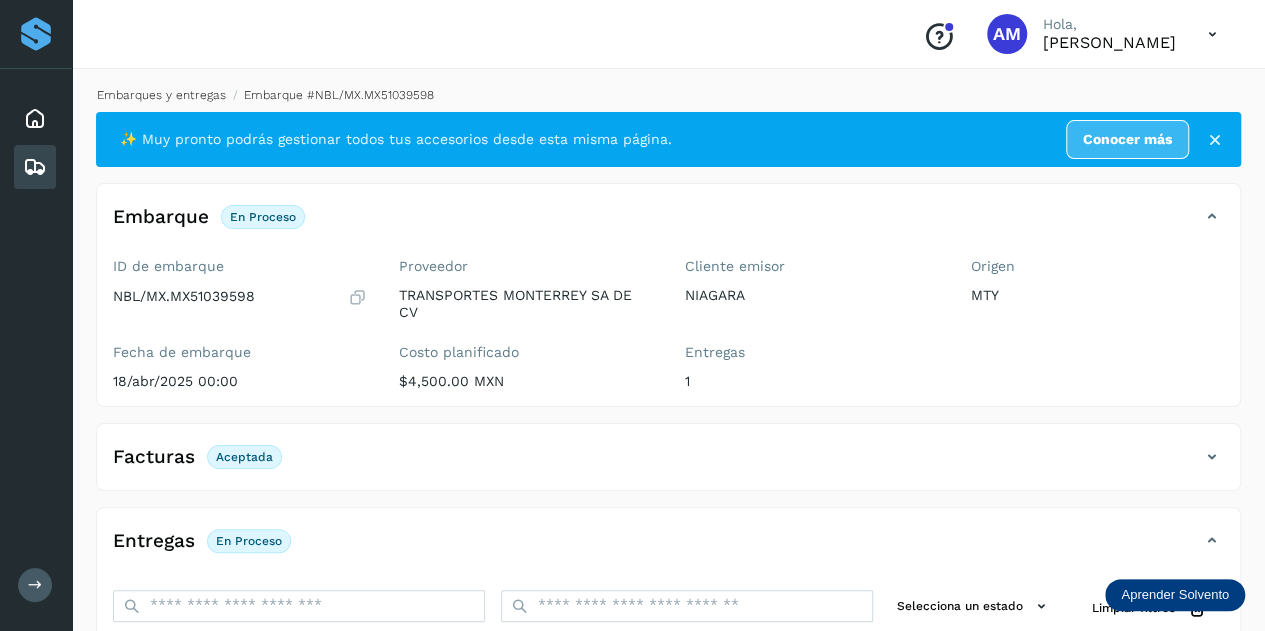 click on "Embarques y entregas" 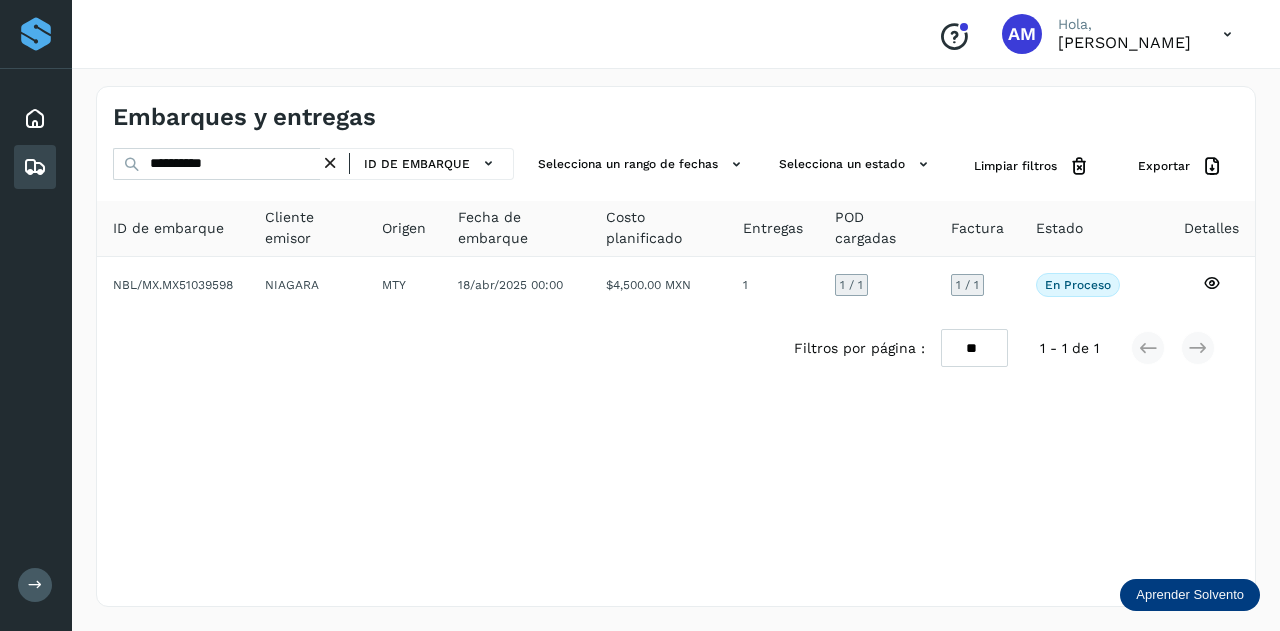 drag, startPoint x: 334, startPoint y: 162, endPoint x: 291, endPoint y: 164, distance: 43.046486 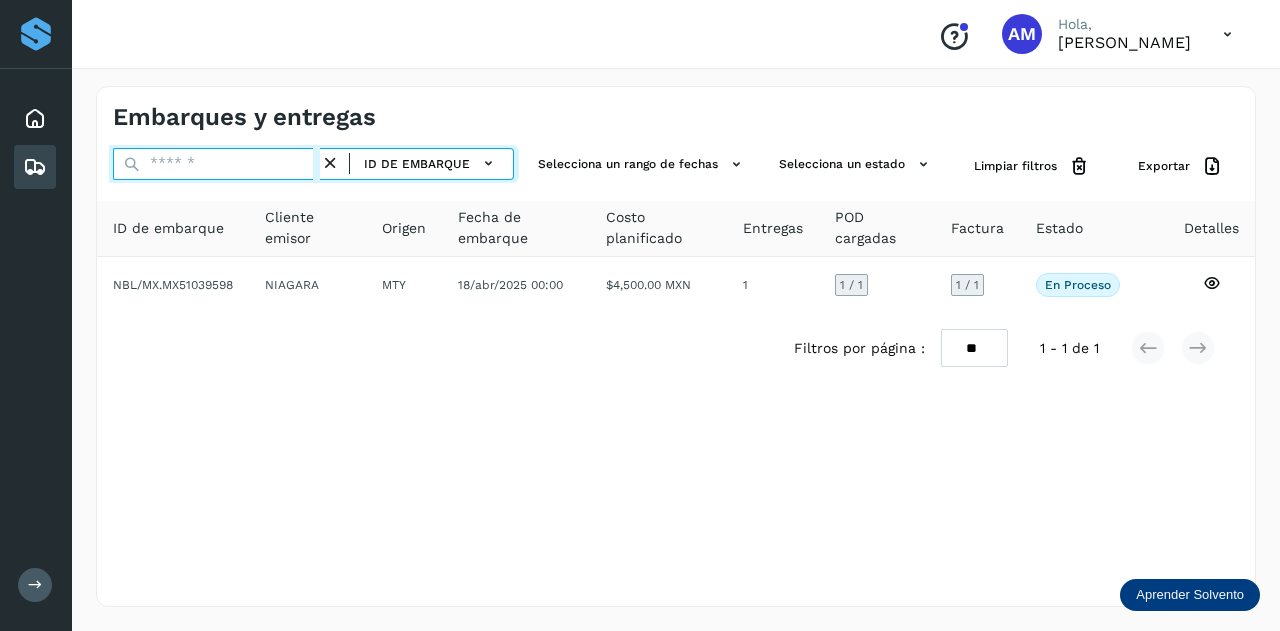click at bounding box center (216, 164) 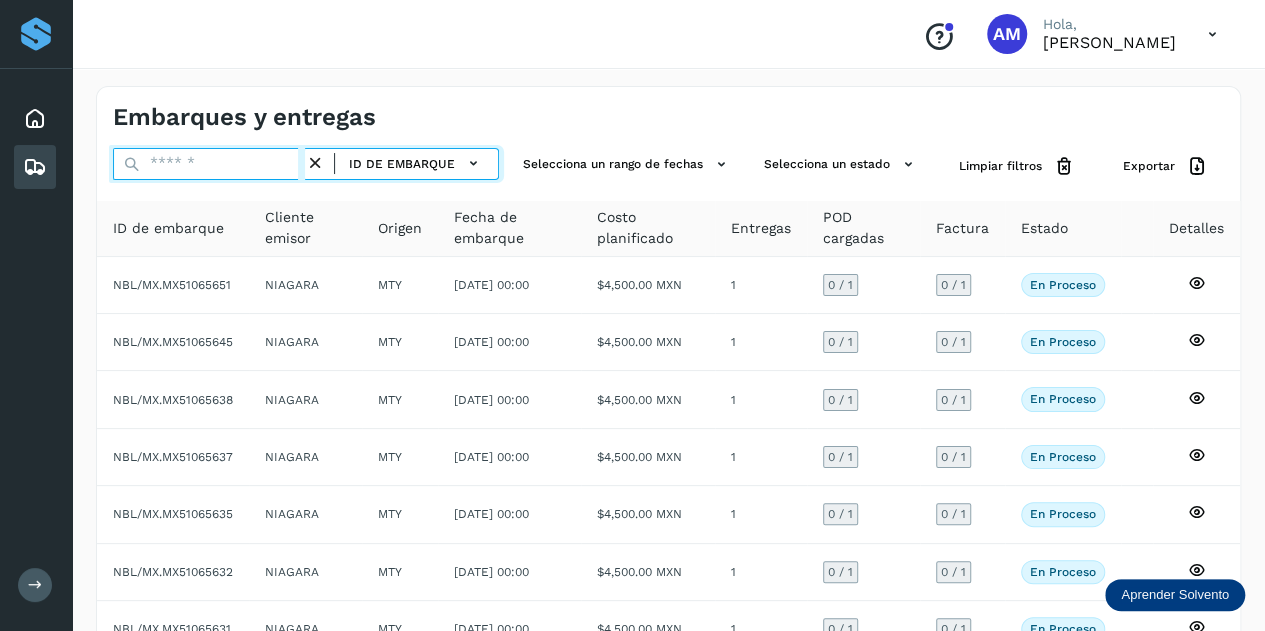 paste on "**********" 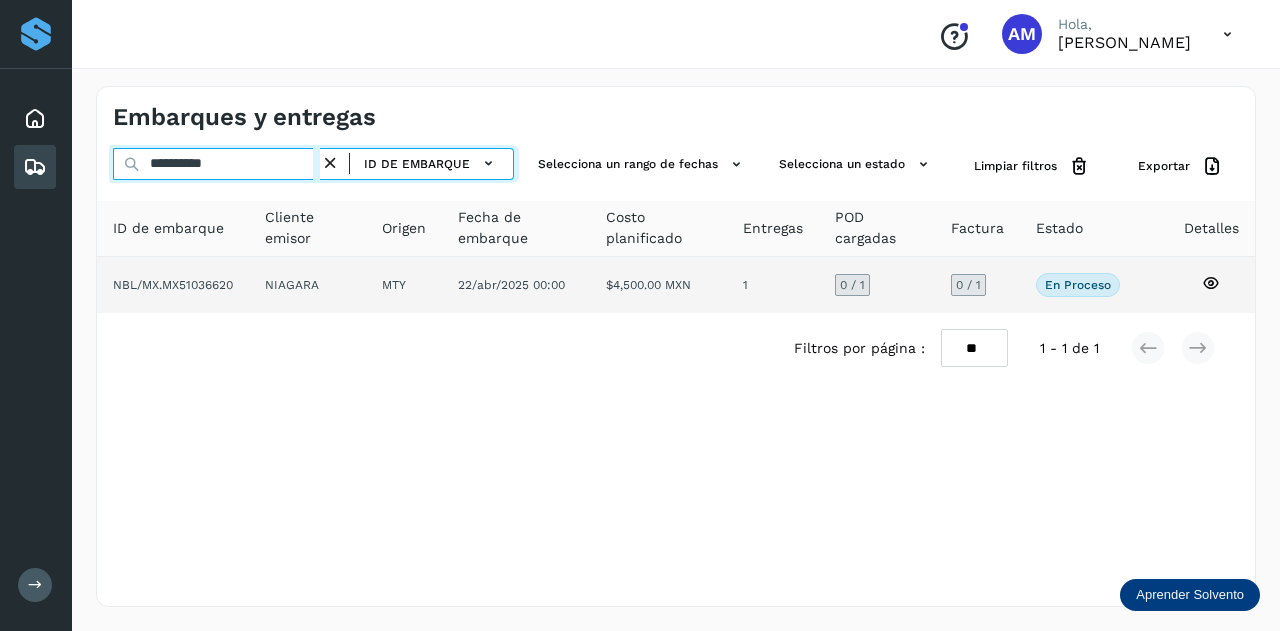 type on "**********" 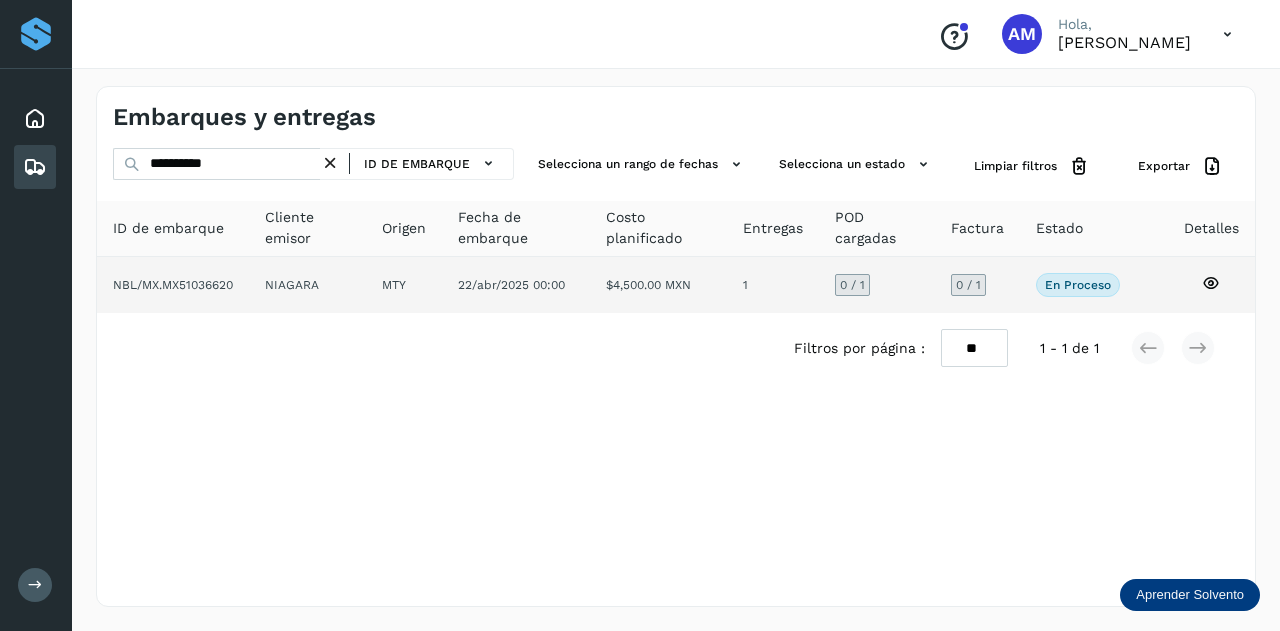 click on "NIAGARA" 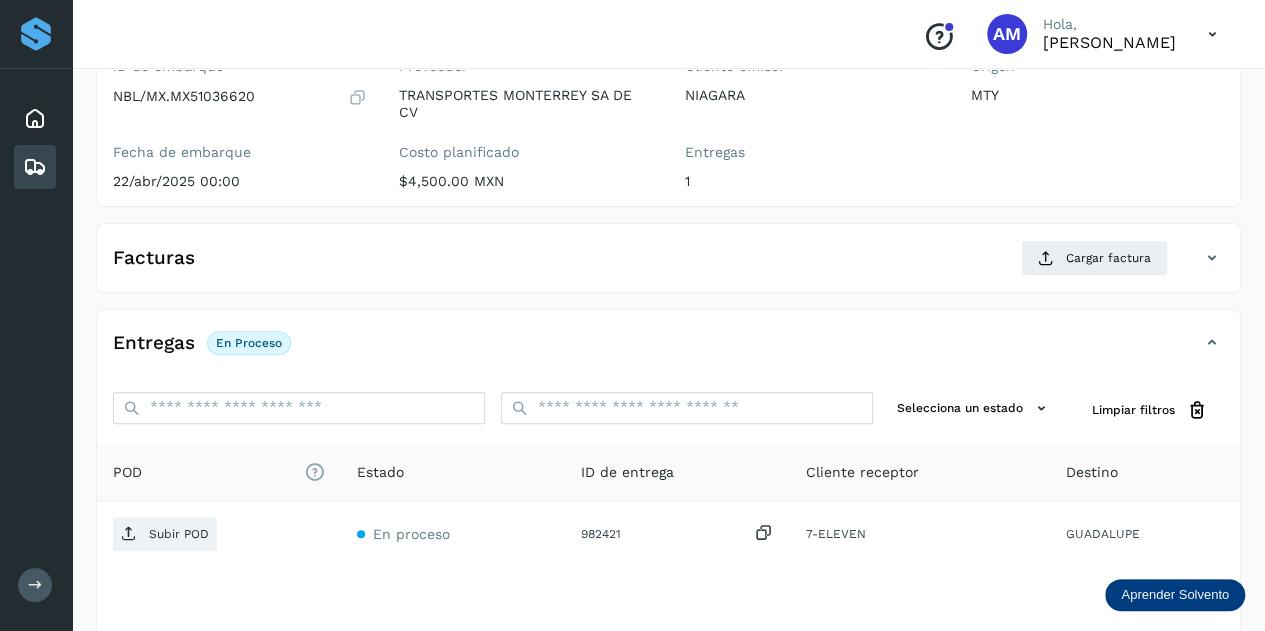 scroll, scrollTop: 0, scrollLeft: 0, axis: both 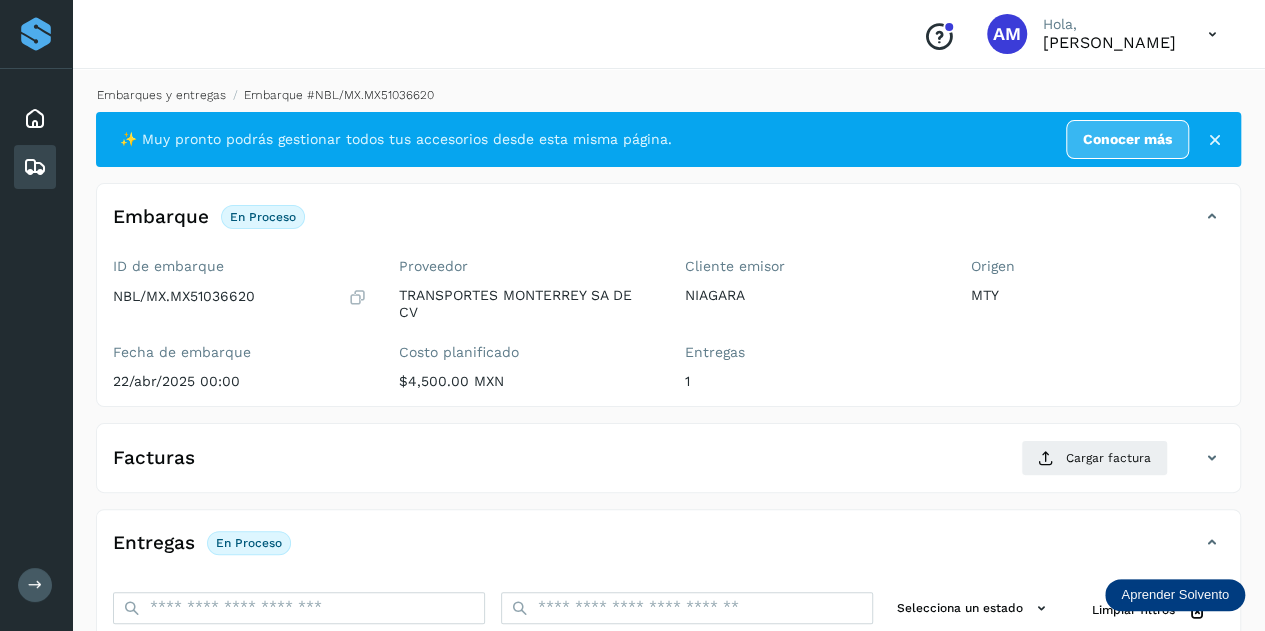 click on "Embarques y entregas" at bounding box center [161, 95] 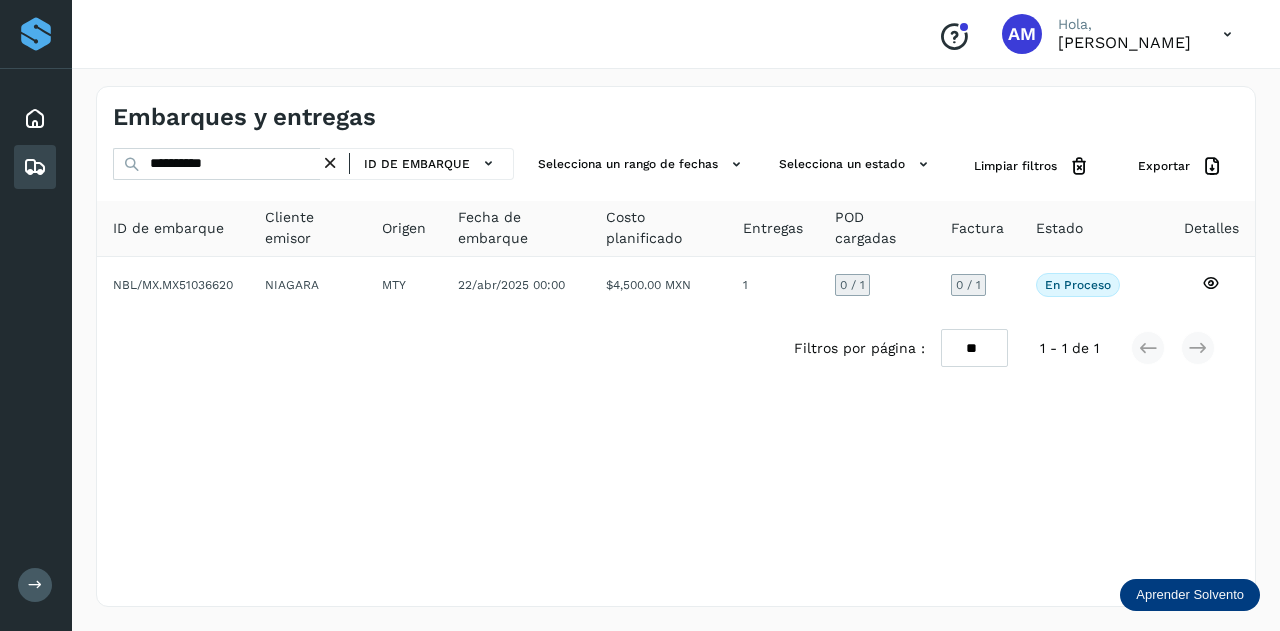 click at bounding box center (330, 163) 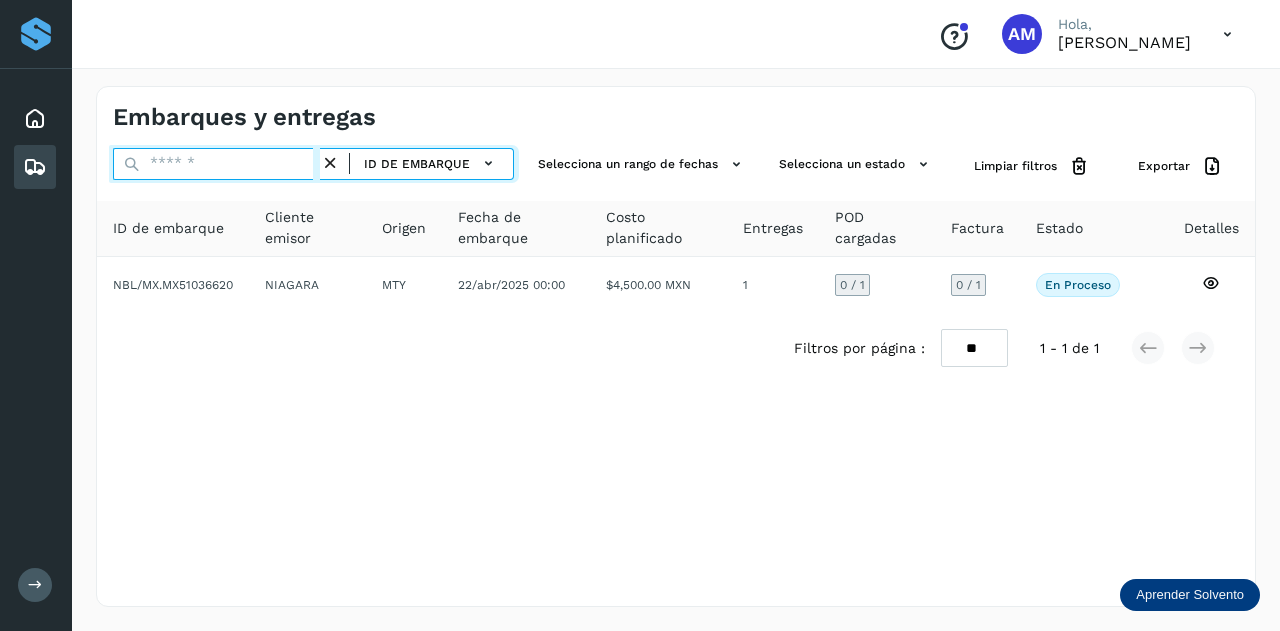 click at bounding box center [216, 164] 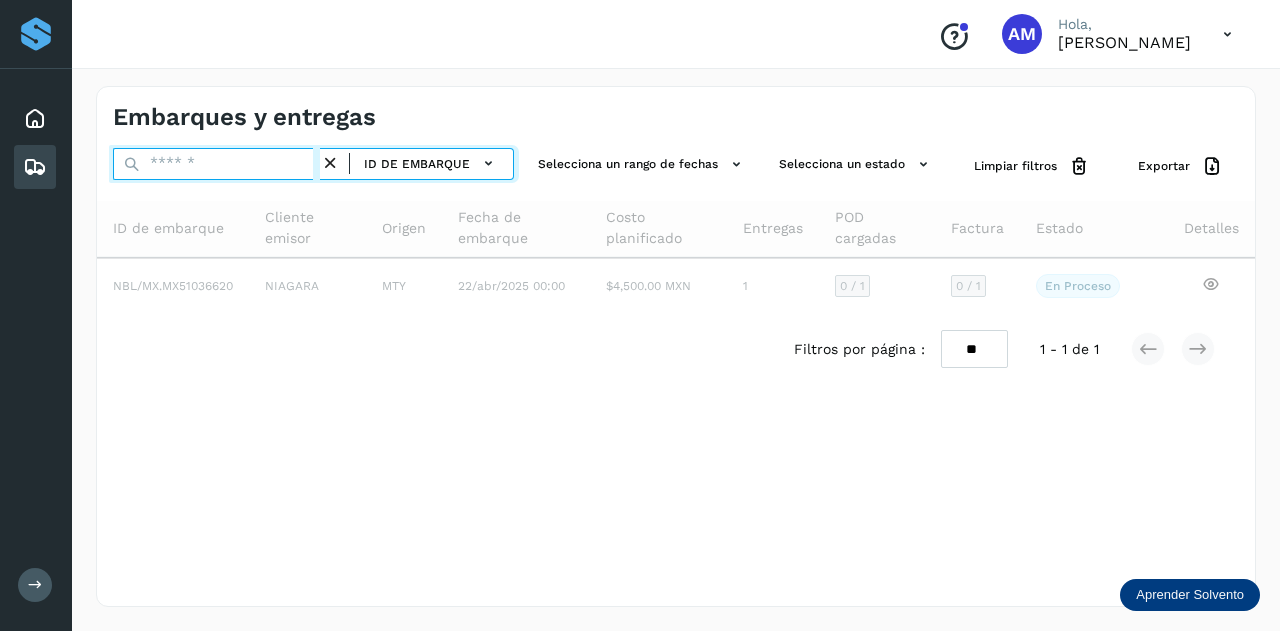 paste on "**********" 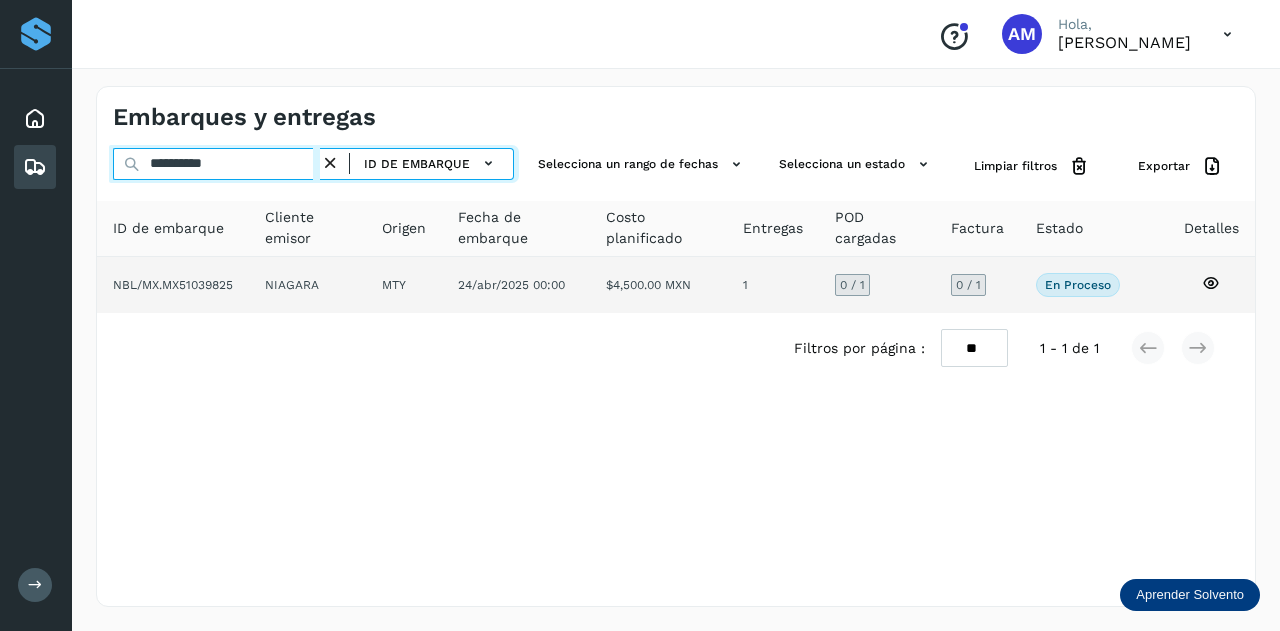 type on "**********" 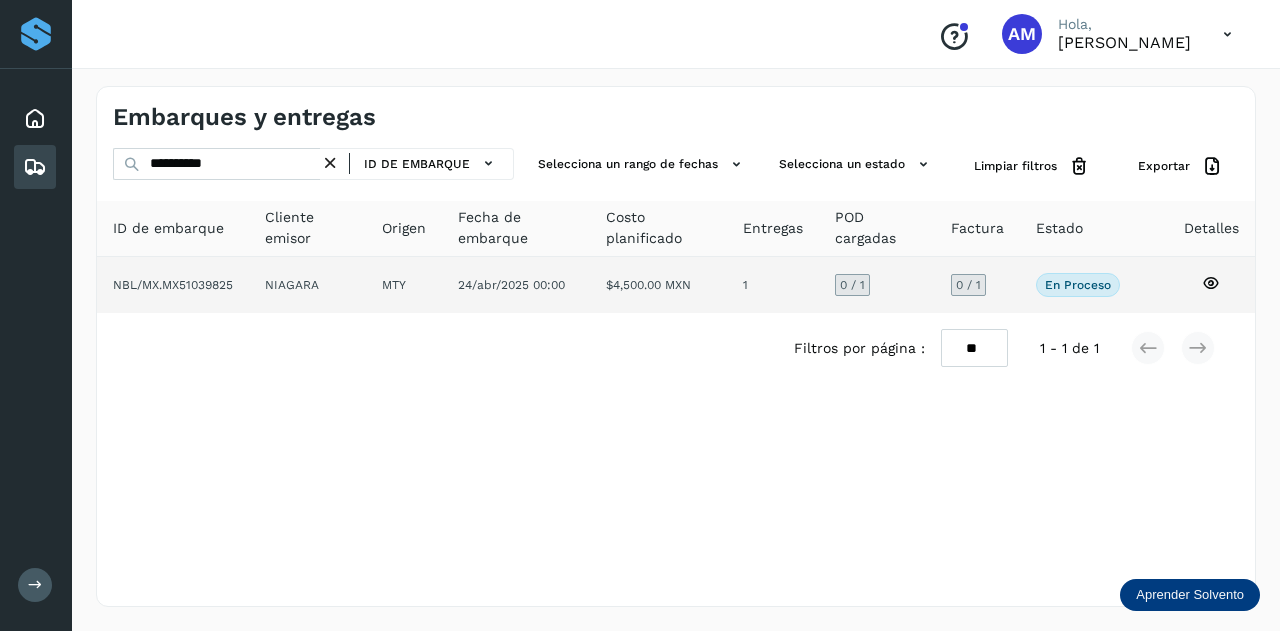 click on "NIAGARA" 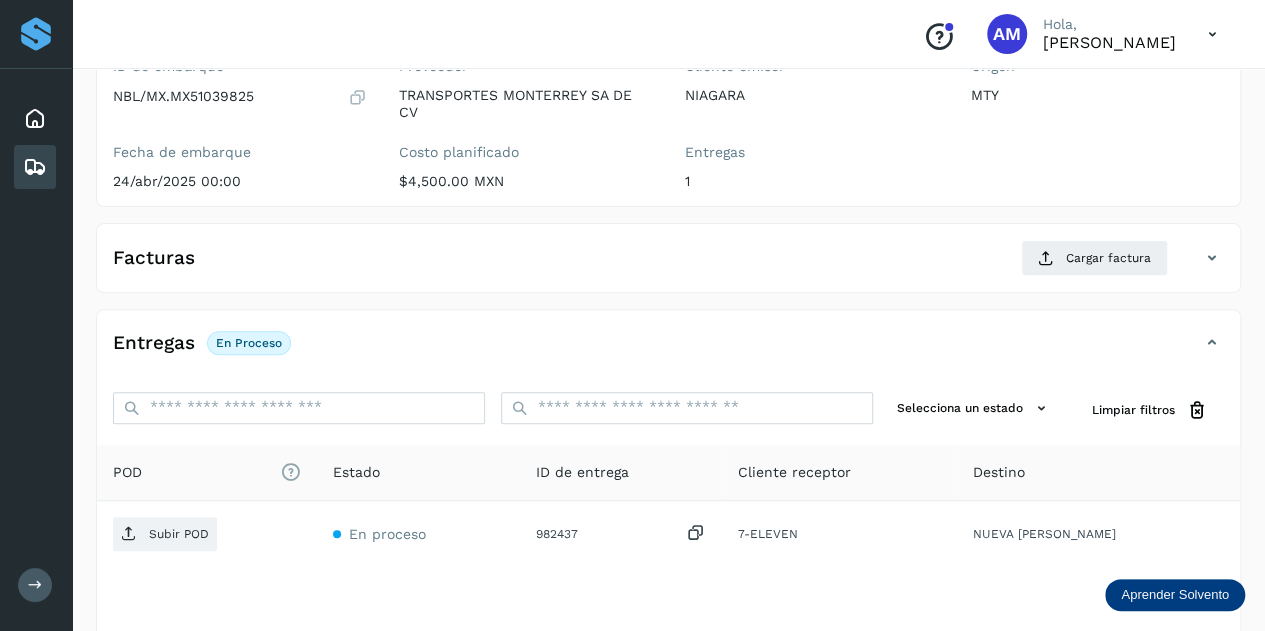 scroll, scrollTop: 300, scrollLeft: 0, axis: vertical 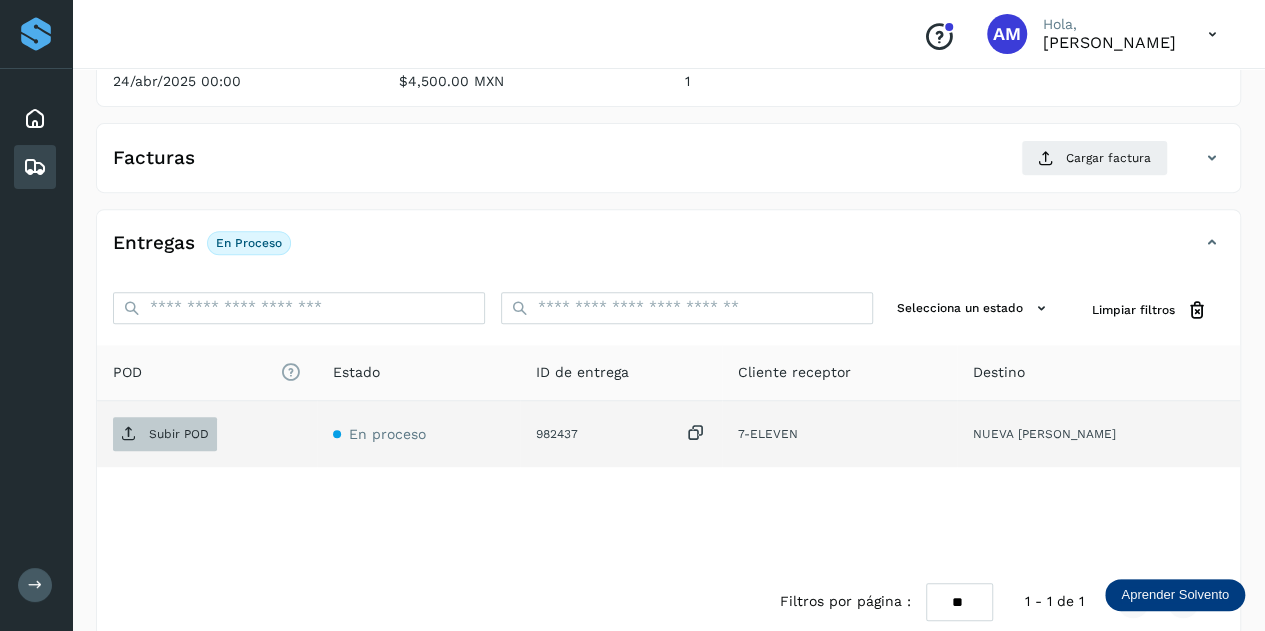 click on "Subir POD" at bounding box center (165, 434) 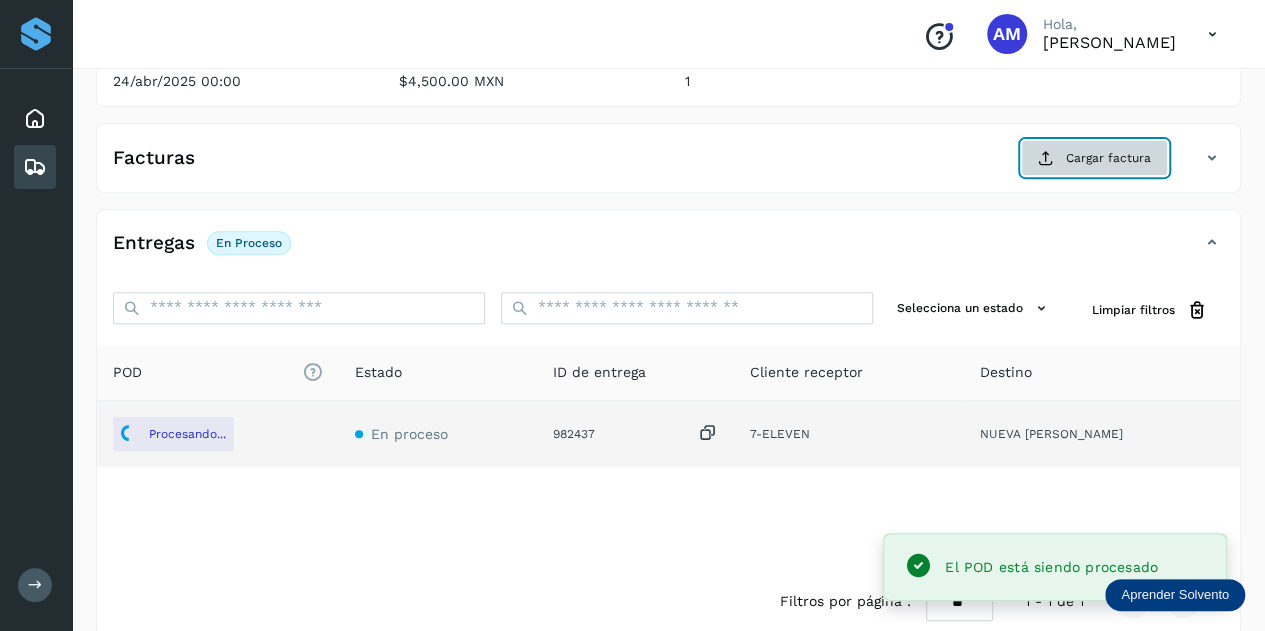 click on "Cargar factura" at bounding box center [1094, 158] 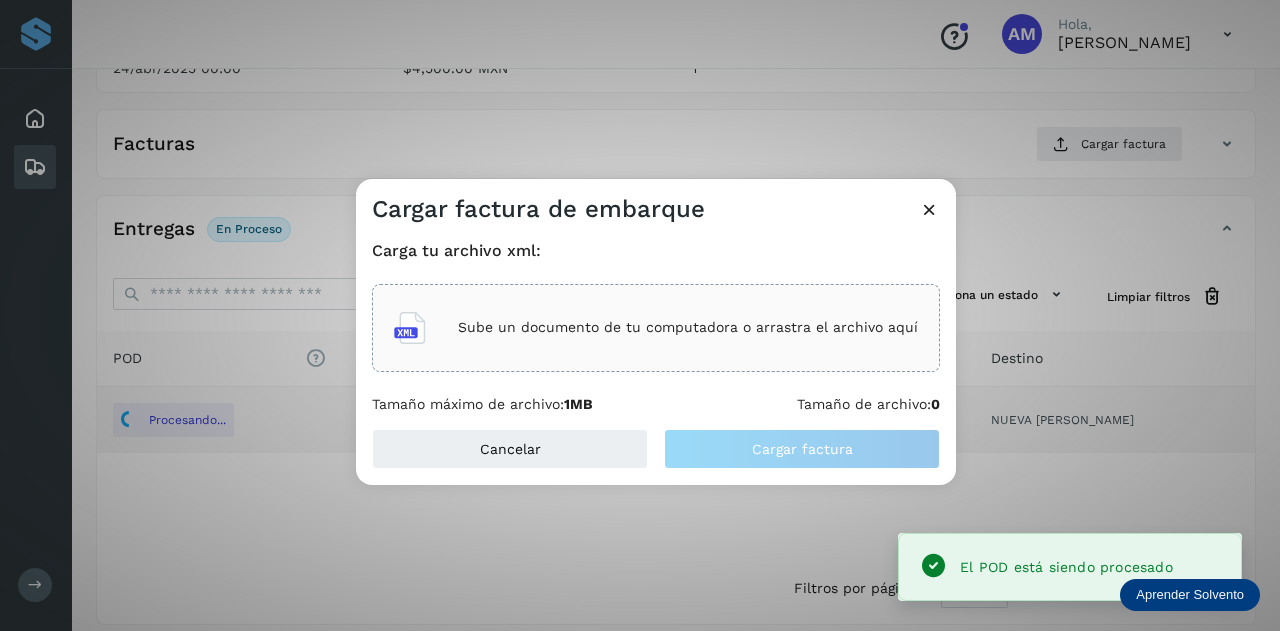 click on "Sube un documento de tu computadora o arrastra el archivo aquí" 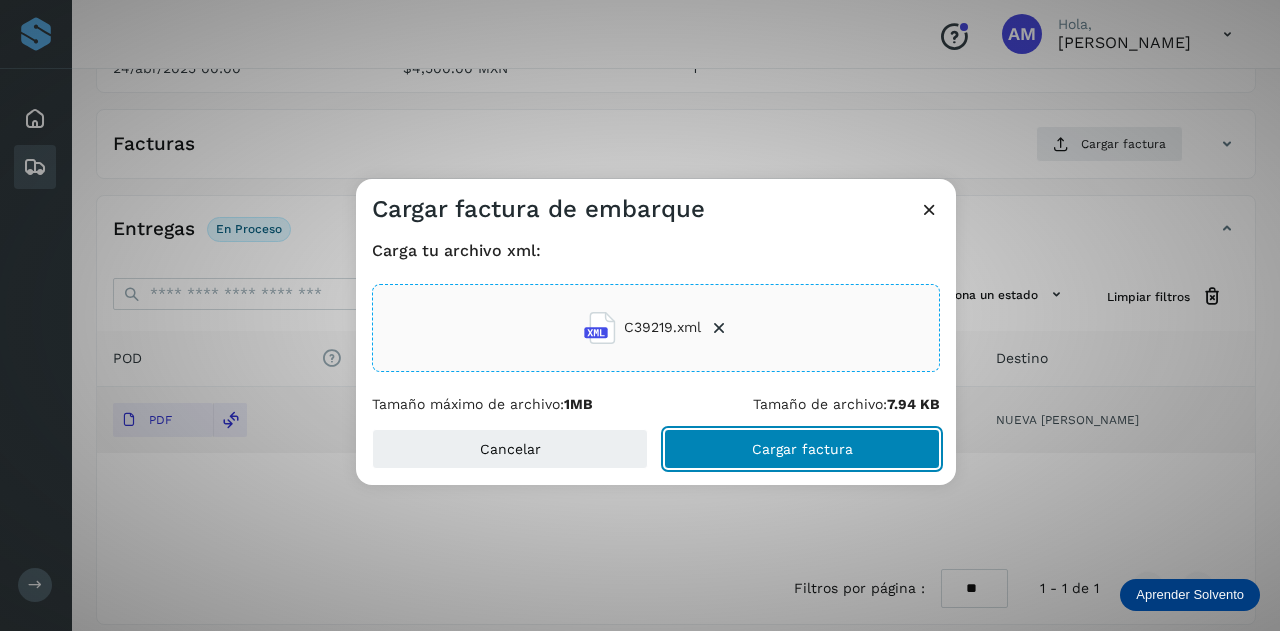 click on "Cargar factura" 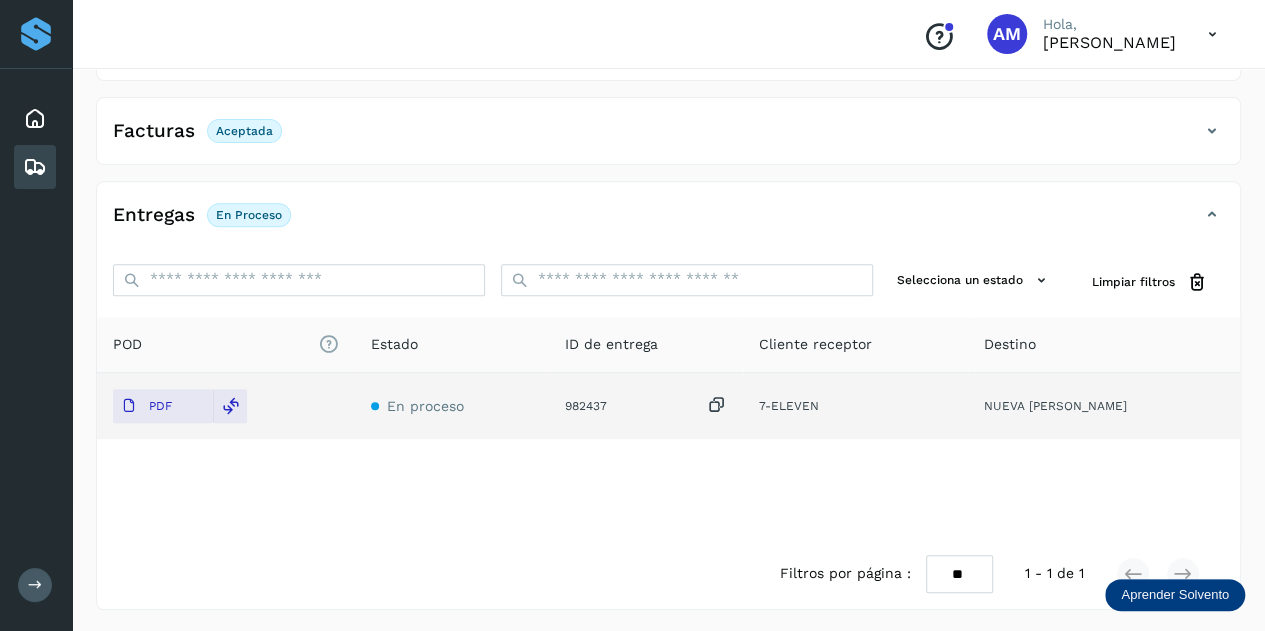 scroll, scrollTop: 0, scrollLeft: 0, axis: both 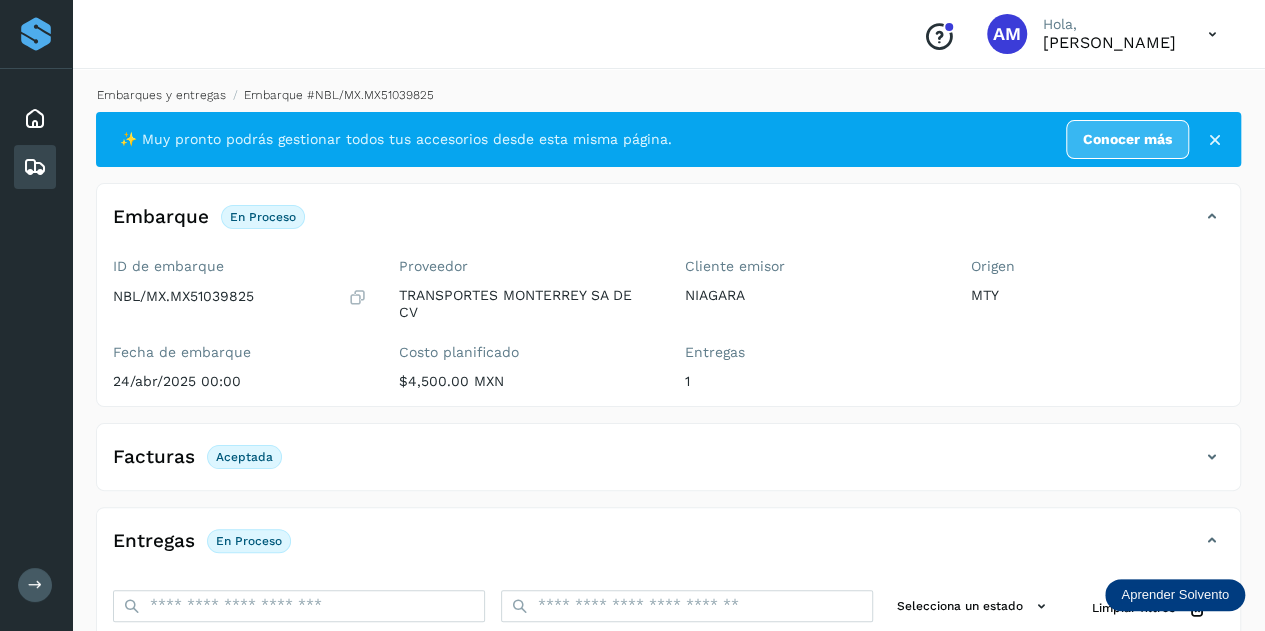 click on "Embarques y entregas" at bounding box center [161, 95] 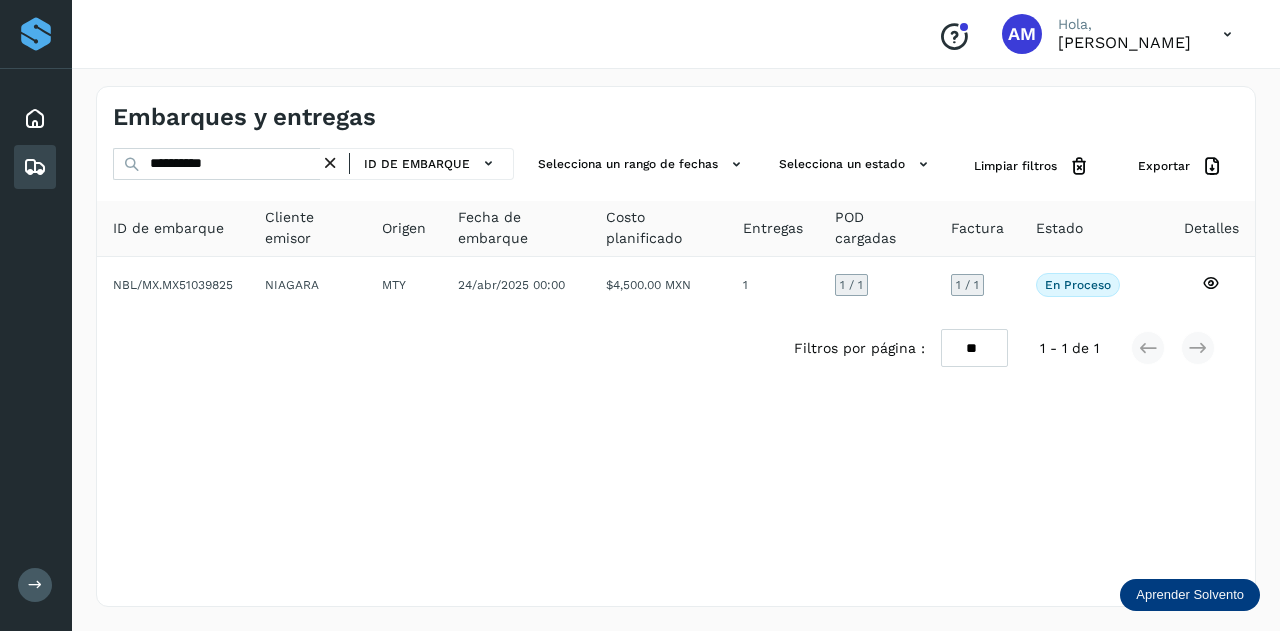 click at bounding box center (330, 163) 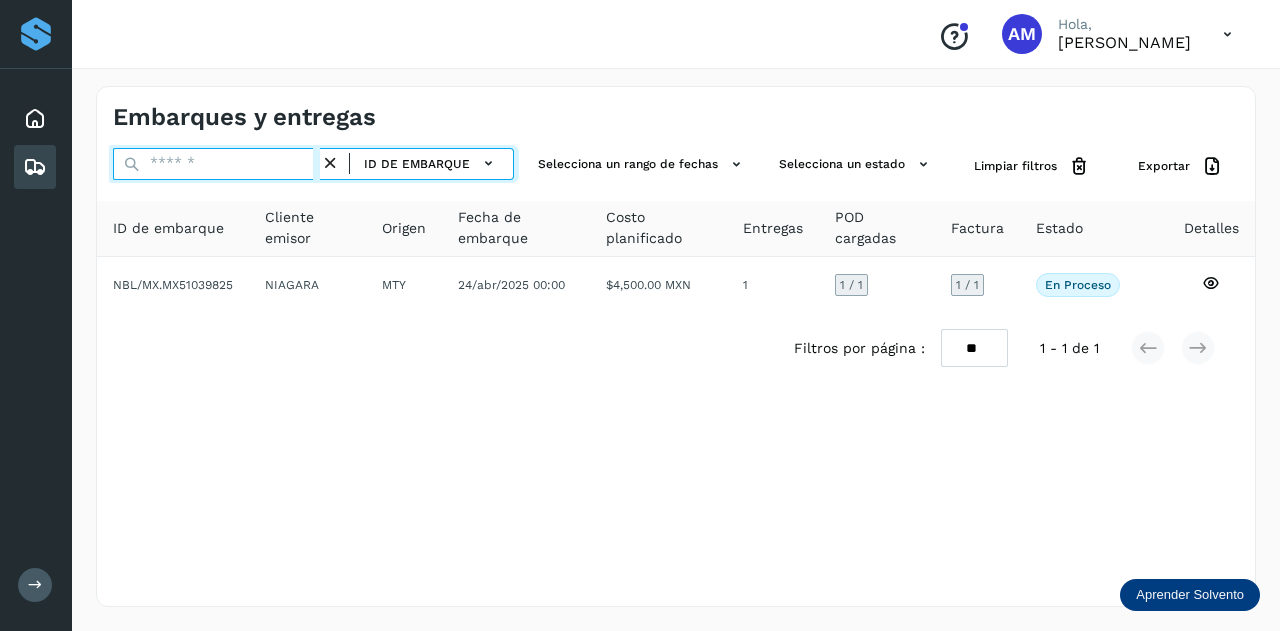 click at bounding box center [216, 164] 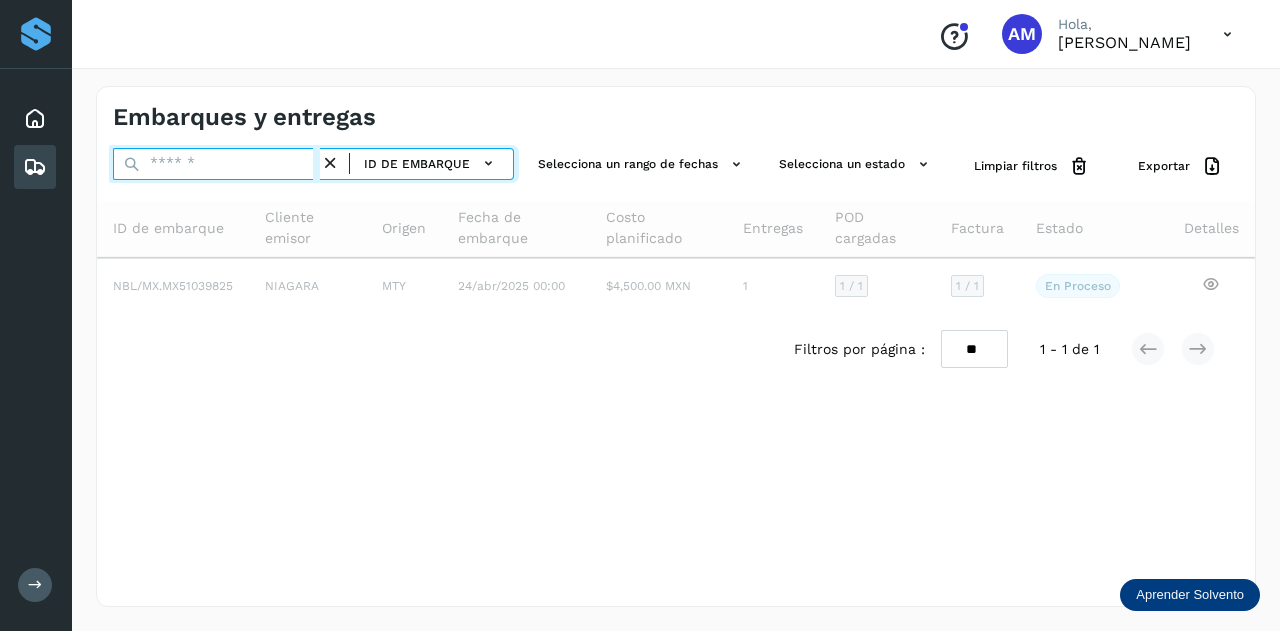paste on "******" 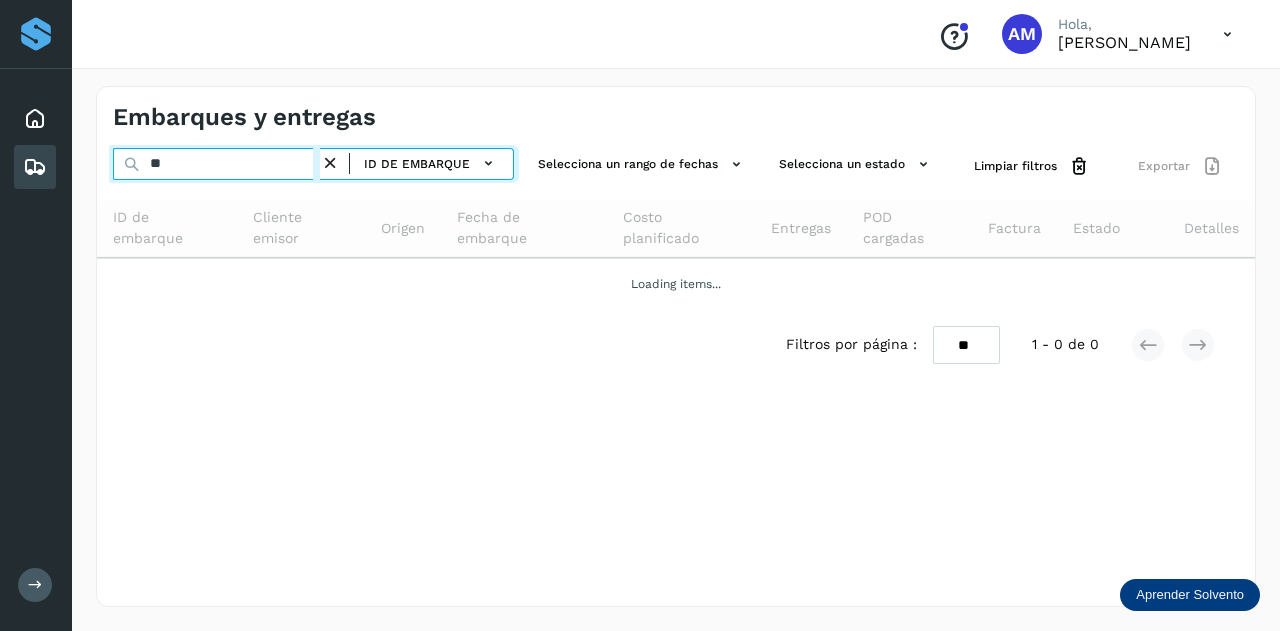 type on "*" 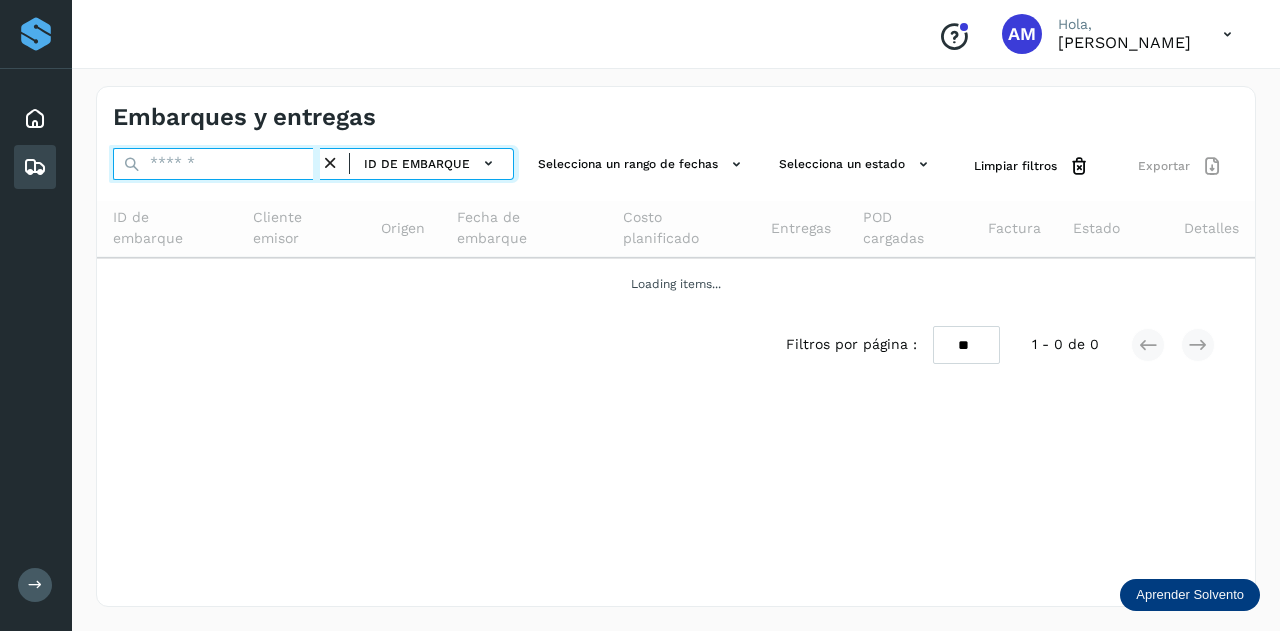 paste on "**********" 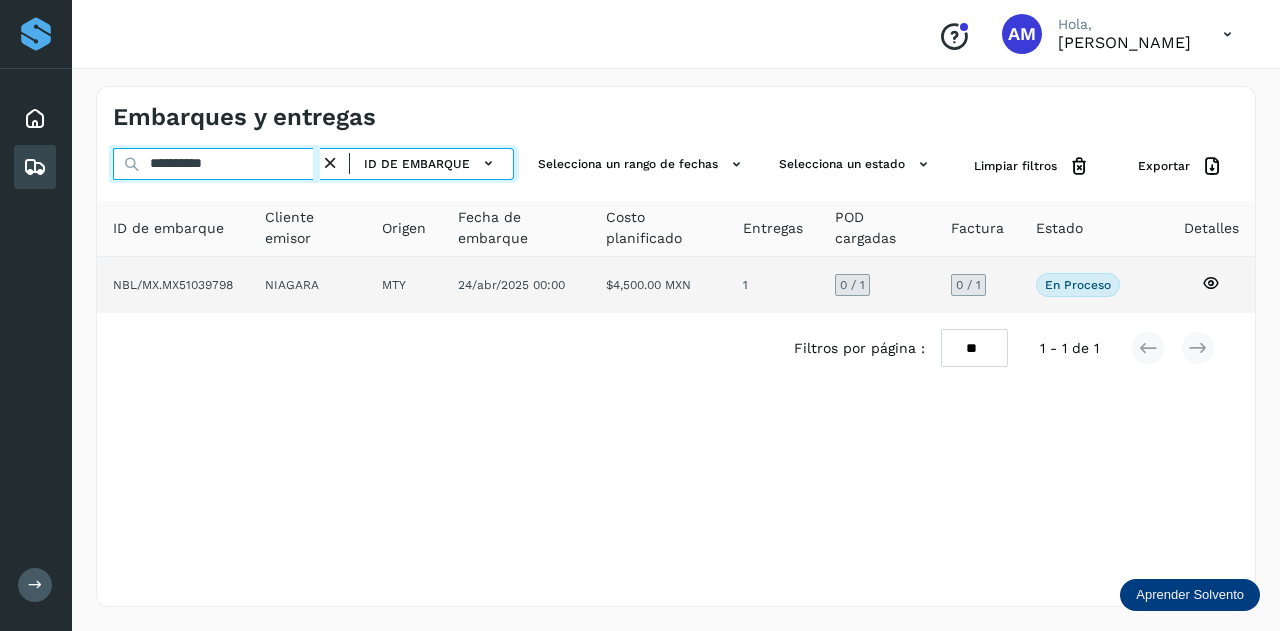 type on "**********" 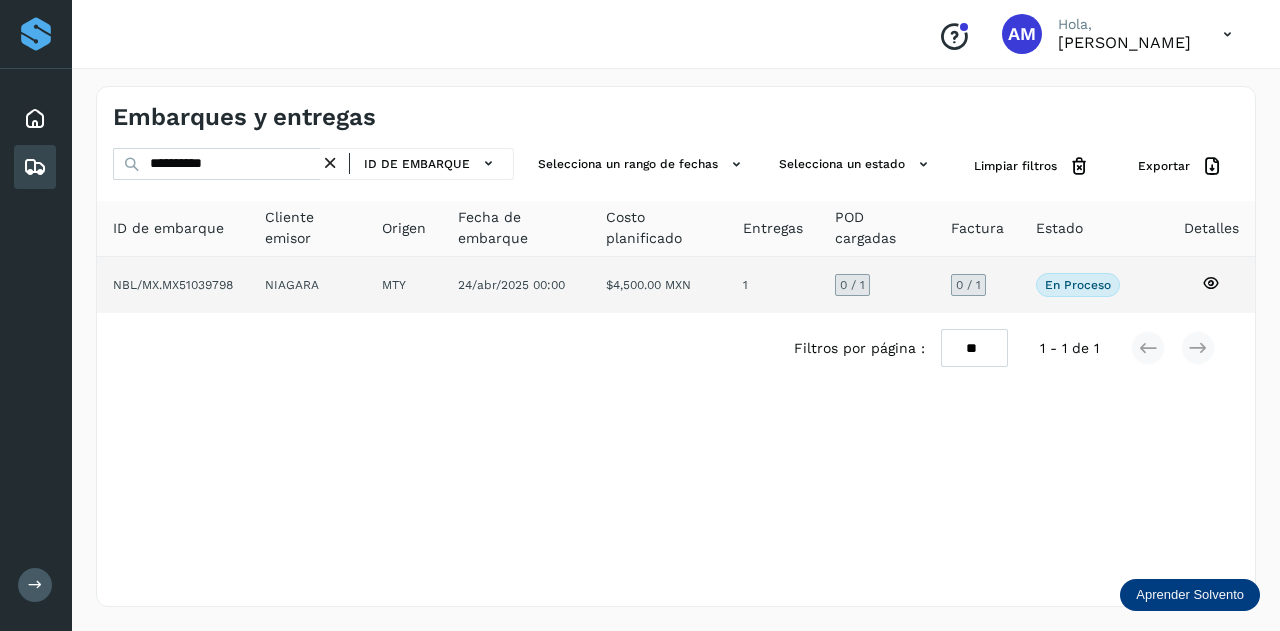 click on "NIAGARA" 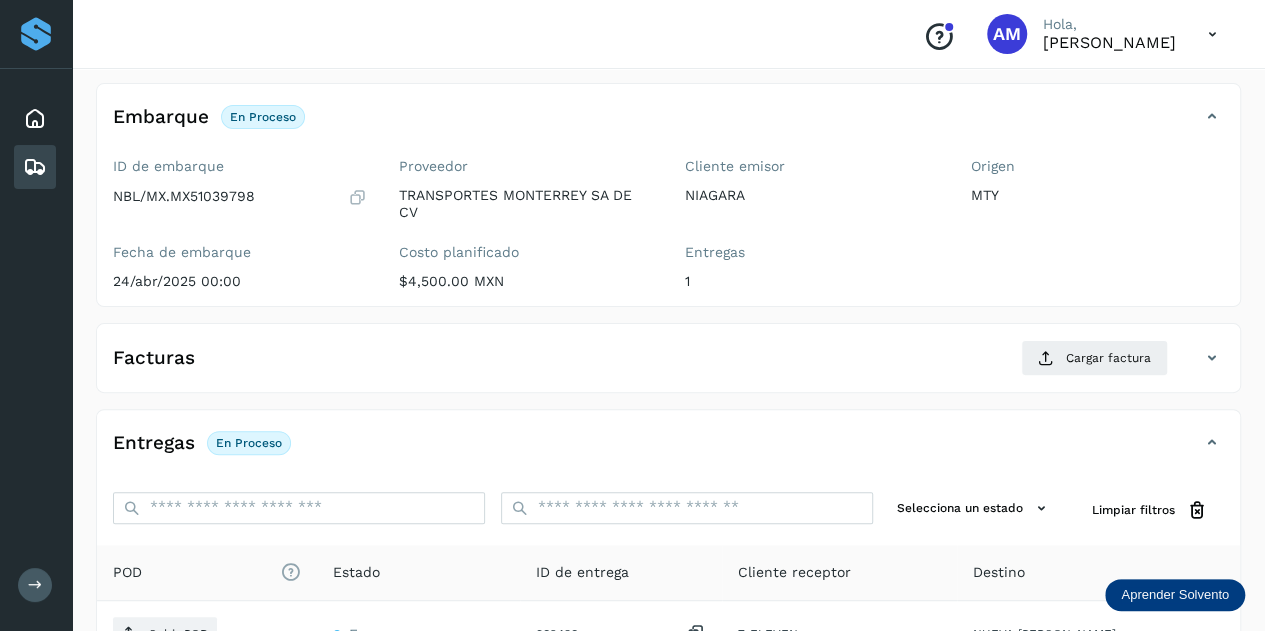 scroll, scrollTop: 200, scrollLeft: 0, axis: vertical 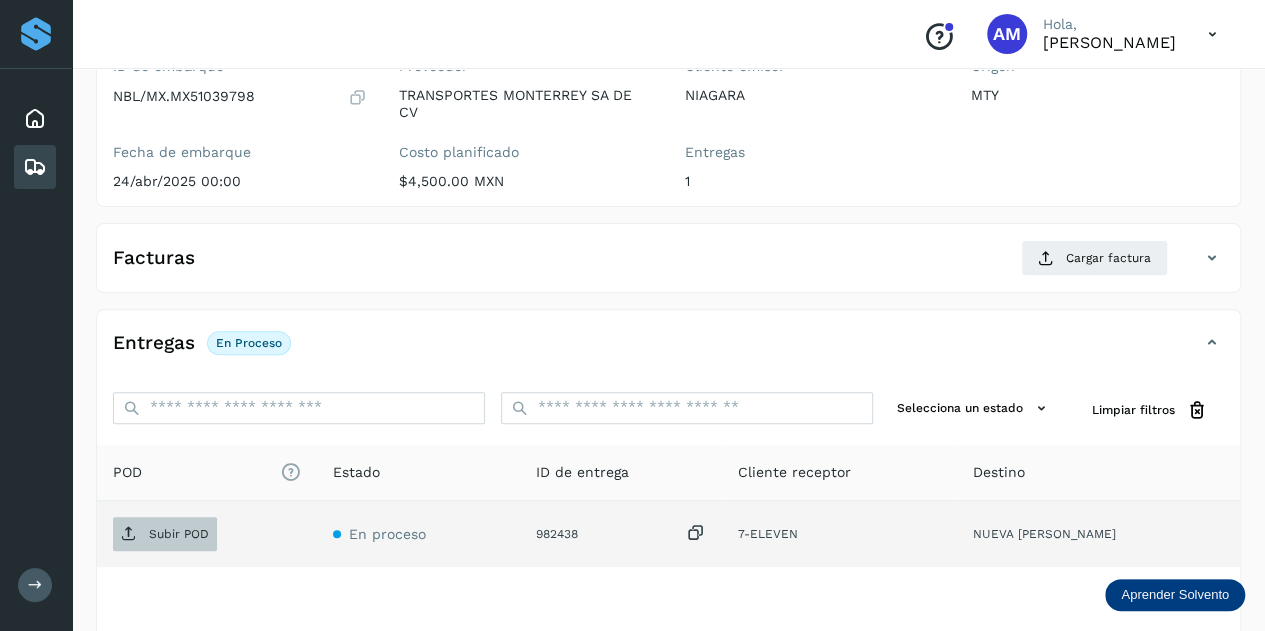 click on "Subir POD" at bounding box center [179, 534] 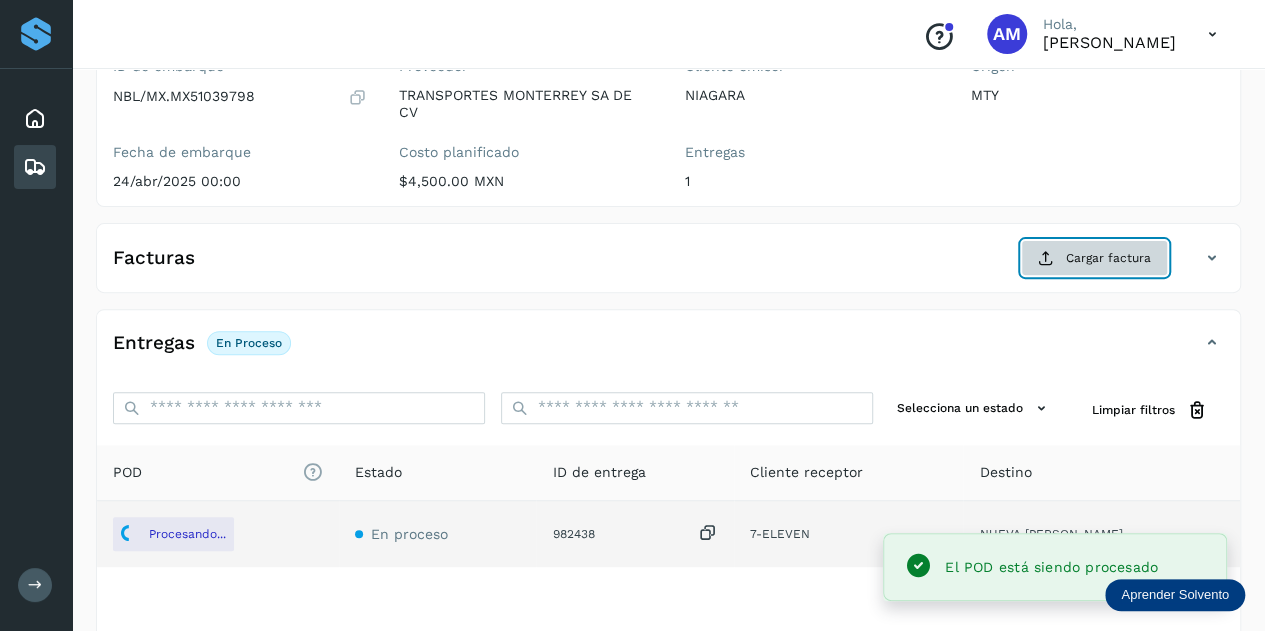 click on "Cargar factura" 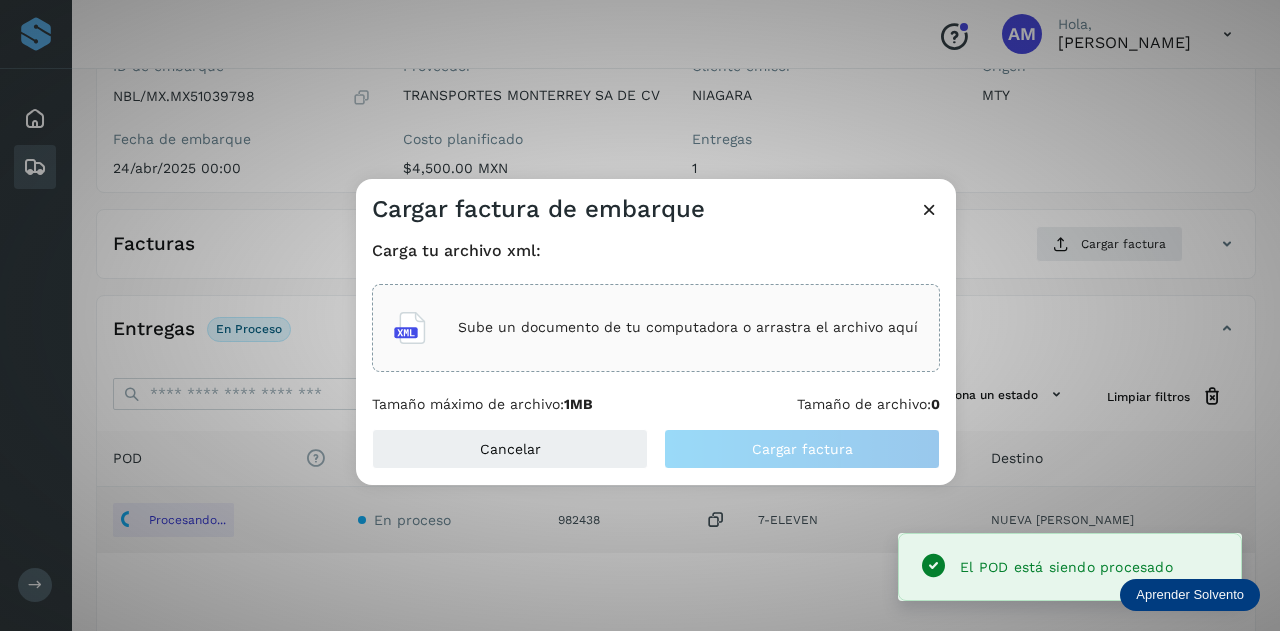 click on "Sube un documento de tu computadora o arrastra el archivo aquí" at bounding box center (688, 327) 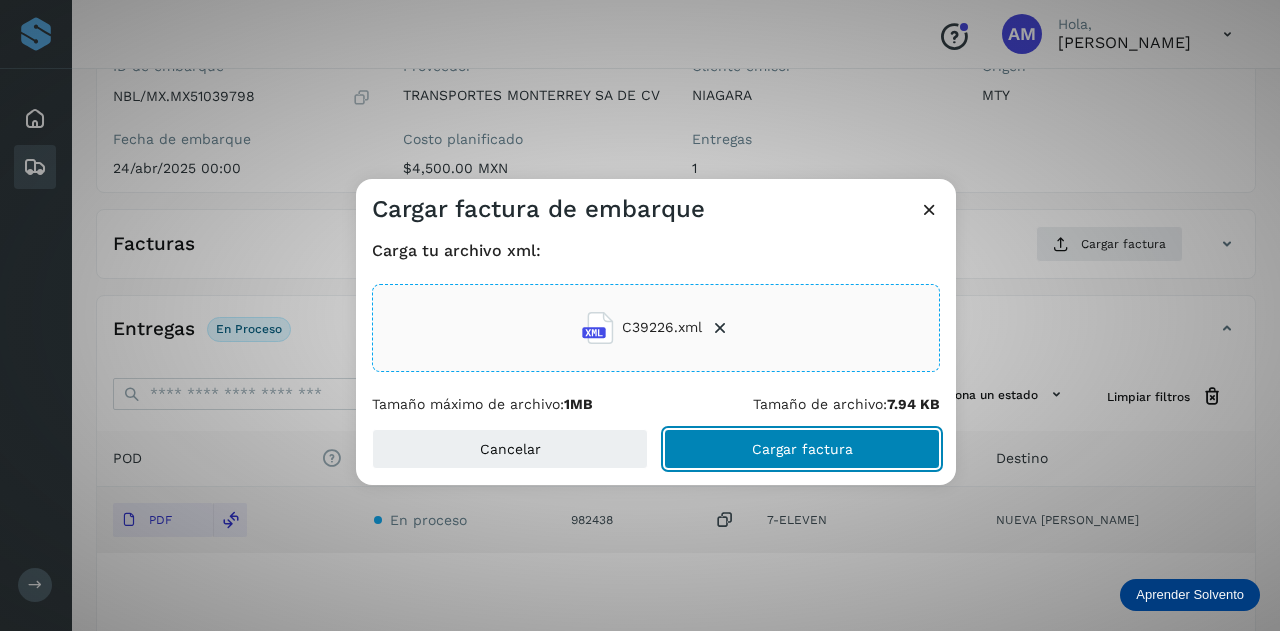 drag, startPoint x: 716, startPoint y: 449, endPoint x: 704, endPoint y: 461, distance: 16.970562 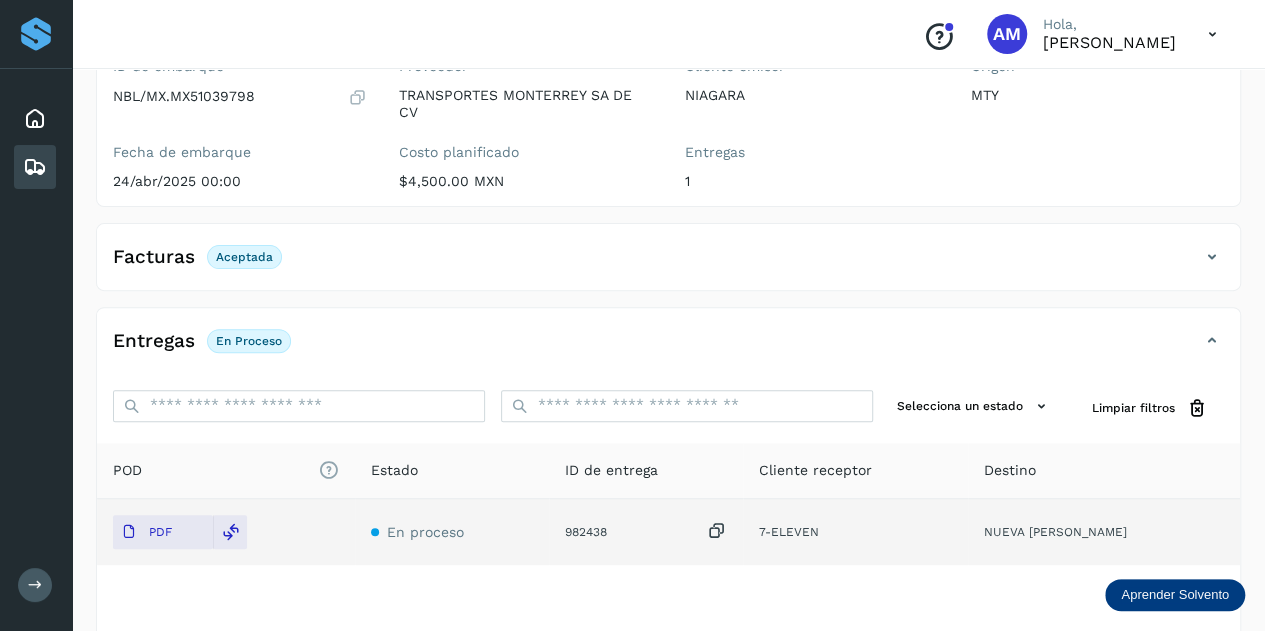 scroll, scrollTop: 0, scrollLeft: 0, axis: both 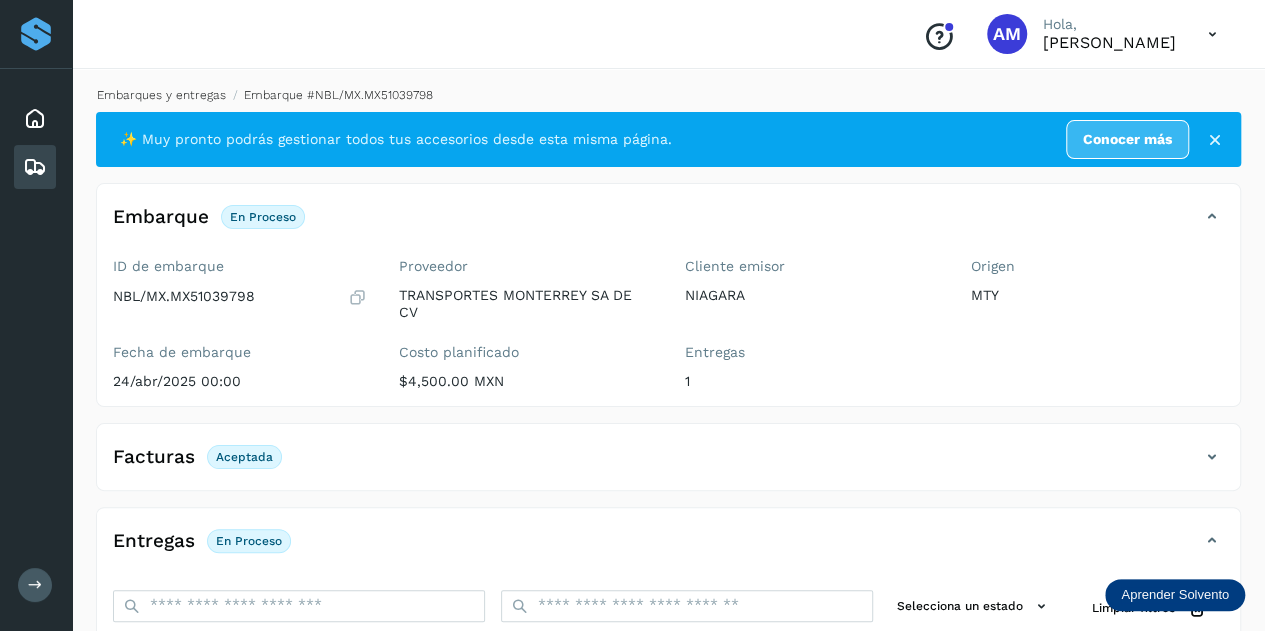 click on "Embarques y entregas" at bounding box center (161, 95) 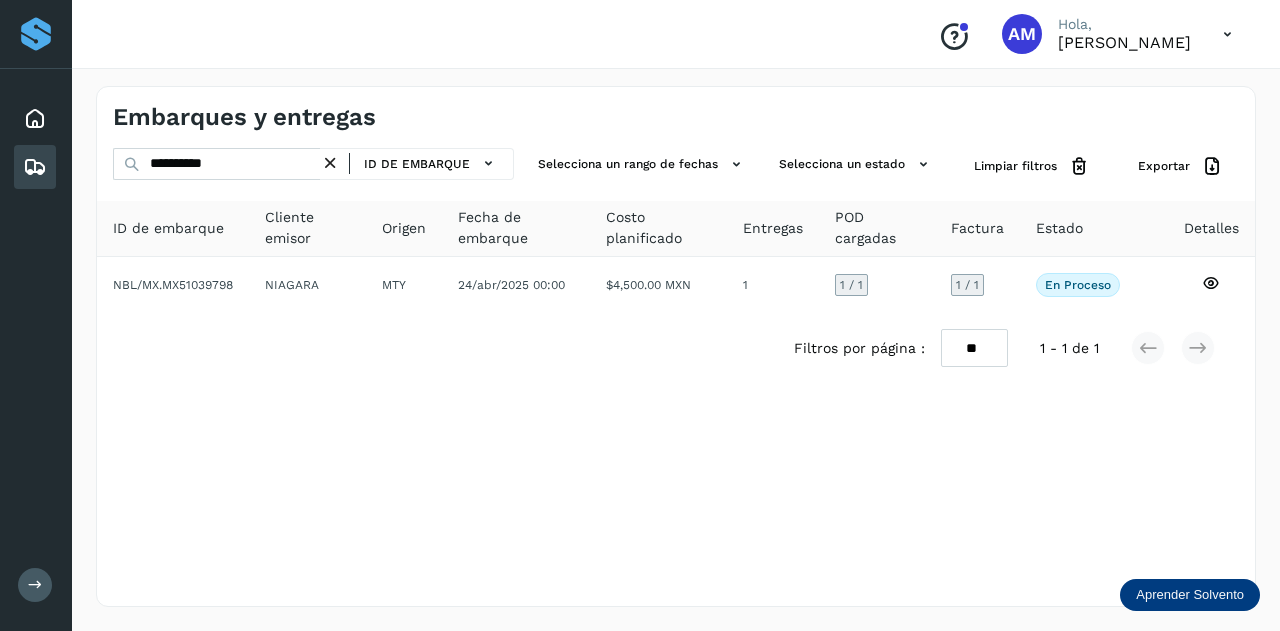 click at bounding box center [330, 163] 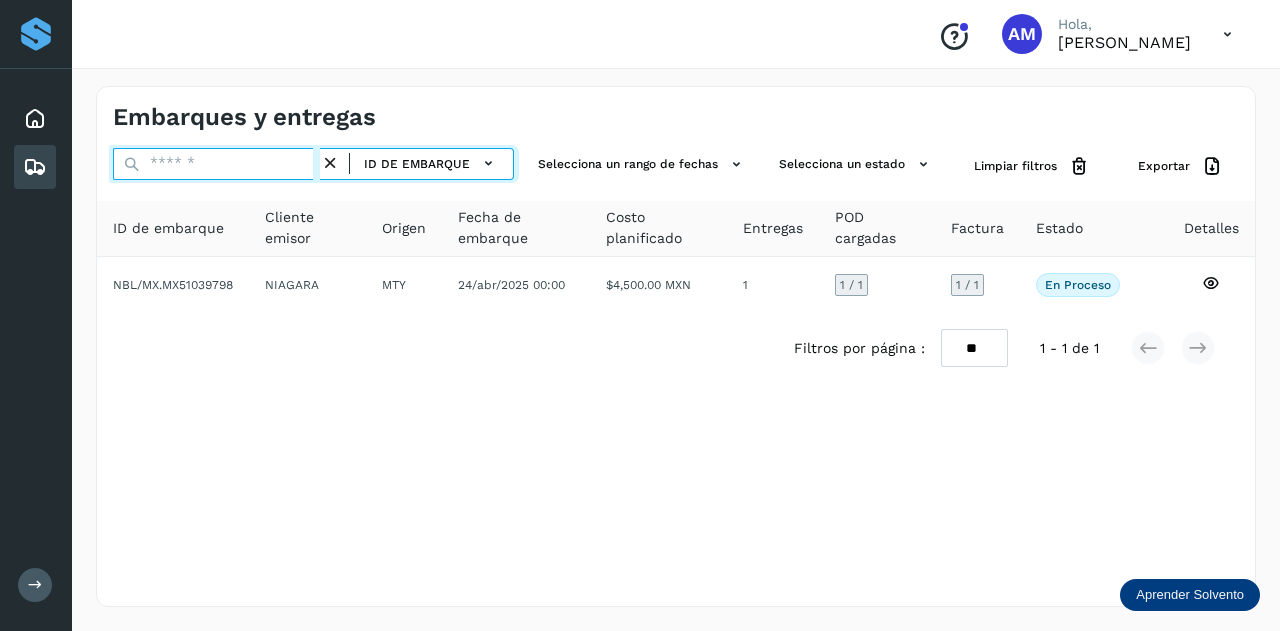 click at bounding box center [216, 164] 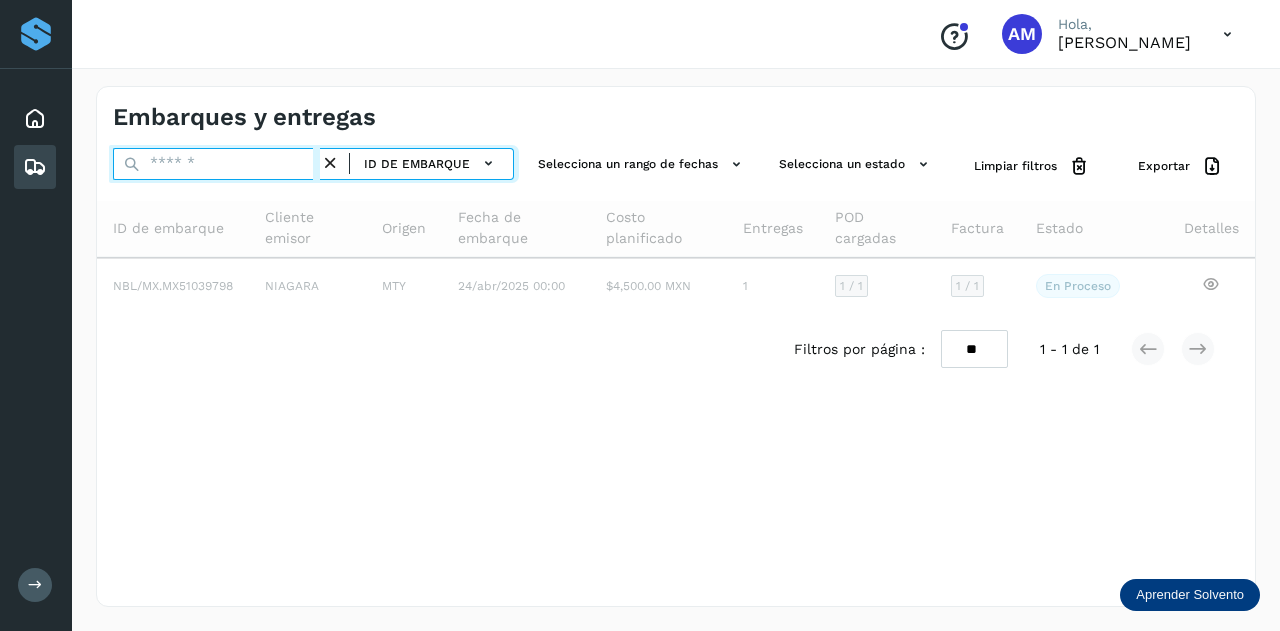 paste on "**********" 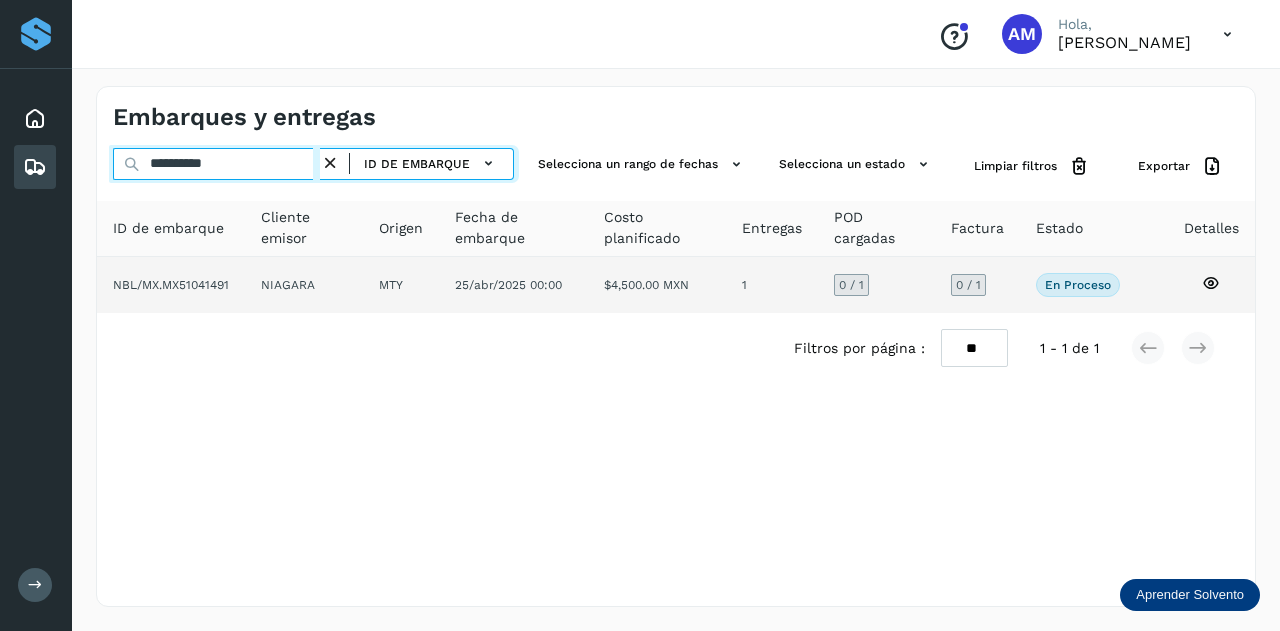 type on "**********" 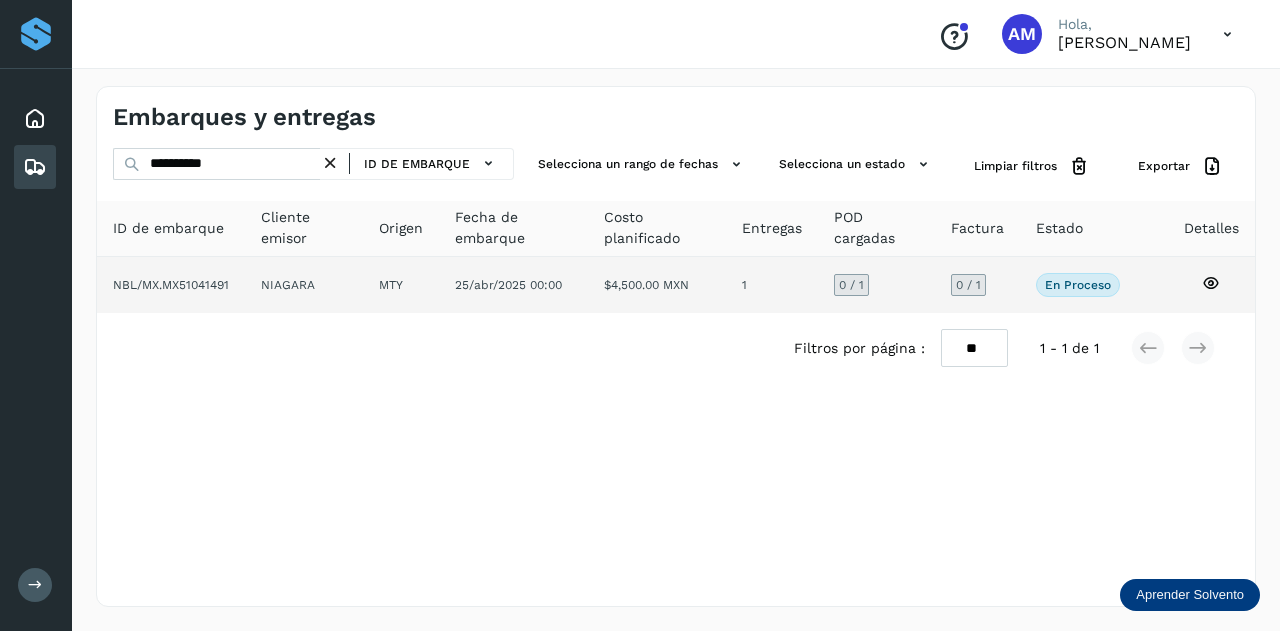 click on "NIAGARA" 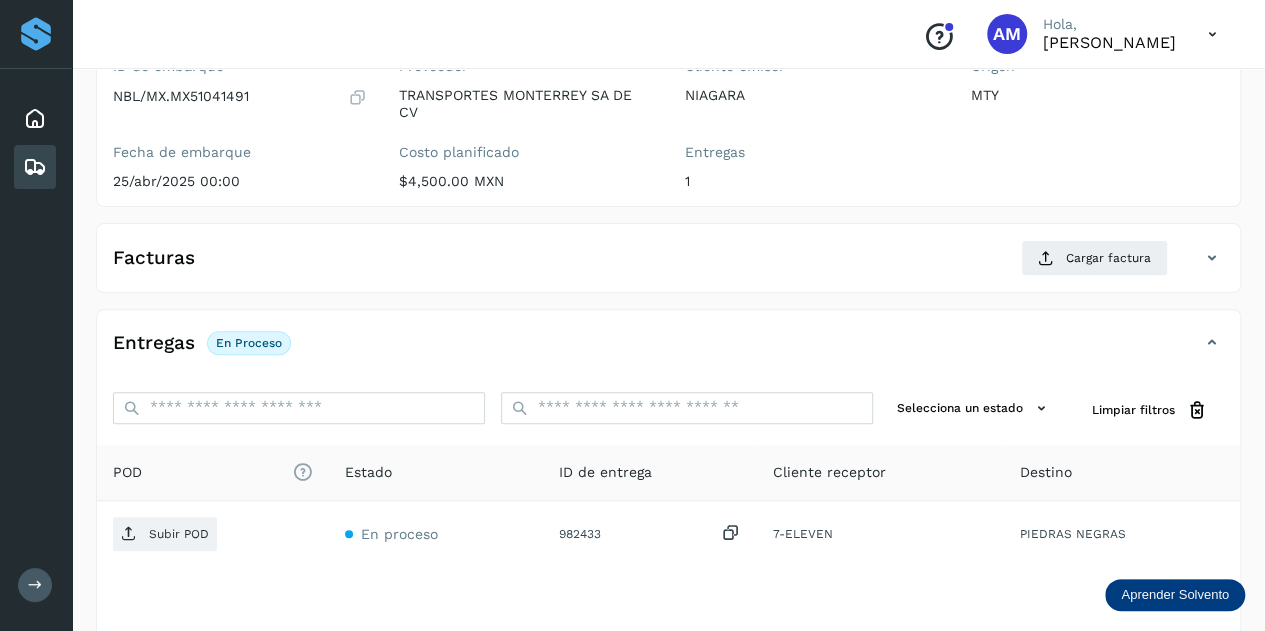 scroll, scrollTop: 300, scrollLeft: 0, axis: vertical 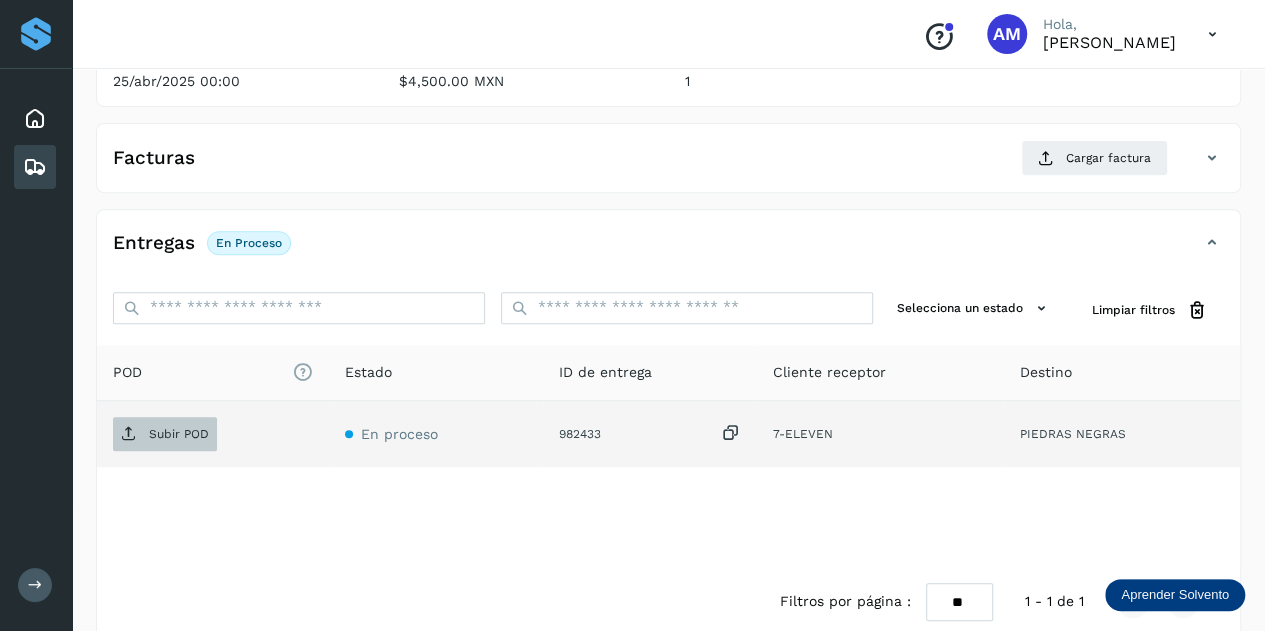 click on "Subir POD" at bounding box center (179, 434) 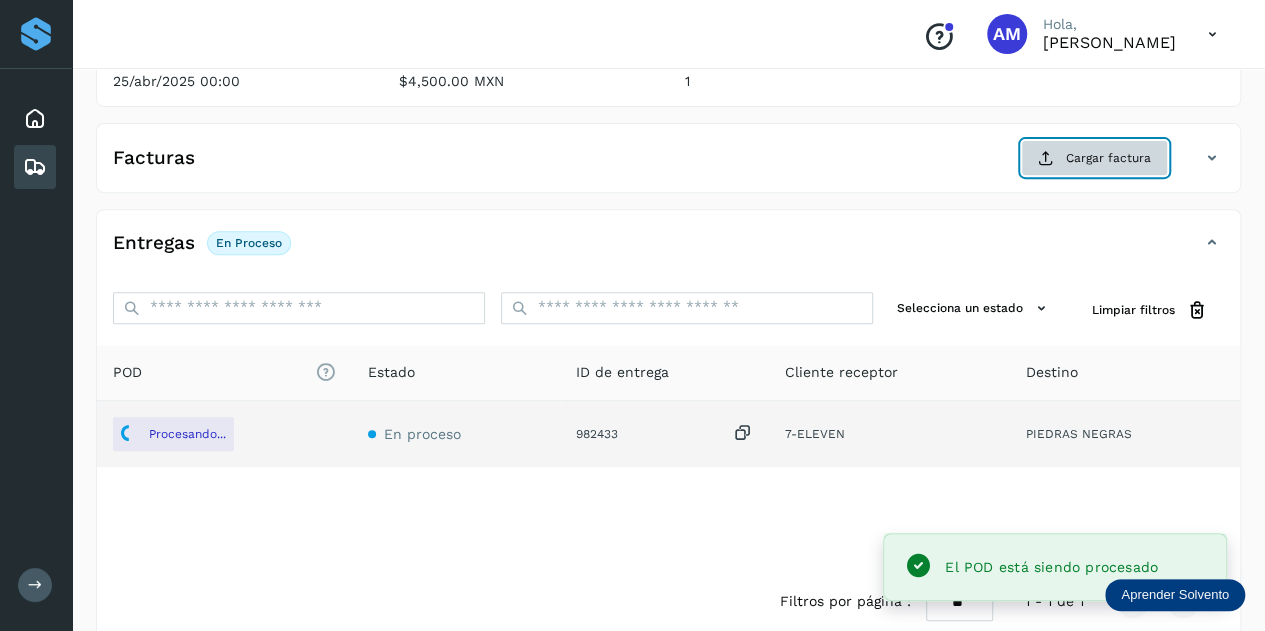click on "Cargar factura" 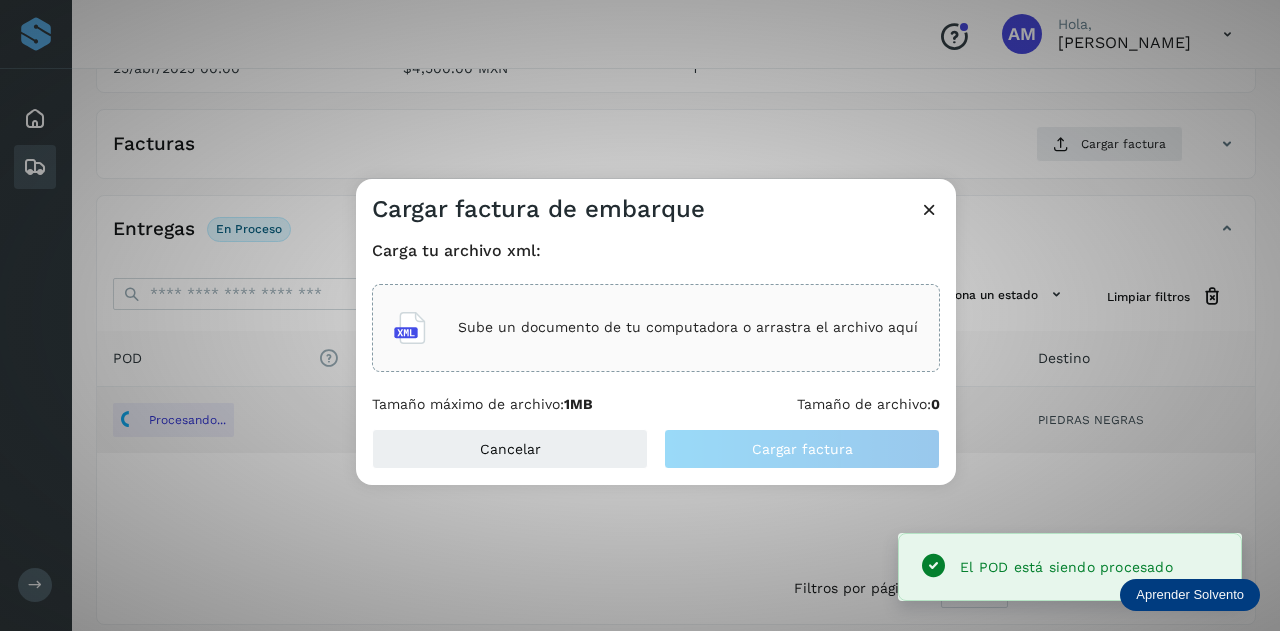 click on "Sube un documento de tu computadora o arrastra el archivo aquí" 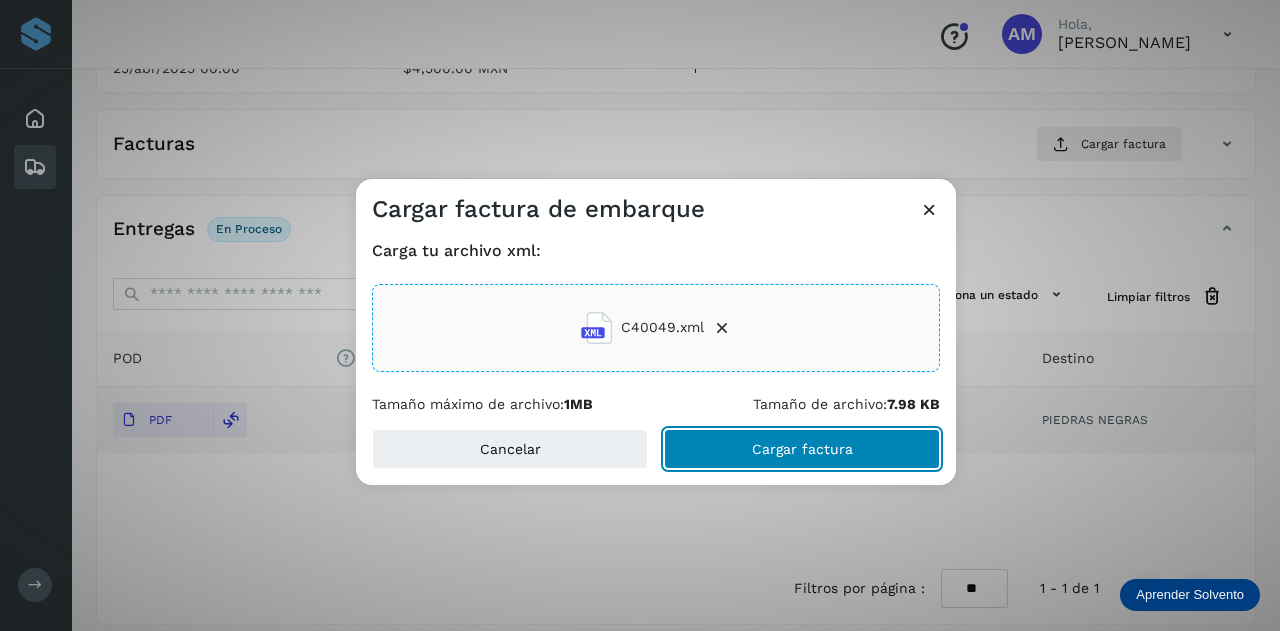 click on "Cargar factura" 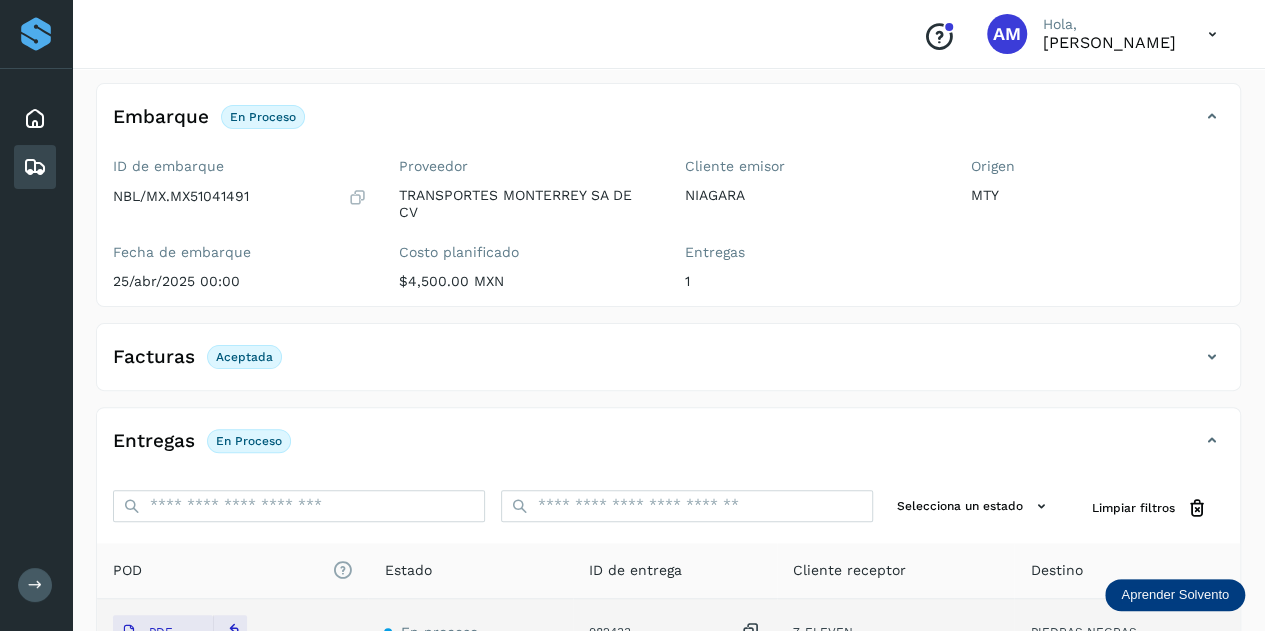 scroll, scrollTop: 0, scrollLeft: 0, axis: both 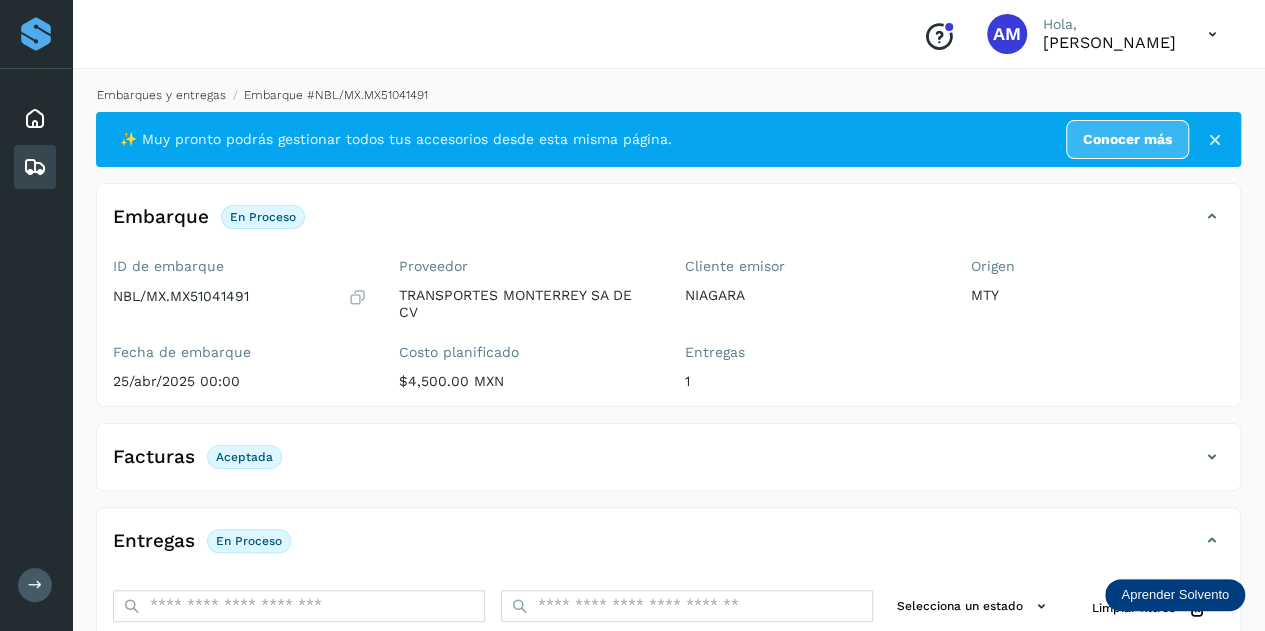 click on "Embarques y entregas" at bounding box center [161, 95] 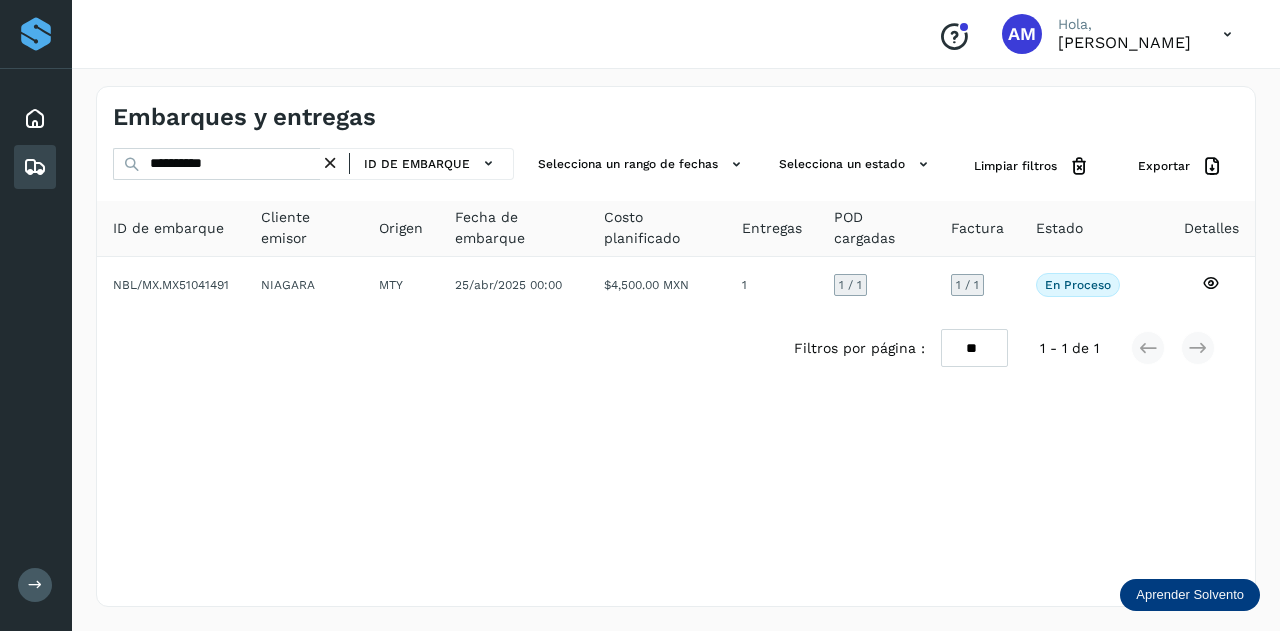 drag, startPoint x: 338, startPoint y: 160, endPoint x: 298, endPoint y: 163, distance: 40.112343 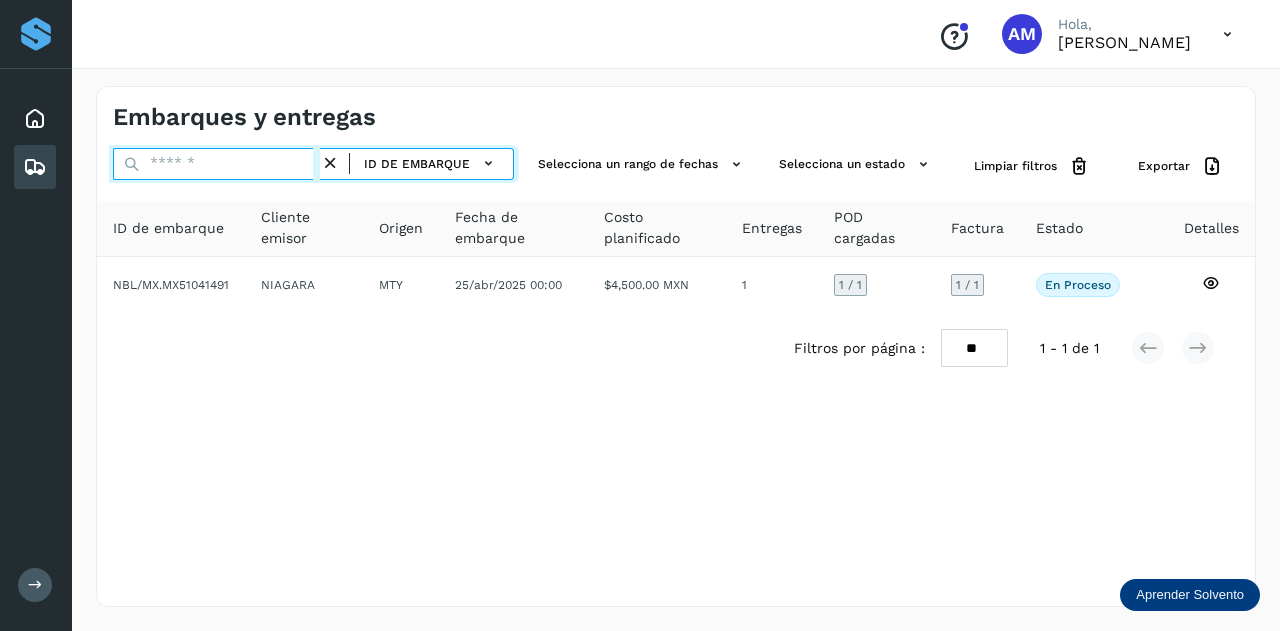 click at bounding box center (216, 164) 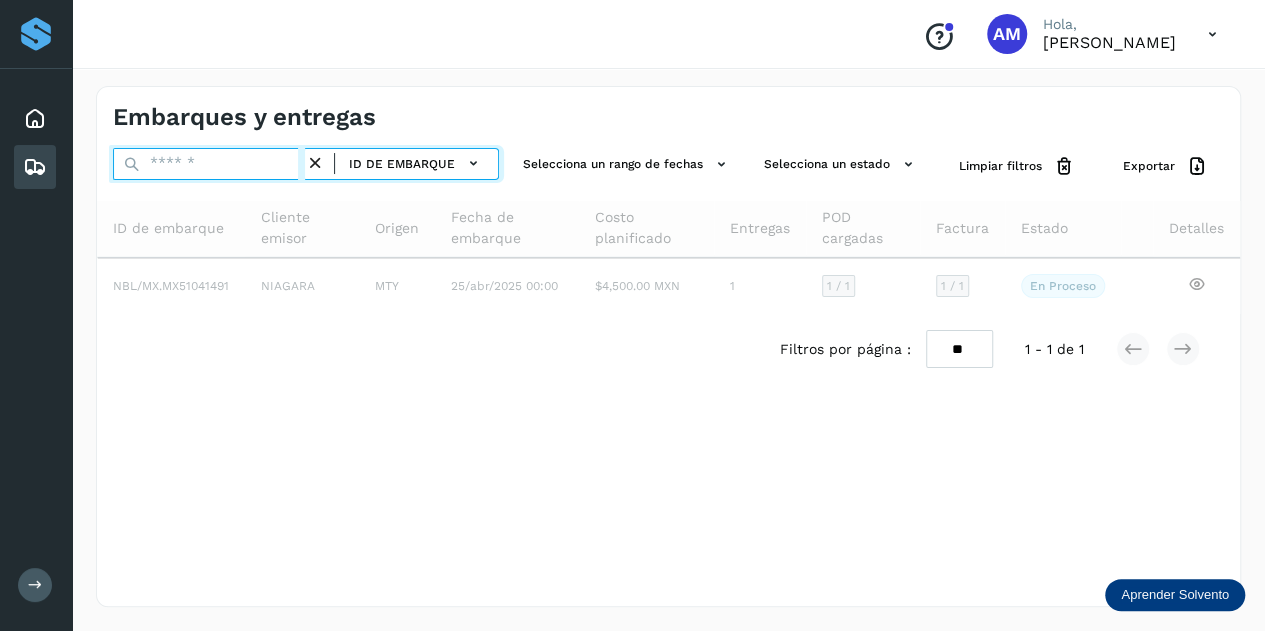 paste on "**********" 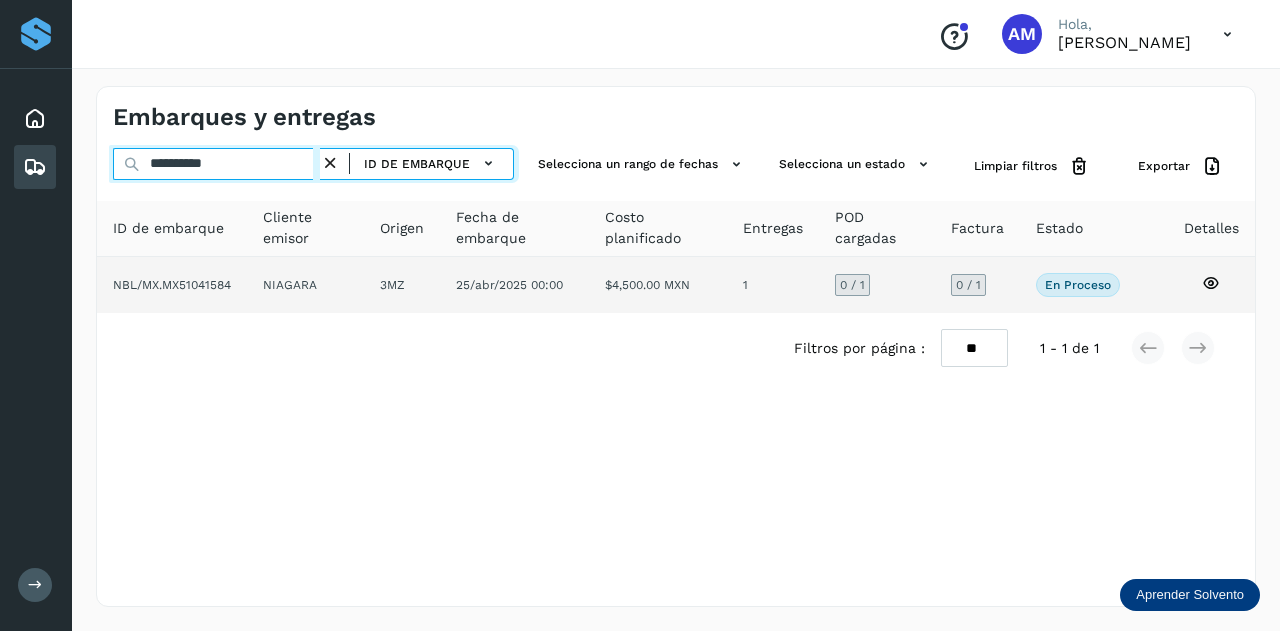 type on "**********" 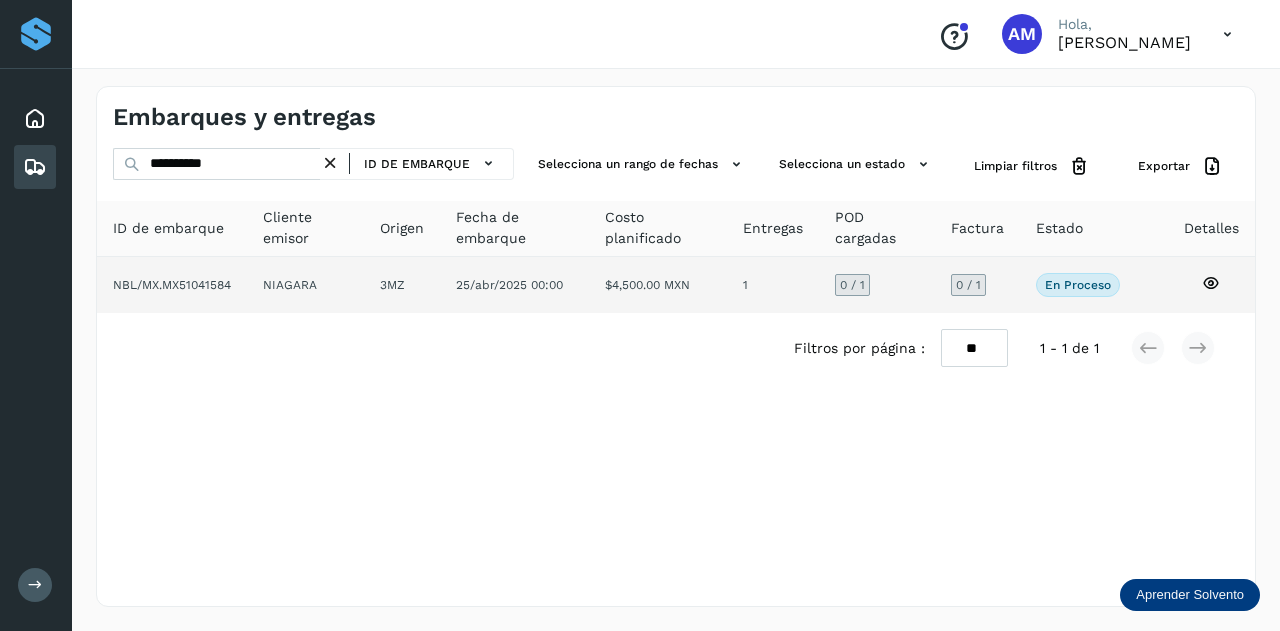 click on "3MZ" 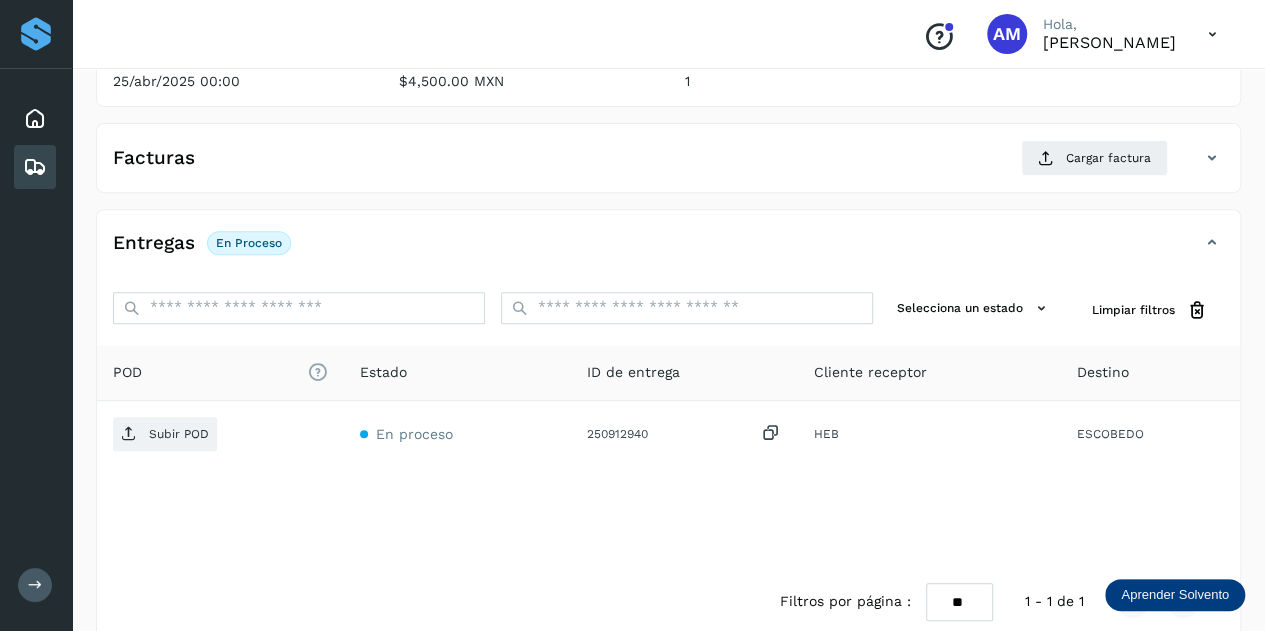 scroll, scrollTop: 327, scrollLeft: 0, axis: vertical 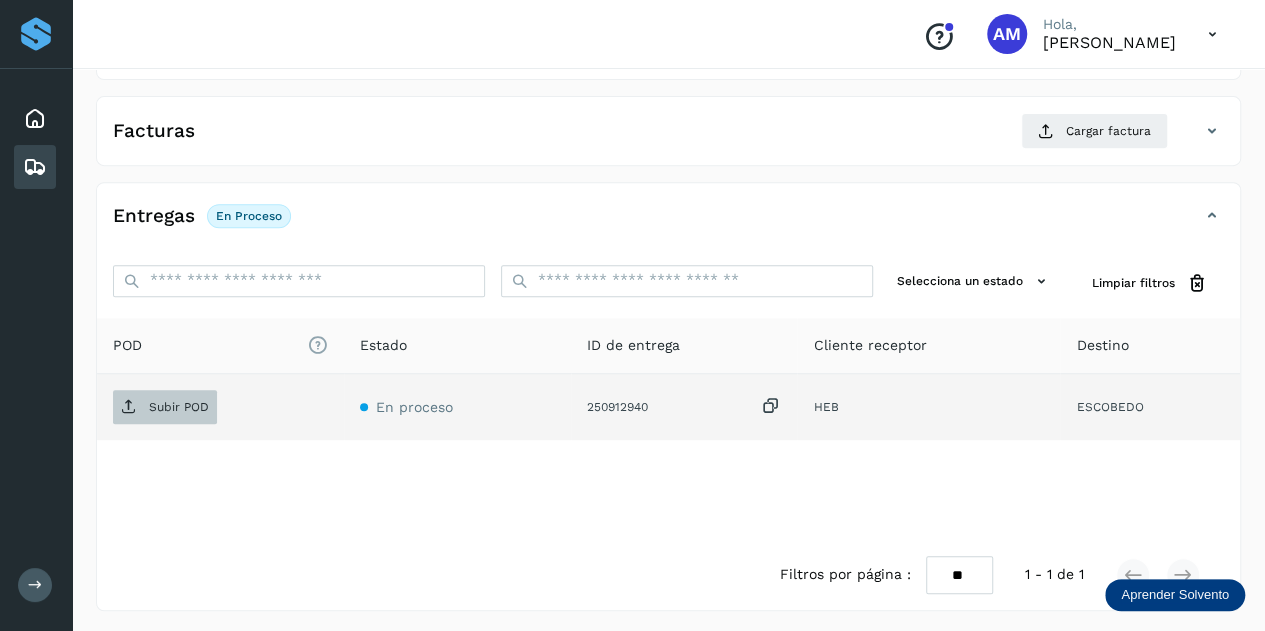 click on "Subir POD" at bounding box center (179, 407) 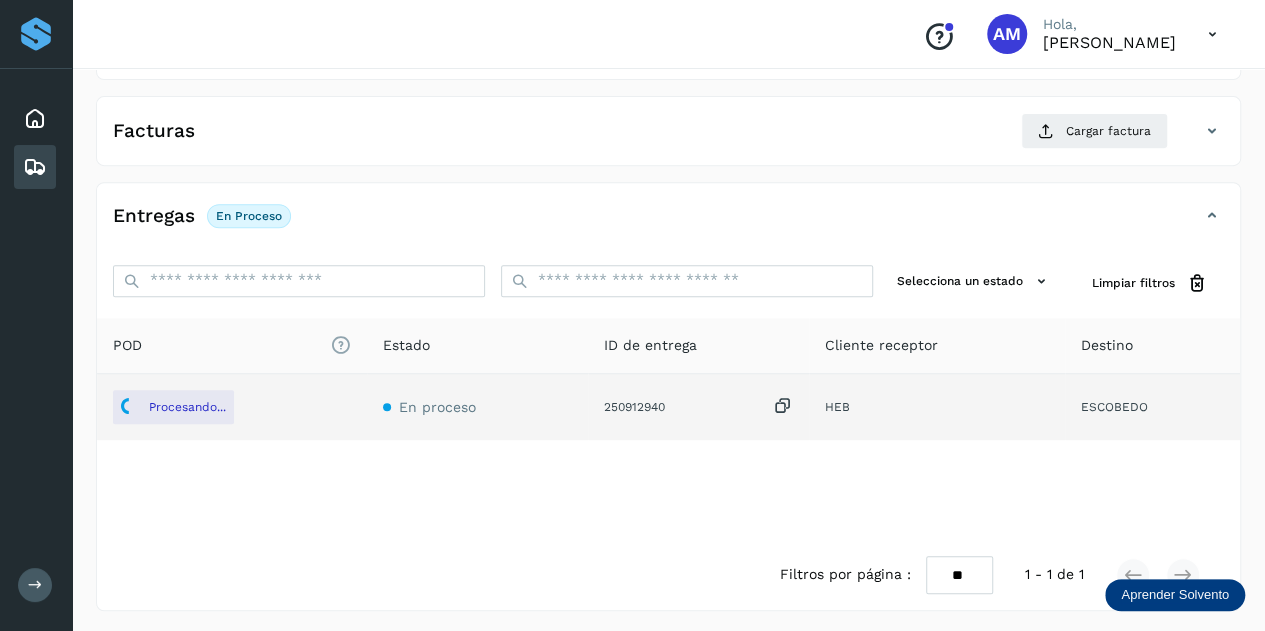 scroll, scrollTop: 127, scrollLeft: 0, axis: vertical 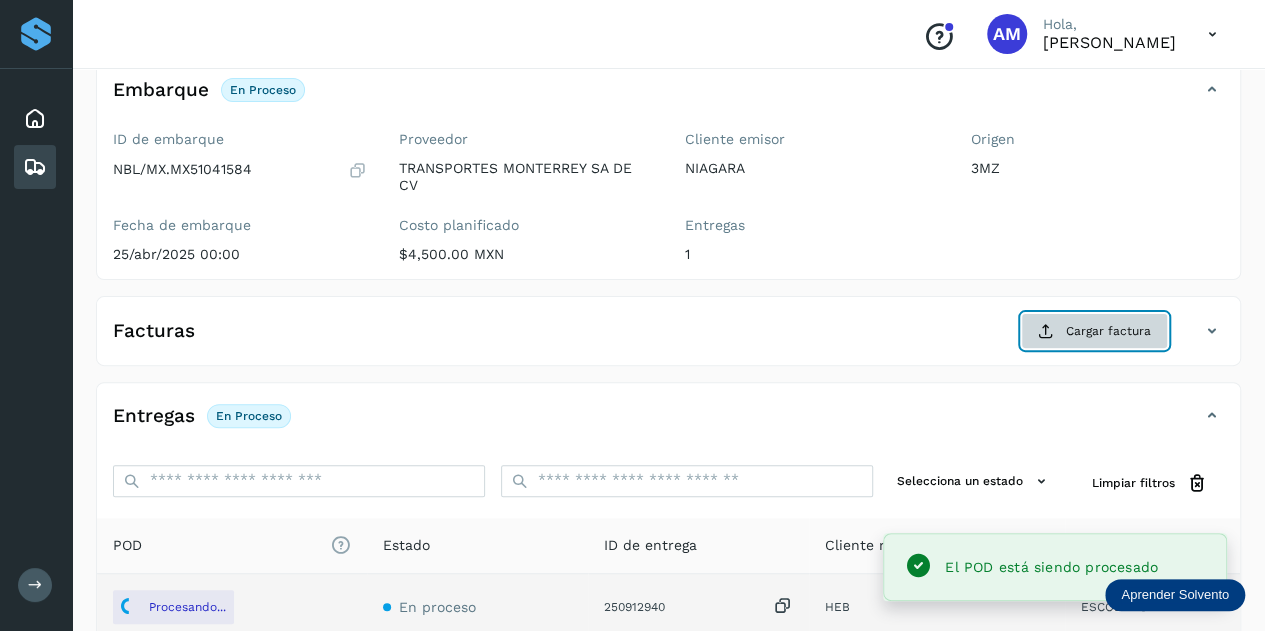 click on "Cargar factura" 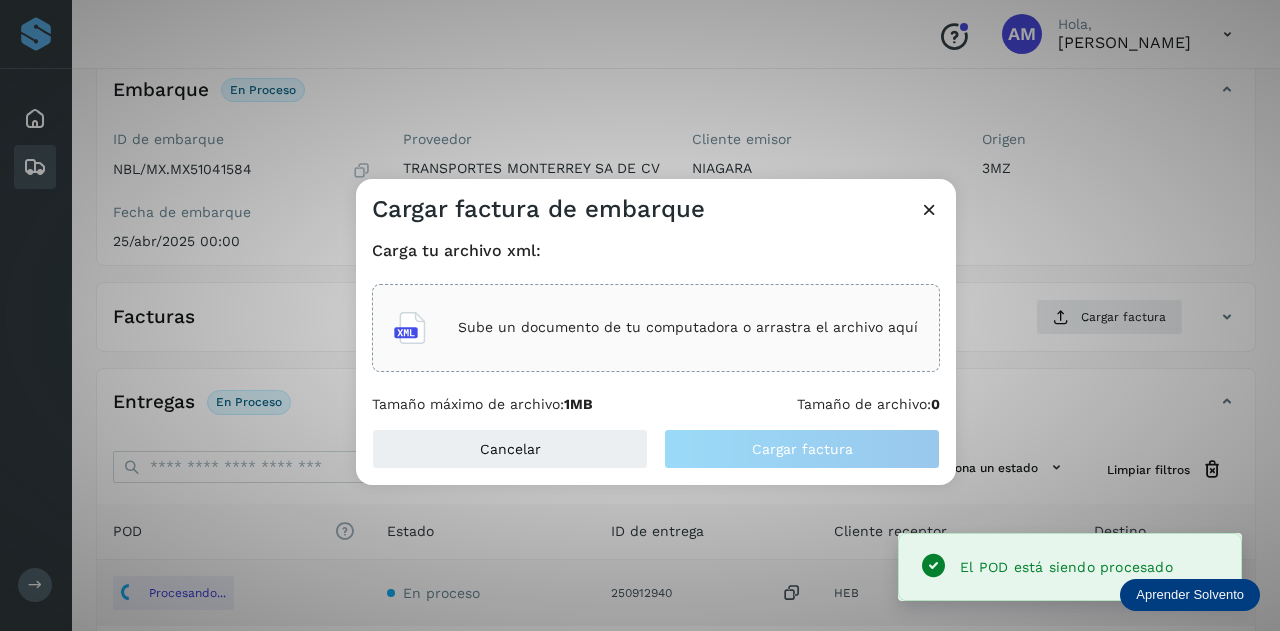 click on "Sube un documento de tu computadora o arrastra el archivo aquí" 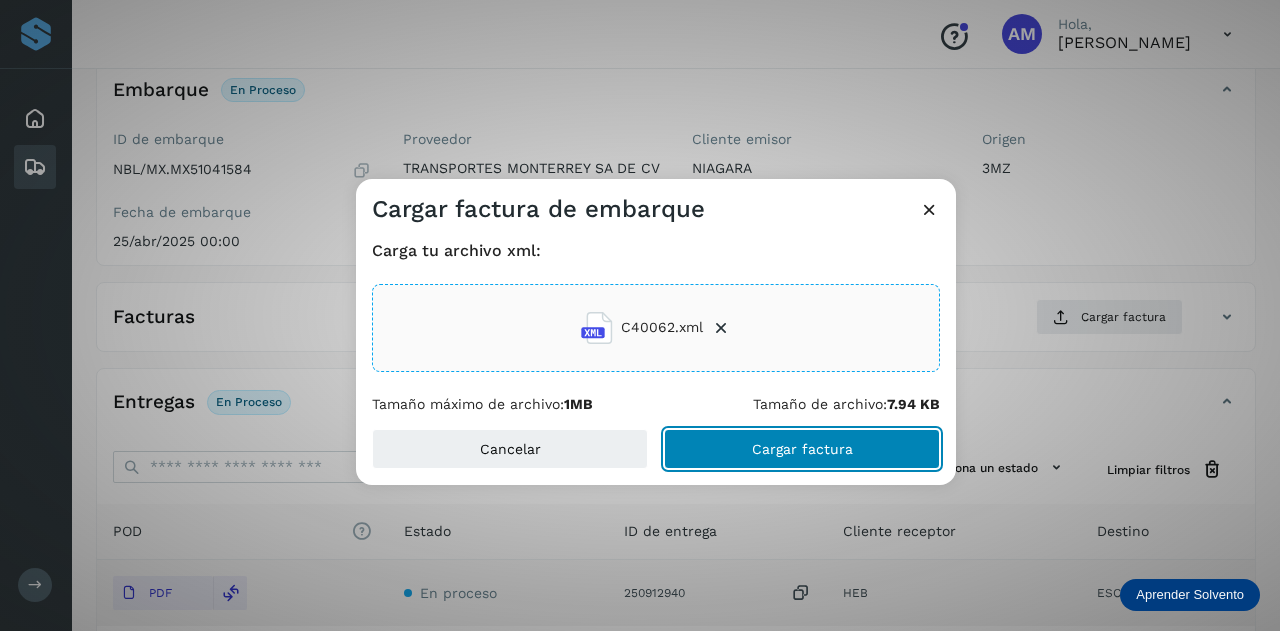 click on "Cargar factura" 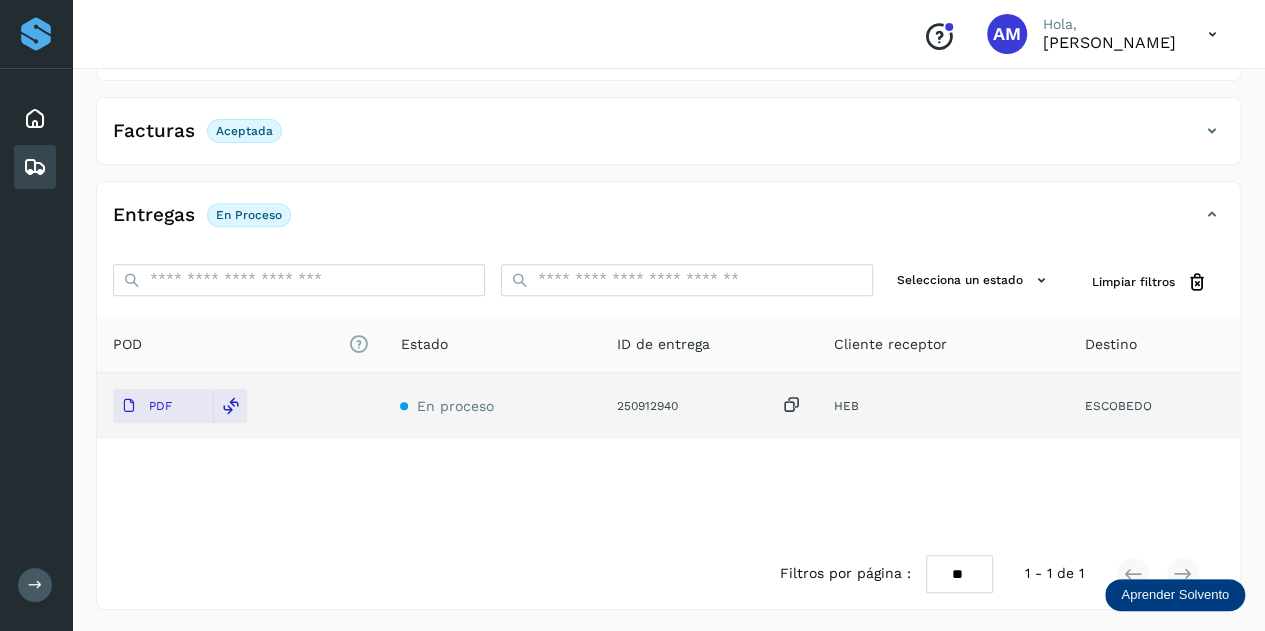 scroll, scrollTop: 0, scrollLeft: 0, axis: both 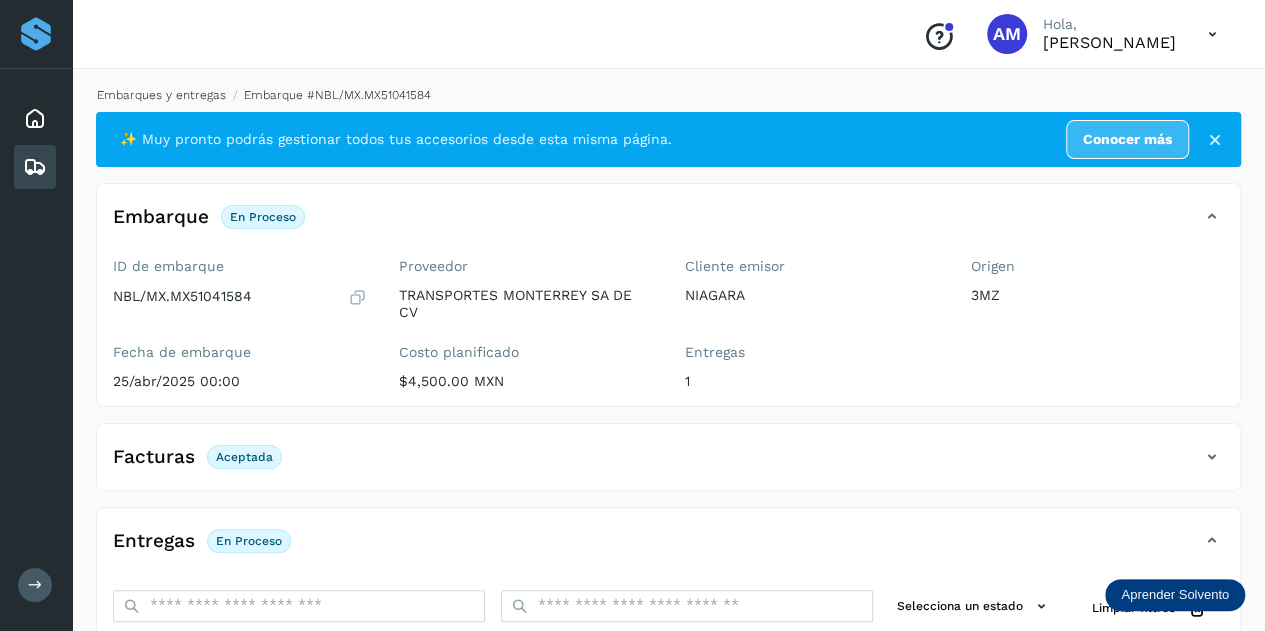 click on "Embarques y entregas" at bounding box center [161, 95] 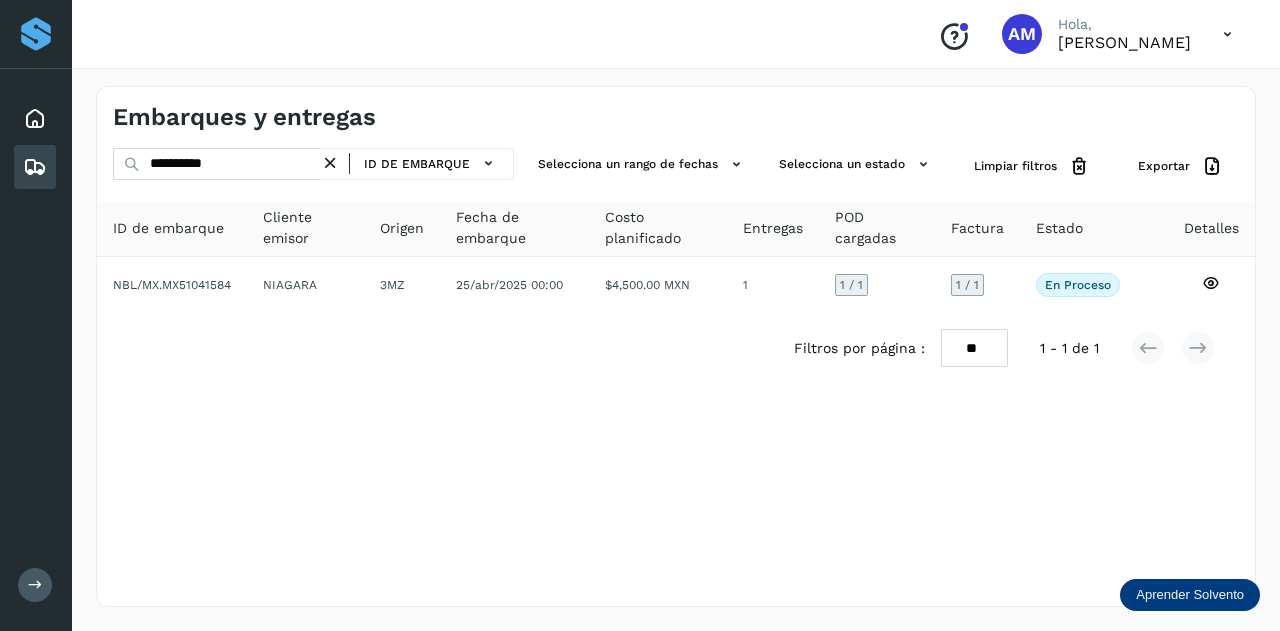 drag, startPoint x: 343, startPoint y: 163, endPoint x: 311, endPoint y: 163, distance: 32 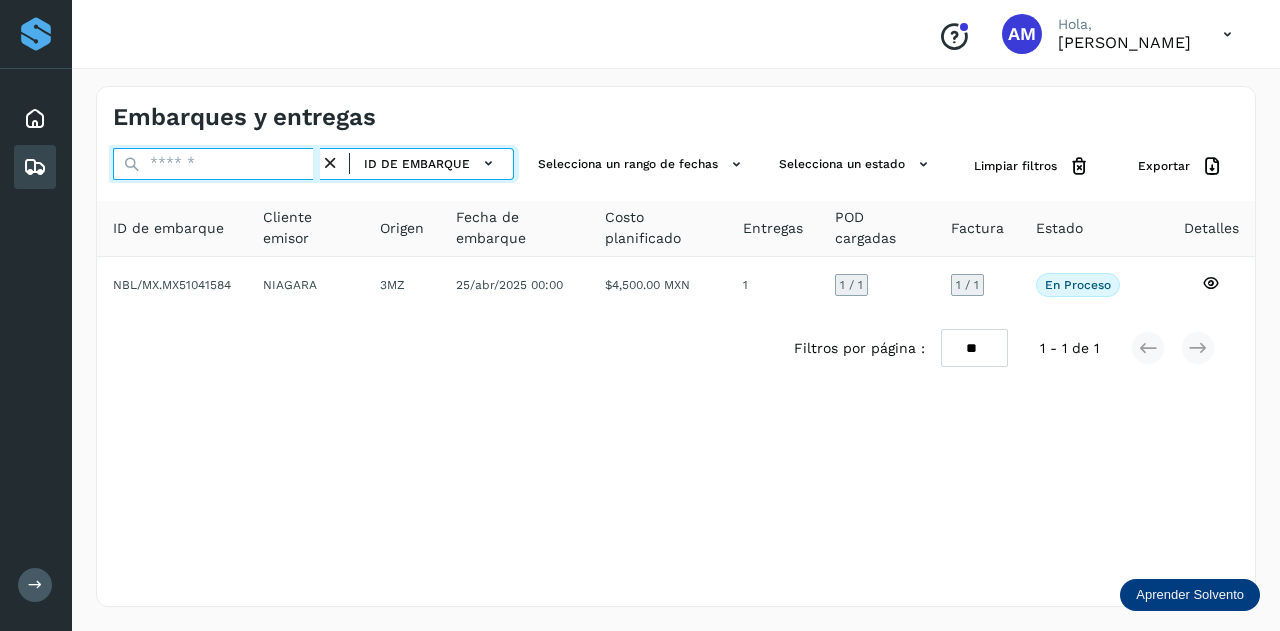 click at bounding box center [216, 164] 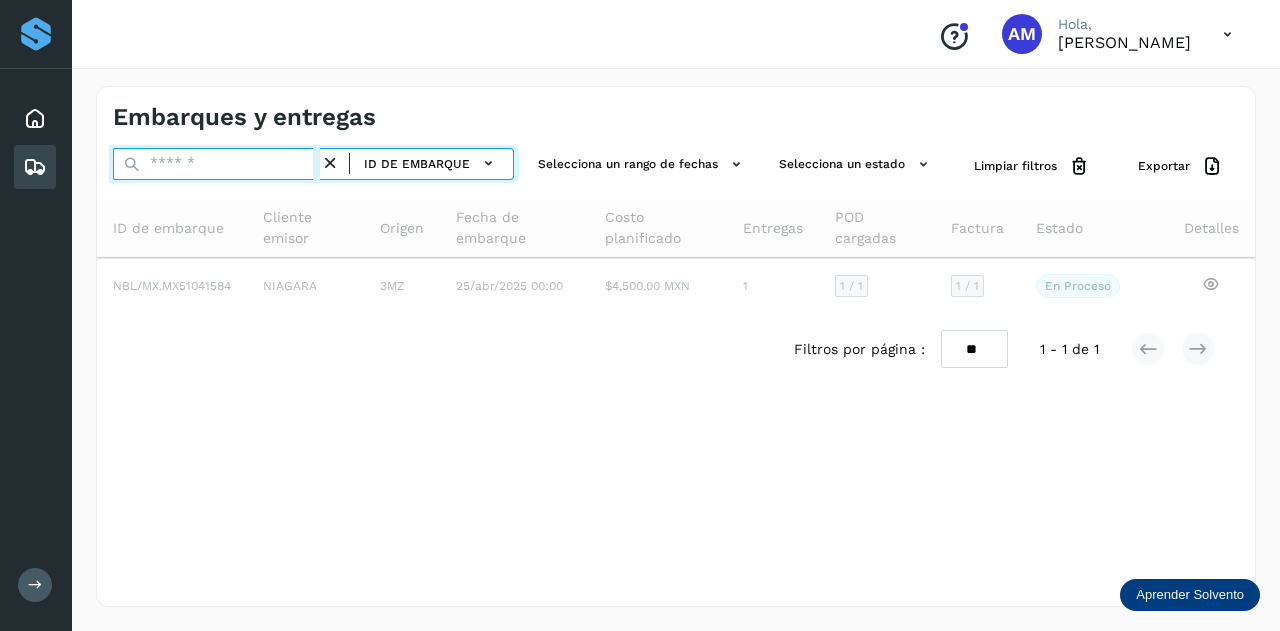 paste on "**********" 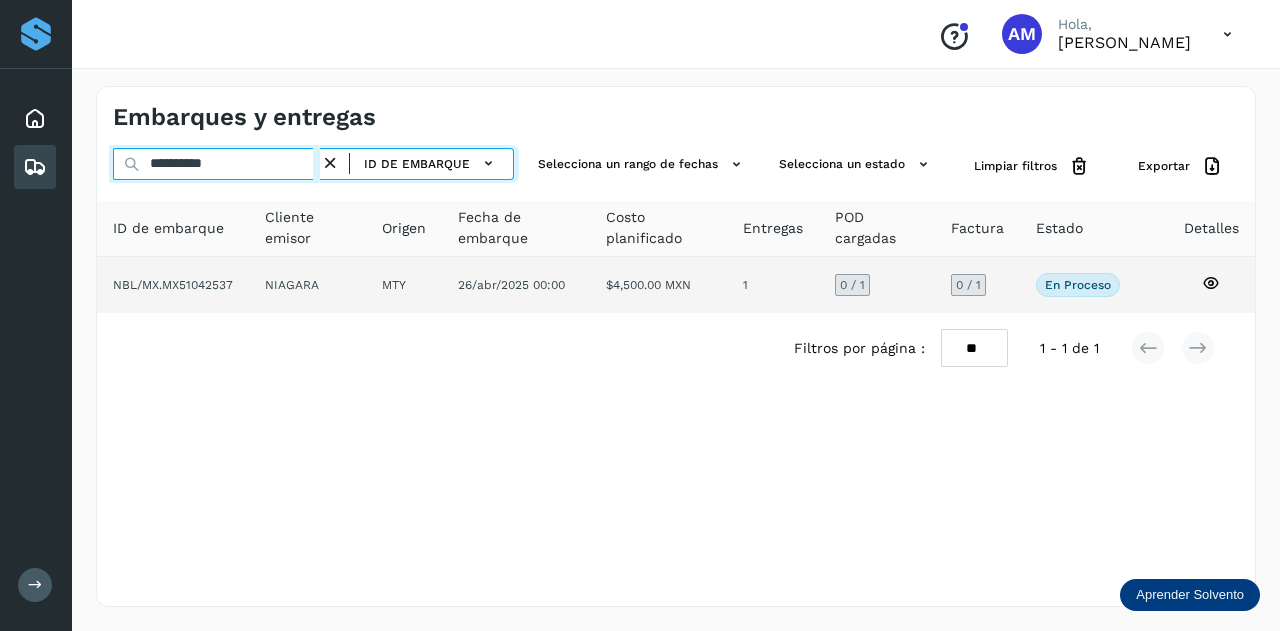 type on "**********" 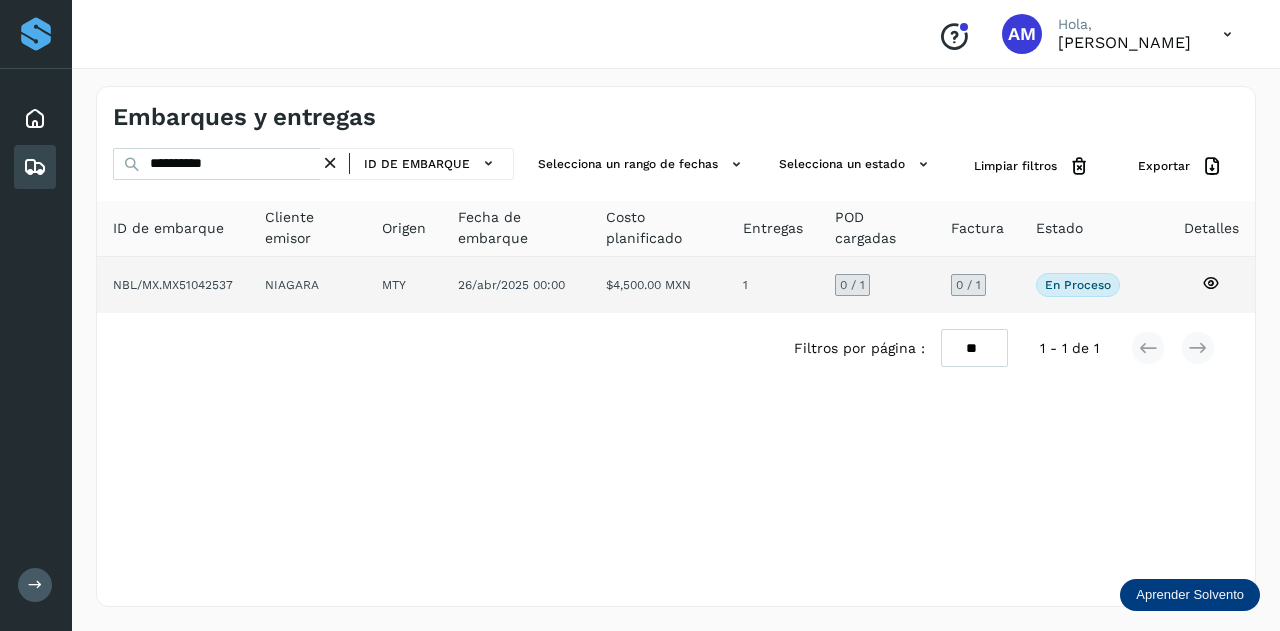 click on "NIAGARA" 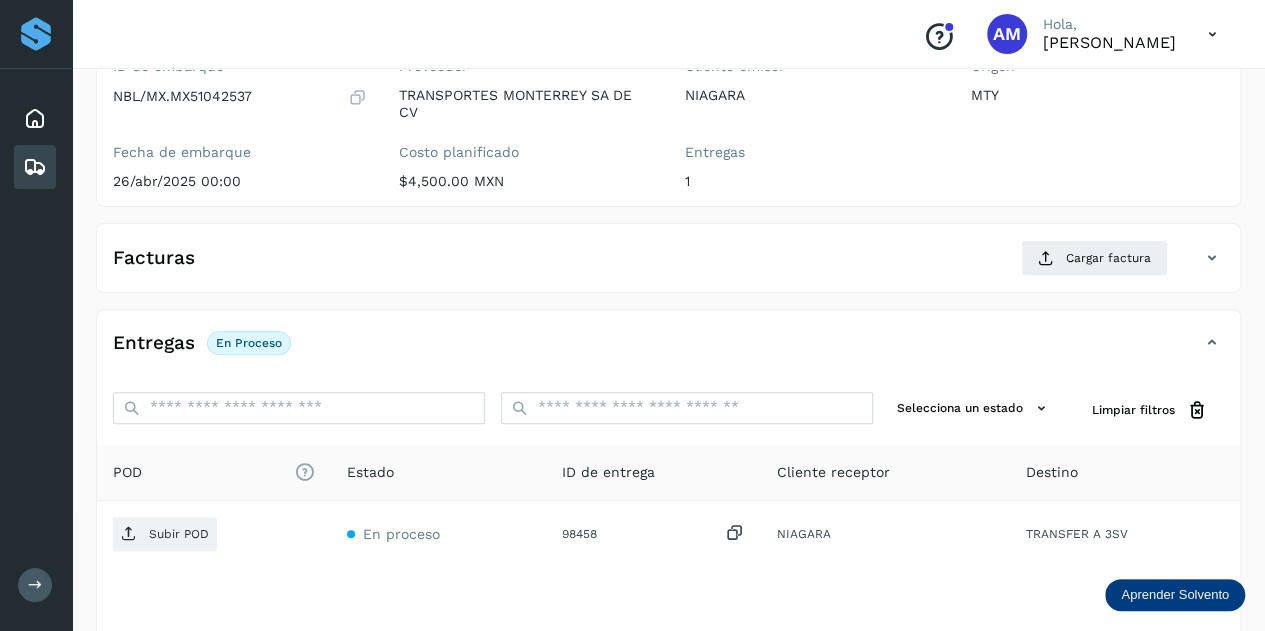 scroll, scrollTop: 300, scrollLeft: 0, axis: vertical 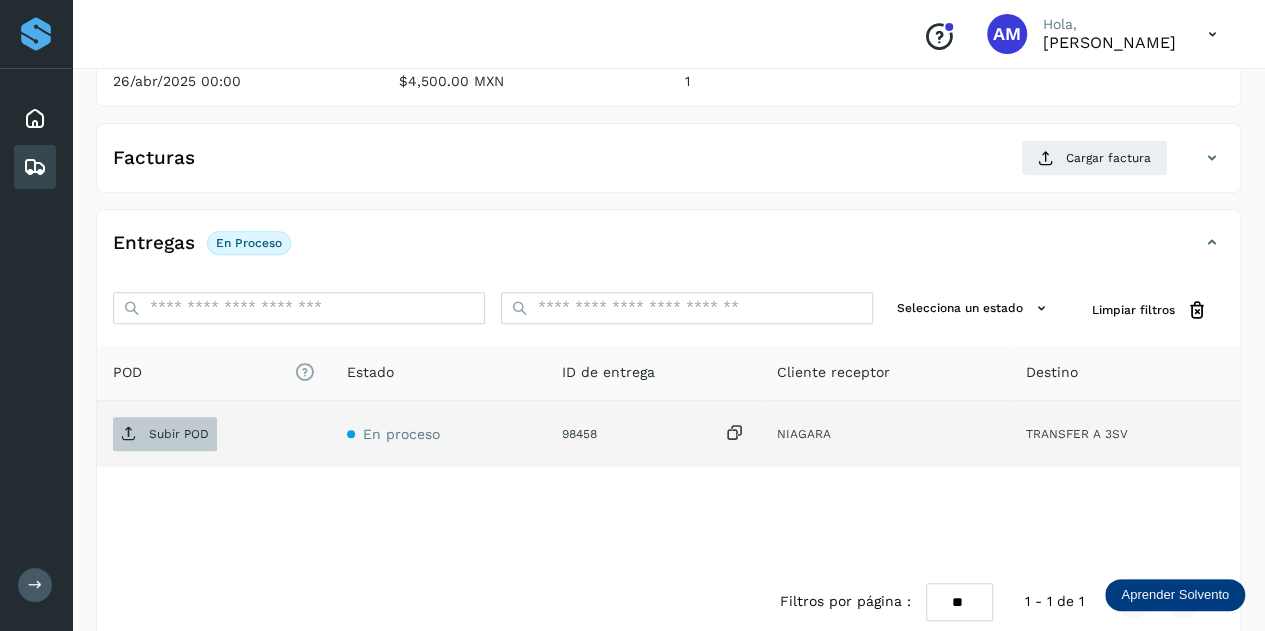 click on "Subir POD" at bounding box center (165, 434) 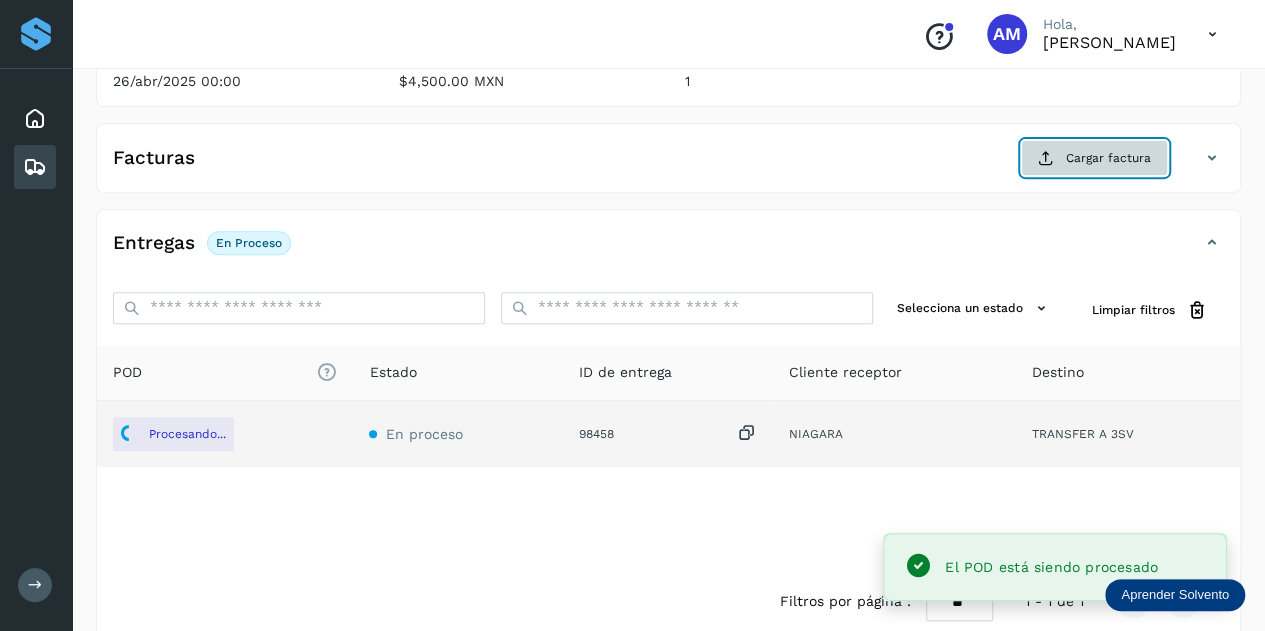 click on "Cargar factura" 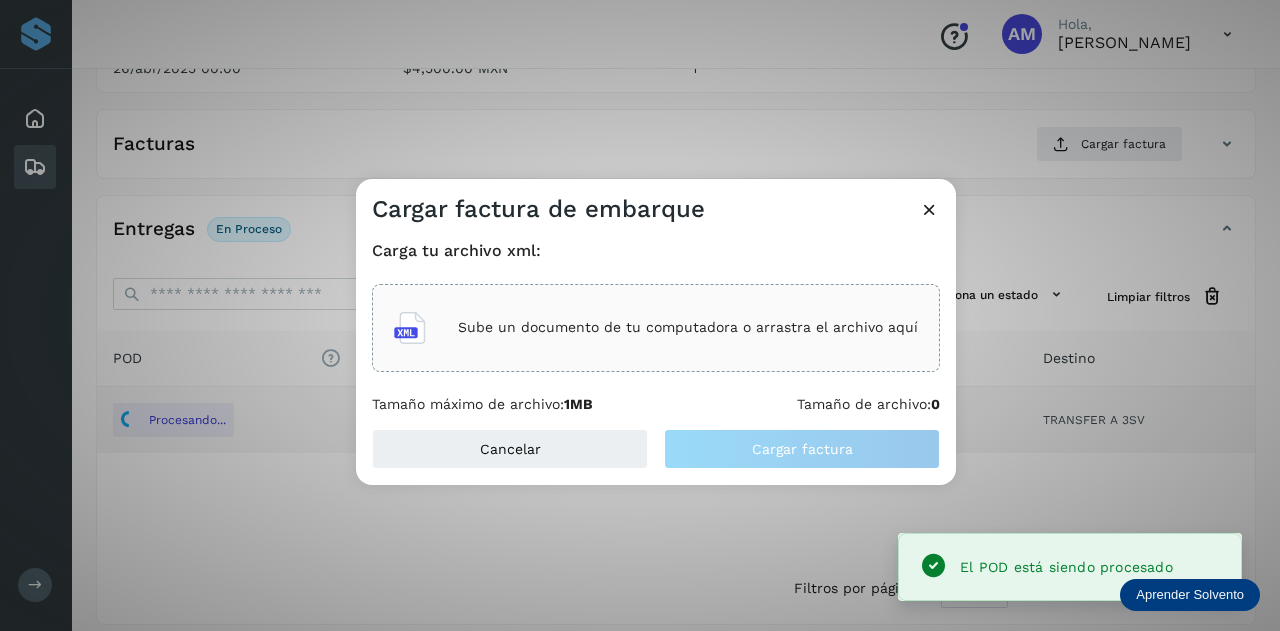 click on "Sube un documento de tu computadora o arrastra el archivo aquí" 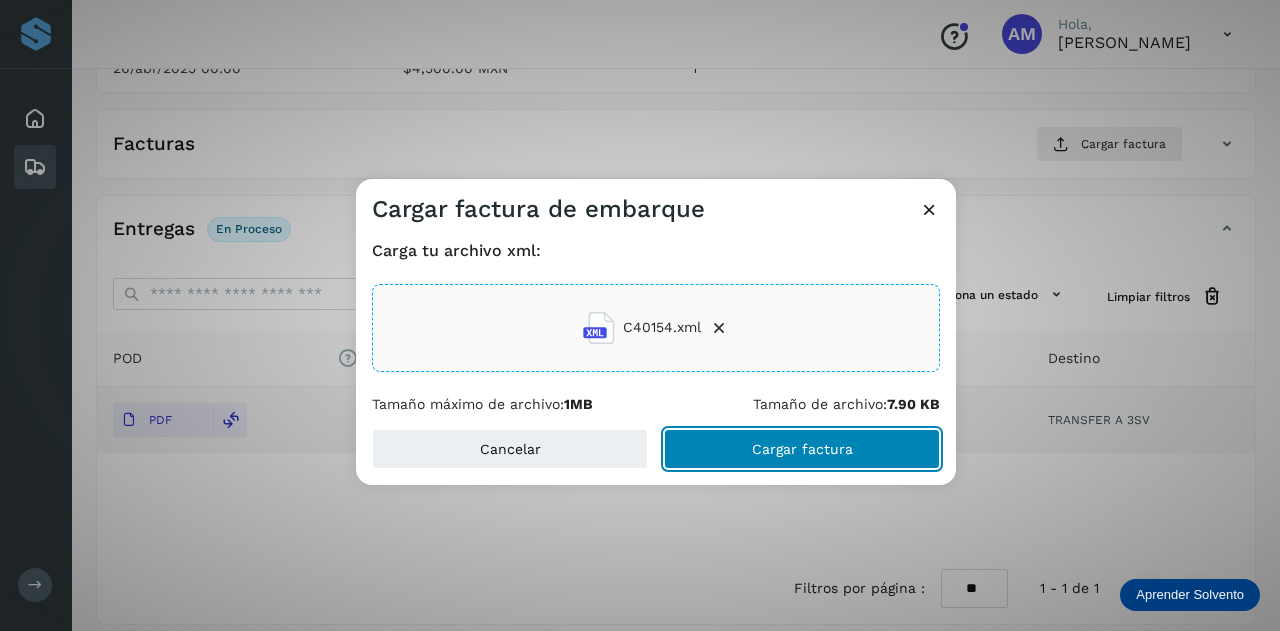 click on "Cargar factura" 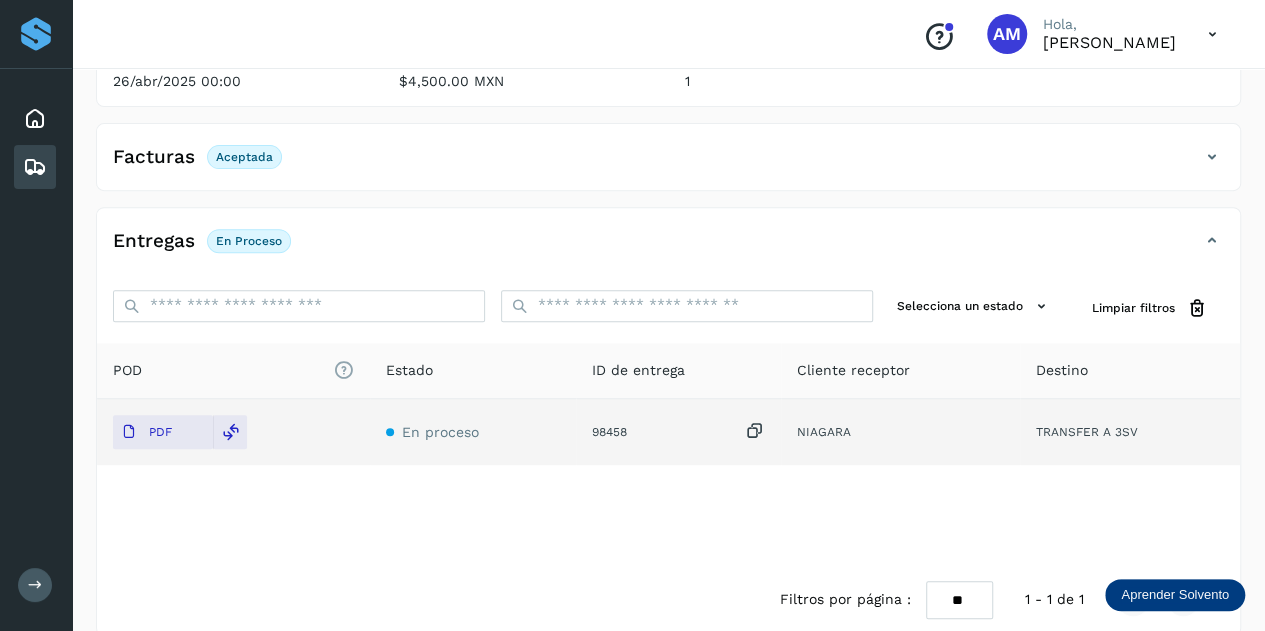 scroll, scrollTop: 0, scrollLeft: 0, axis: both 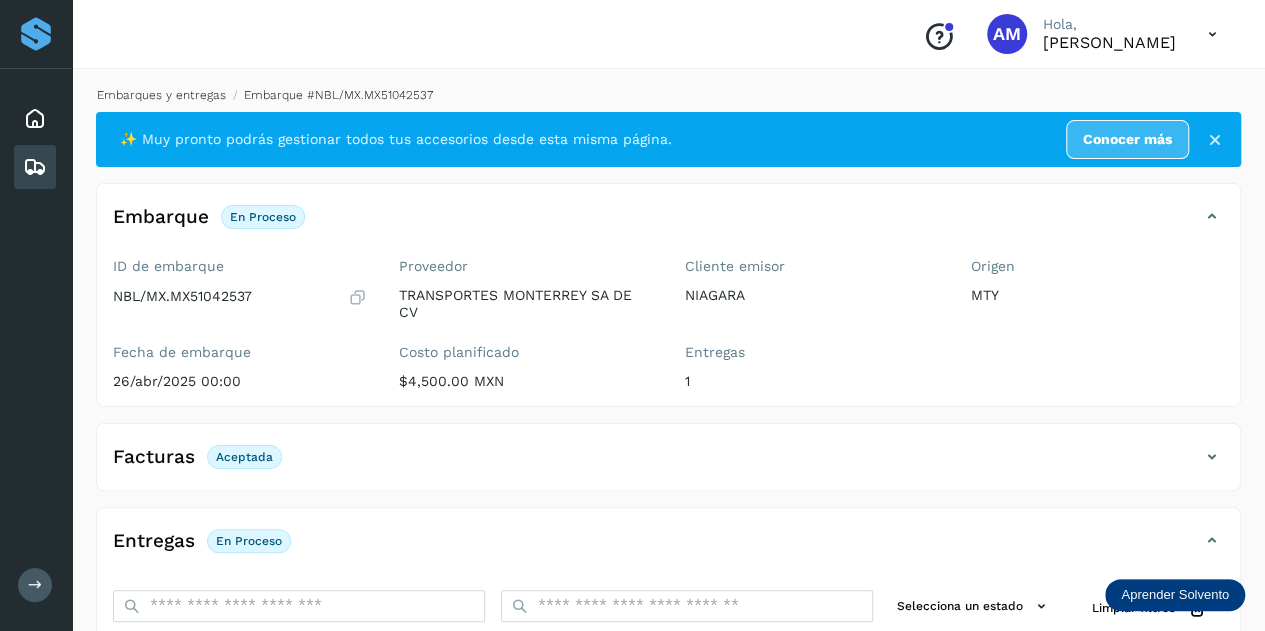click on "Embarques y entregas" at bounding box center (161, 95) 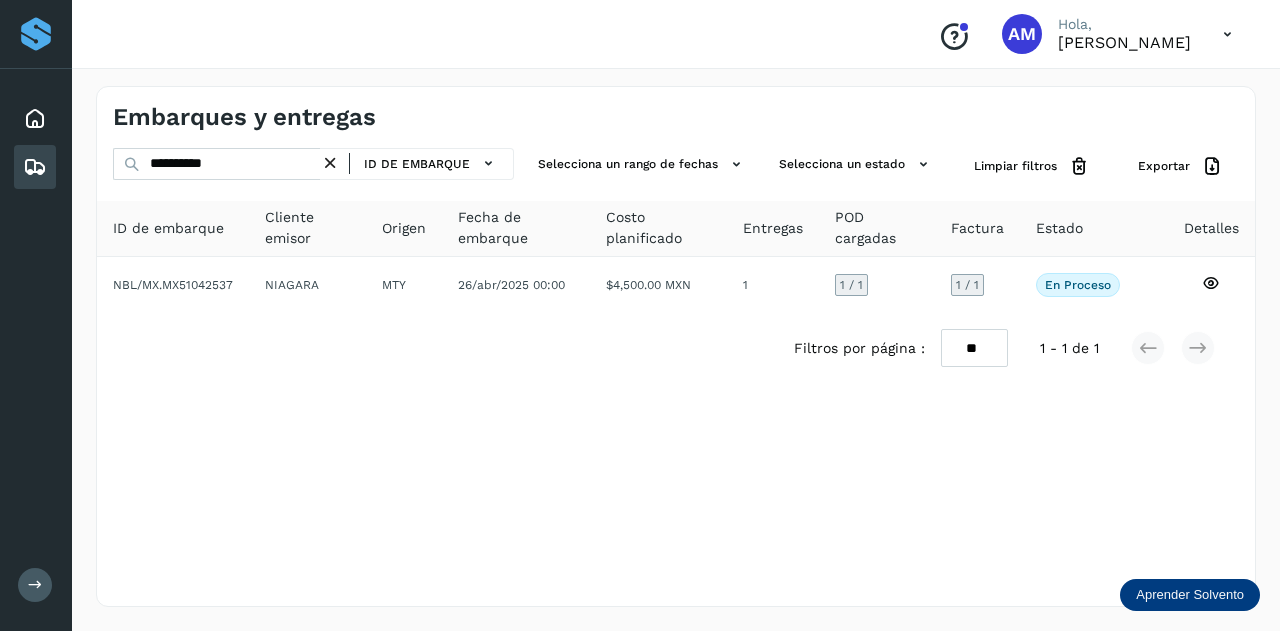 click at bounding box center [330, 163] 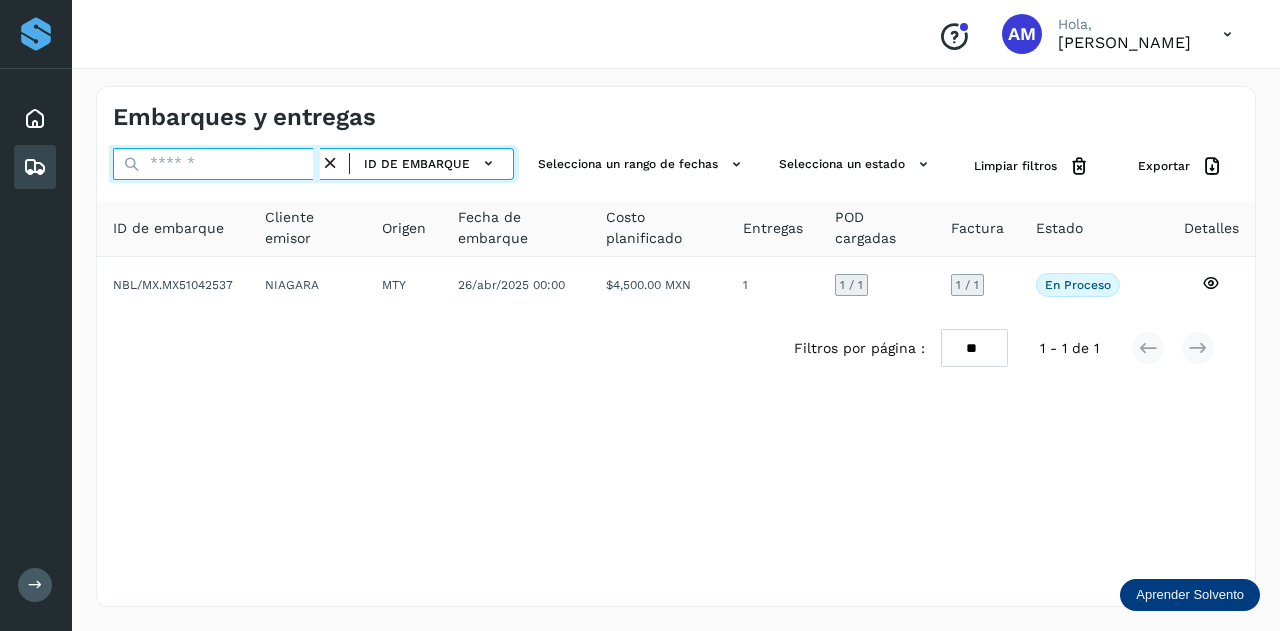 click at bounding box center (216, 164) 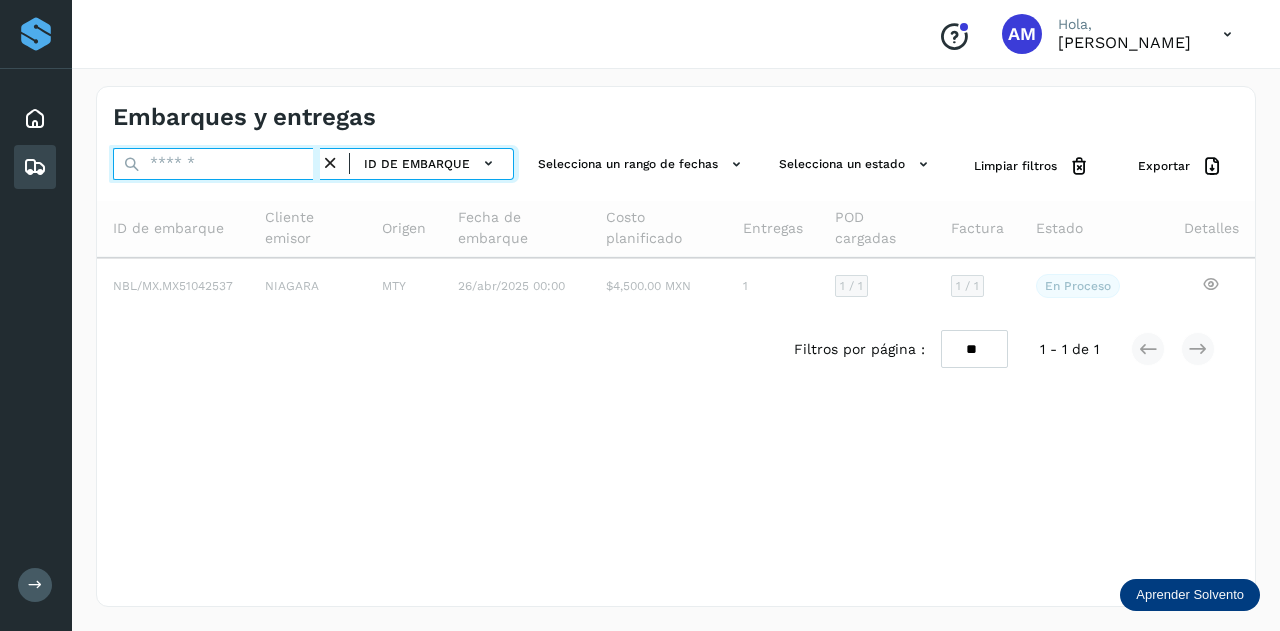 paste on "**********" 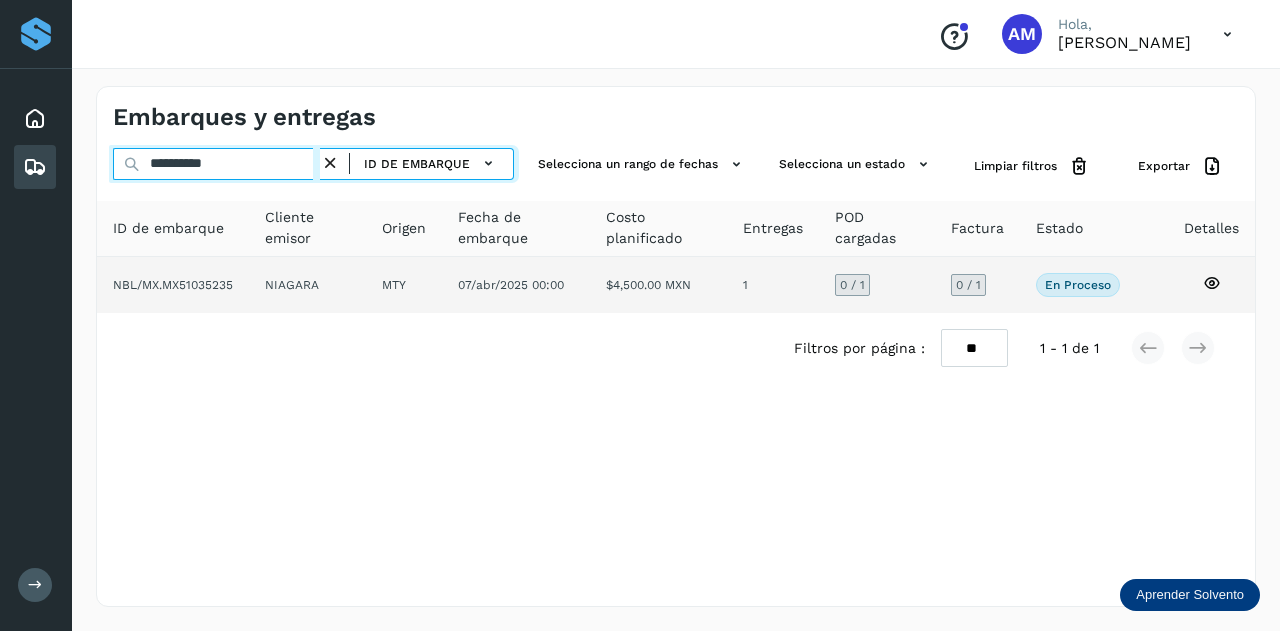 type on "**********" 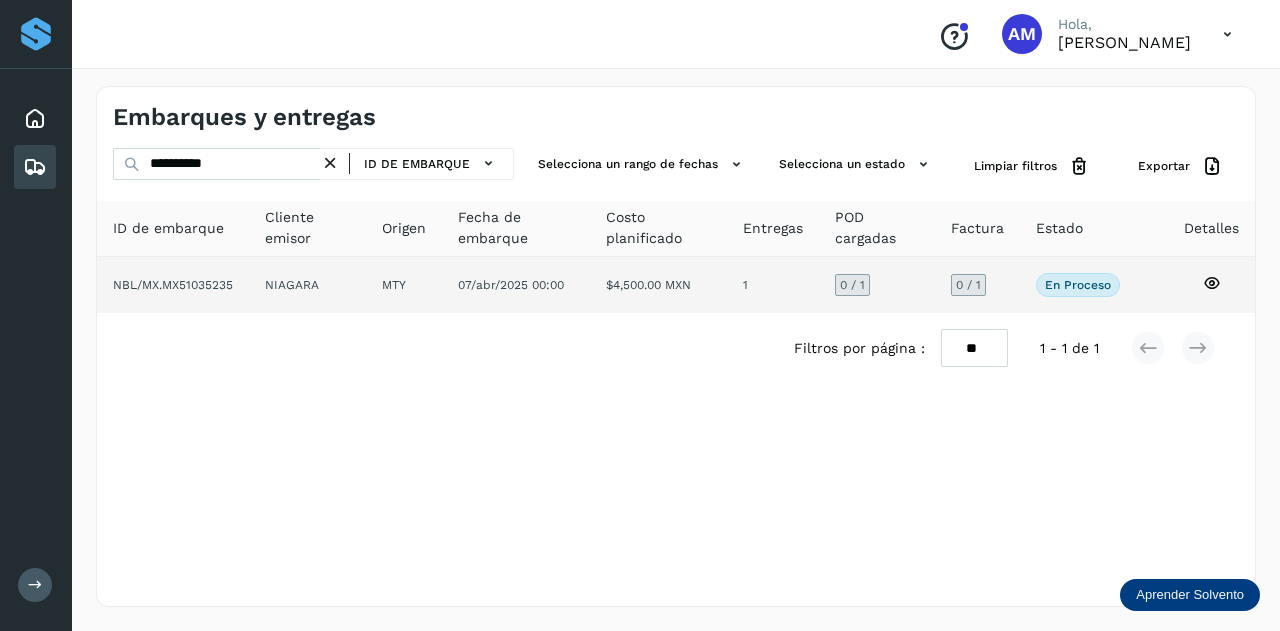 click on "NIAGARA" 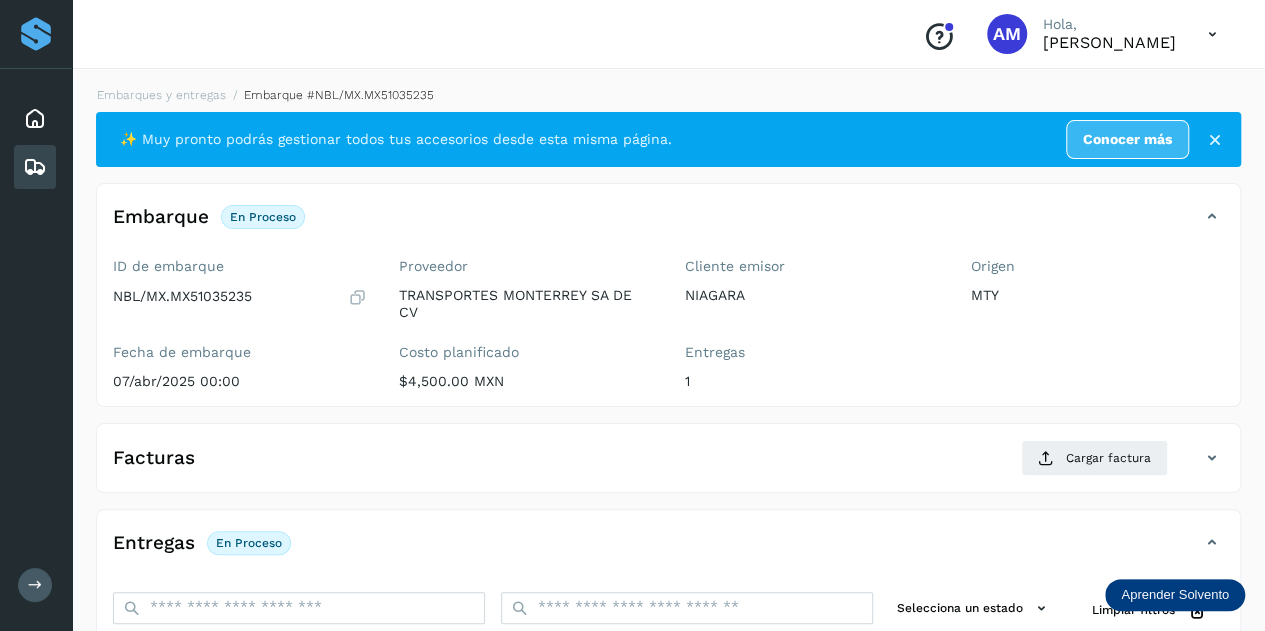 scroll, scrollTop: 200, scrollLeft: 0, axis: vertical 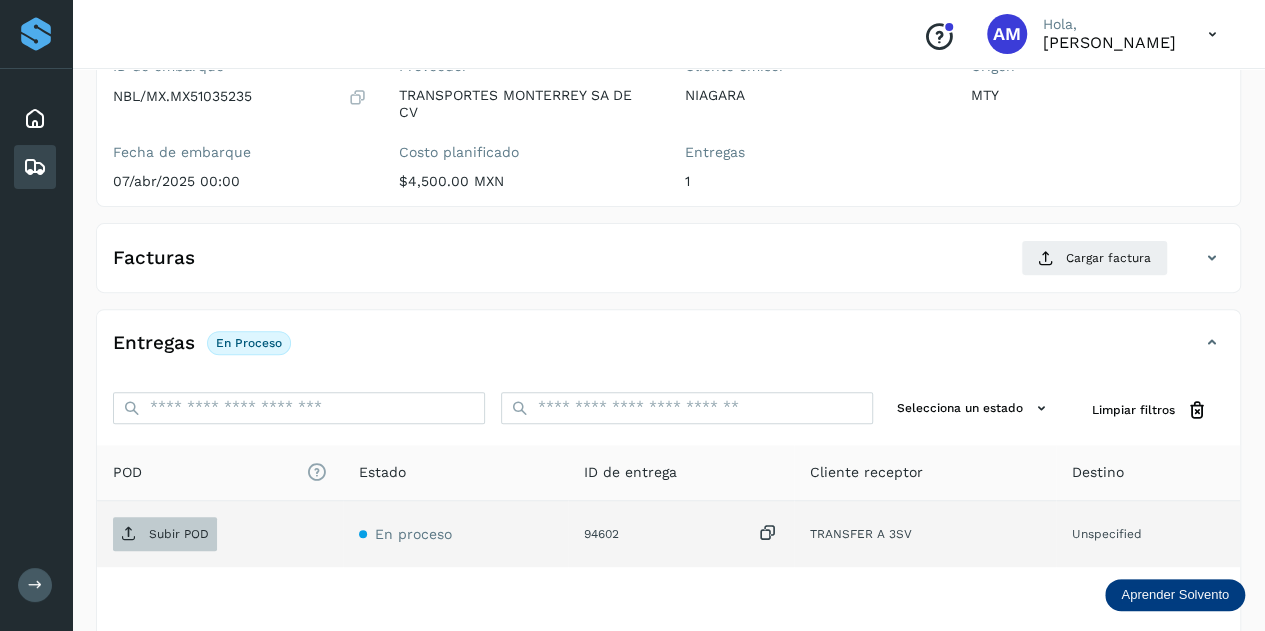 click on "Subir POD" at bounding box center [179, 534] 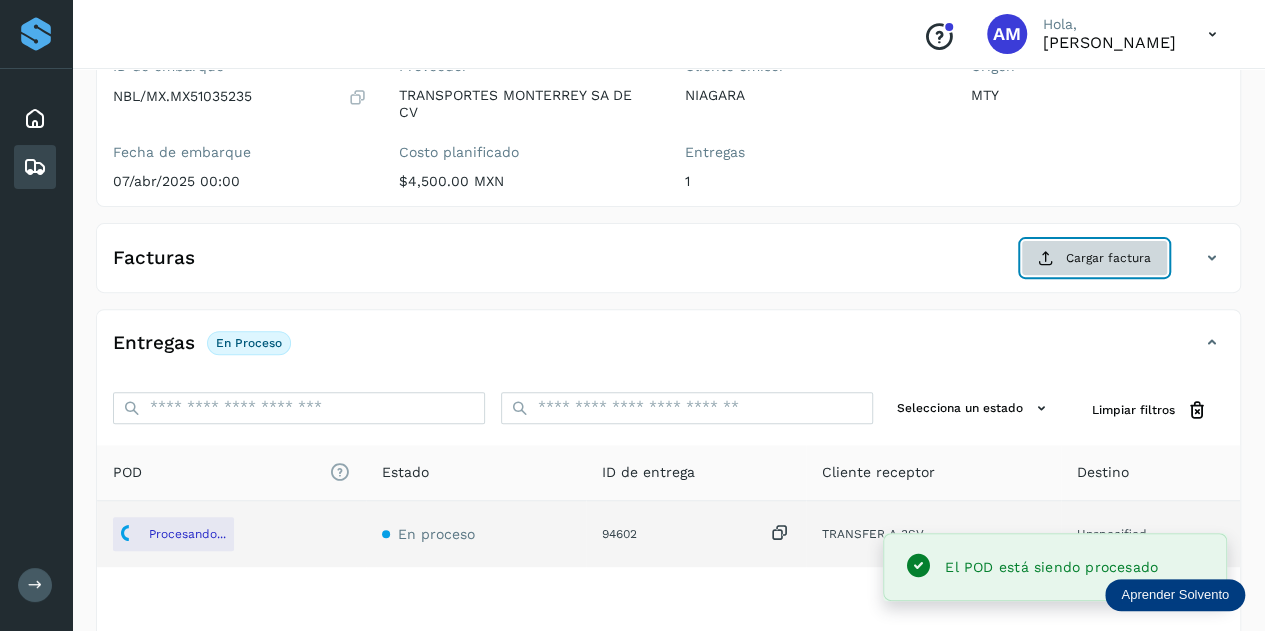 click on "Cargar factura" 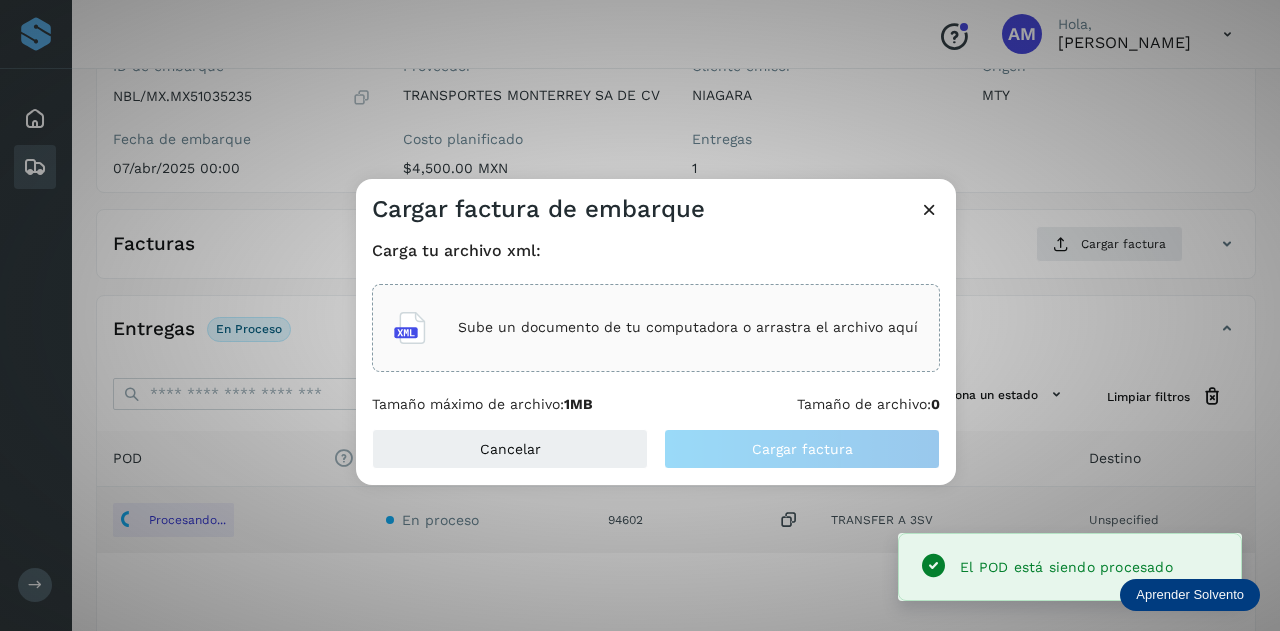 click on "Sube un documento de tu computadora o arrastra el archivo aquí" 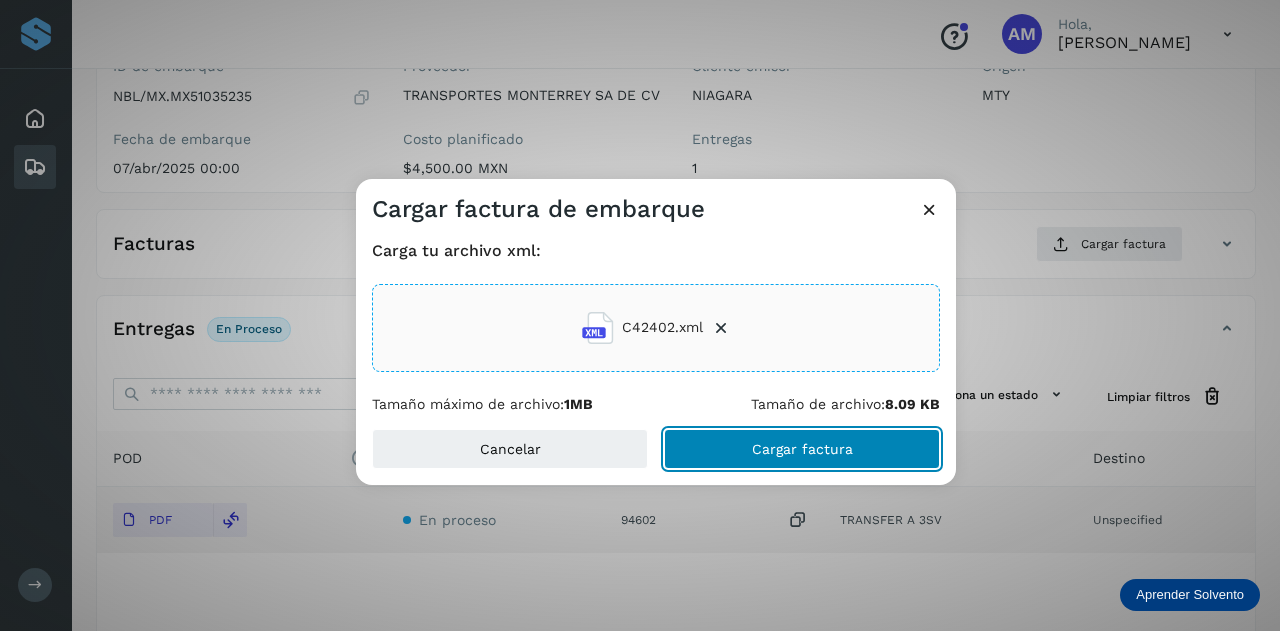 click on "Cargar factura" 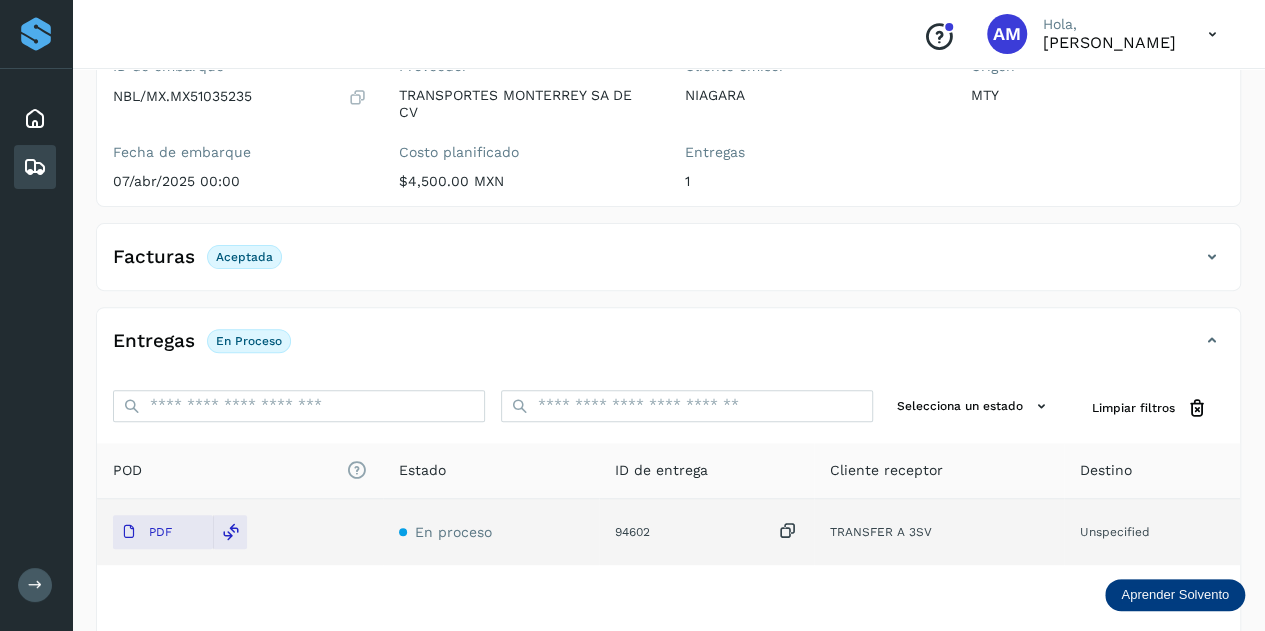 scroll, scrollTop: 0, scrollLeft: 0, axis: both 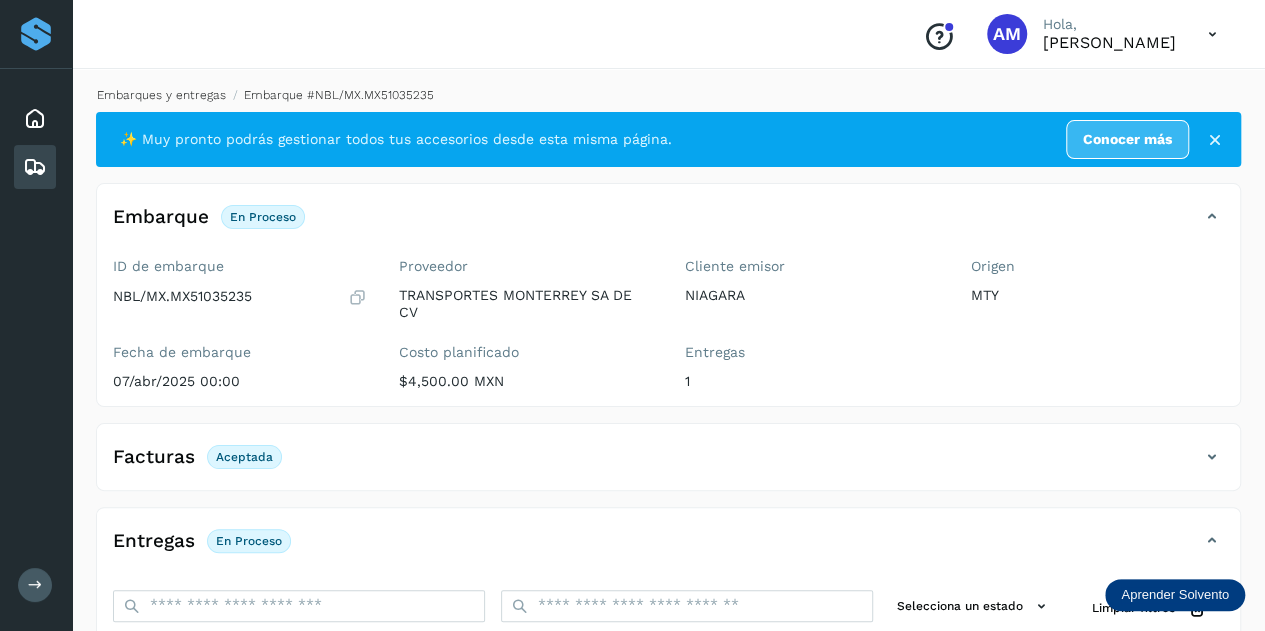 click on "Embarques y entregas" at bounding box center [161, 95] 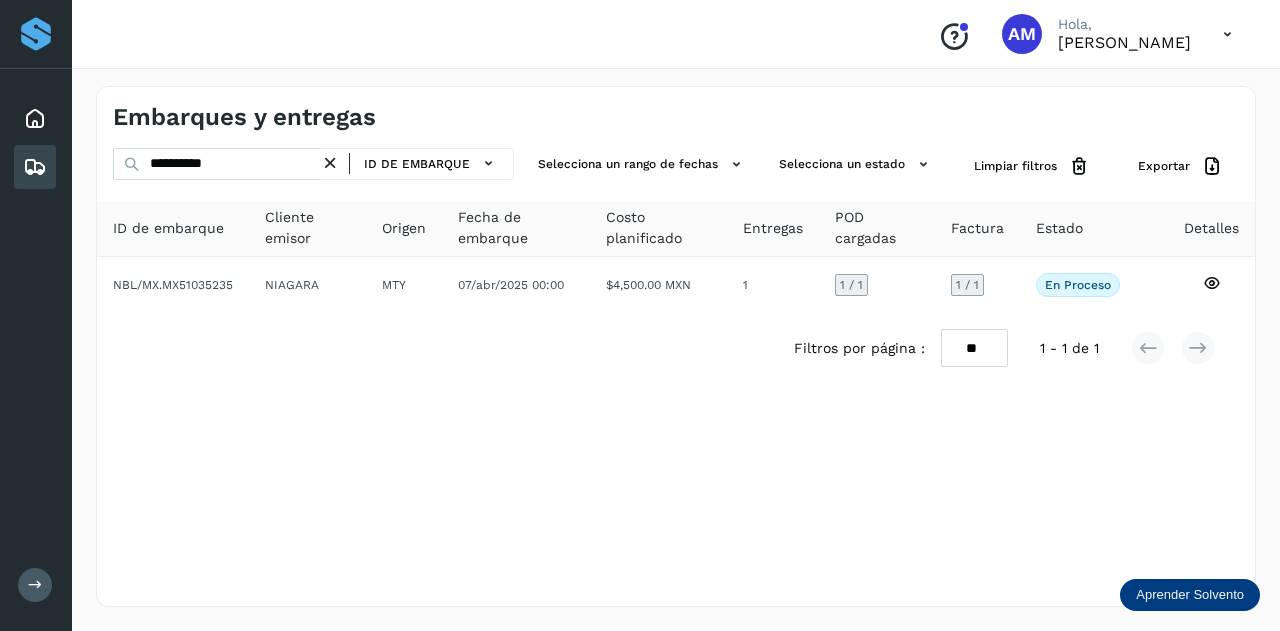 click at bounding box center (330, 163) 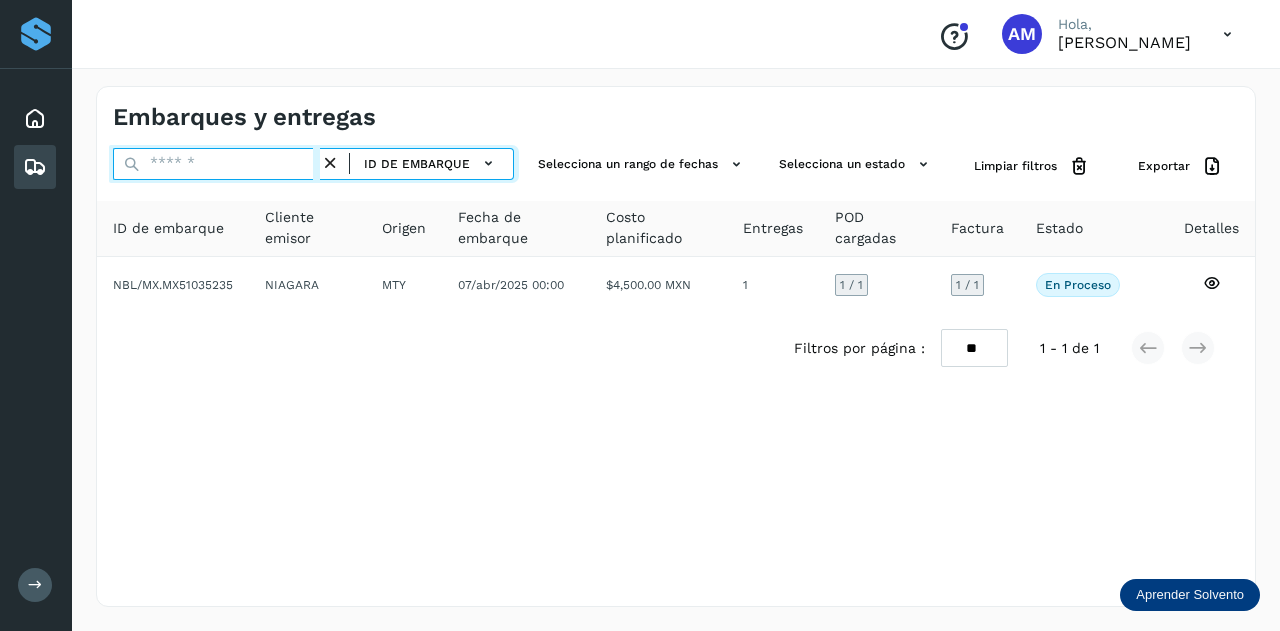 click at bounding box center (216, 164) 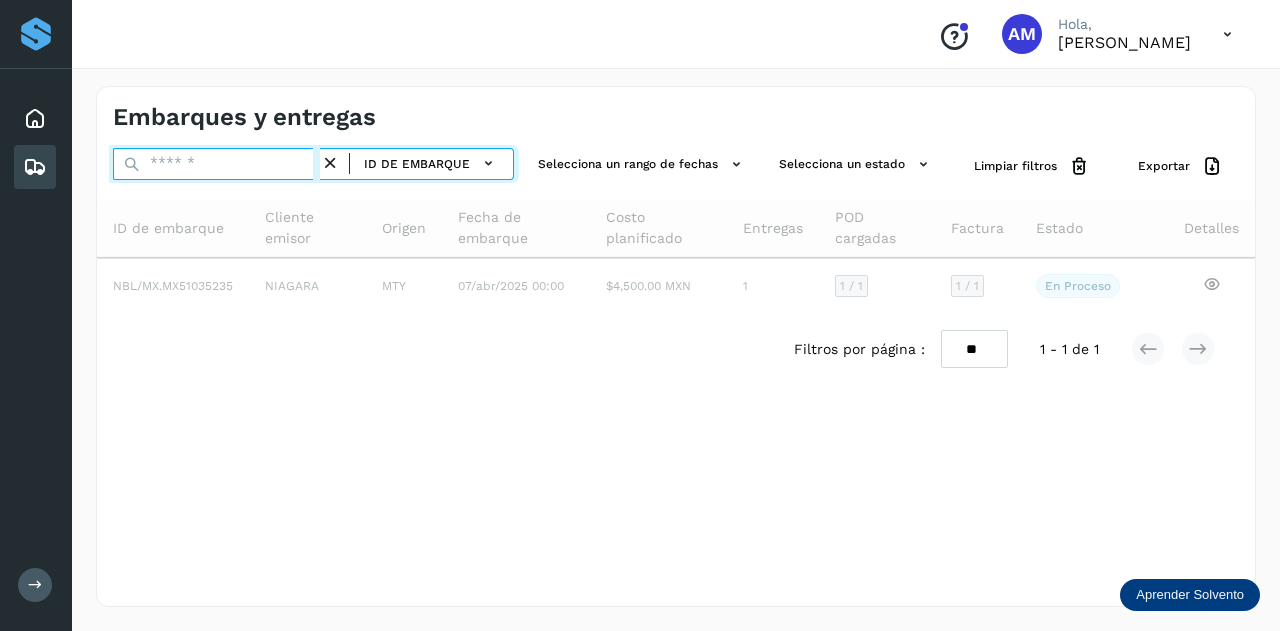paste on "**********" 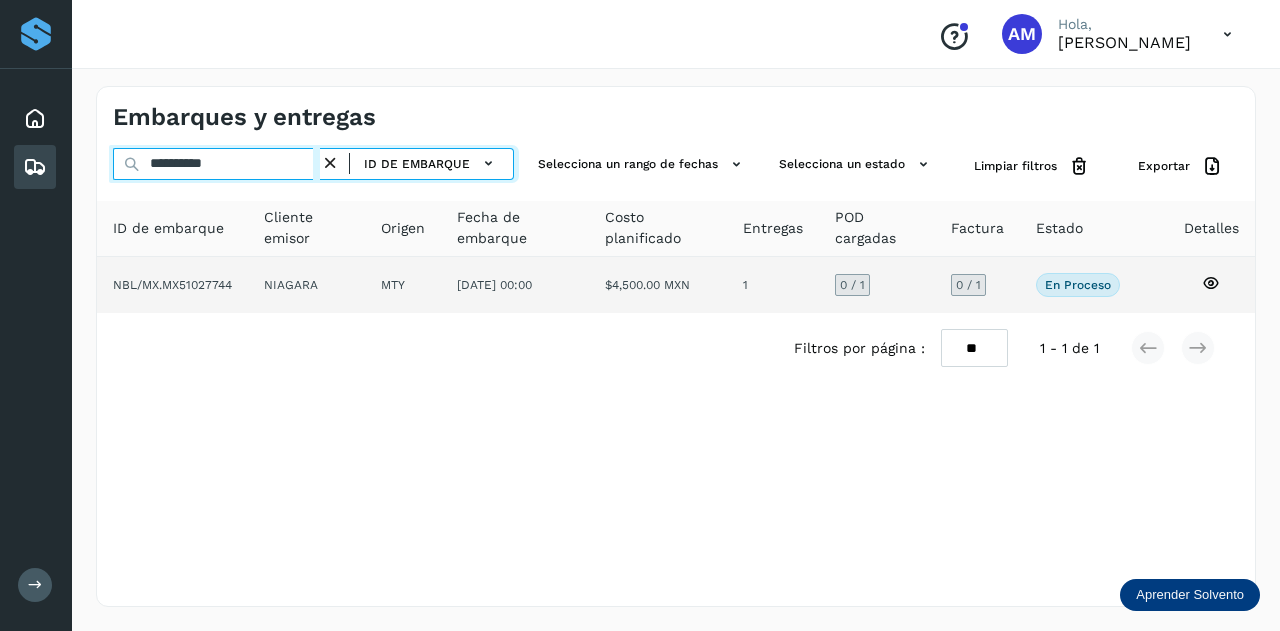 type on "**********" 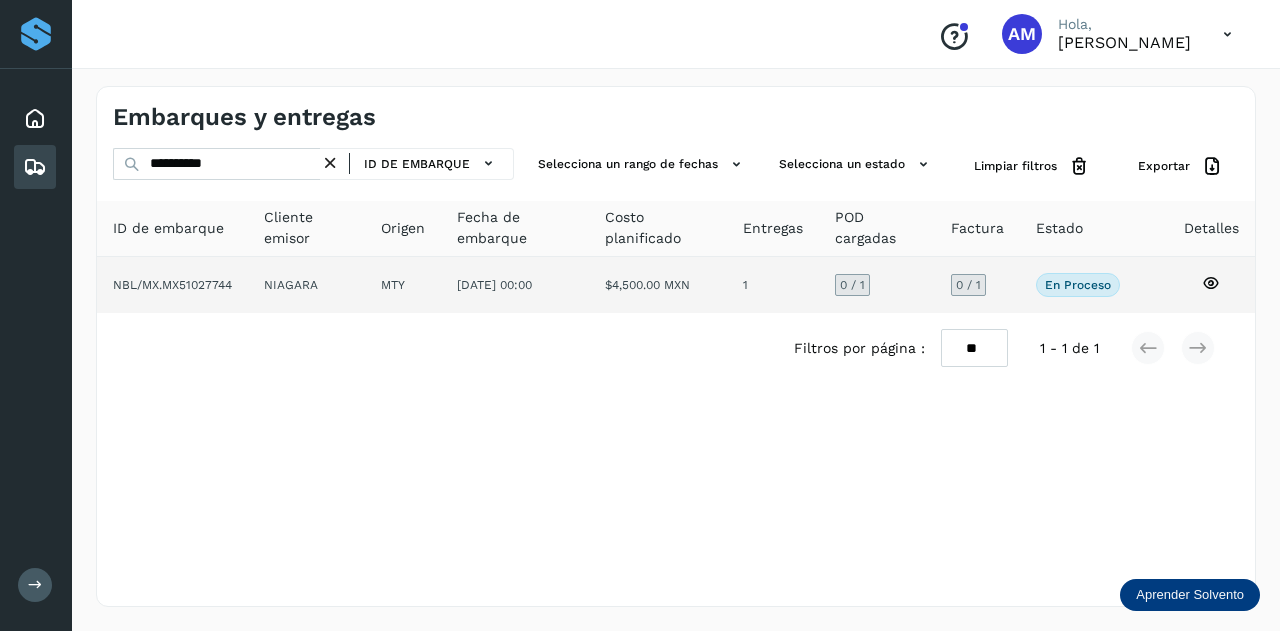 click on "NIAGARA" 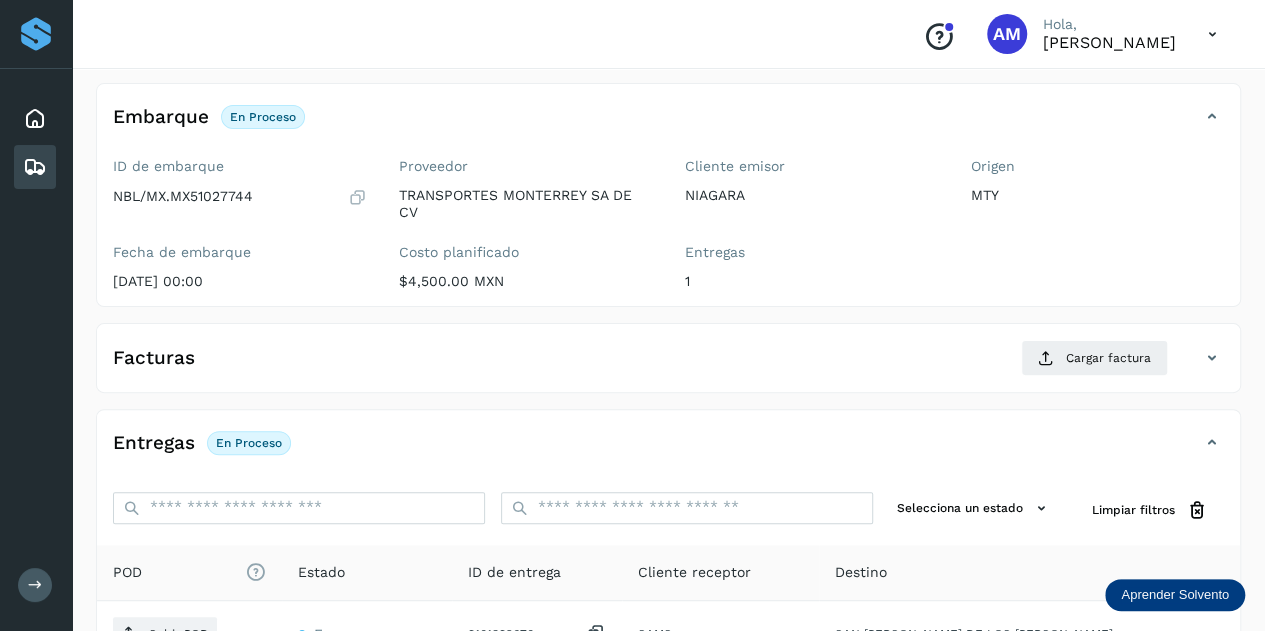 scroll, scrollTop: 200, scrollLeft: 0, axis: vertical 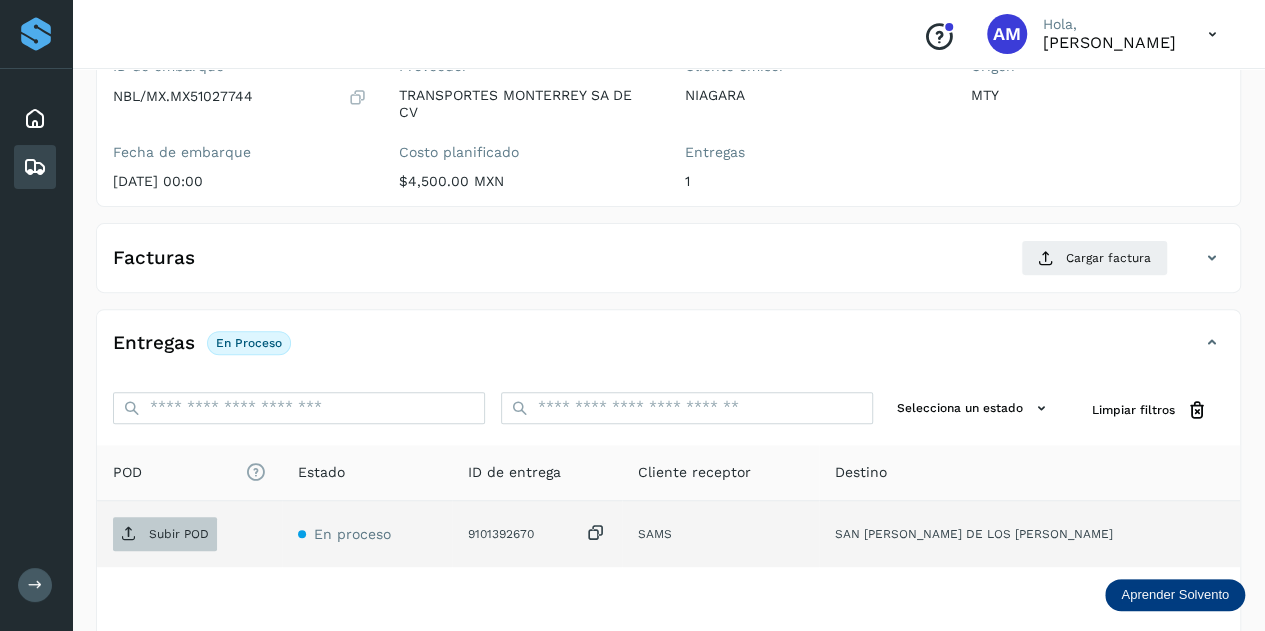 click on "Subir POD" at bounding box center [179, 534] 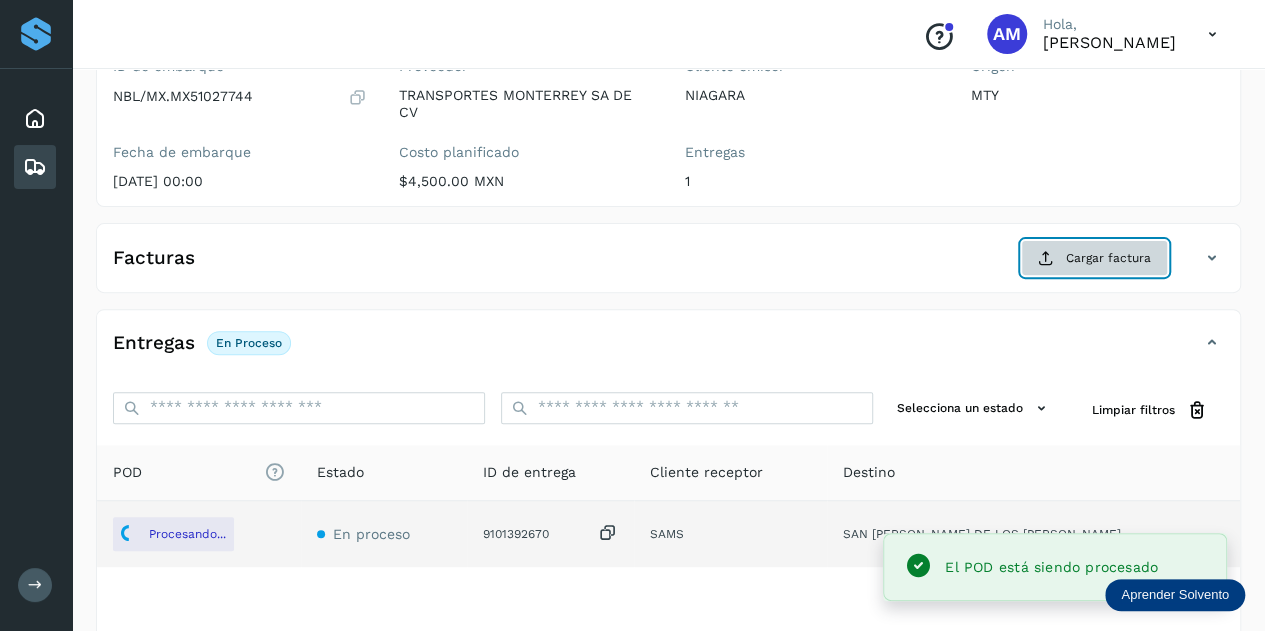 click on "Cargar factura" at bounding box center (1094, 258) 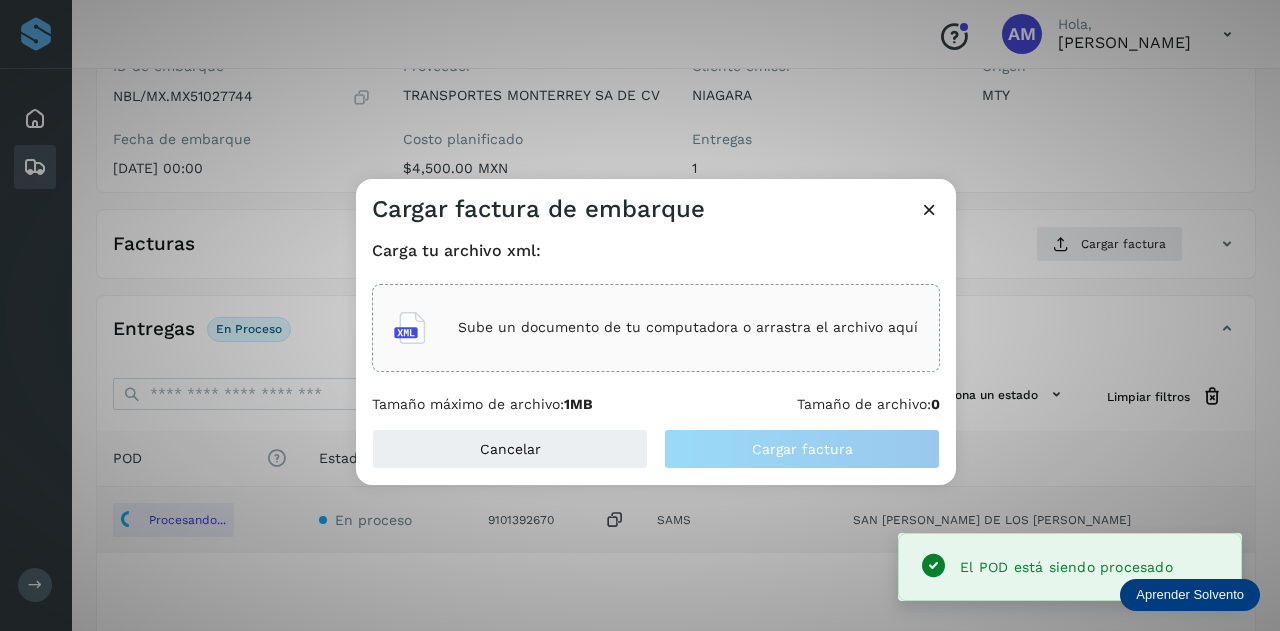 click on "Sube un documento de tu computadora o arrastra el archivo aquí" 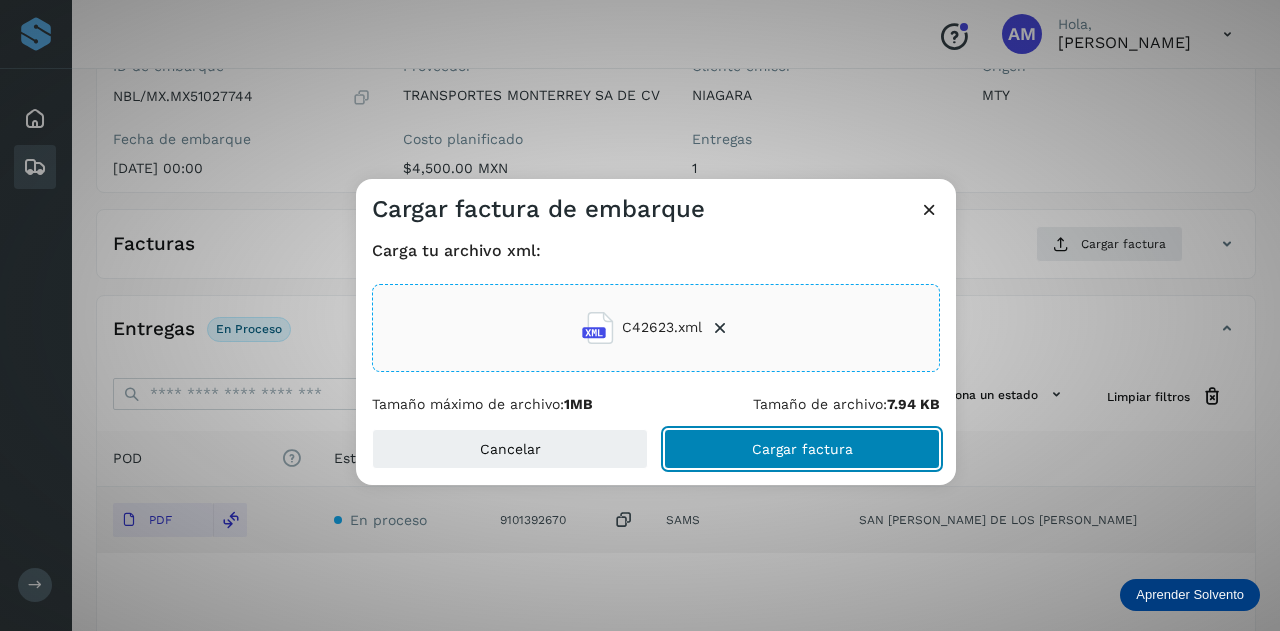 click on "Cargar factura" 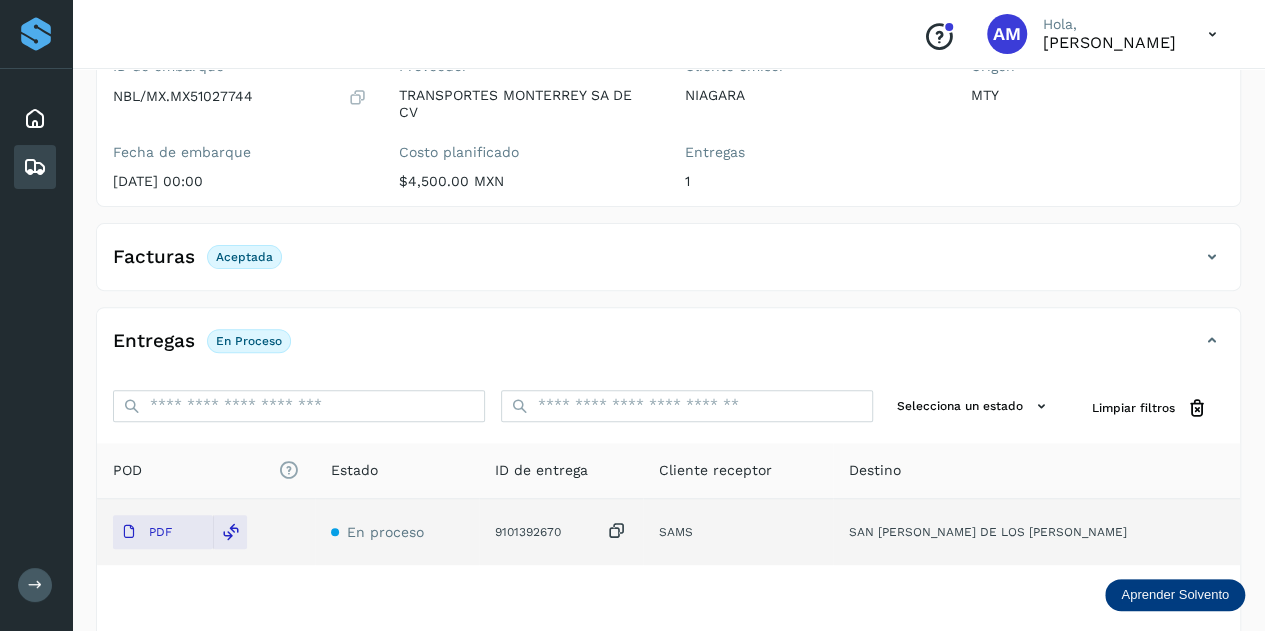 scroll, scrollTop: 0, scrollLeft: 0, axis: both 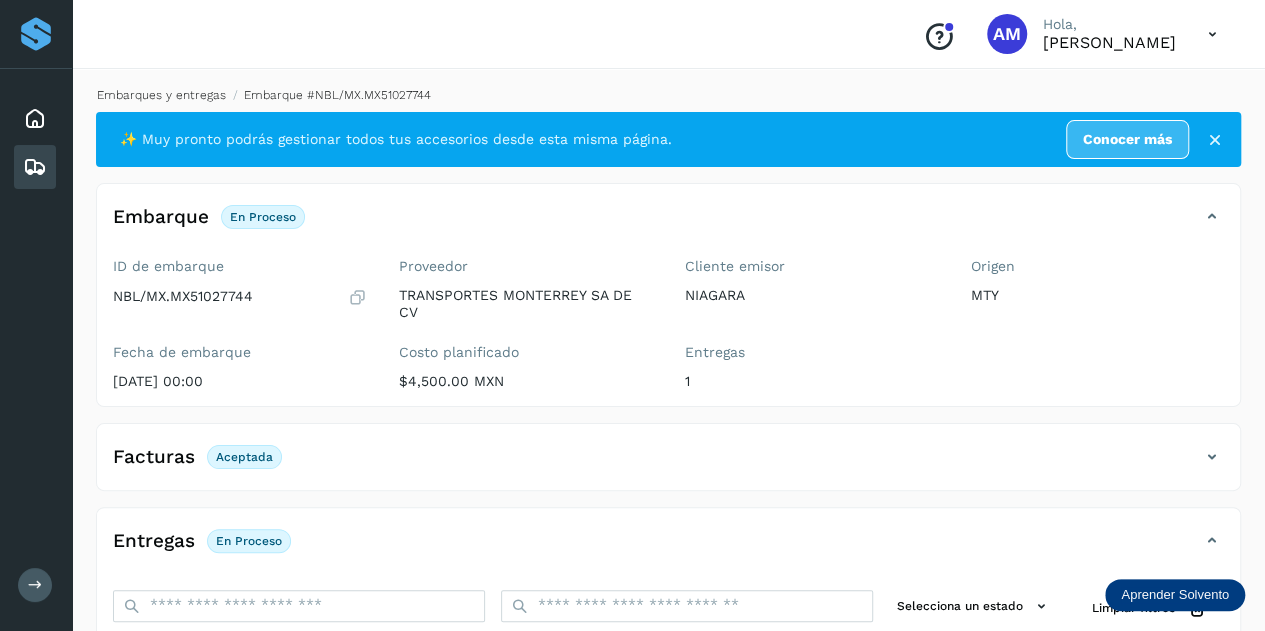 click on "Embarques y entregas" at bounding box center [161, 95] 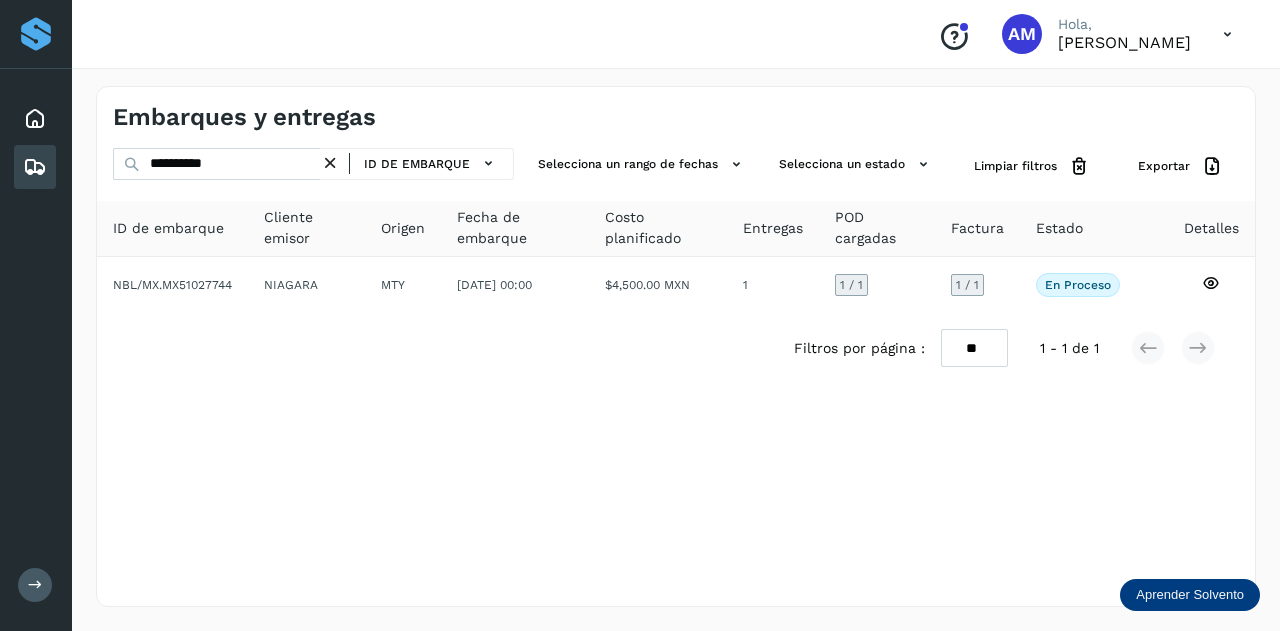 click at bounding box center (330, 163) 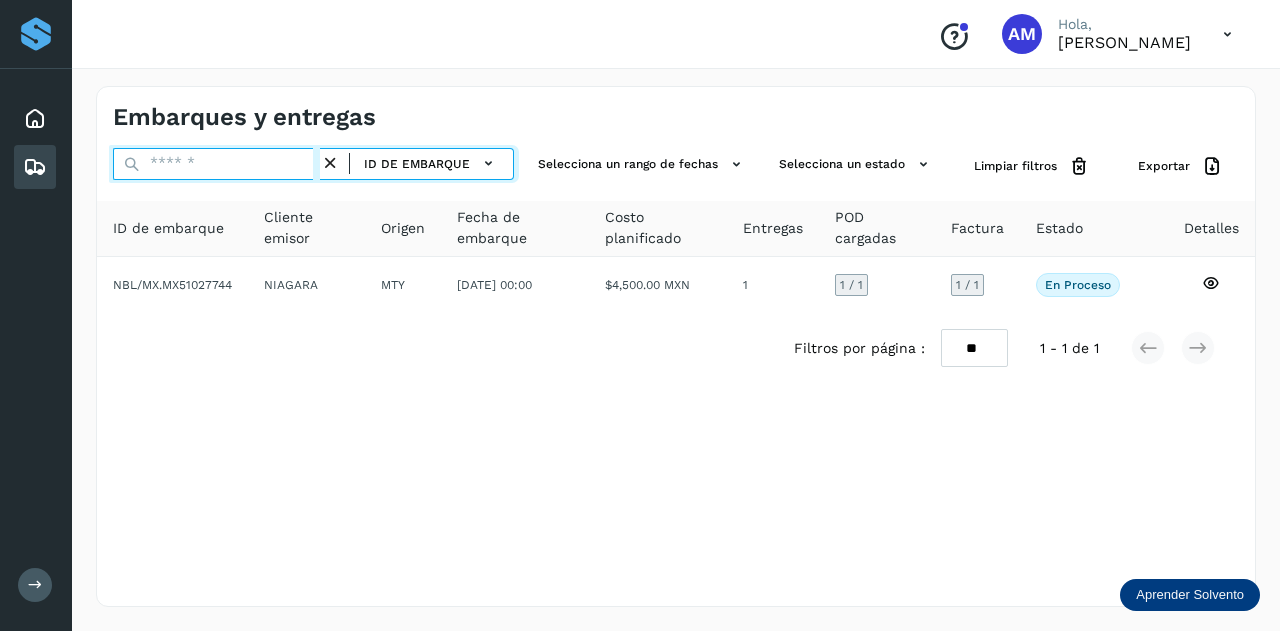 click at bounding box center (216, 164) 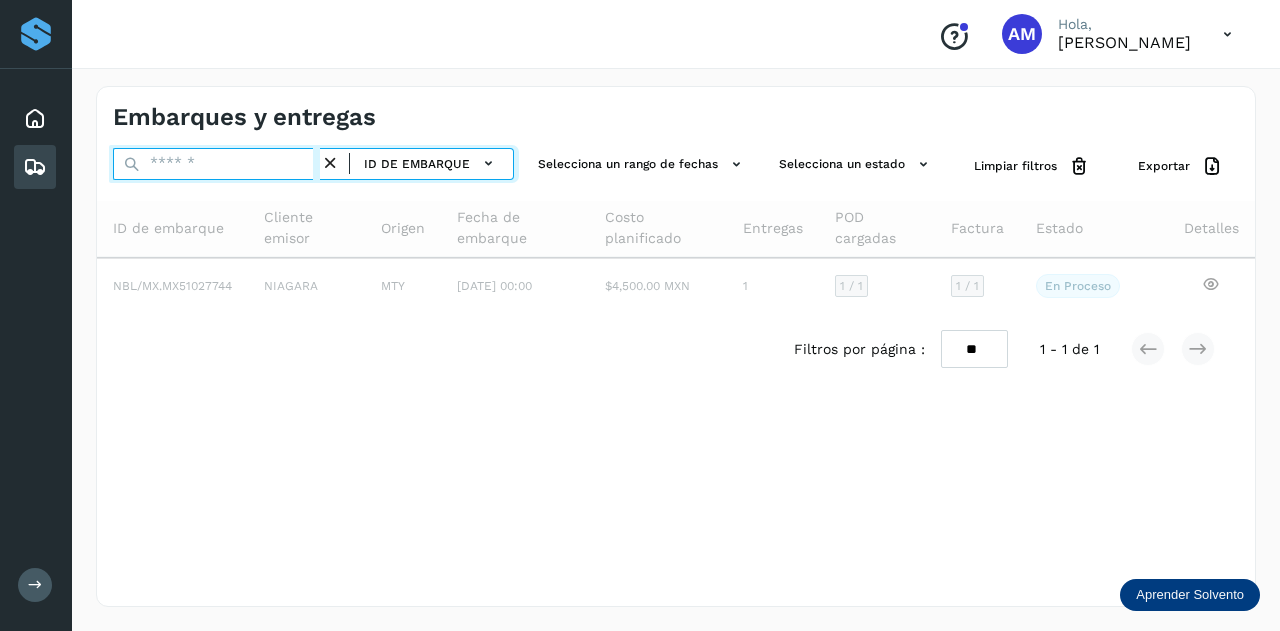 paste on "**********" 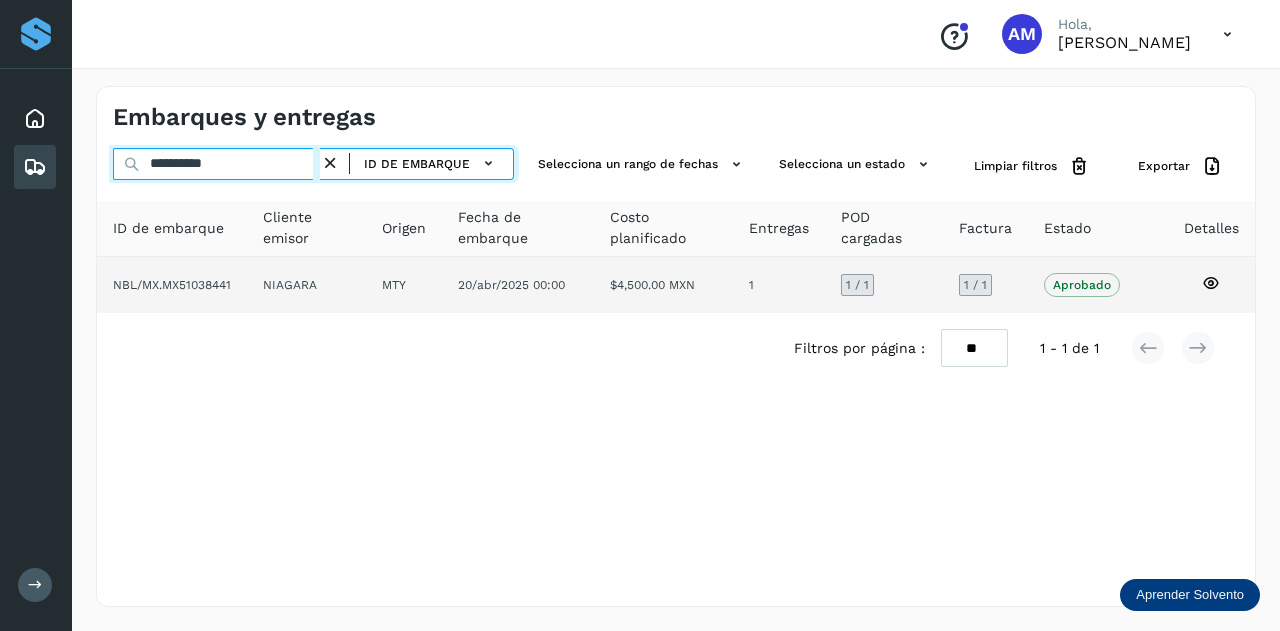 type on "**********" 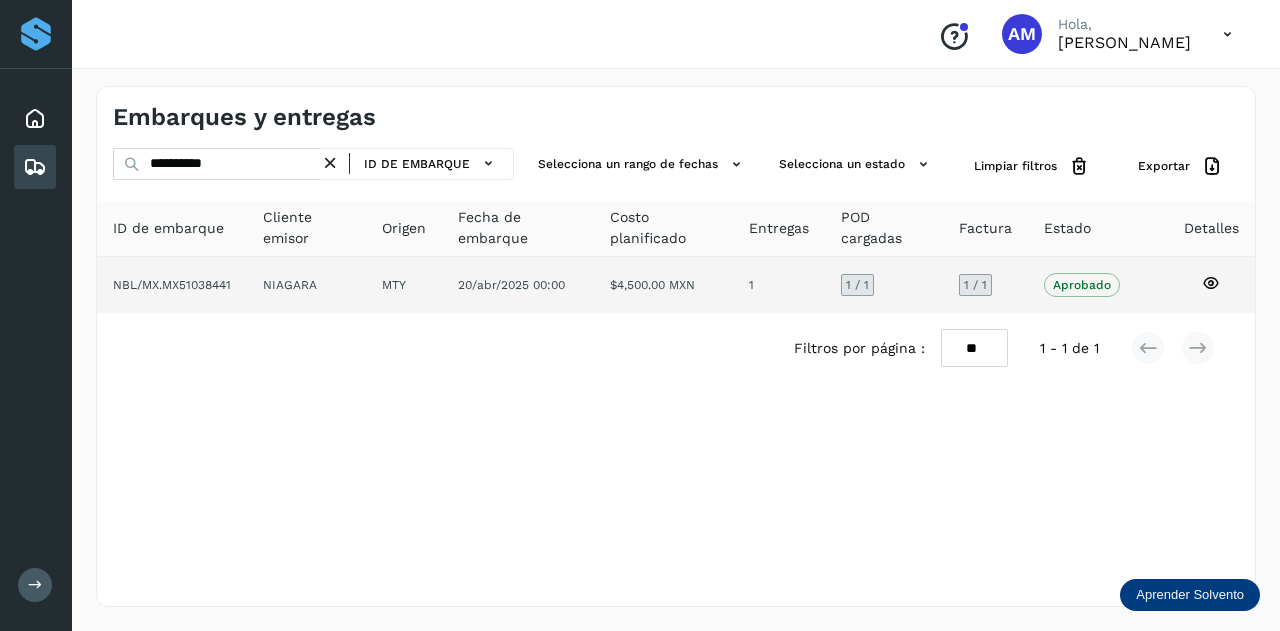 click on "MTY" 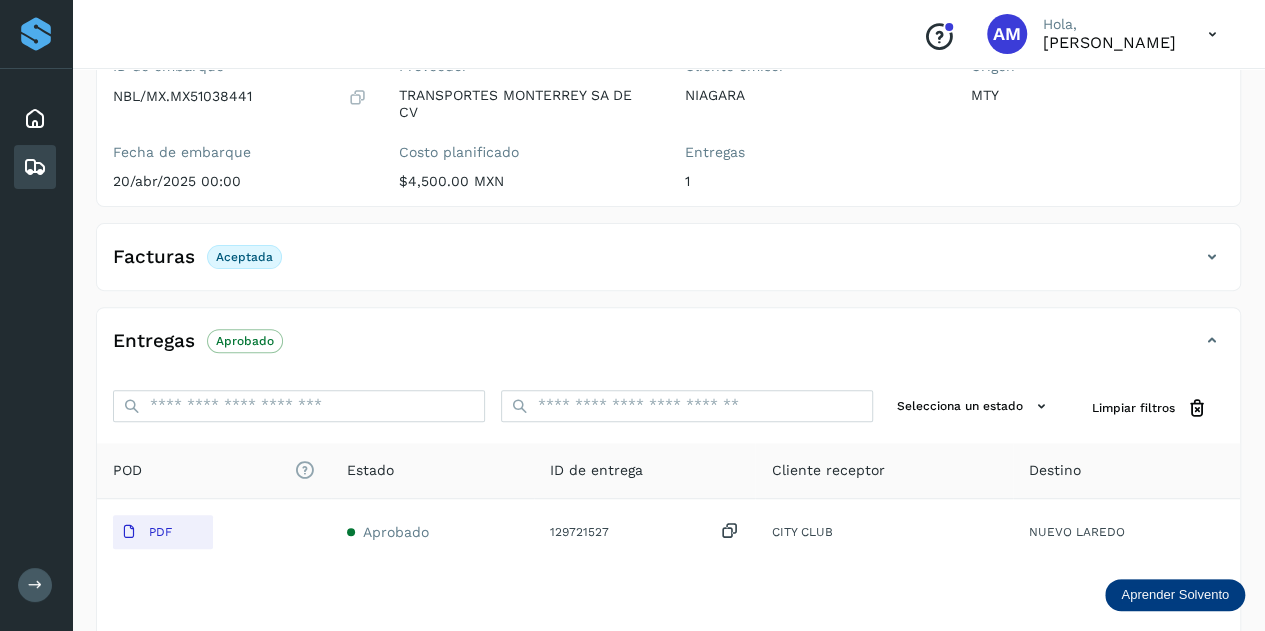 scroll, scrollTop: 0, scrollLeft: 0, axis: both 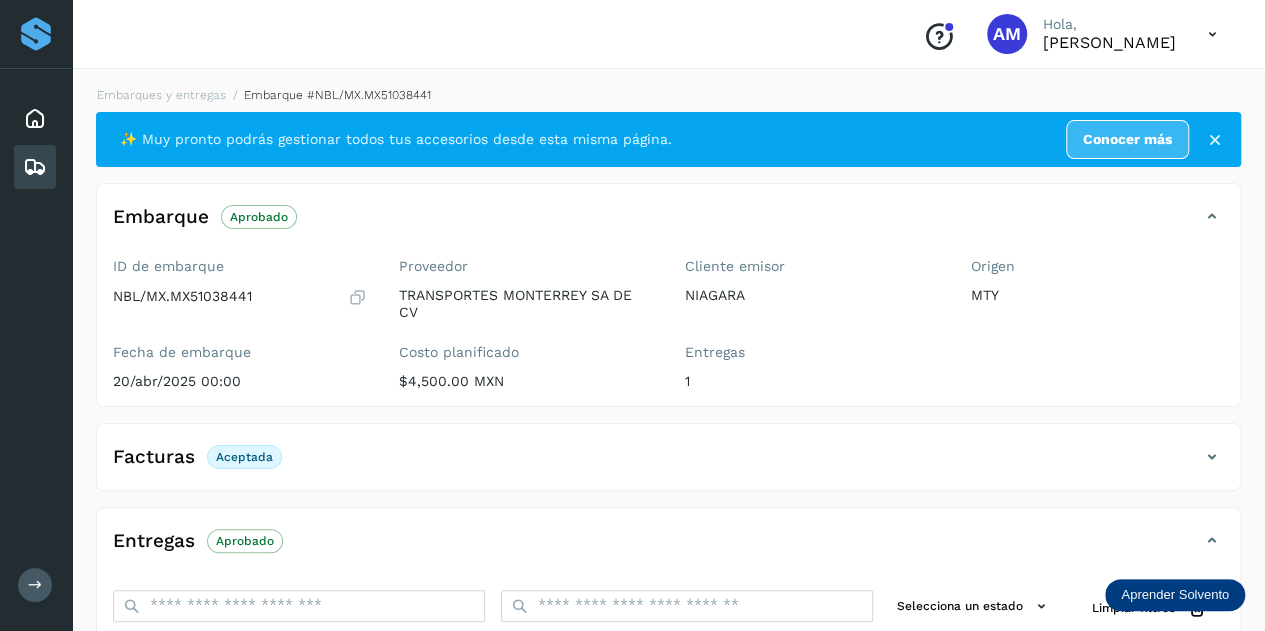 click on "Embarques y entregas Embarque #NBL/MX.MX51038441  ✨ Muy pronto podrás gestionar todos tus accesorios desde esta misma página. Conocer más Embarque Aprobado
Verifica el estado de la factura o entregas asociadas a este embarque
ID de embarque NBL/MX.MX51038441 Fecha de embarque [DATE] 00:00 Proveedor TRANSPORTES MONTERREY SA DE CV Costo planificado  $4,500.00 MXN  Cliente emisor NIAGARA Entregas 1 Origen MTY Facturas Aceptada Facturas Estado XML Aceptada Entregas Aprobado Selecciona un estado Limpiar filtros POD
El tamaño máximo de archivo es de 20 Mb.
Estado ID de entrega Cliente receptor Destino PDF Aprobado 129721527  CITY CLUB [GEOGRAPHIC_DATA] 129721527 PDF Destino: [GEOGRAPHIC_DATA] Aprobado Filtros por página : ** ** ** 1 - 1 de 1" at bounding box center [668, 511] 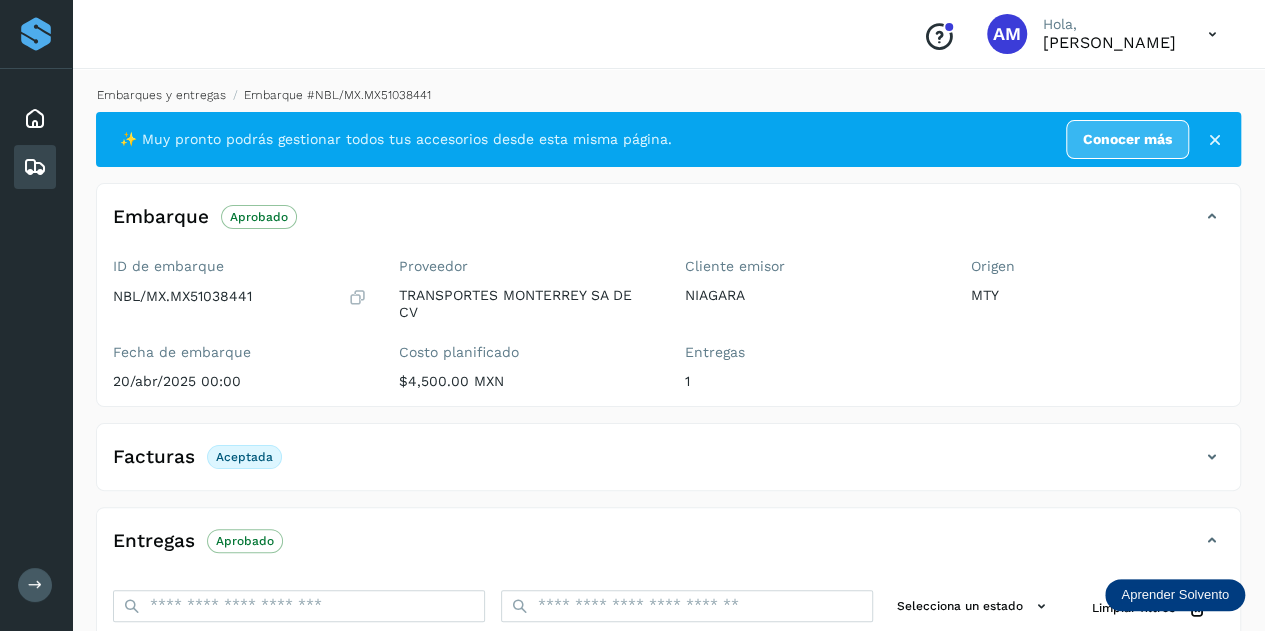 click on "Embarques y entregas" at bounding box center (161, 95) 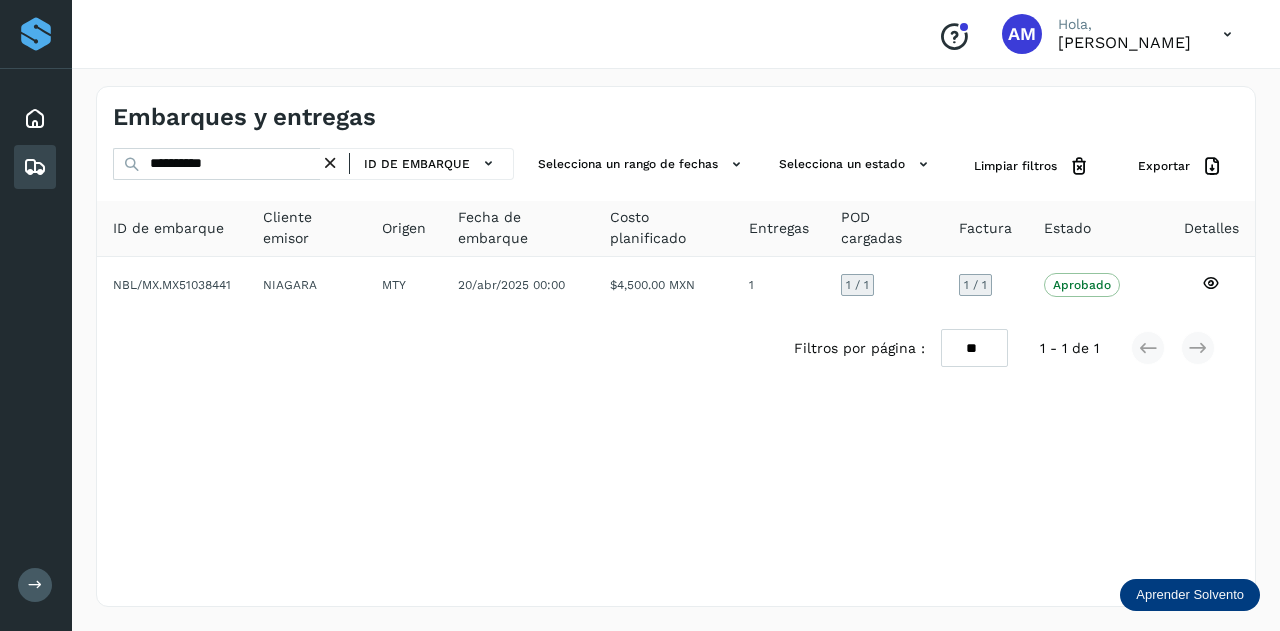 drag, startPoint x: 342, startPoint y: 159, endPoint x: 276, endPoint y: 168, distance: 66.61081 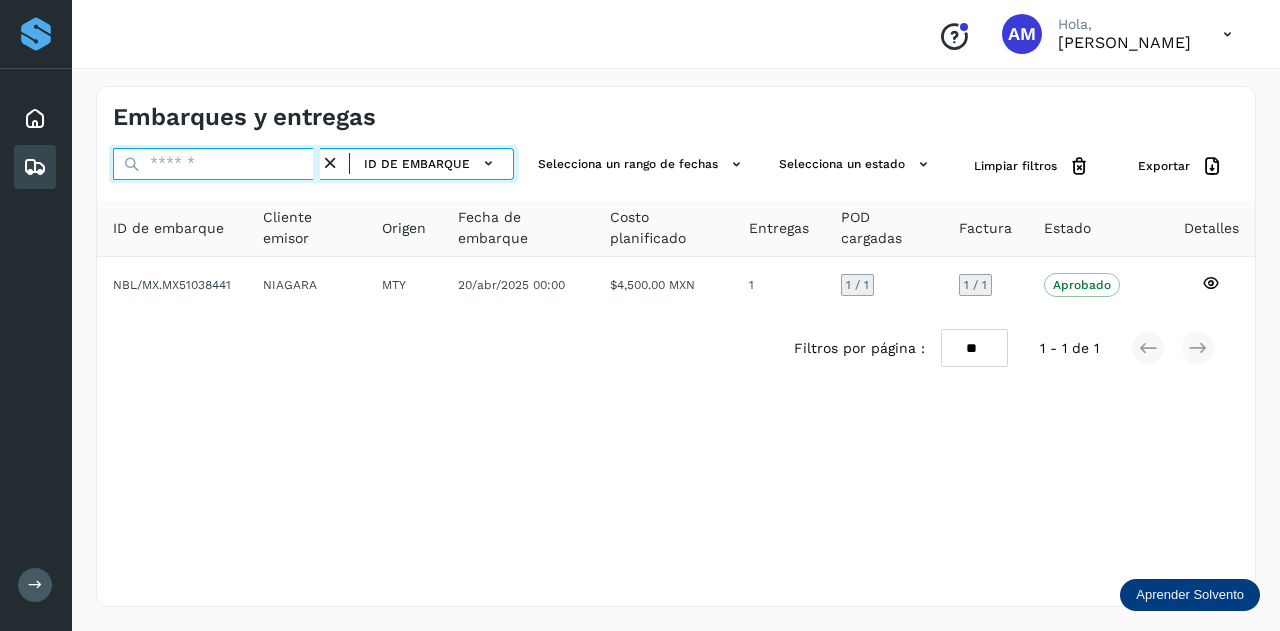 click at bounding box center [216, 164] 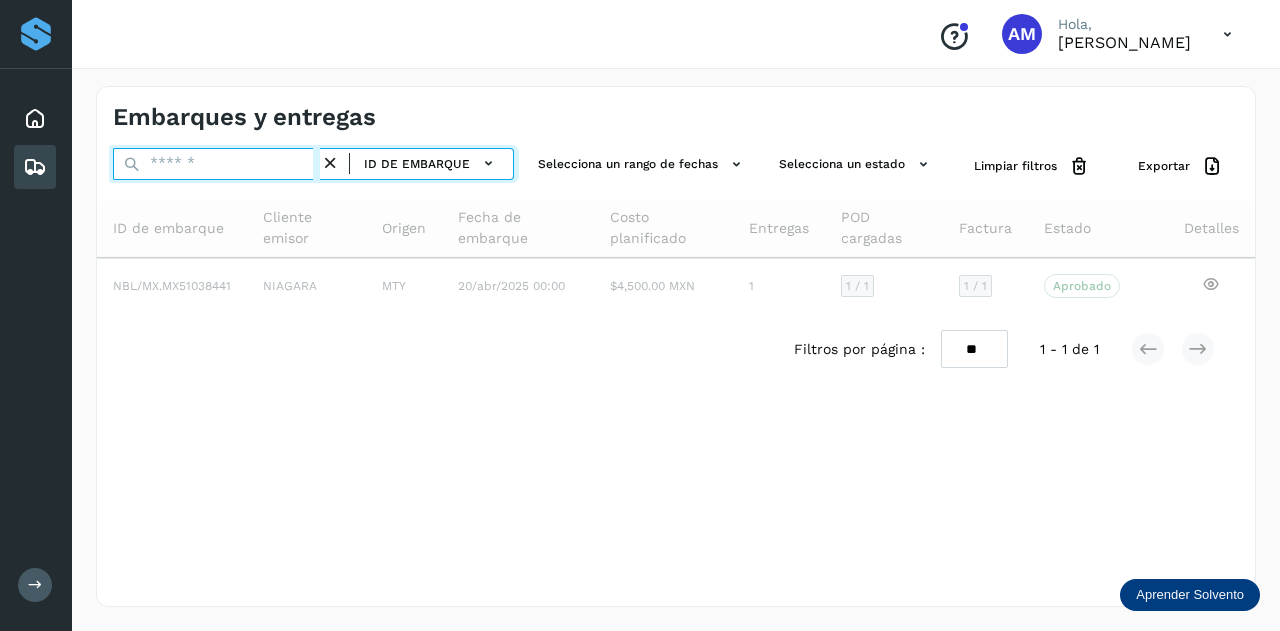 paste on "**********" 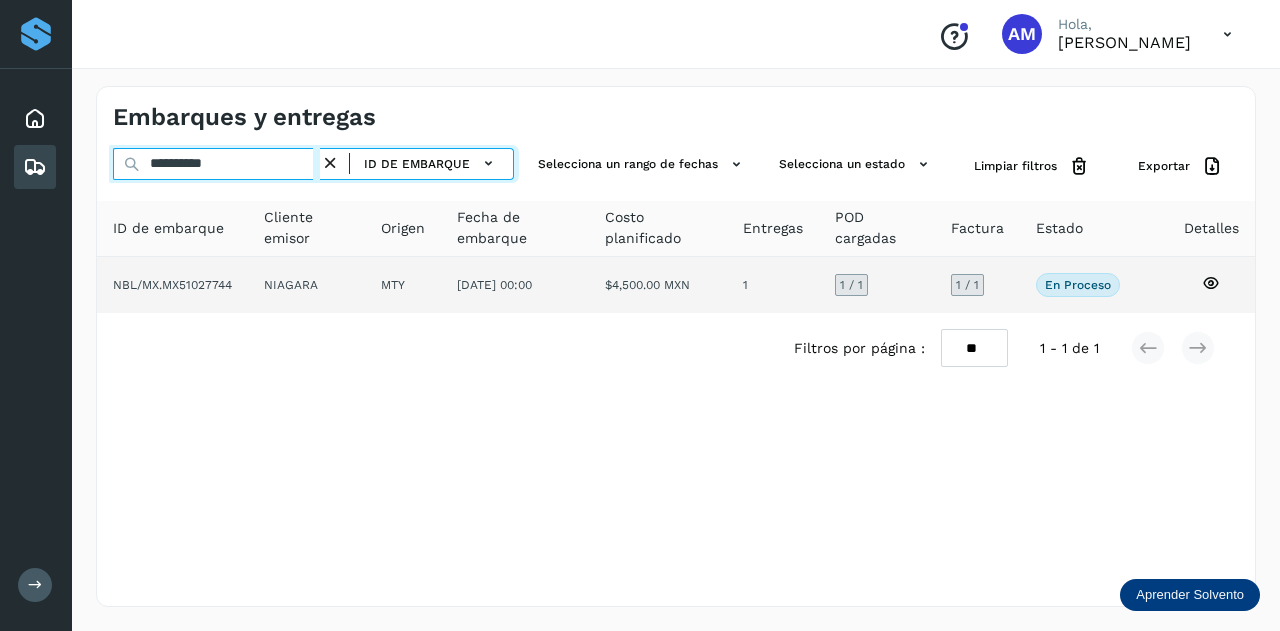 type on "**********" 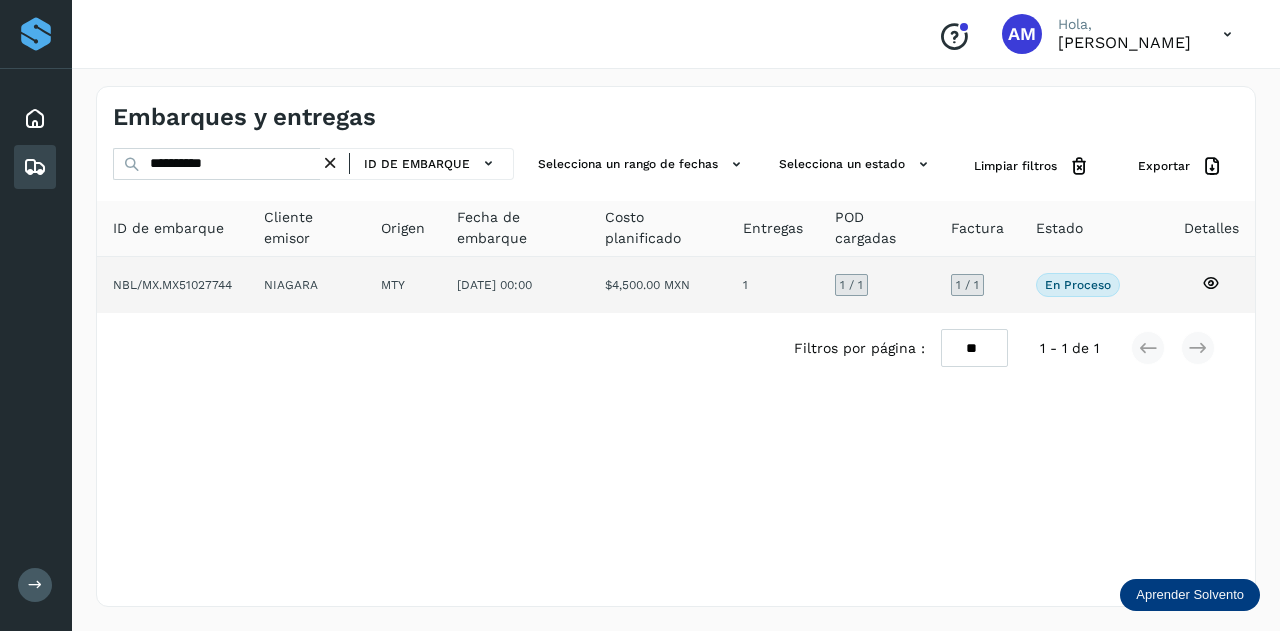 click on "MTY" 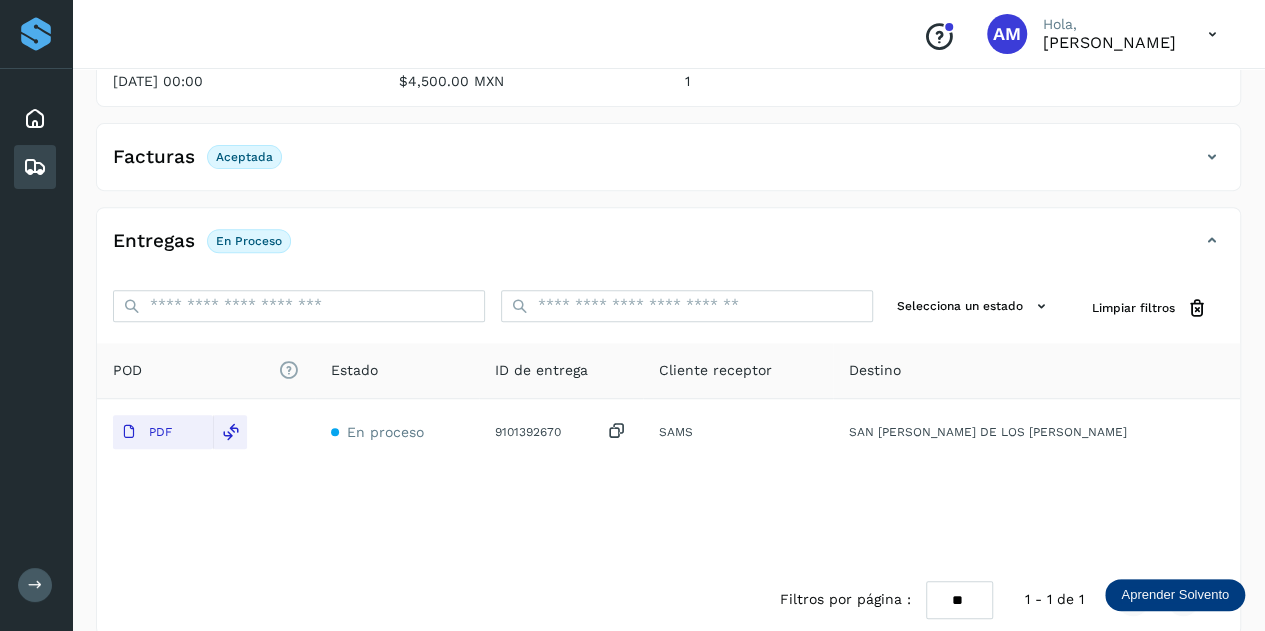 scroll, scrollTop: 0, scrollLeft: 0, axis: both 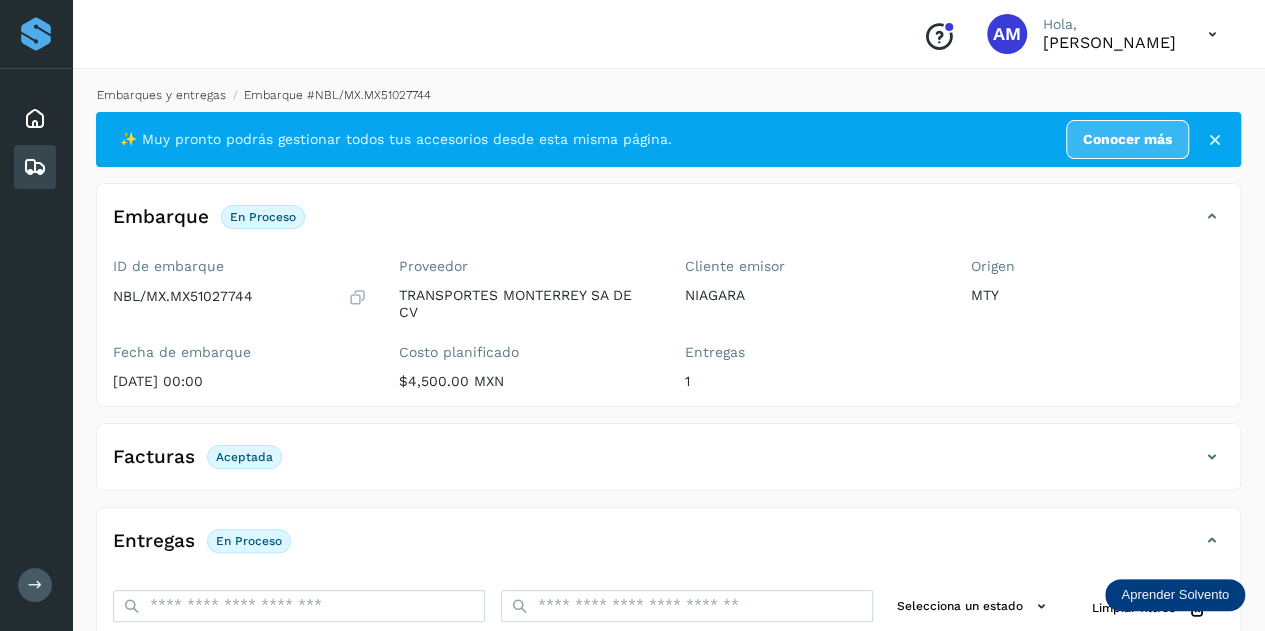 click on "Embarques y entregas" at bounding box center (161, 95) 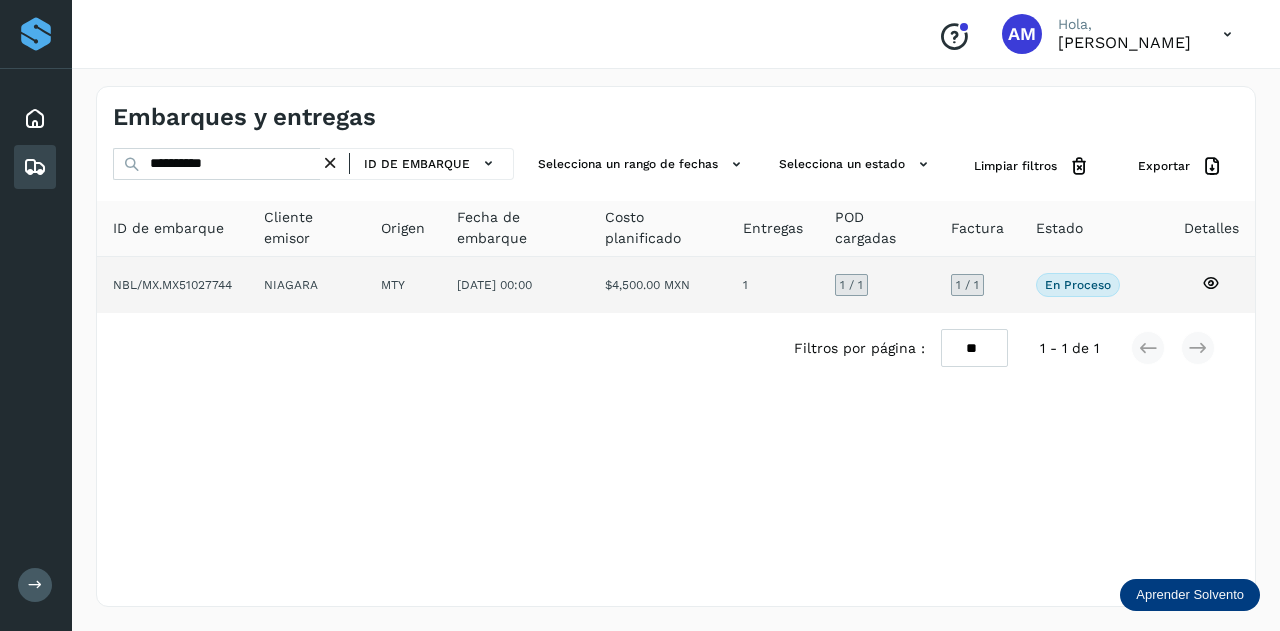 click on "NBL/MX.MX51027744" 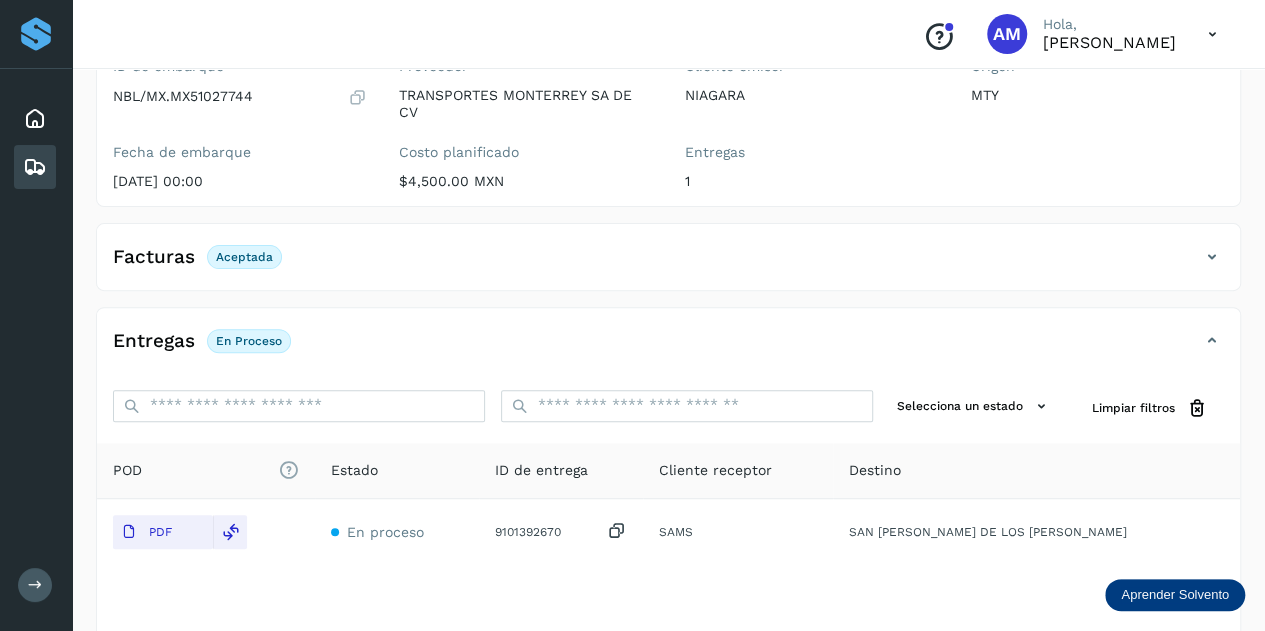 scroll, scrollTop: 0, scrollLeft: 0, axis: both 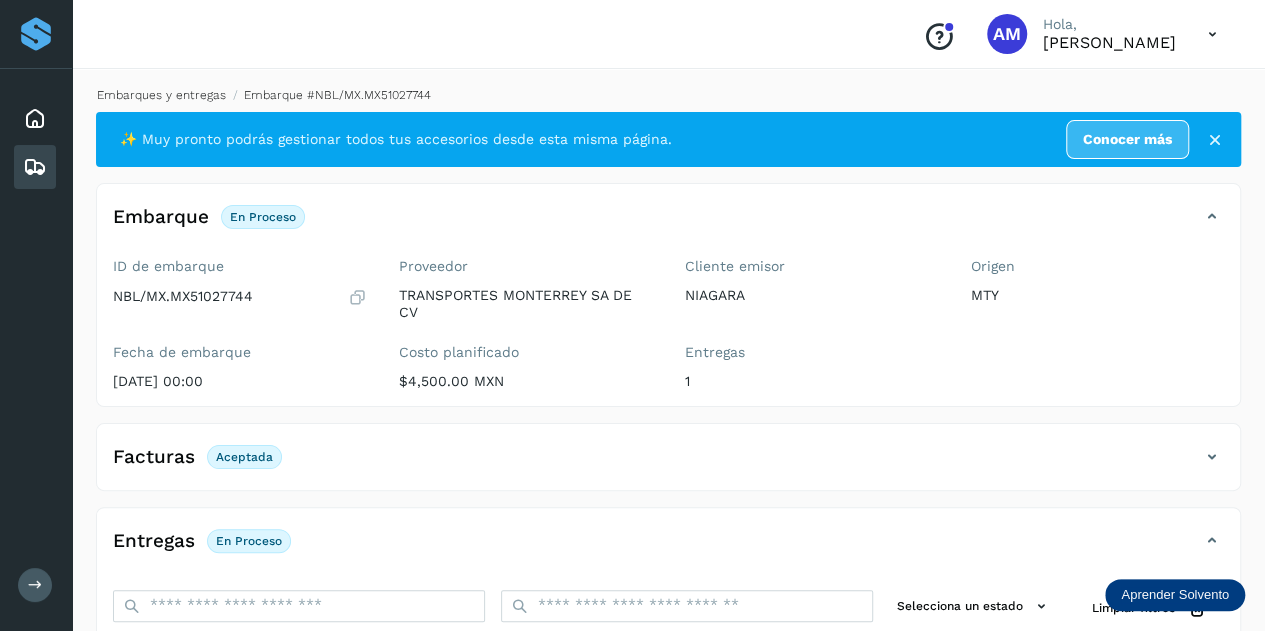 click on "Embarques y entregas" at bounding box center [161, 95] 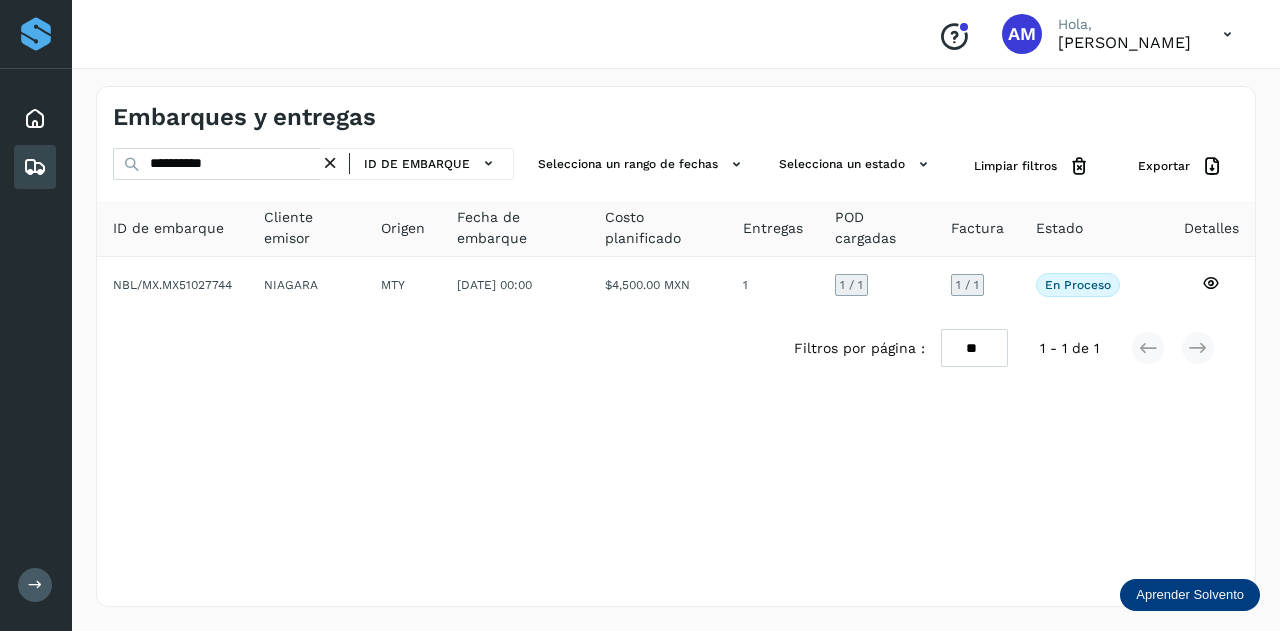 drag, startPoint x: 338, startPoint y: 163, endPoint x: 316, endPoint y: 163, distance: 22 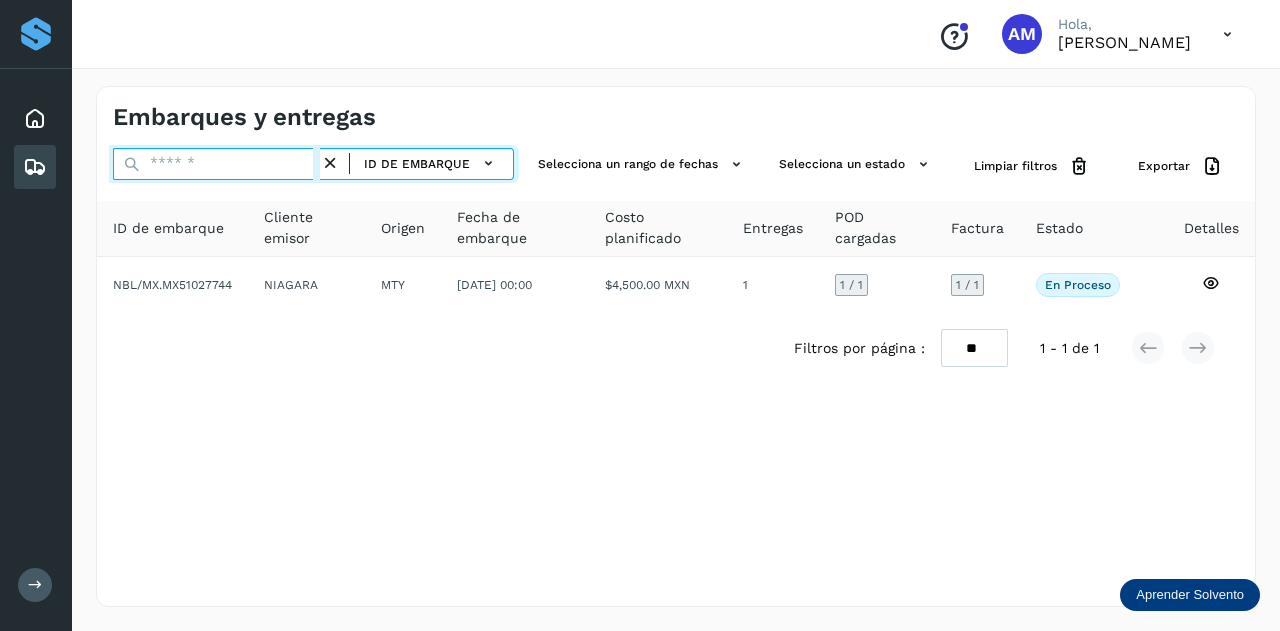 click at bounding box center (216, 164) 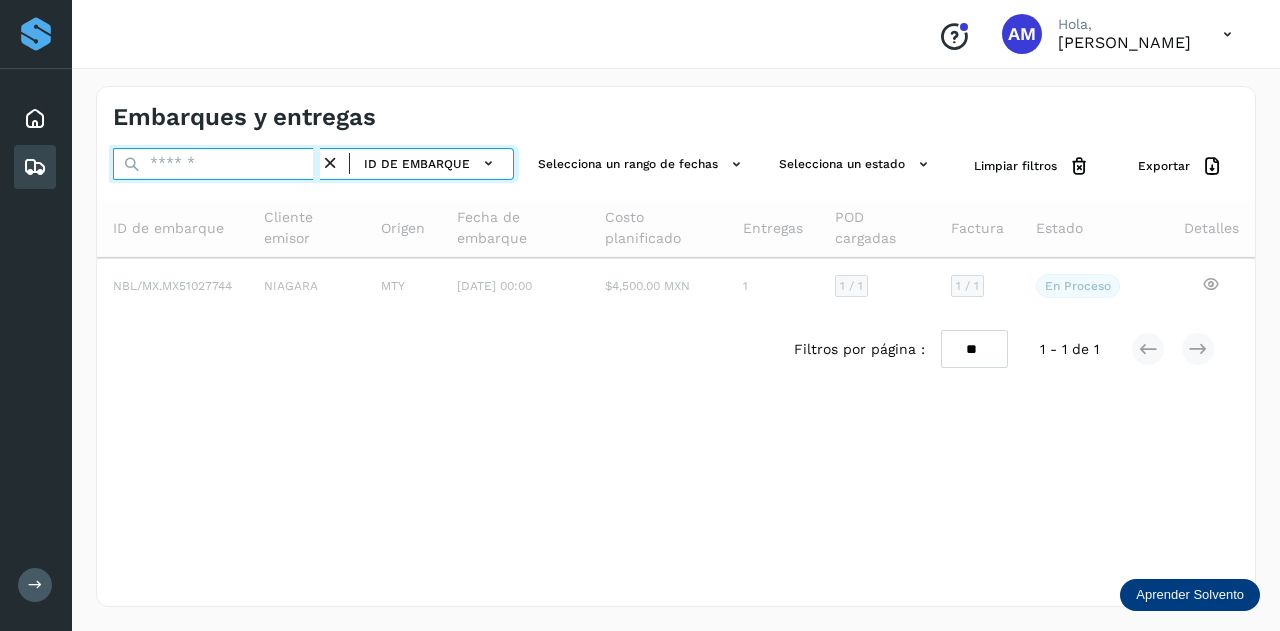 paste on "**********" 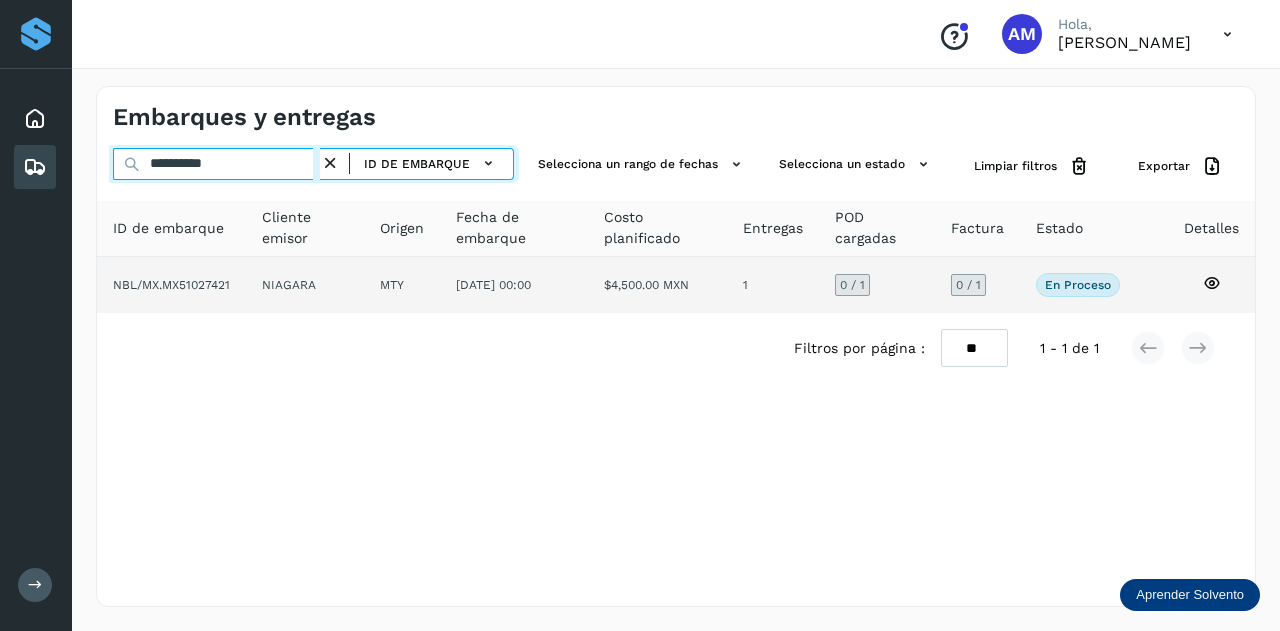 type on "**********" 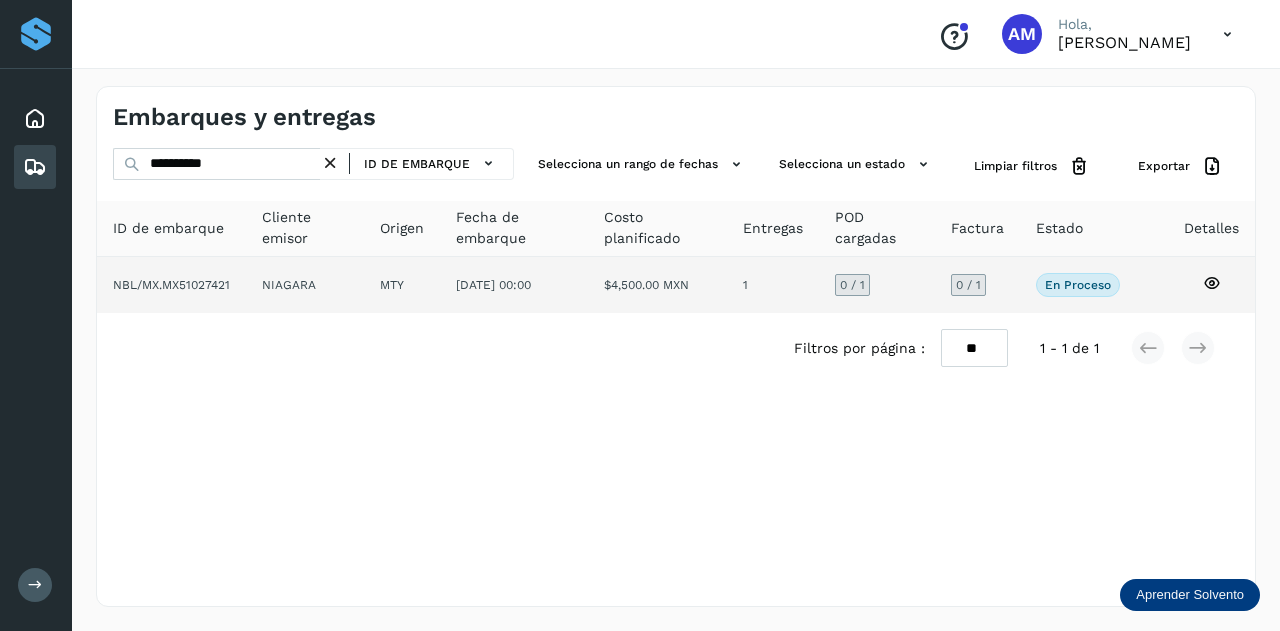 click on "NIAGARA" 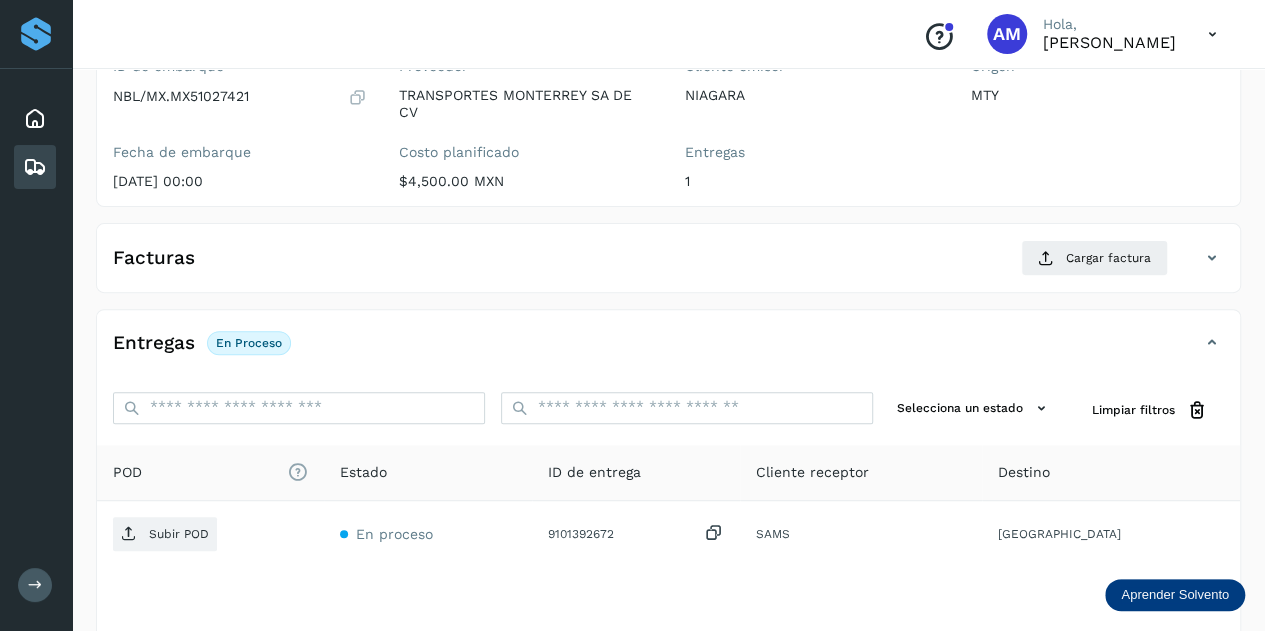 scroll, scrollTop: 300, scrollLeft: 0, axis: vertical 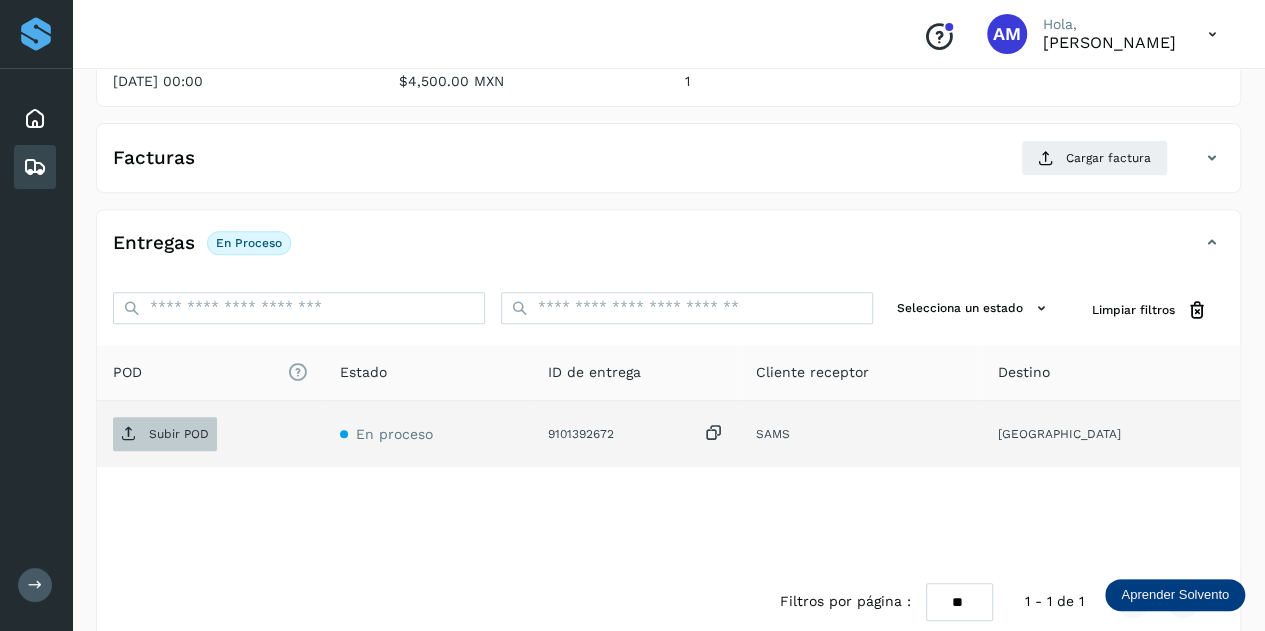 click on "Subir POD" at bounding box center [165, 434] 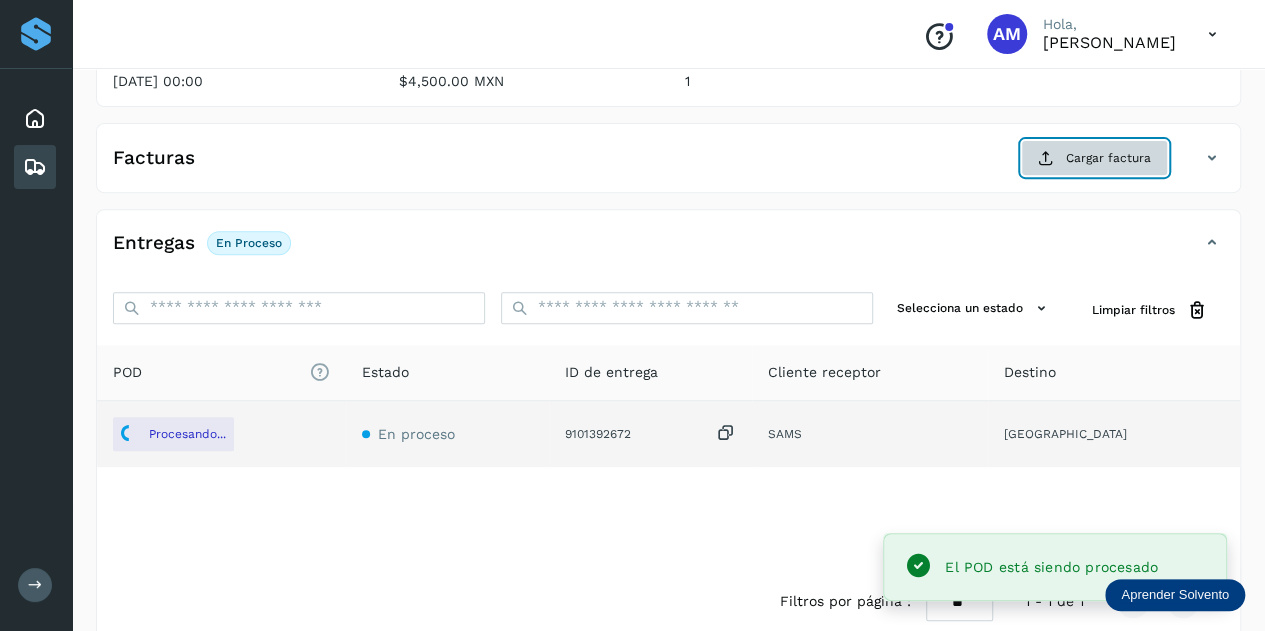 click on "Cargar factura" 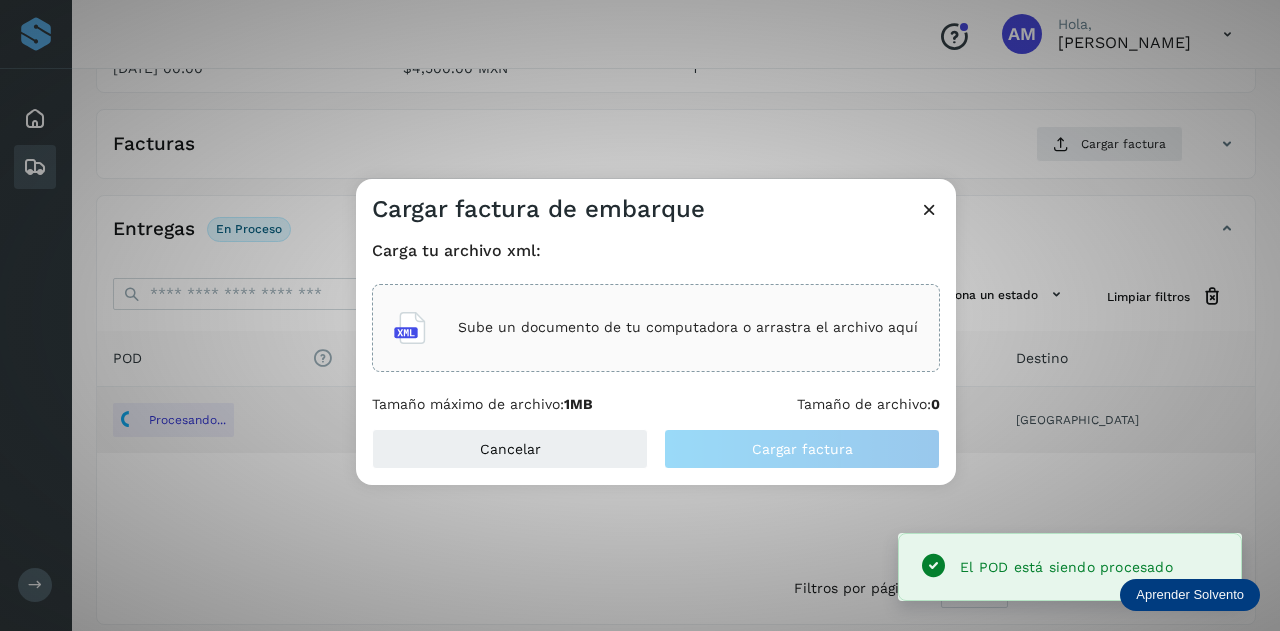 click on "Sube un documento de tu computadora o arrastra el archivo aquí" at bounding box center (688, 327) 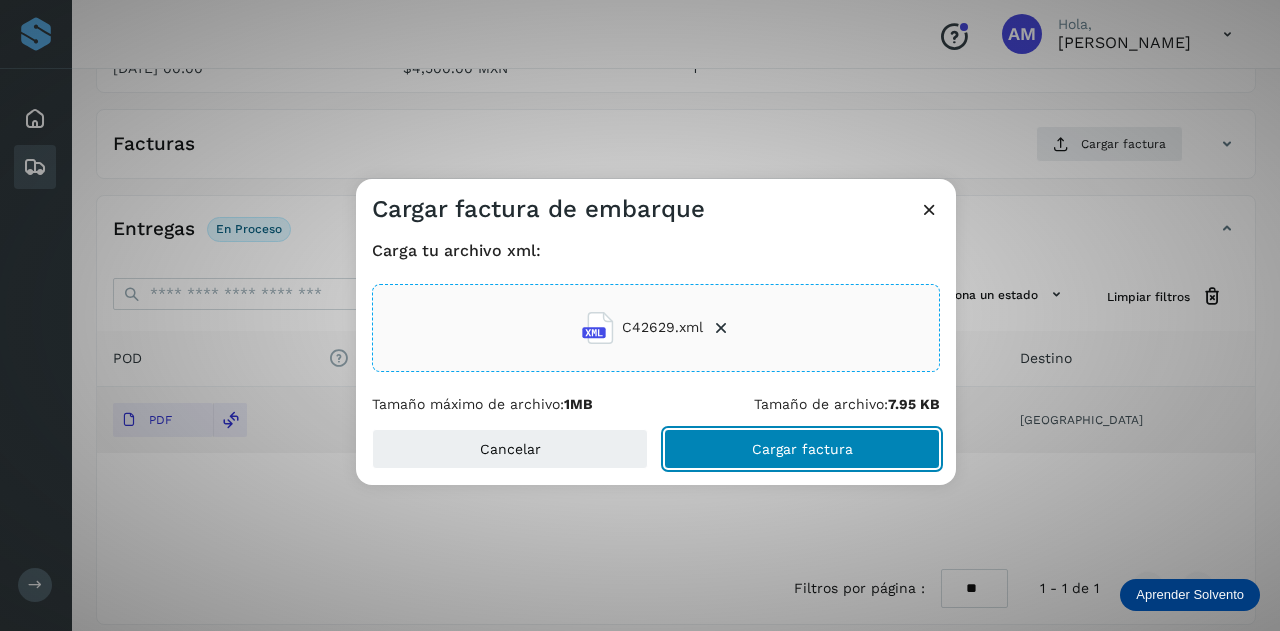 click on "Cargar factura" 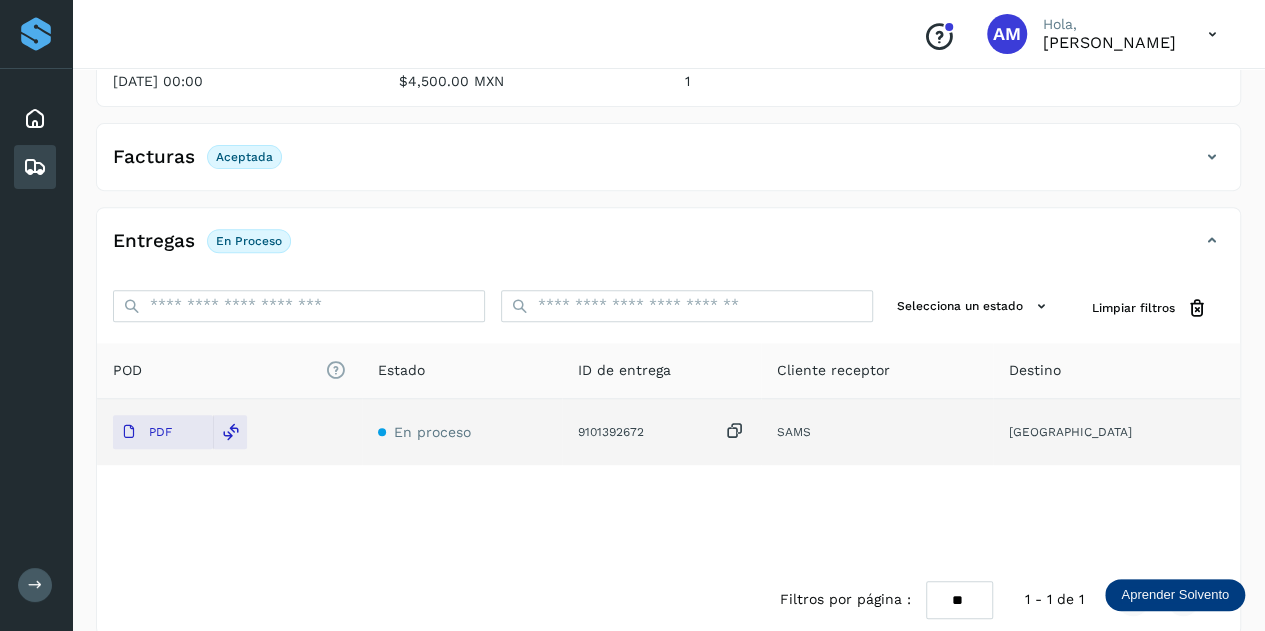 scroll, scrollTop: 0, scrollLeft: 0, axis: both 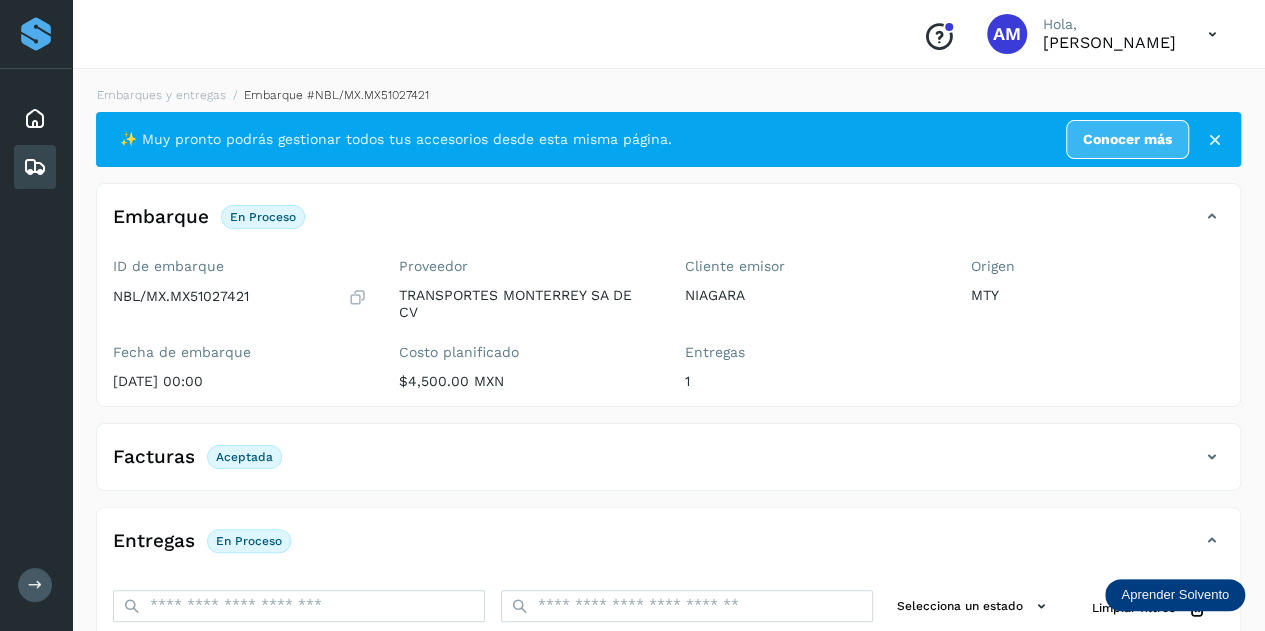 click on "Embarques y entregas" 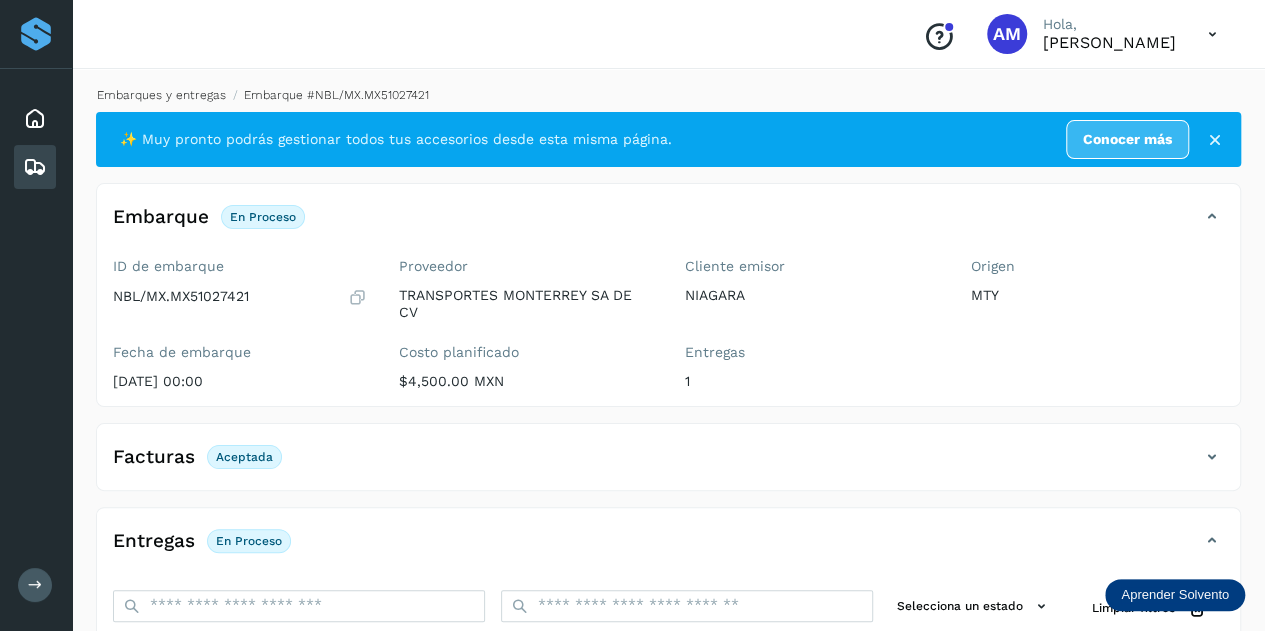 click on "Embarques y entregas" at bounding box center (161, 95) 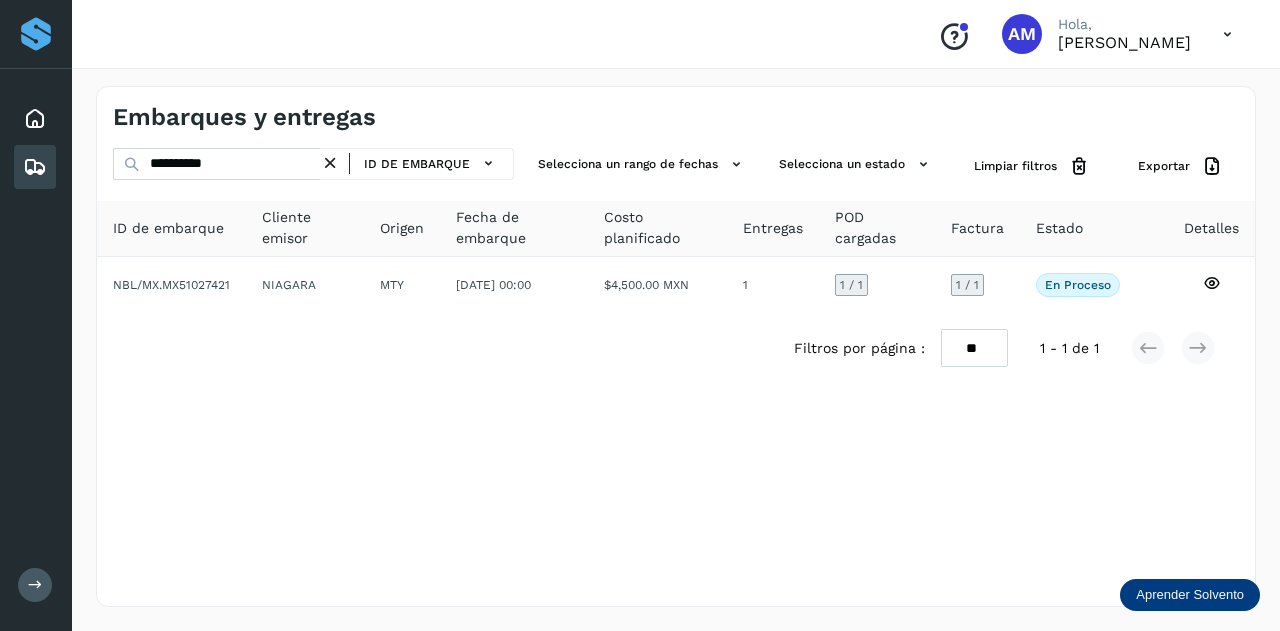 click at bounding box center (330, 163) 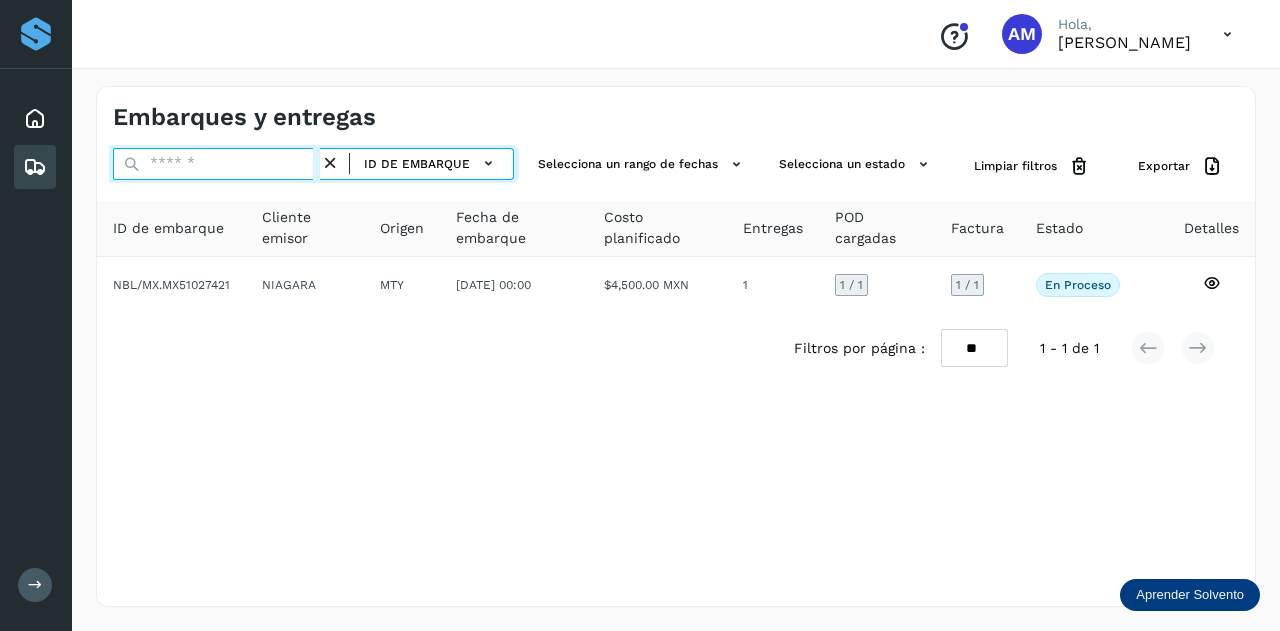 click at bounding box center [216, 164] 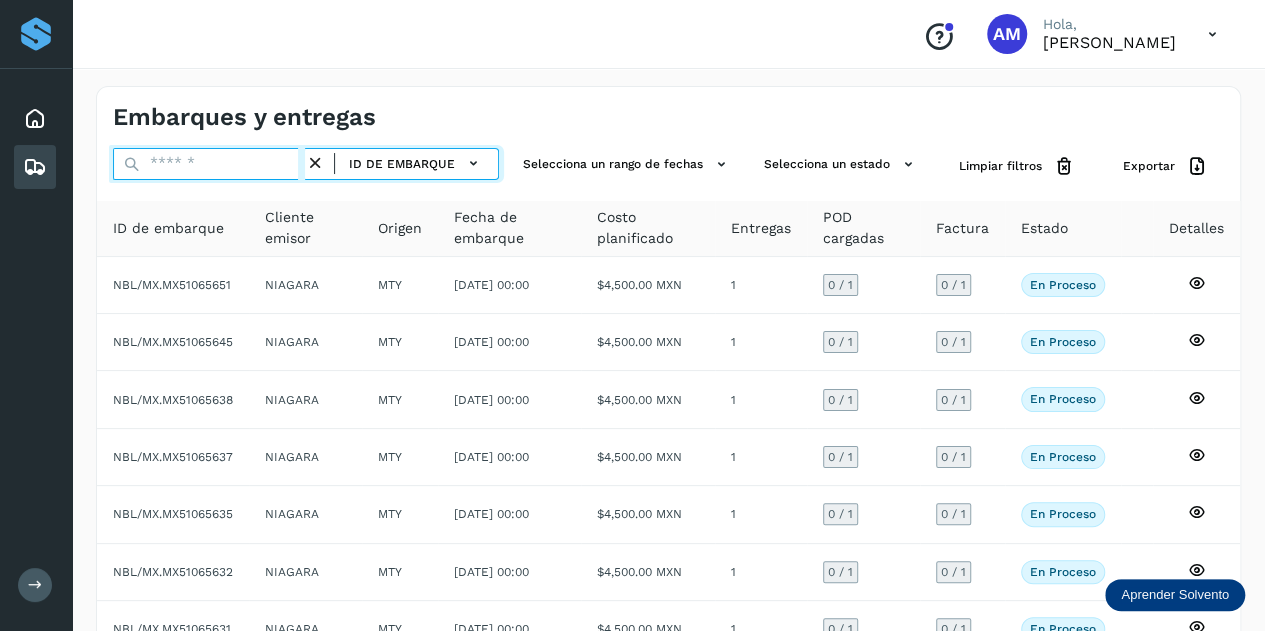 paste on "**********" 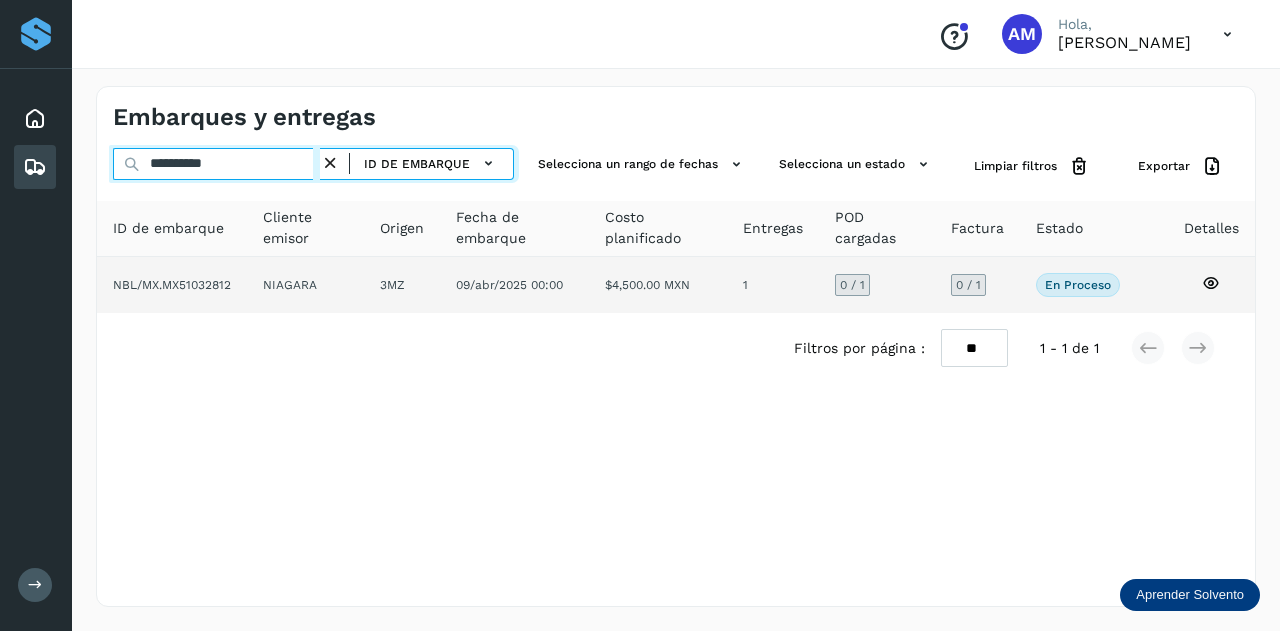 type on "**********" 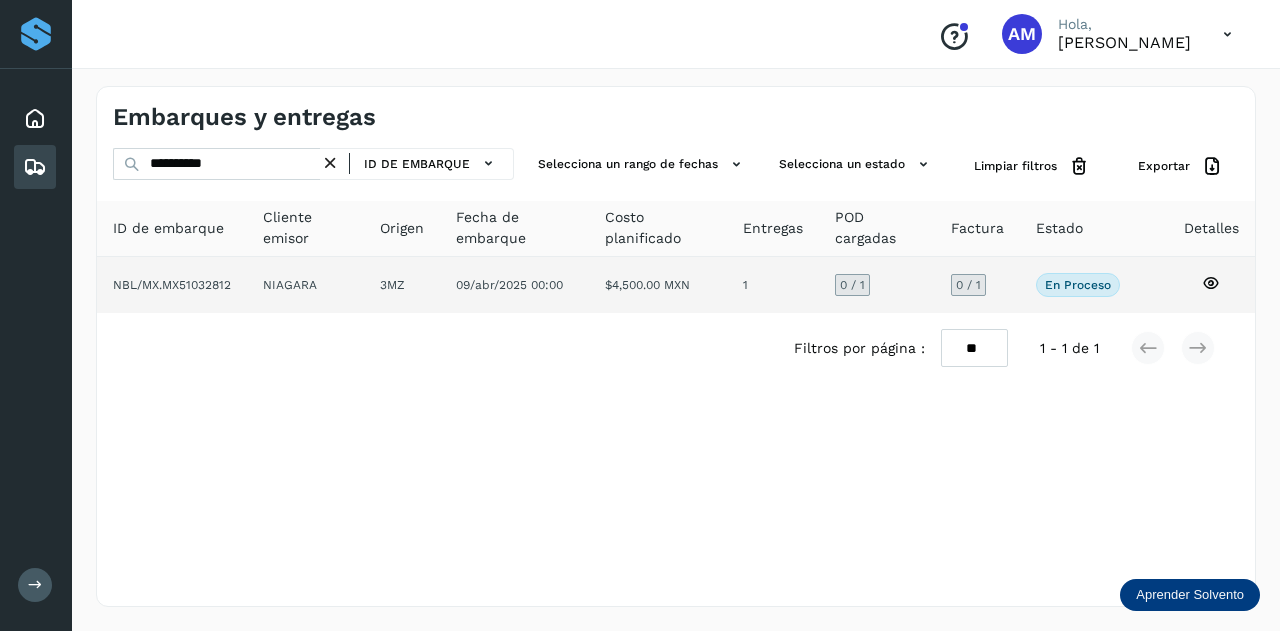 click on "3MZ" 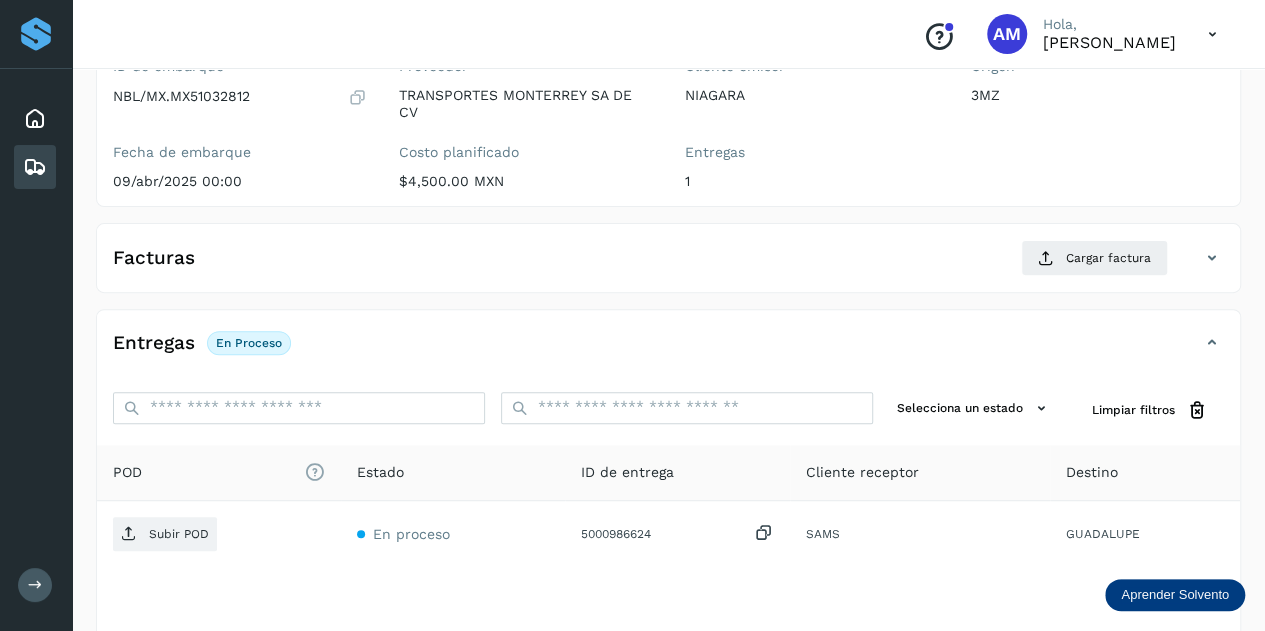 scroll, scrollTop: 300, scrollLeft: 0, axis: vertical 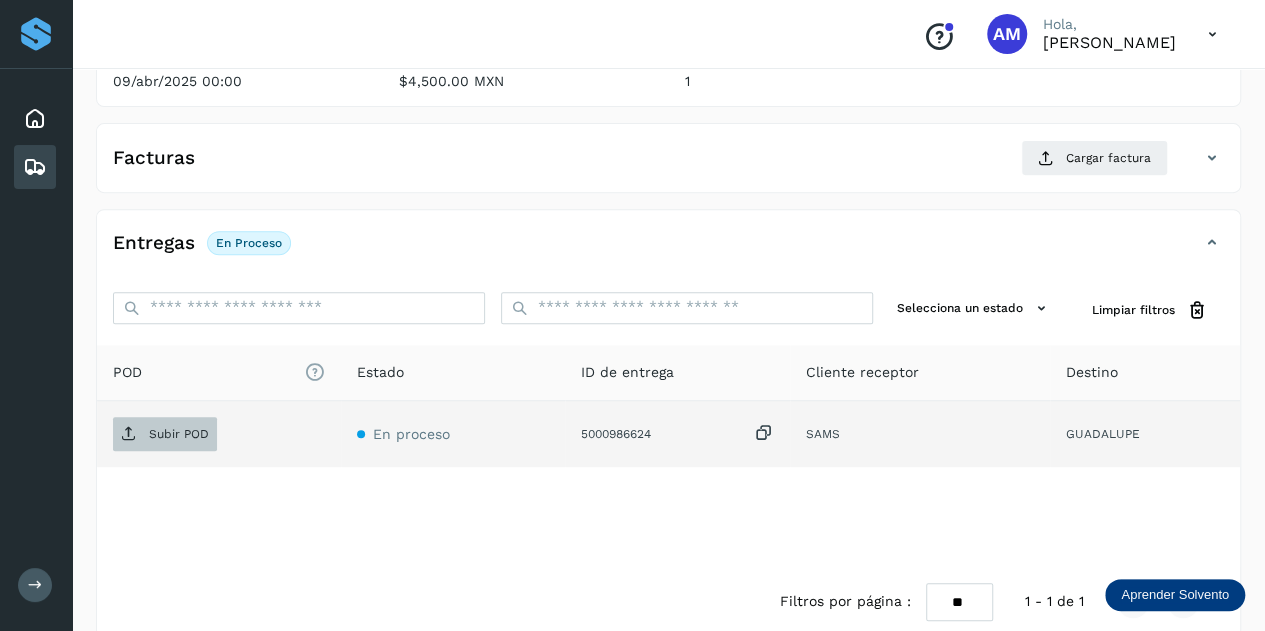 click on "Subir POD" at bounding box center [179, 434] 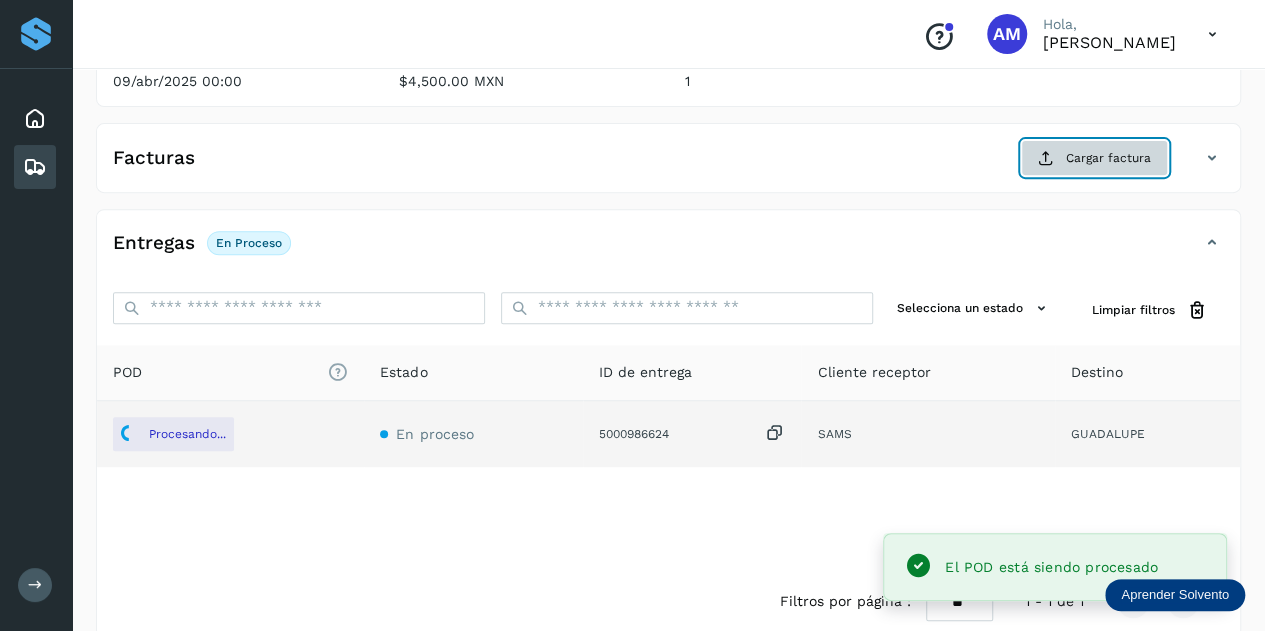 click on "Cargar factura" 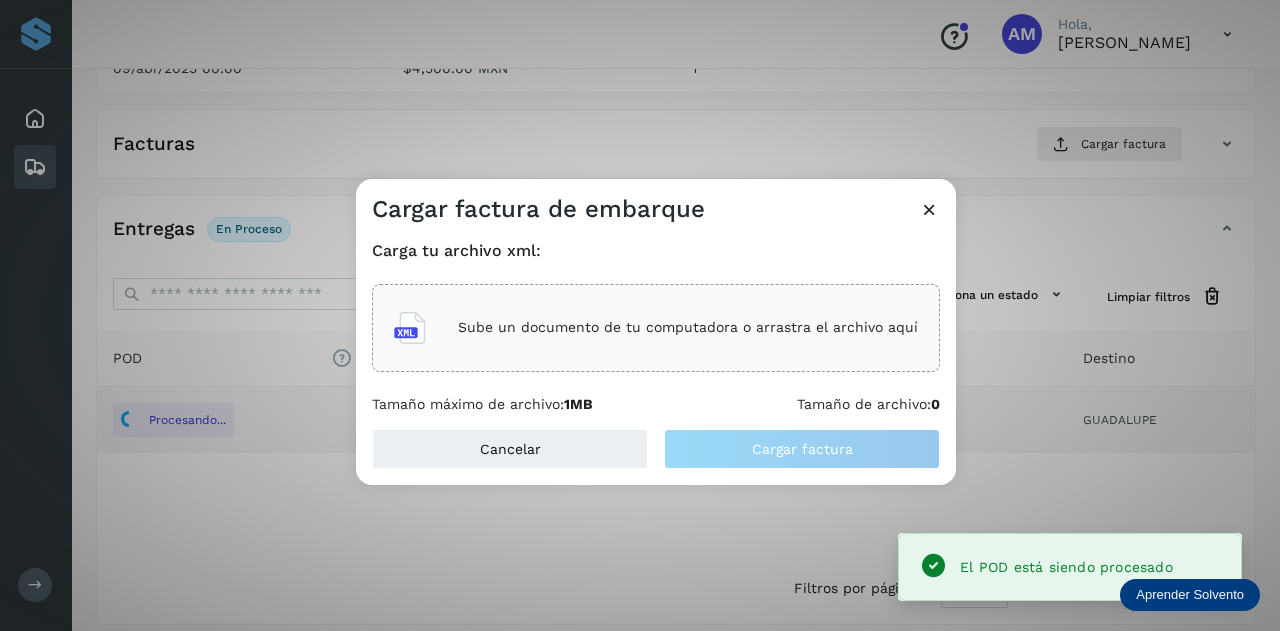 click on "Sube un documento de tu computadora o arrastra el archivo aquí" 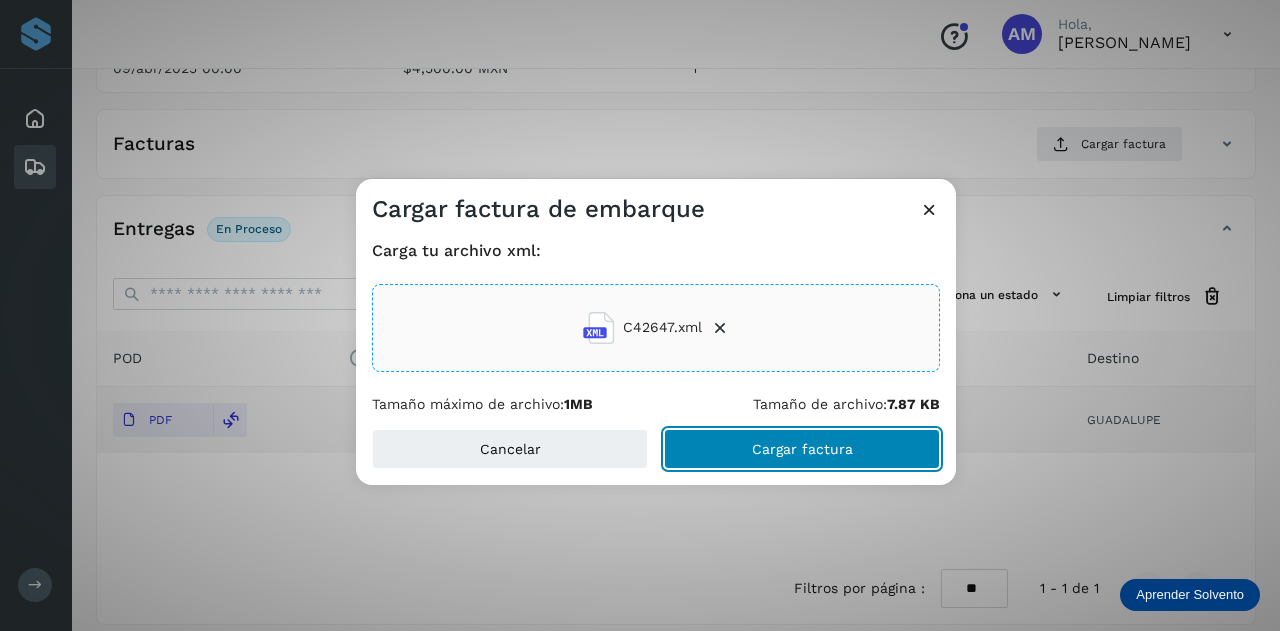 click on "Cargar factura" 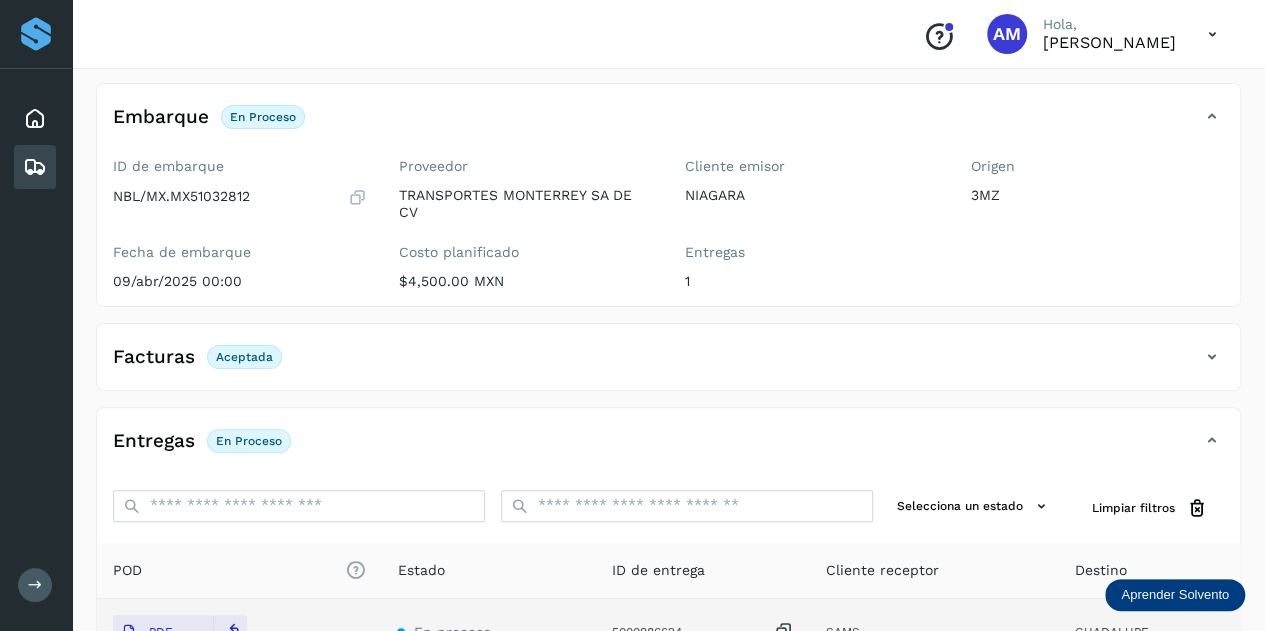 scroll, scrollTop: 0, scrollLeft: 0, axis: both 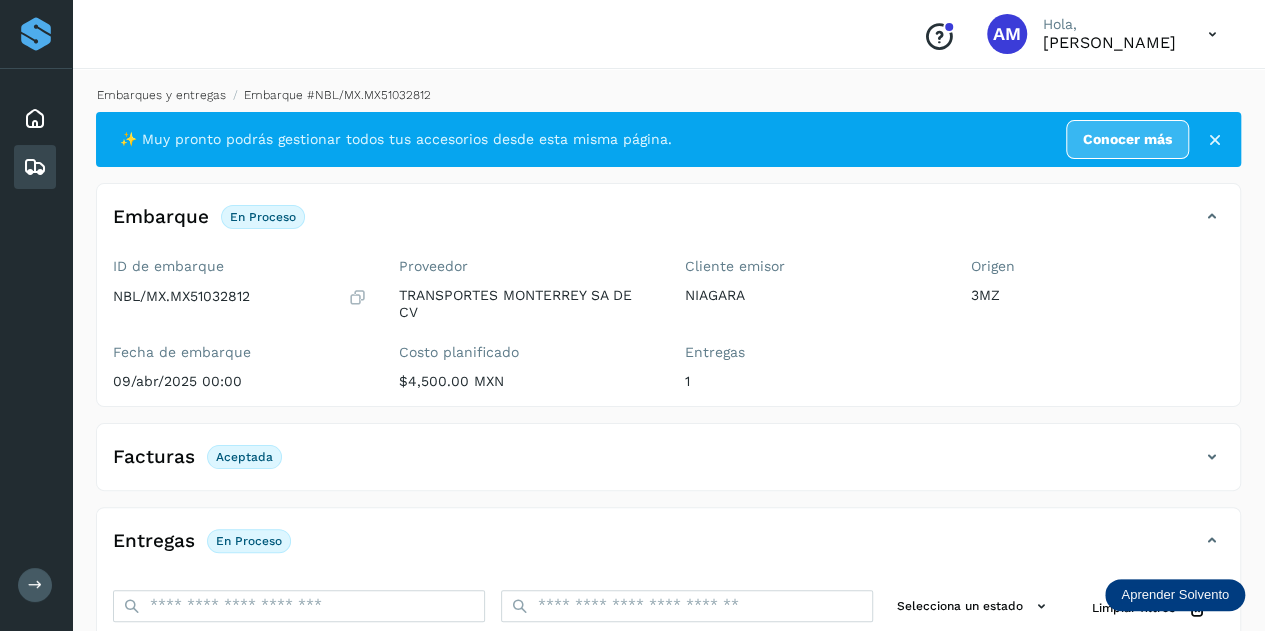 click on "Embarques y entregas" at bounding box center [161, 95] 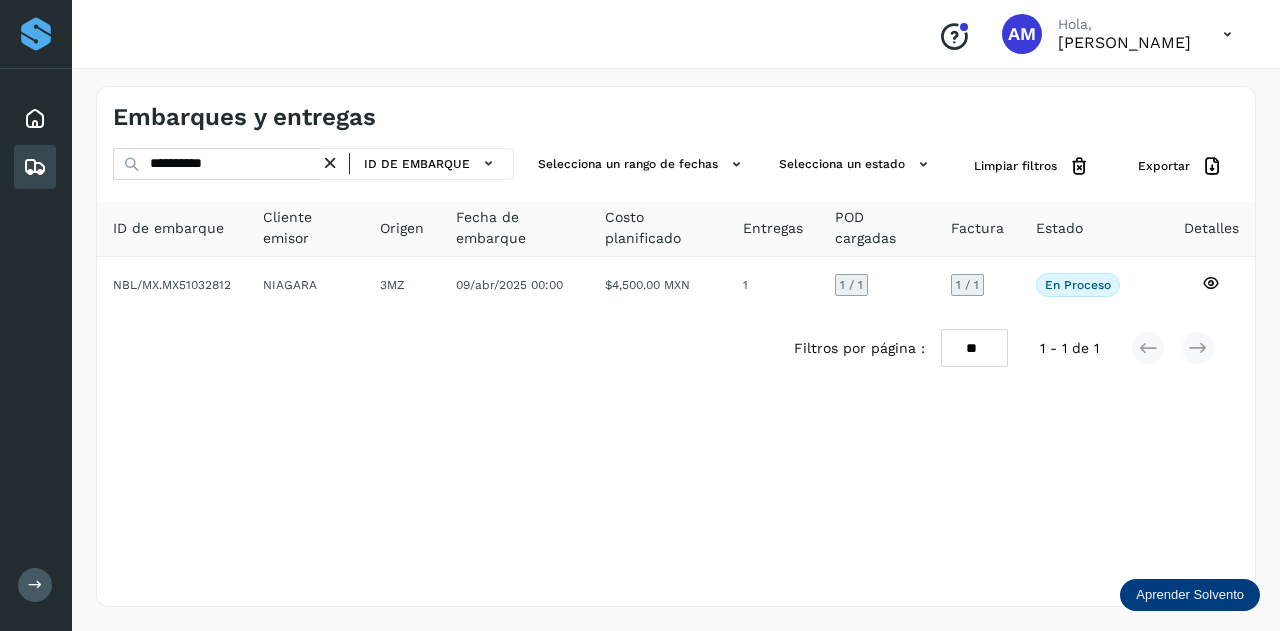 click at bounding box center [330, 163] 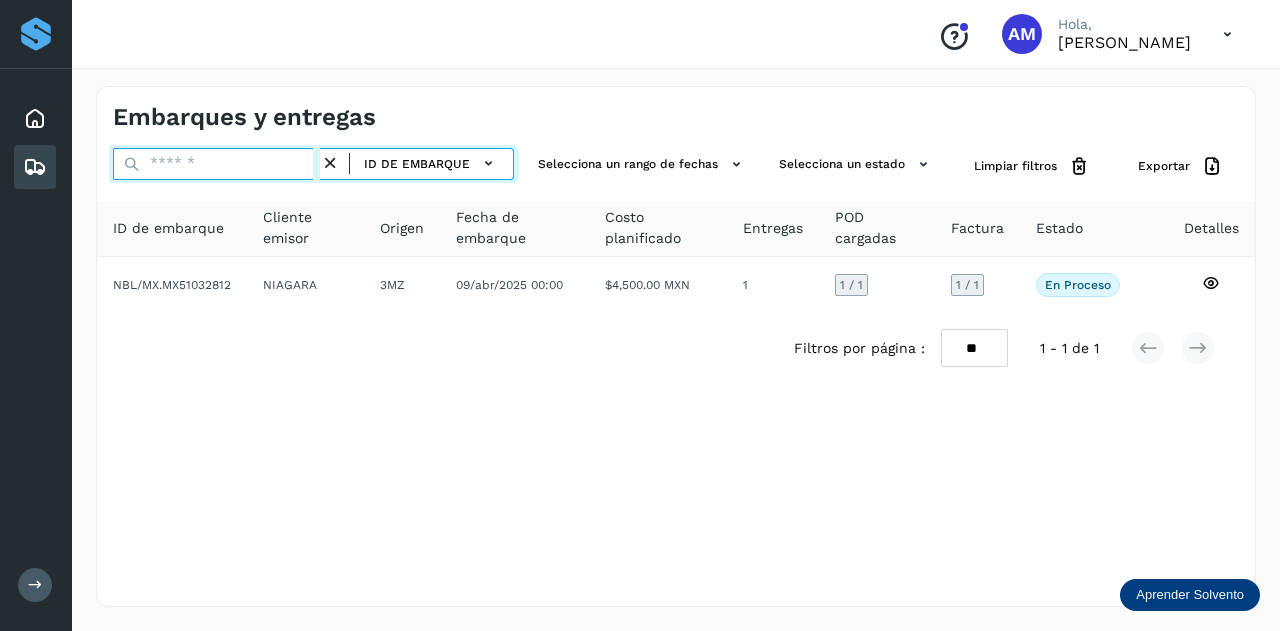 click at bounding box center [216, 164] 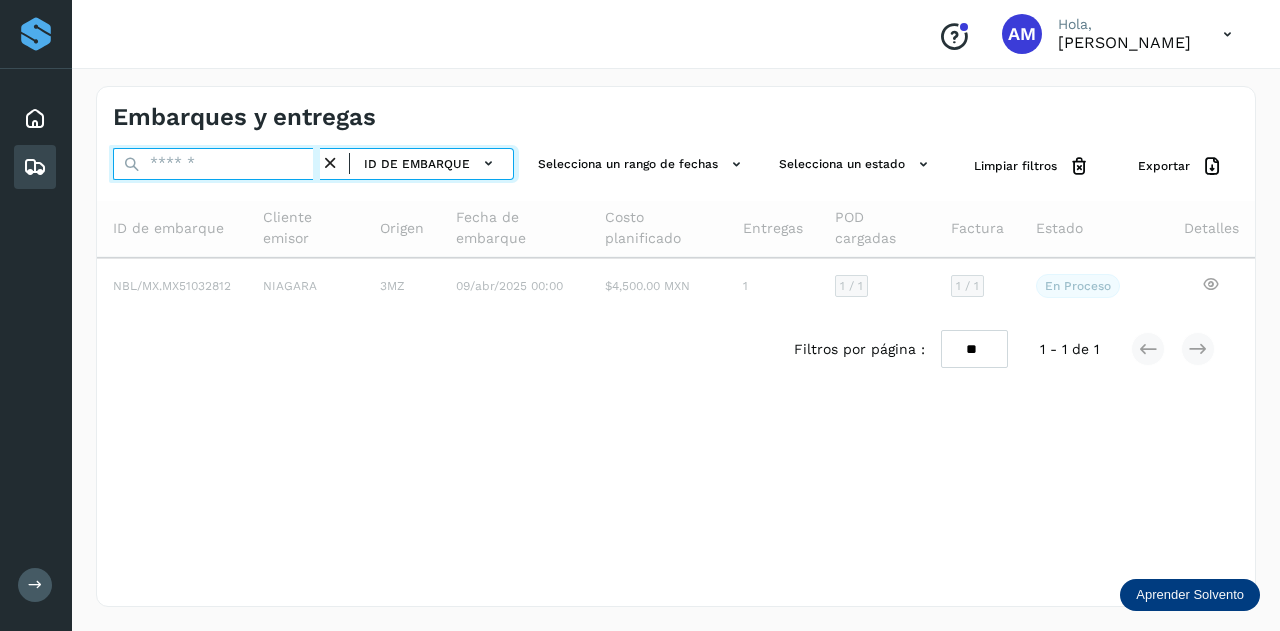 paste on "**********" 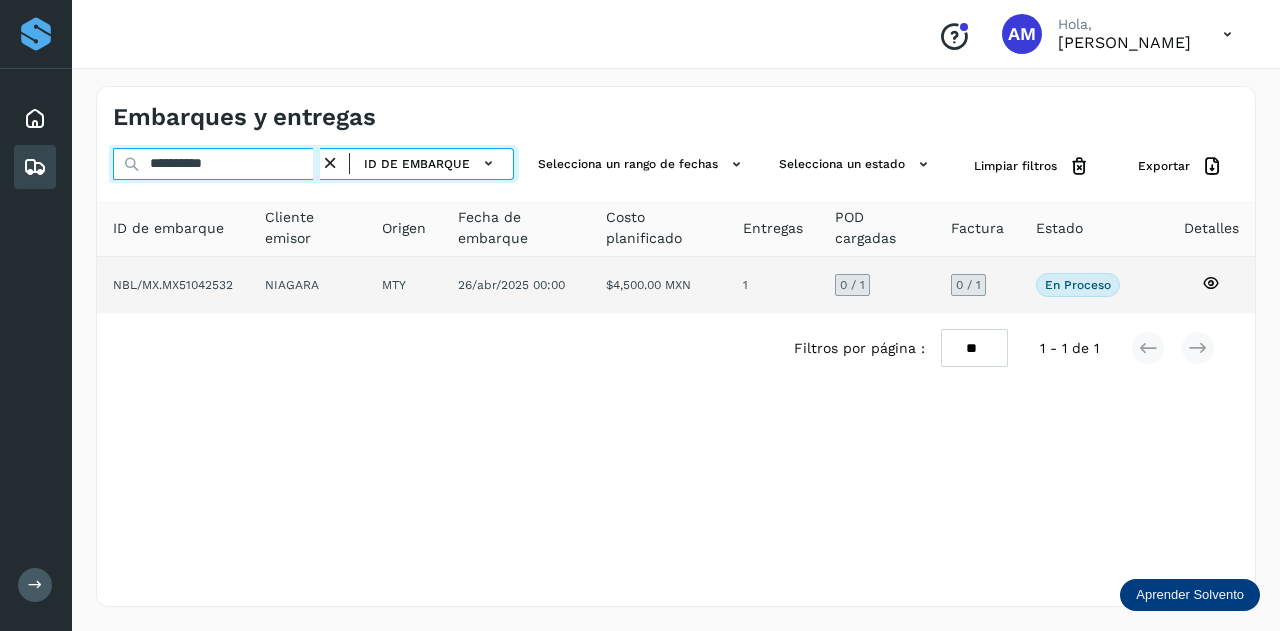 type on "**********" 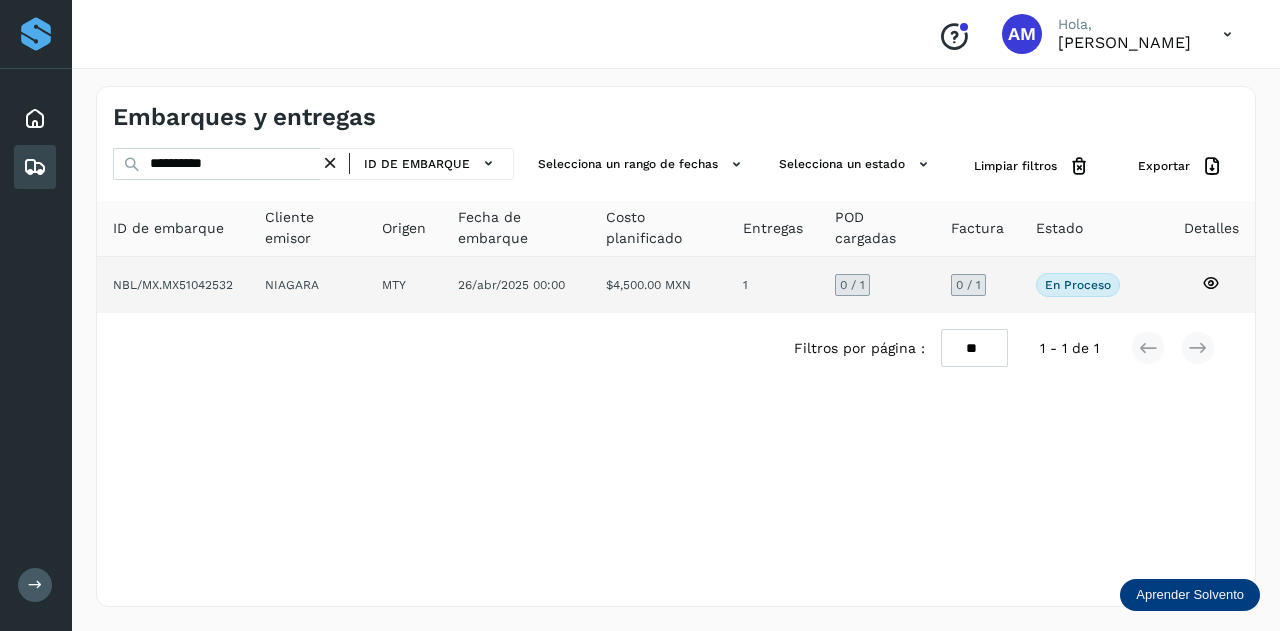 click on "NIAGARA" 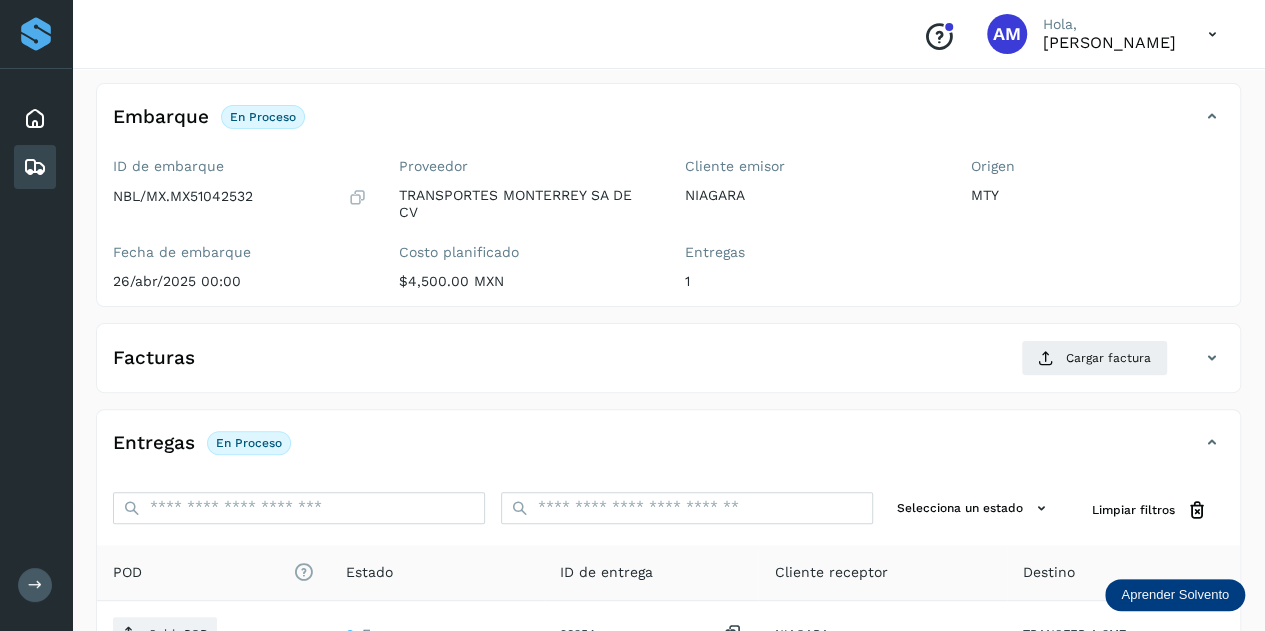 scroll, scrollTop: 200, scrollLeft: 0, axis: vertical 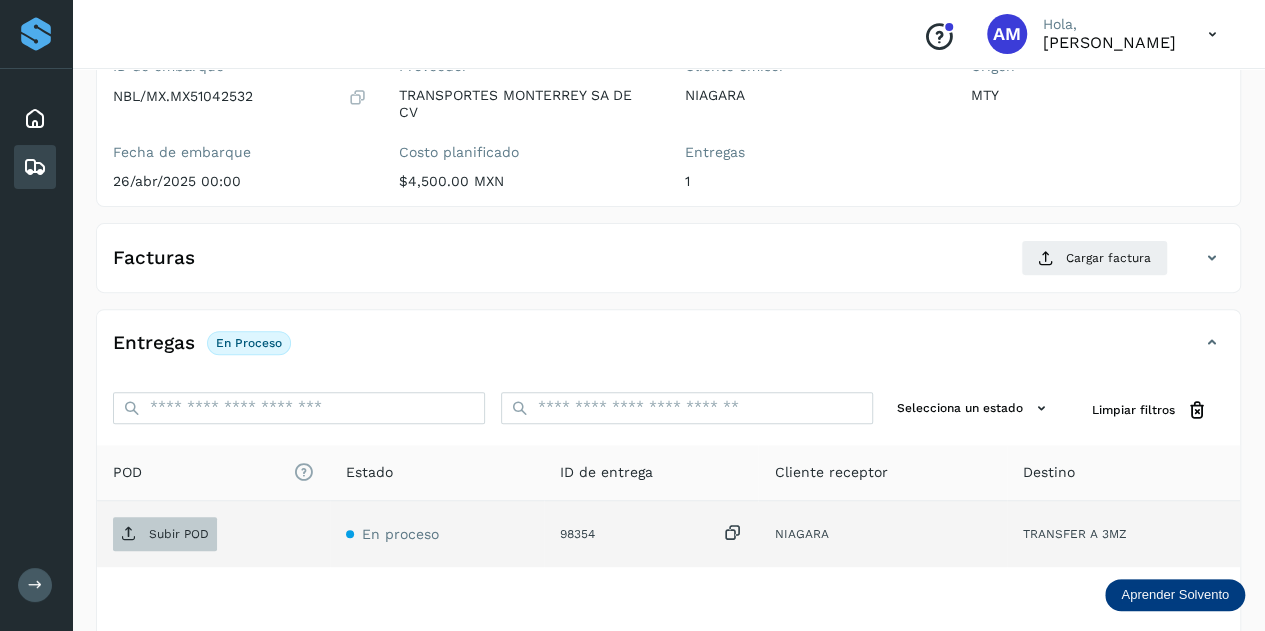 click on "Subir POD" at bounding box center [179, 534] 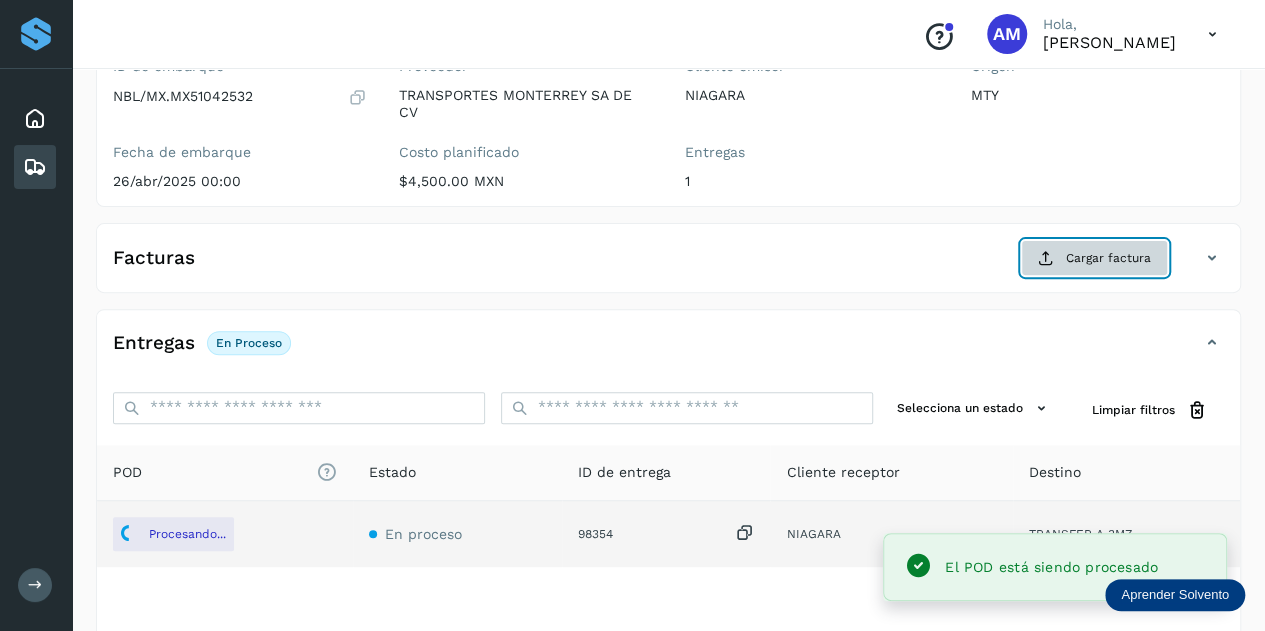 click on "Cargar factura" 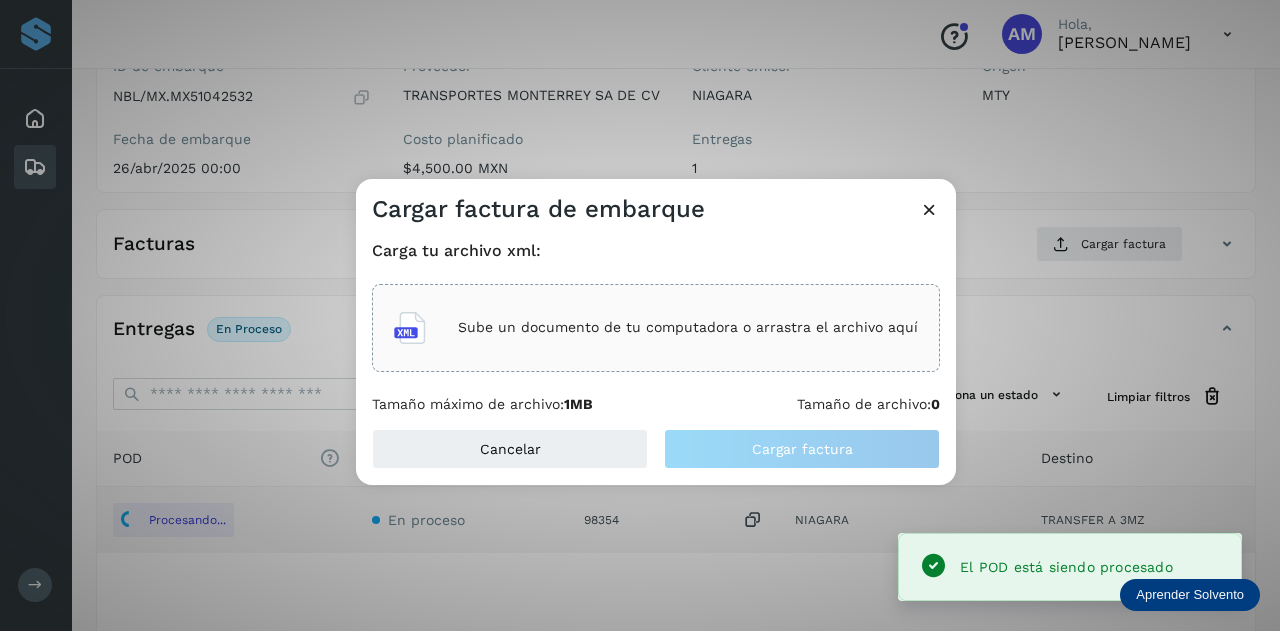 click on "Sube un documento de tu computadora o arrastra el archivo aquí" at bounding box center [688, 327] 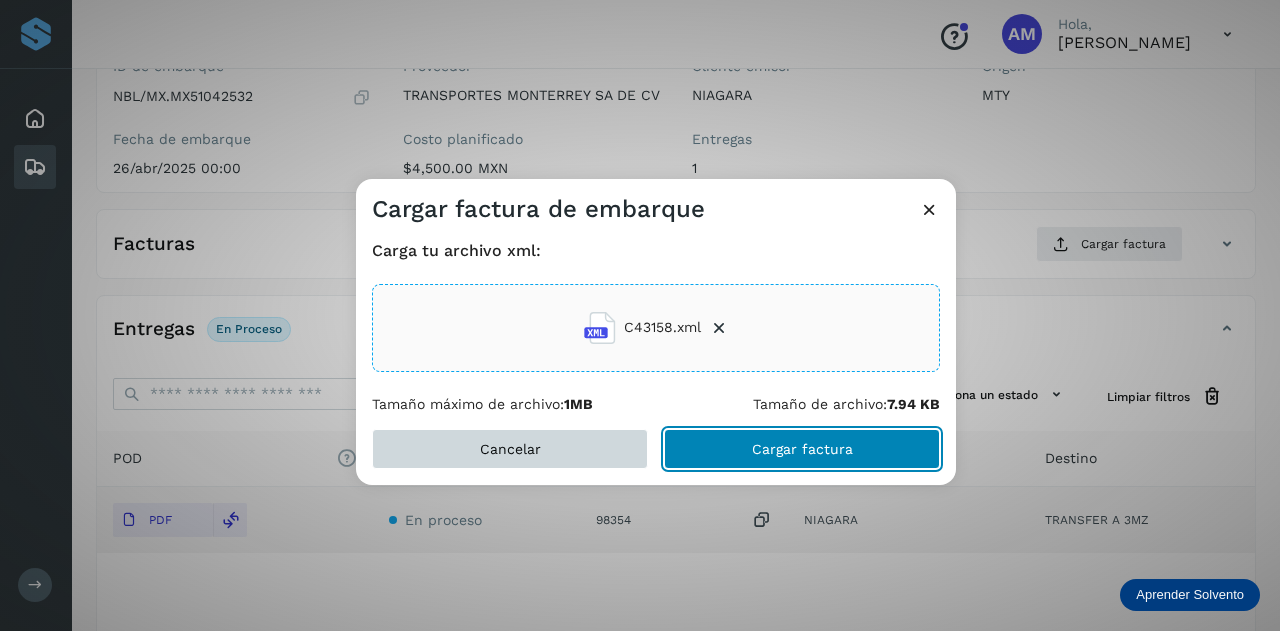 click on "Cargar factura" 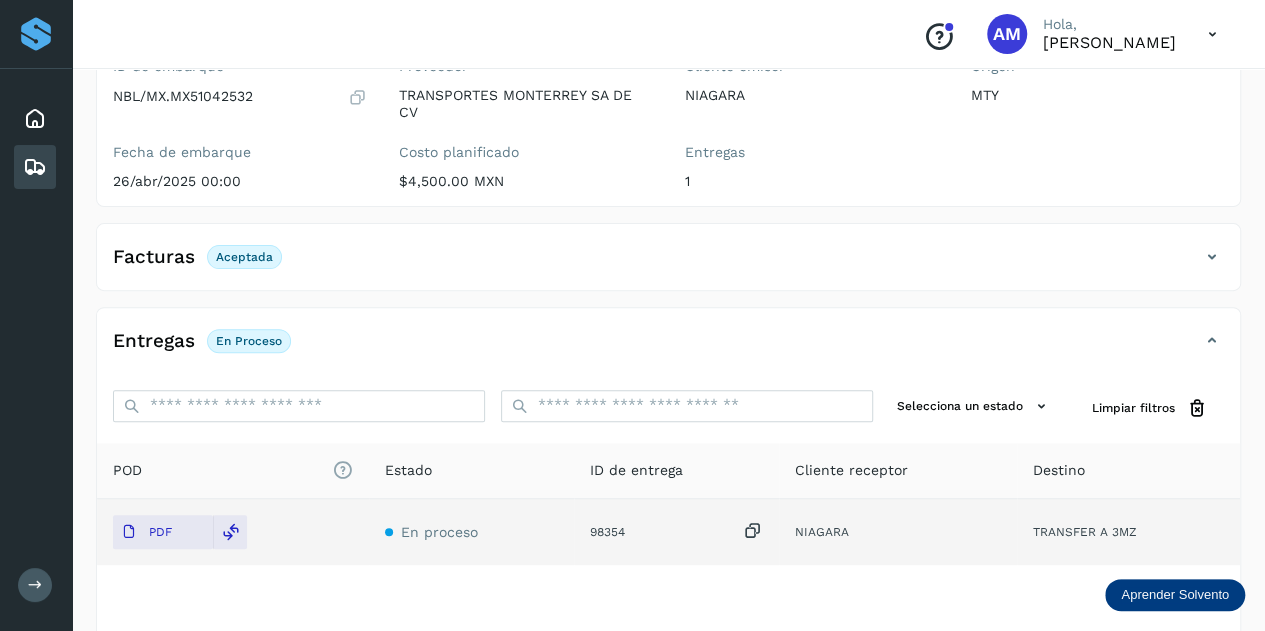 scroll, scrollTop: 0, scrollLeft: 0, axis: both 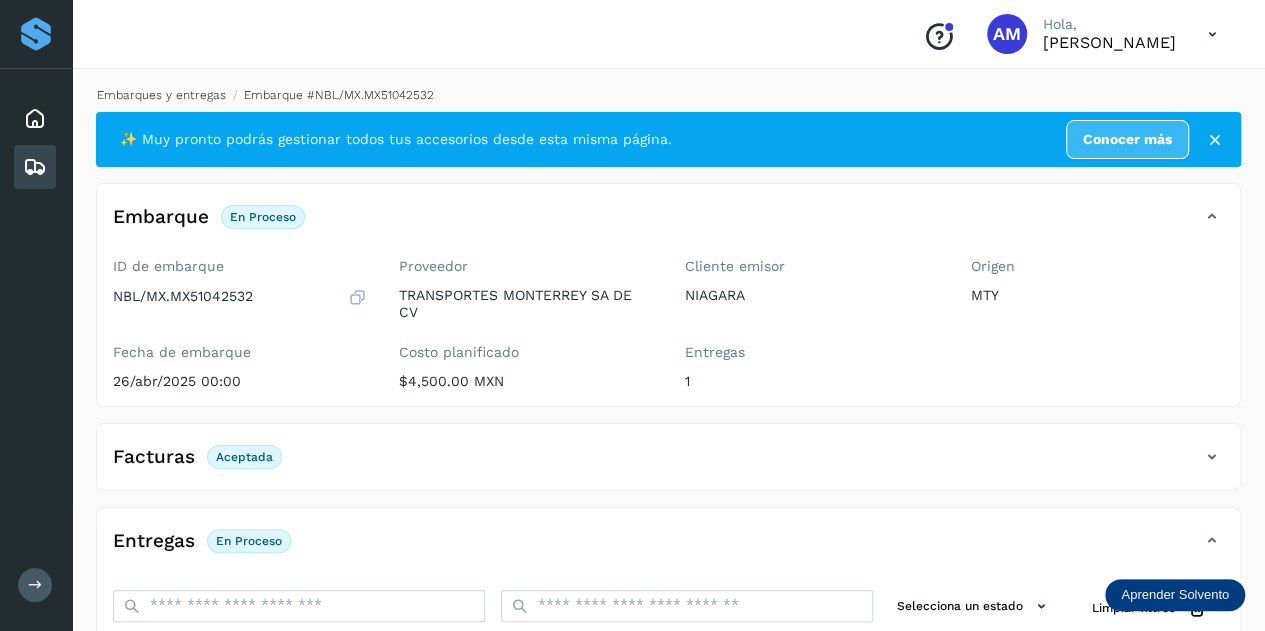 click on "Embarques y entregas" at bounding box center (161, 95) 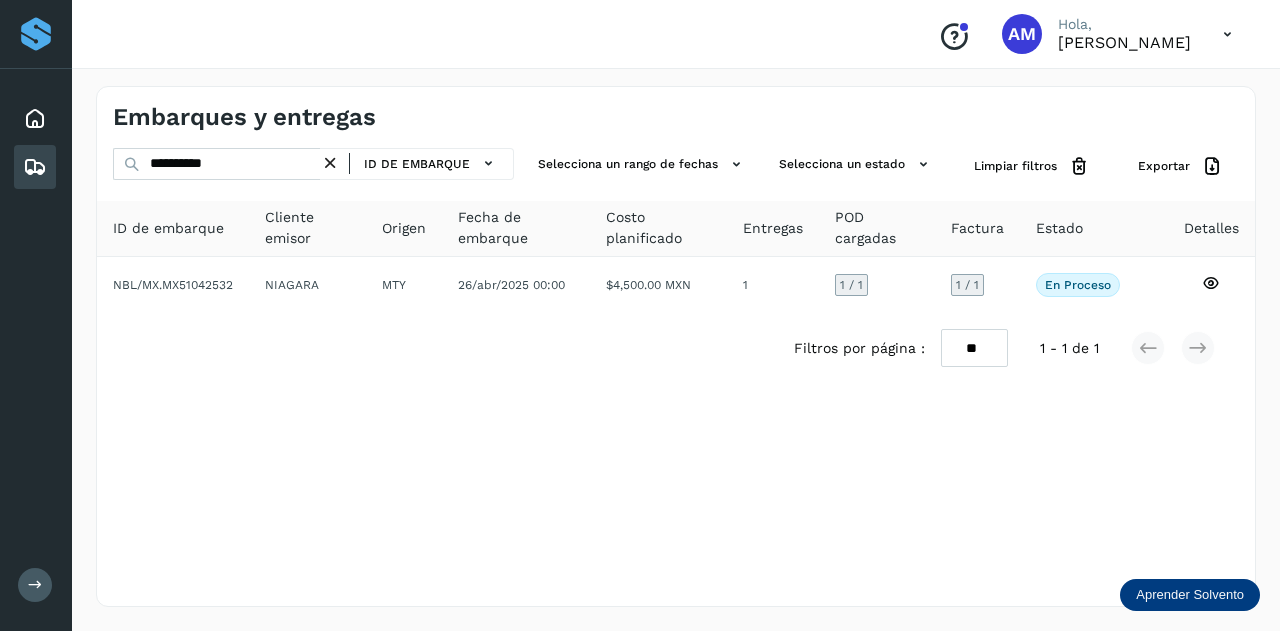 click at bounding box center [330, 163] 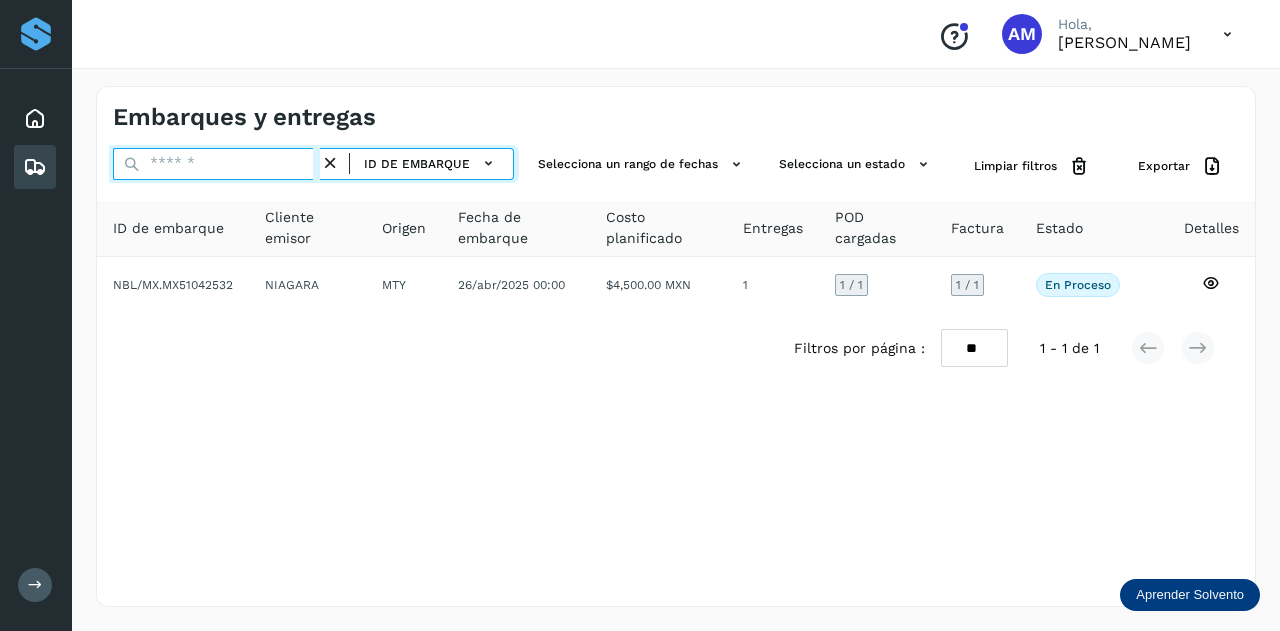 click at bounding box center [216, 164] 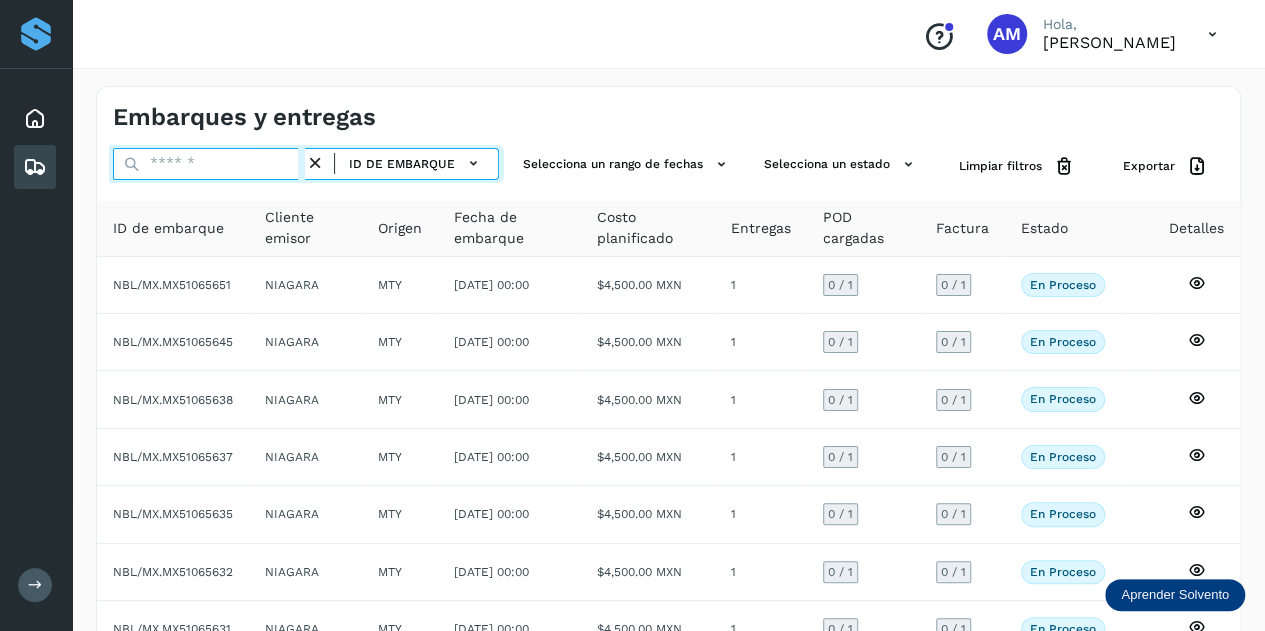 paste on "**********" 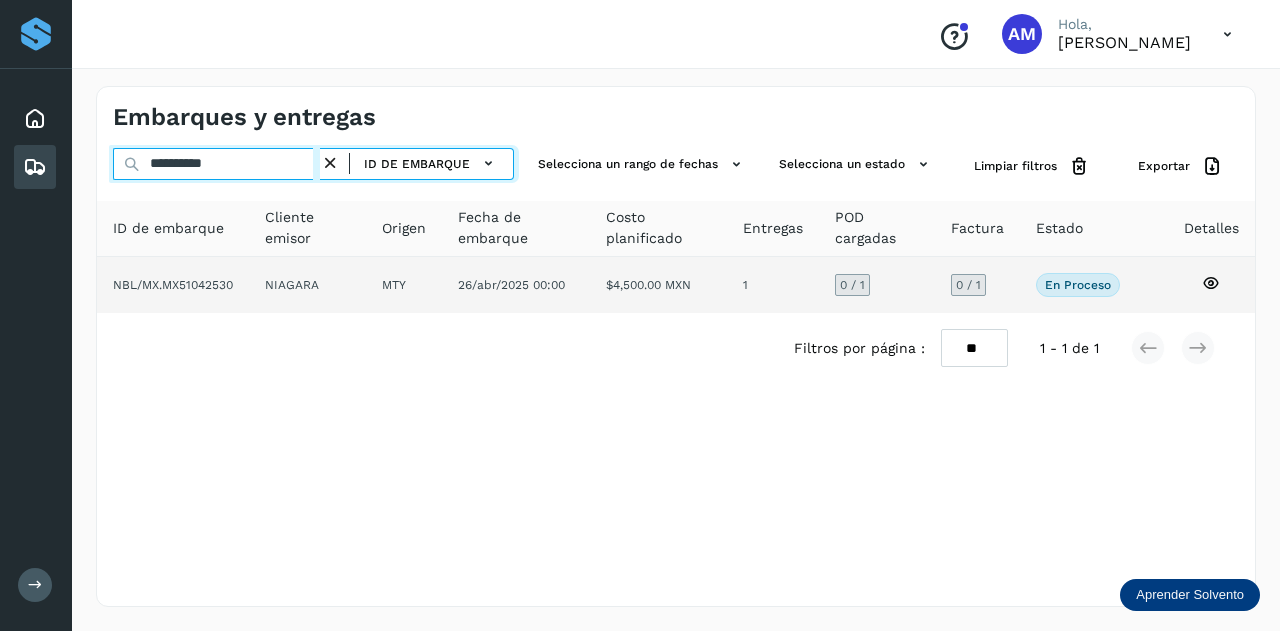 type on "**********" 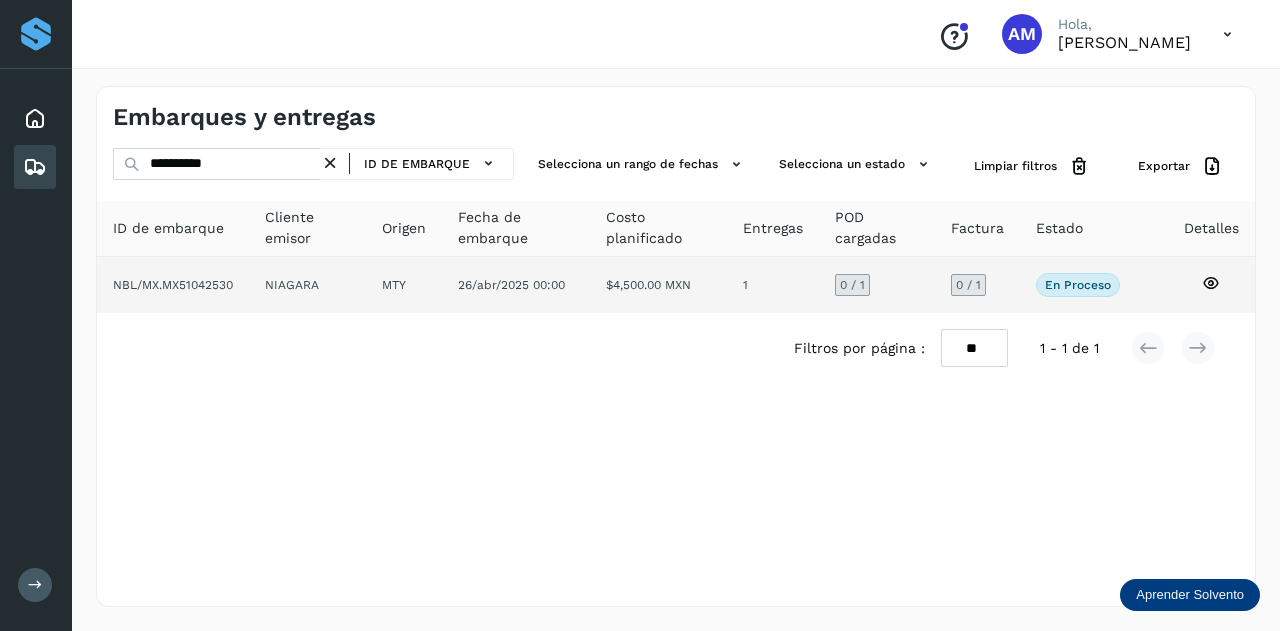 click on "MTY" 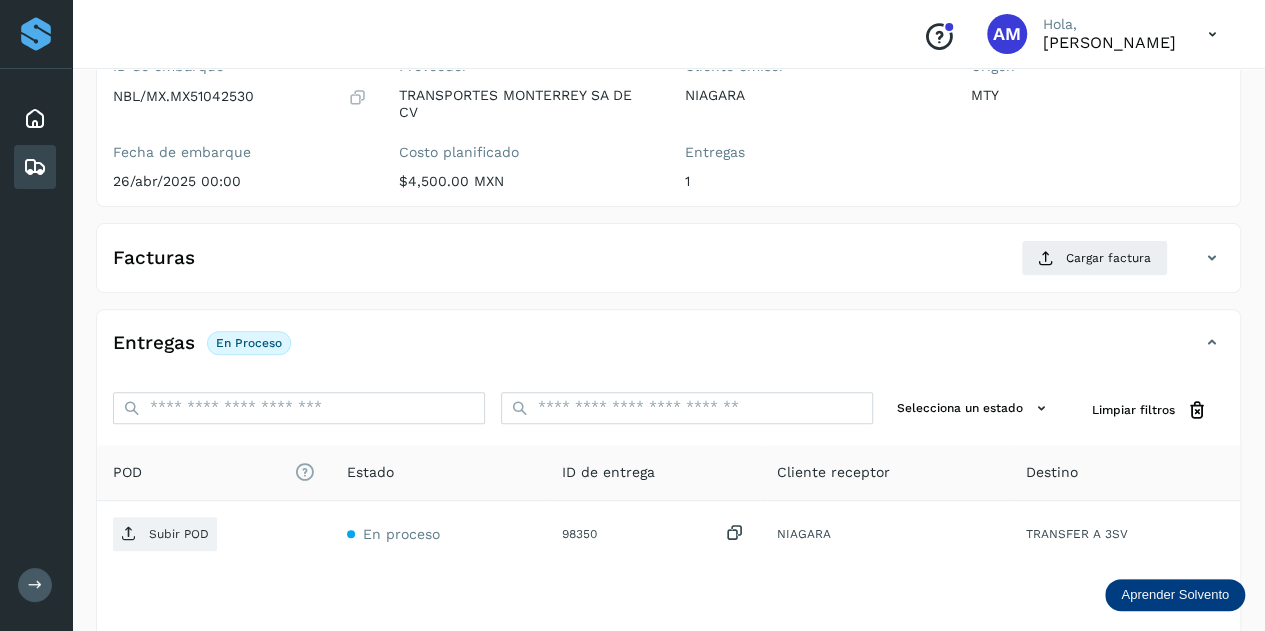 scroll, scrollTop: 300, scrollLeft: 0, axis: vertical 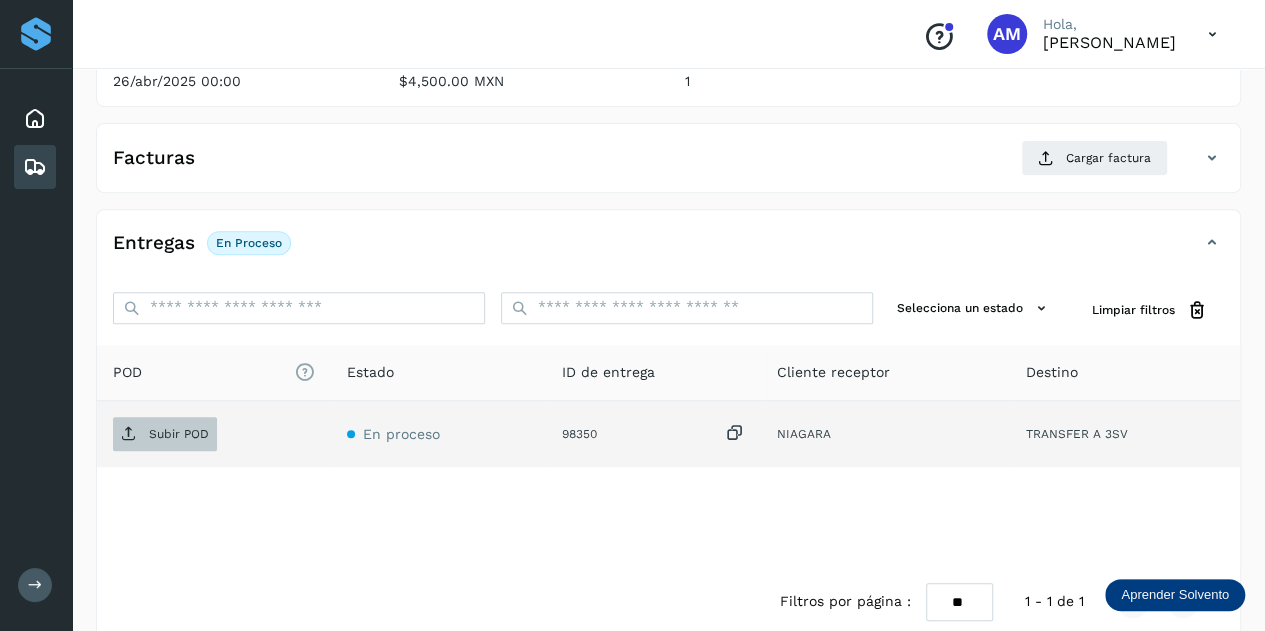 click on "Subir POD" at bounding box center (179, 434) 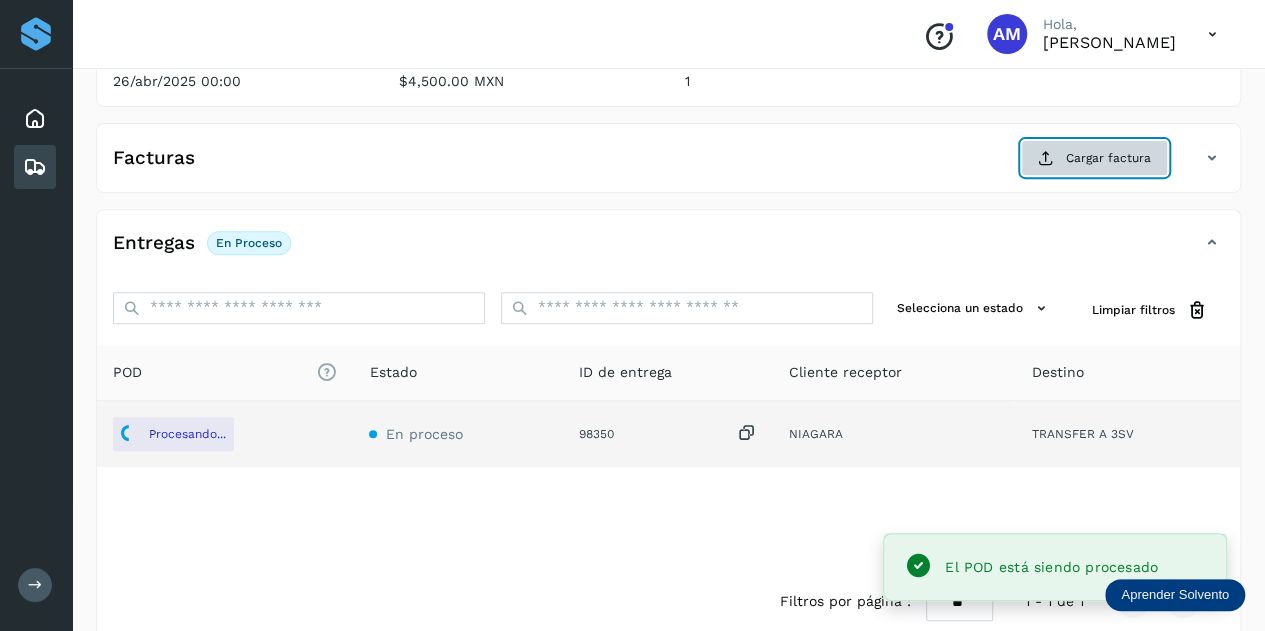 click on "Cargar factura" 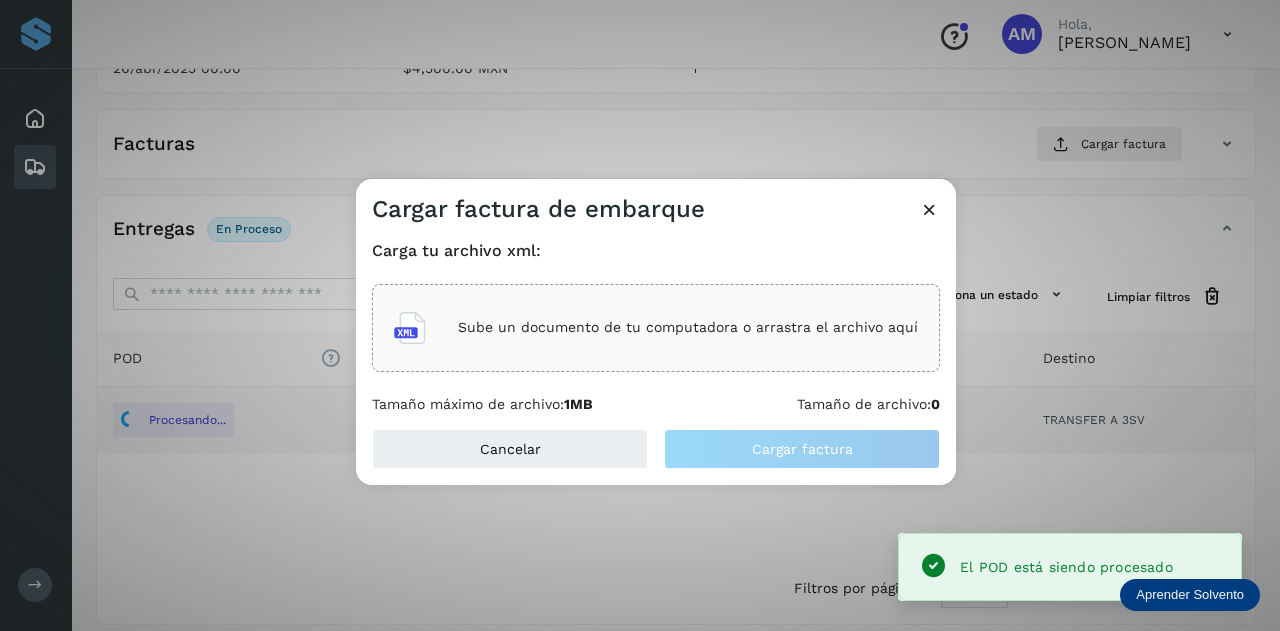 click on "Sube un documento de tu computadora o arrastra el archivo aquí" 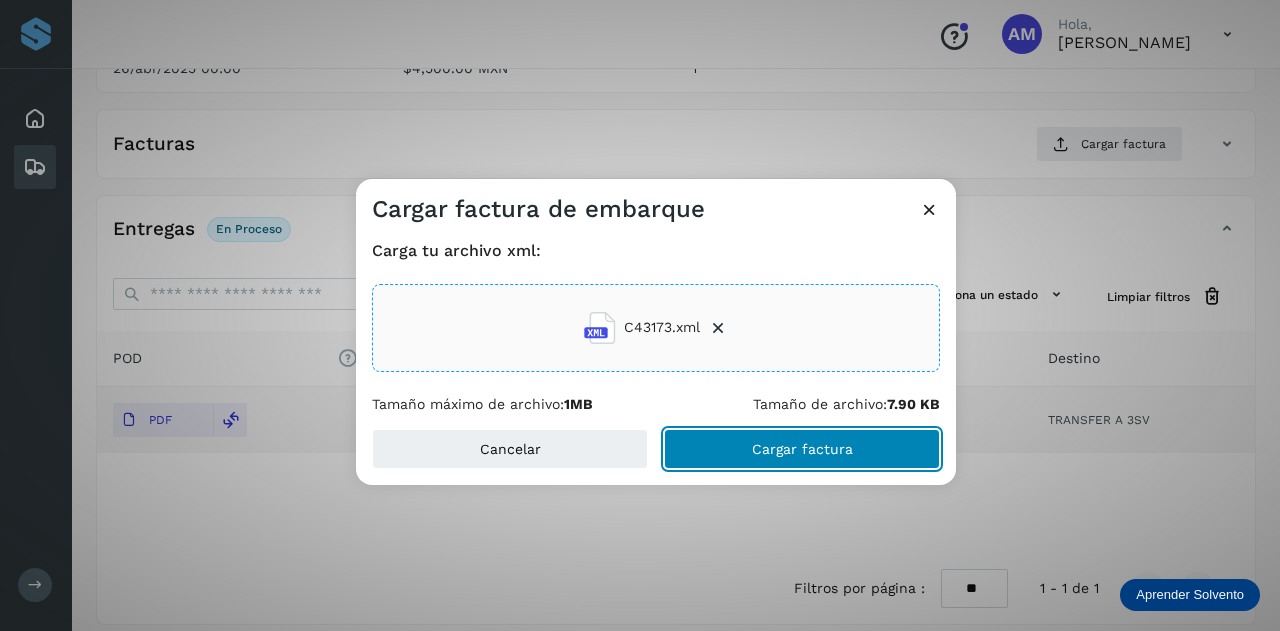 click on "Cargar factura" 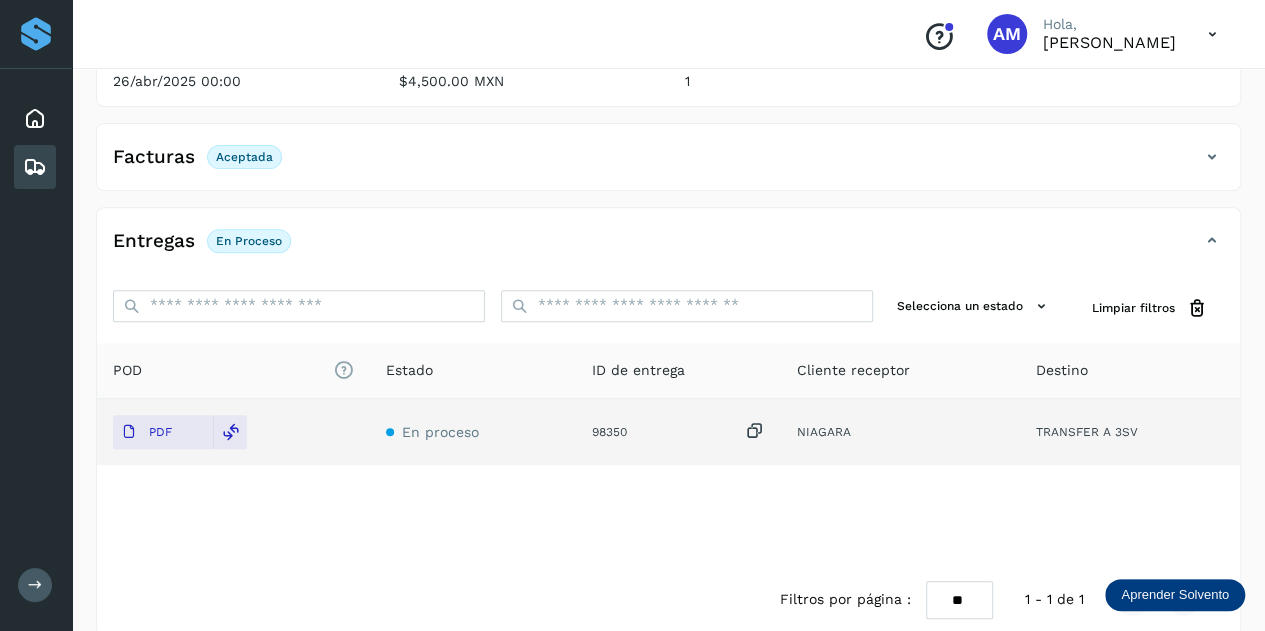 scroll, scrollTop: 0, scrollLeft: 0, axis: both 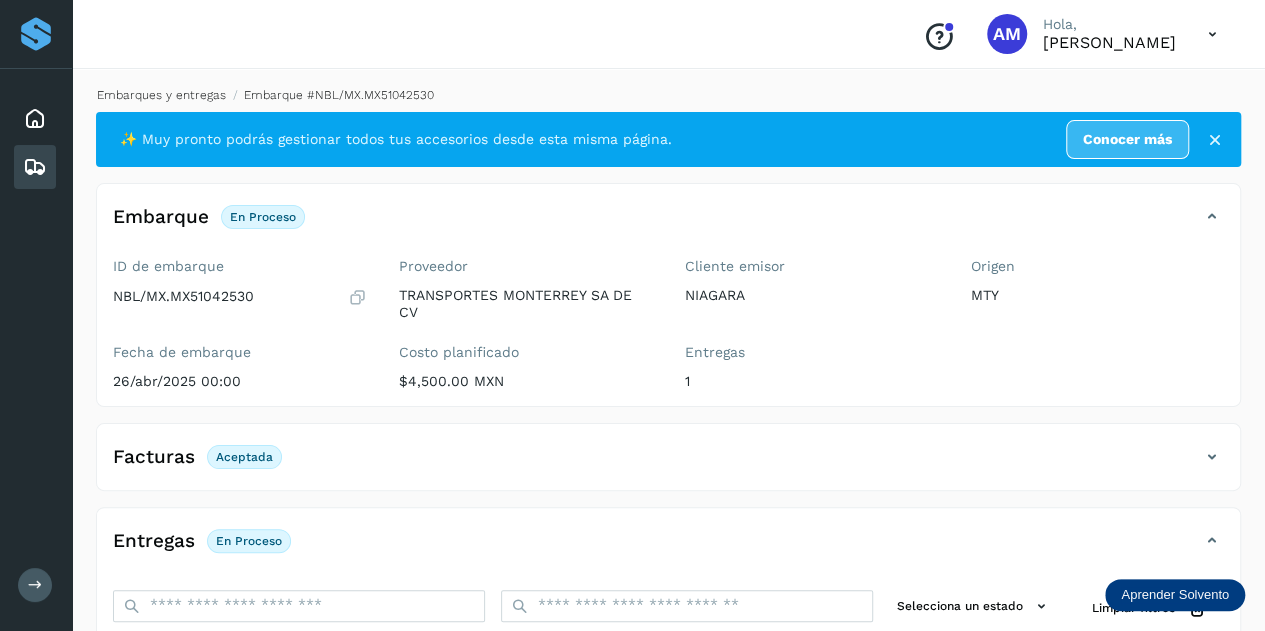click on "Embarques y entregas" at bounding box center (161, 95) 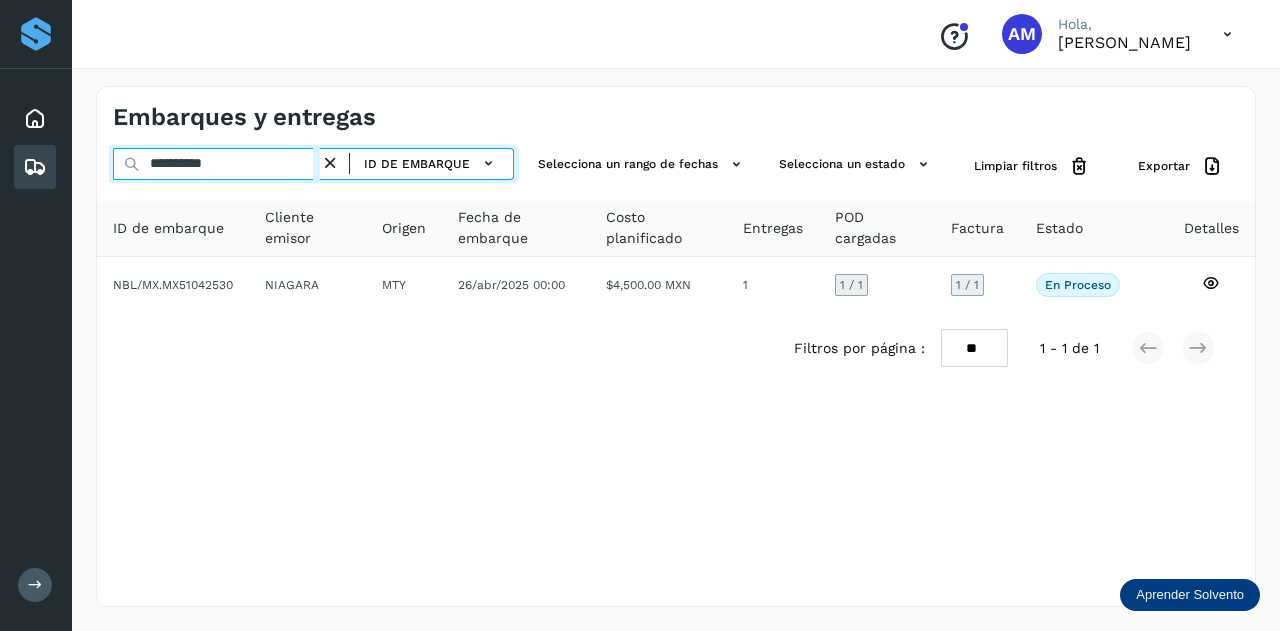 click on "**********" at bounding box center [216, 164] 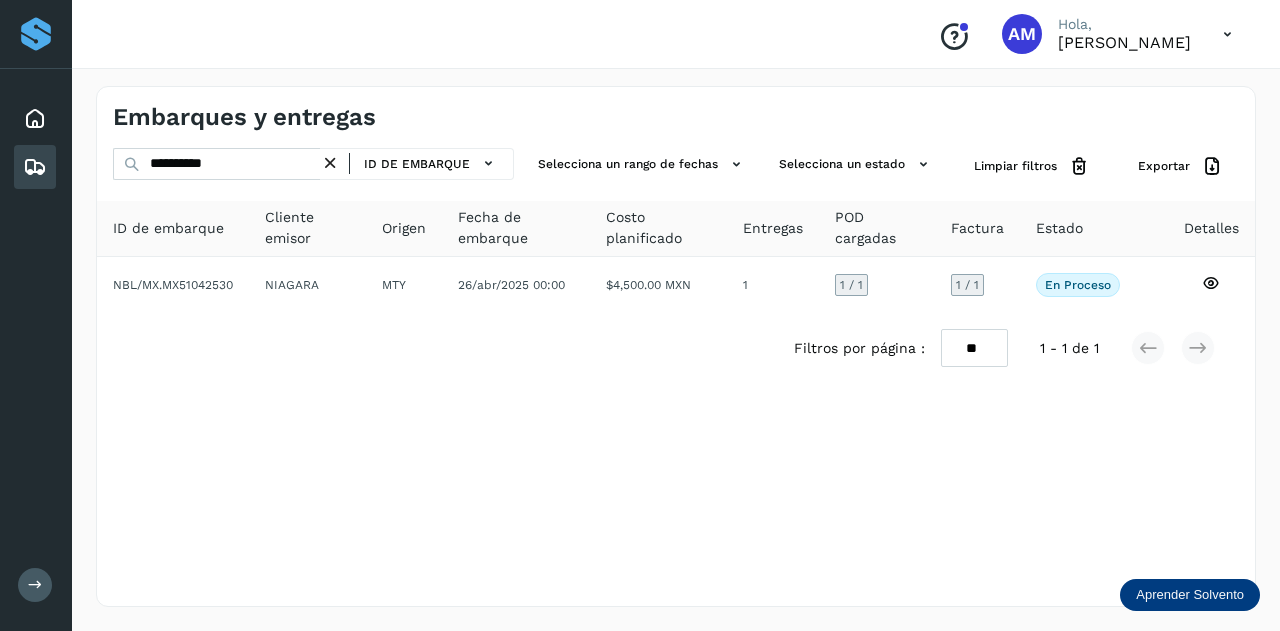drag, startPoint x: 337, startPoint y: 157, endPoint x: 246, endPoint y: 166, distance: 91.44397 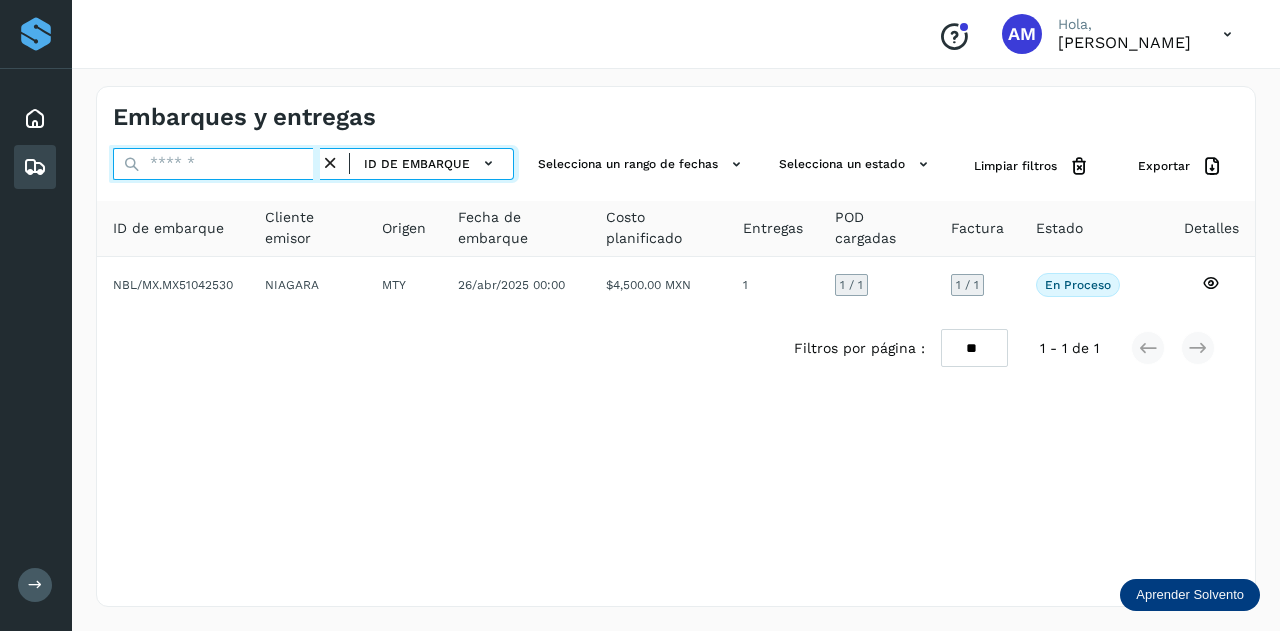 click at bounding box center (216, 164) 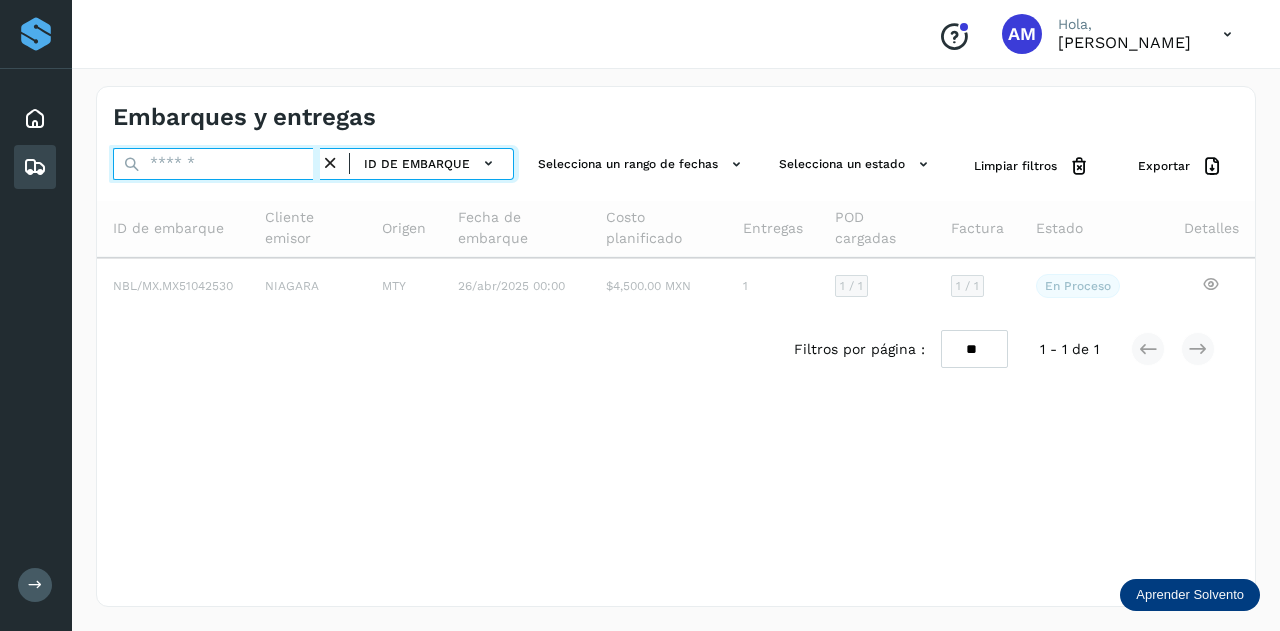 paste on "**********" 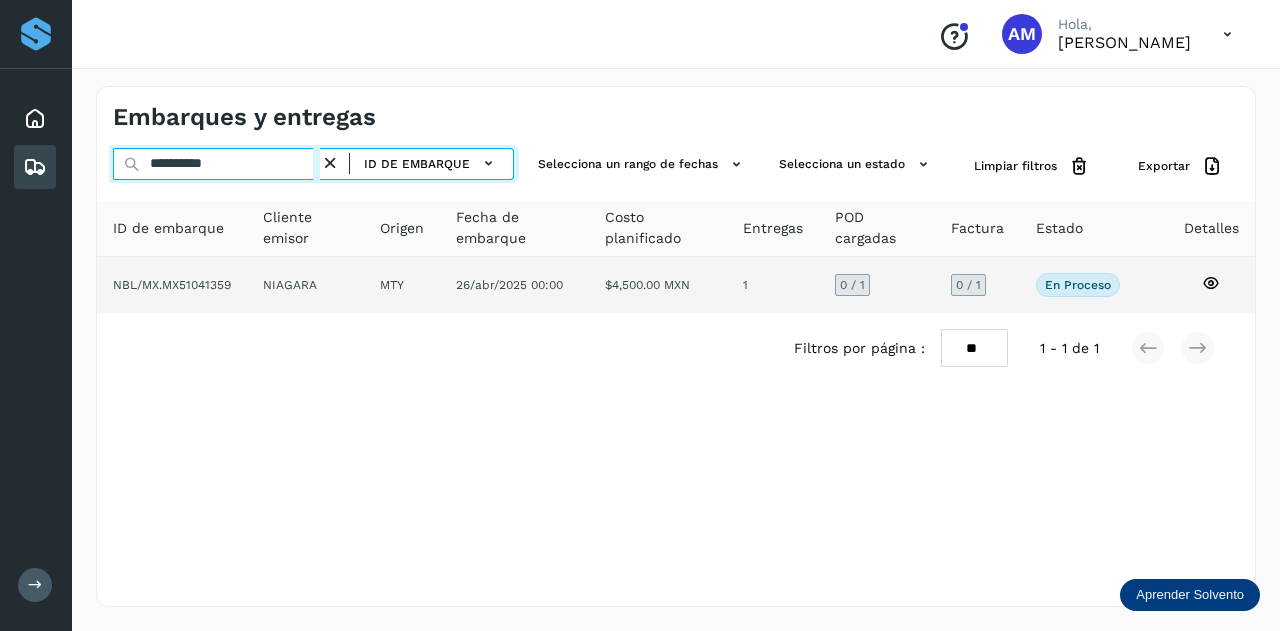 type on "**********" 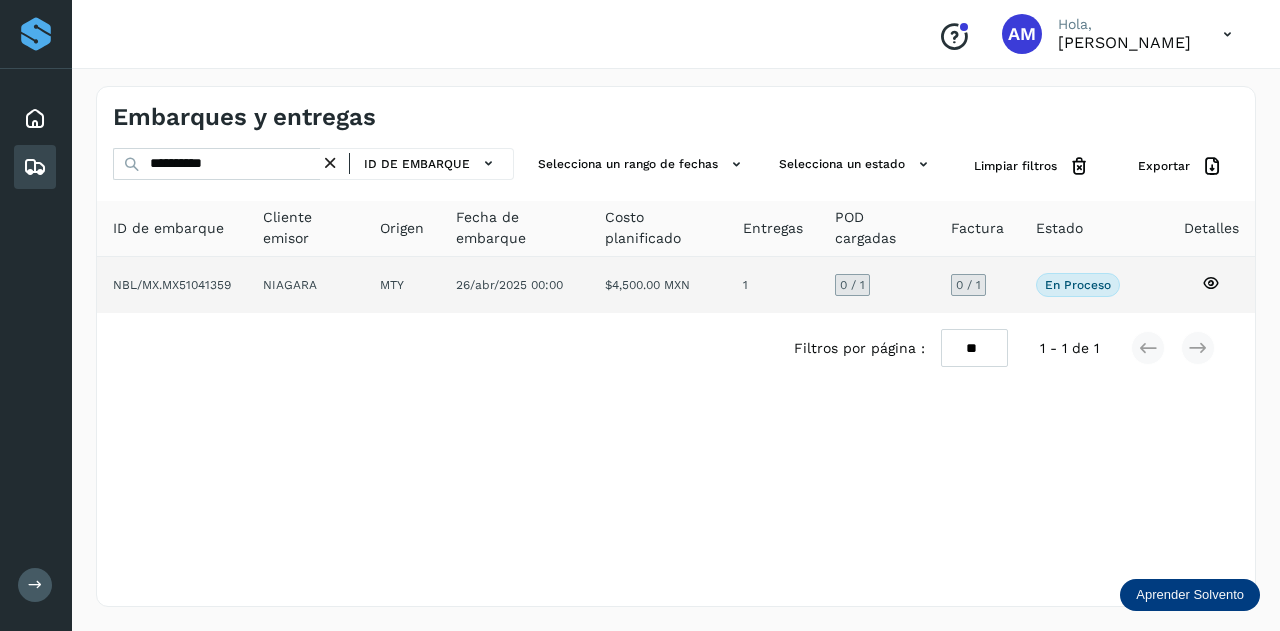 click on "NIAGARA" 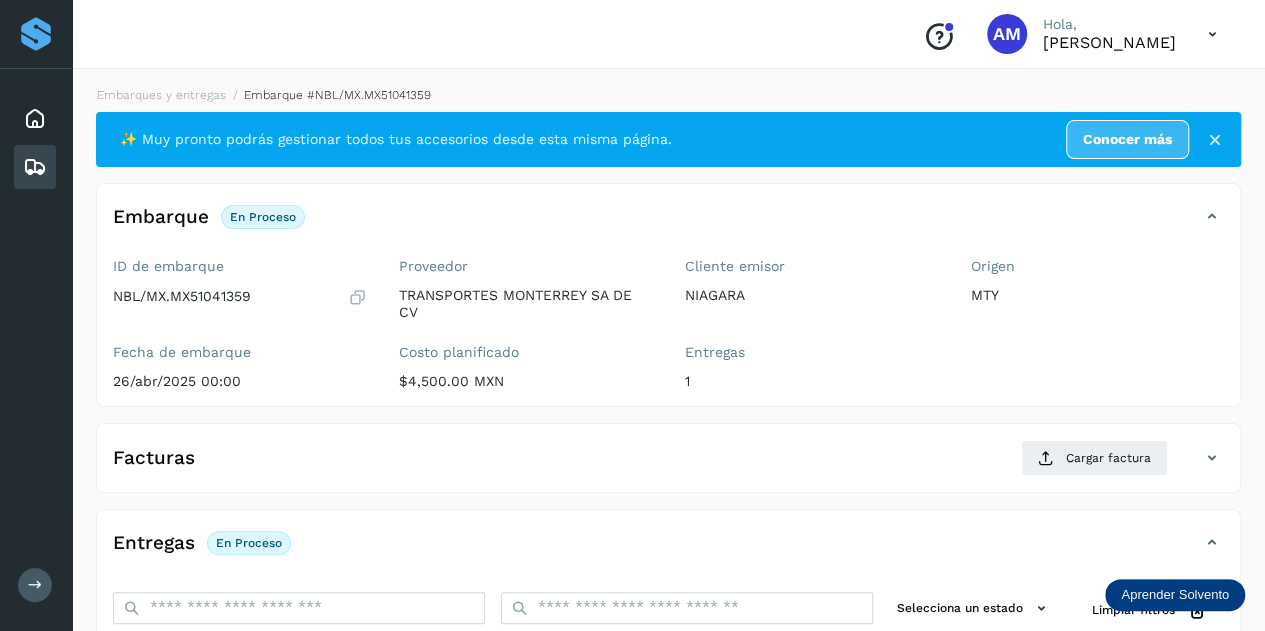 scroll, scrollTop: 200, scrollLeft: 0, axis: vertical 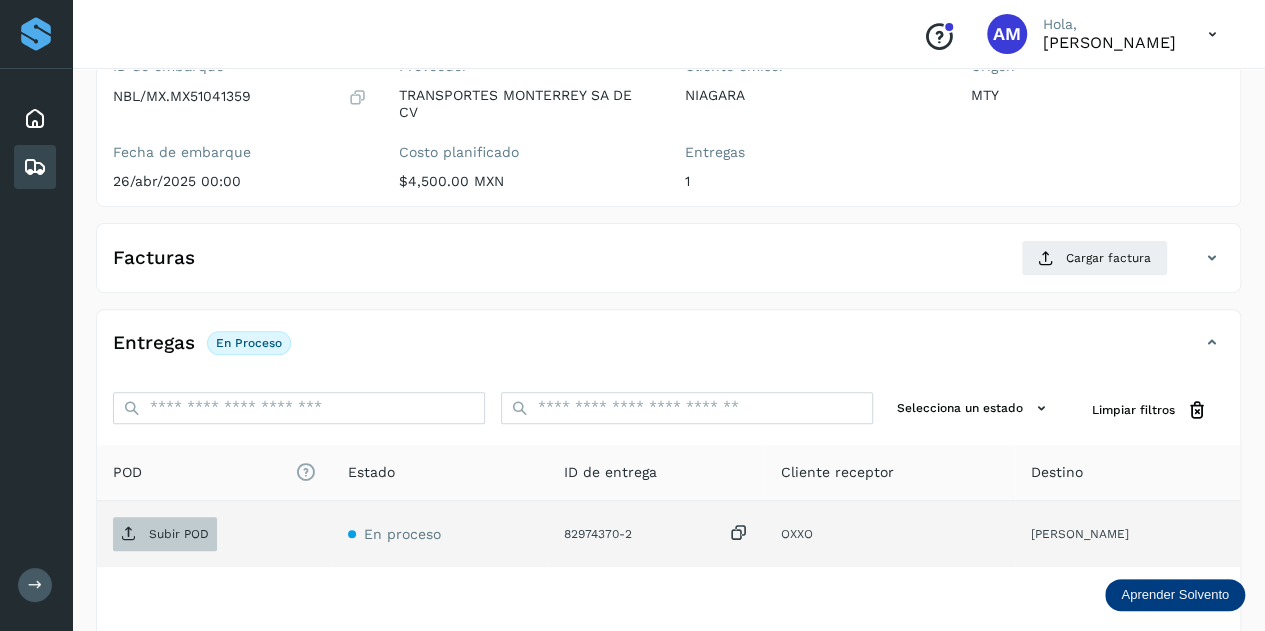 click on "Subir POD" at bounding box center [165, 534] 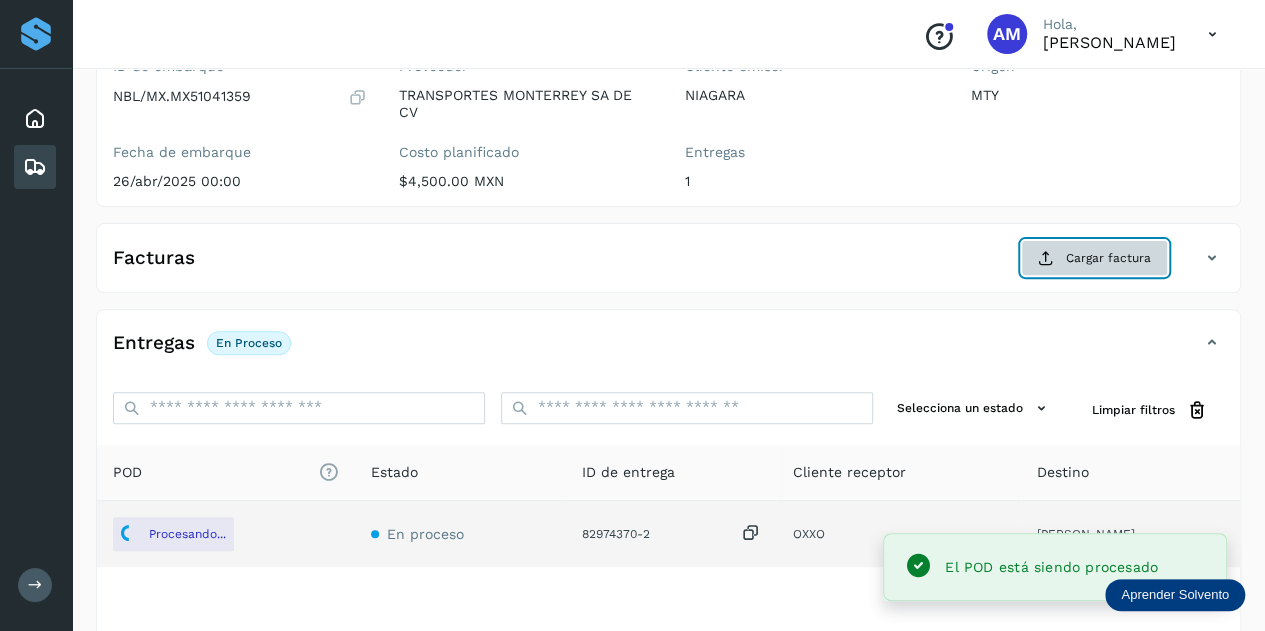 click on "Cargar factura" at bounding box center [1094, 258] 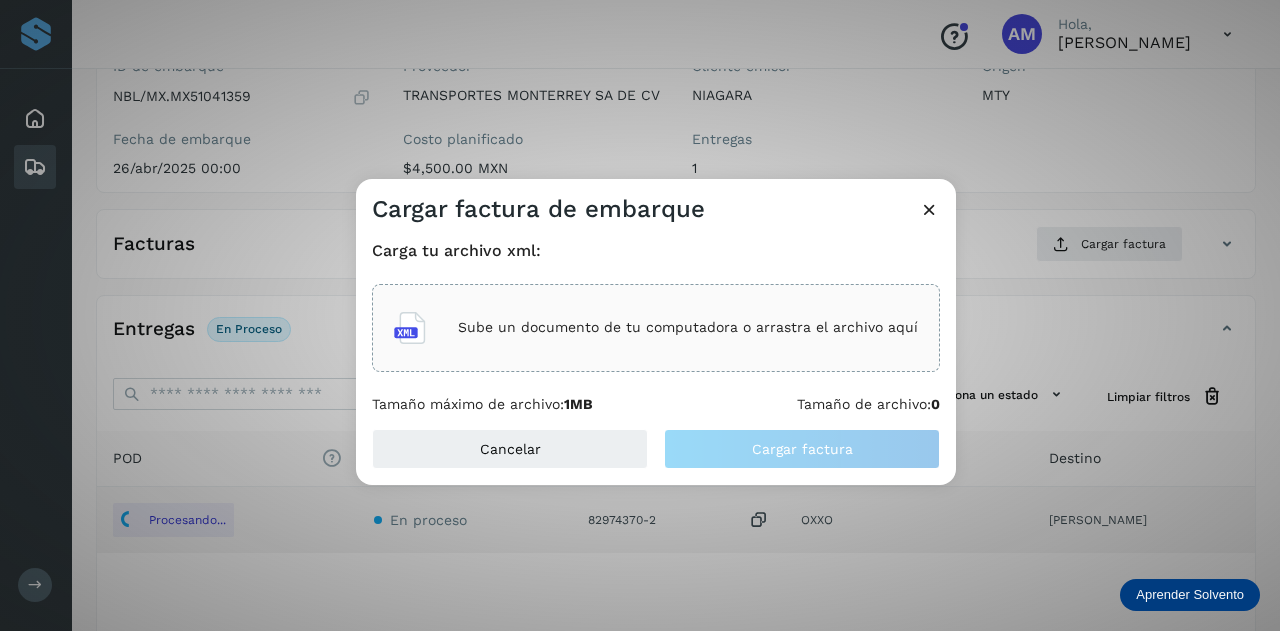 click on "Sube un documento de tu computadora o arrastra el archivo aquí" at bounding box center (688, 327) 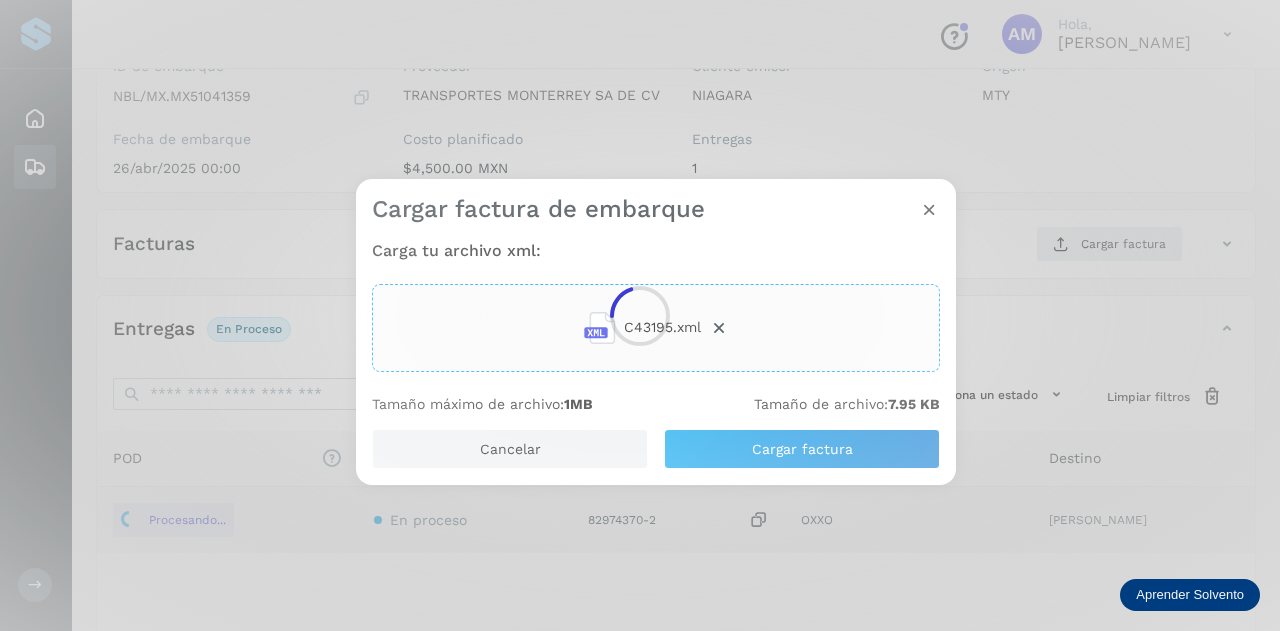 click 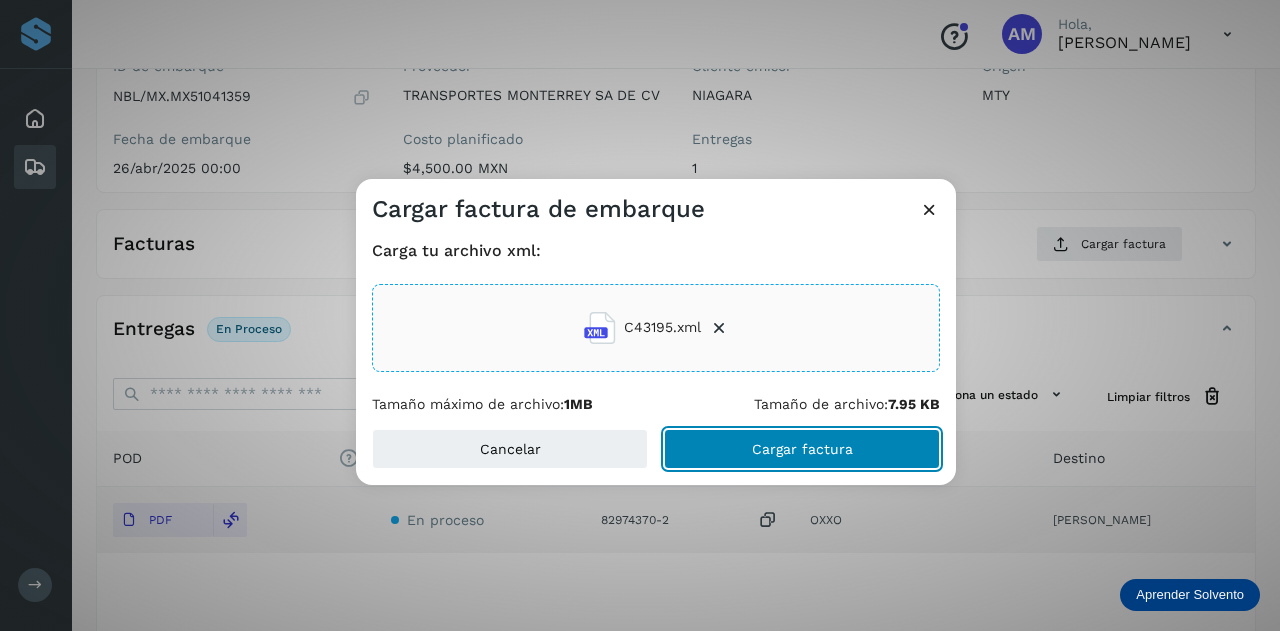 click on "Cargar factura" 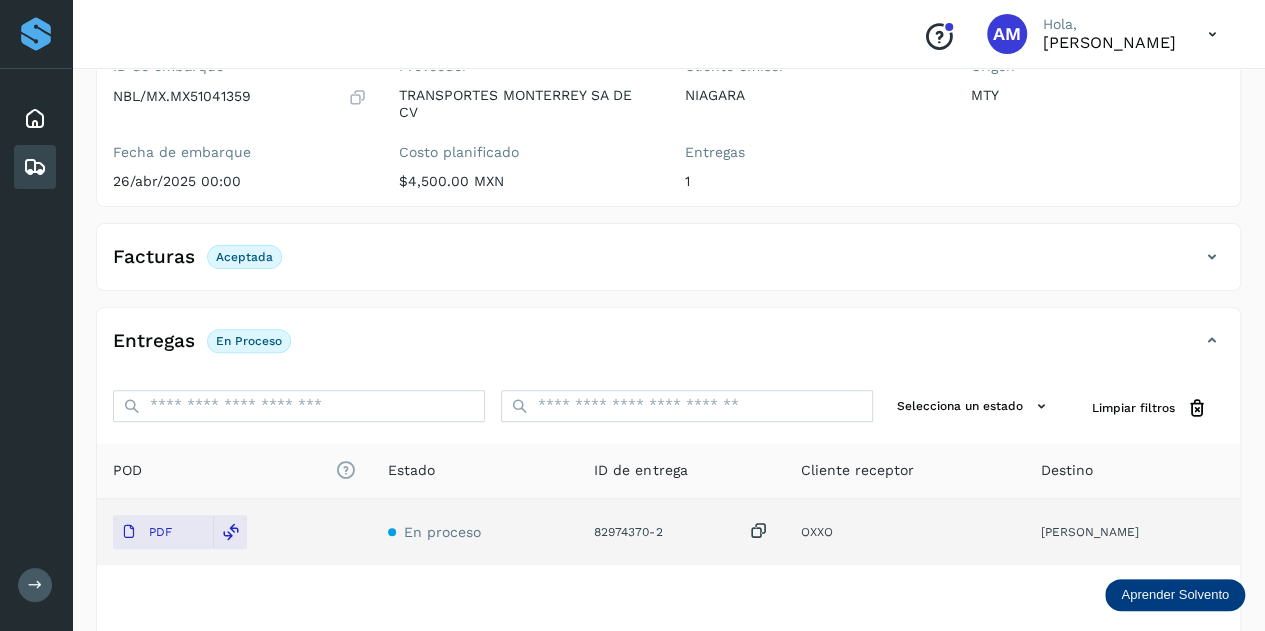 scroll, scrollTop: 0, scrollLeft: 0, axis: both 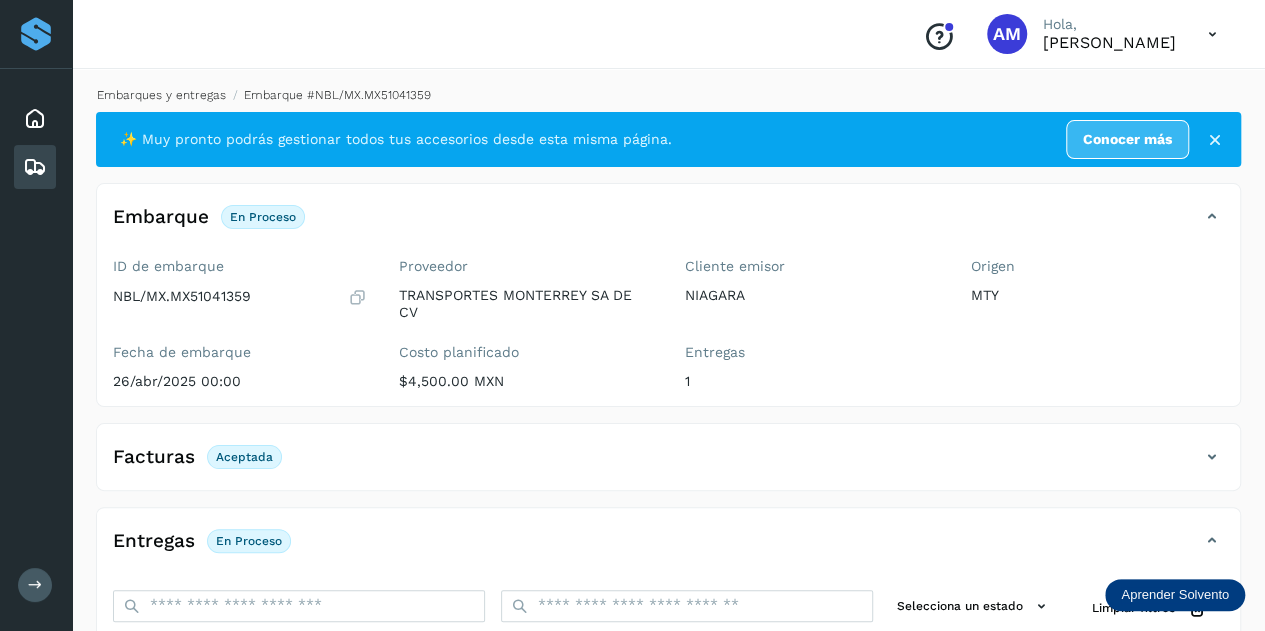 click on "Embarques y entregas" at bounding box center (161, 95) 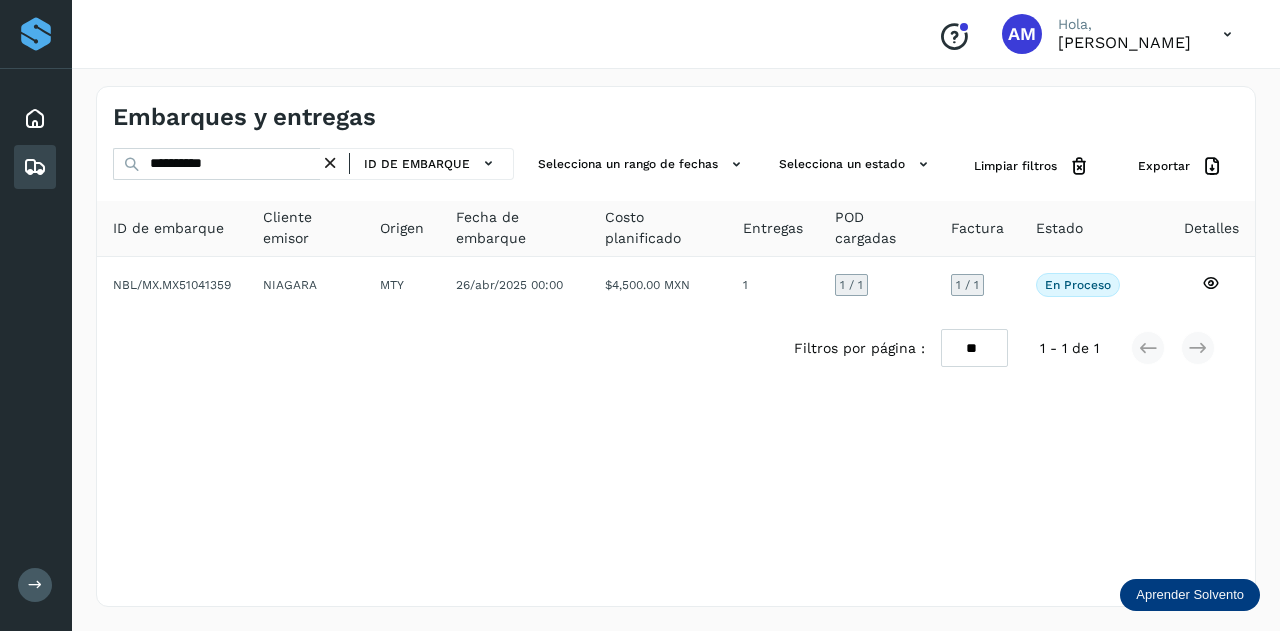 click at bounding box center [330, 163] 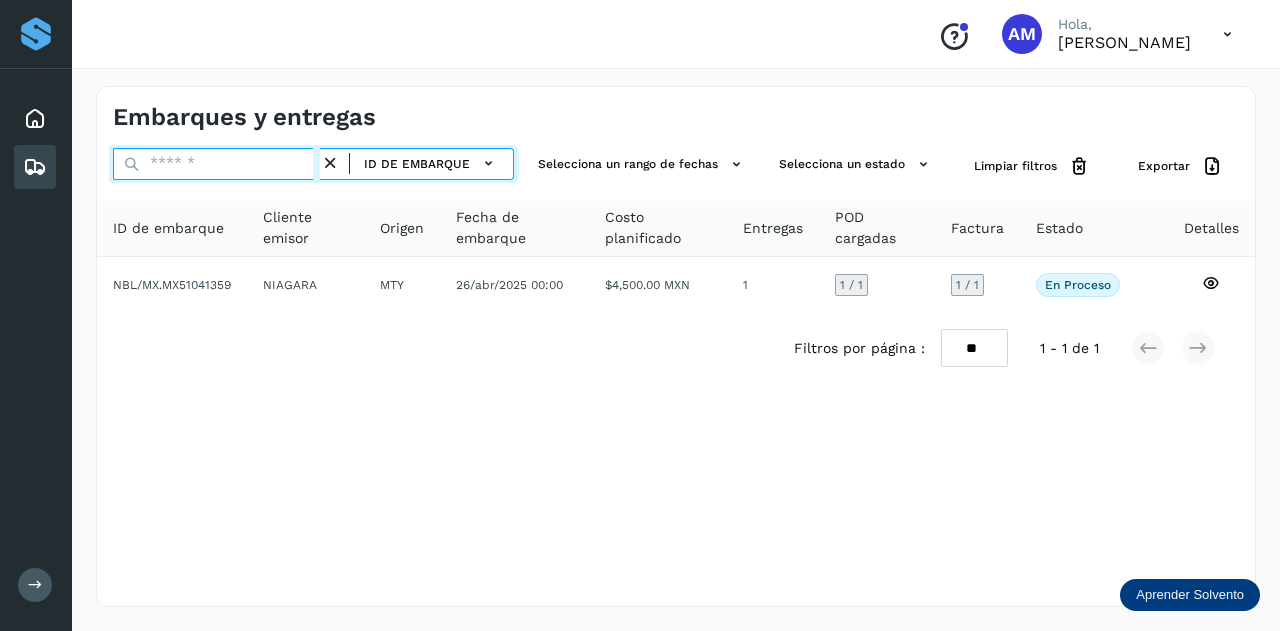 click at bounding box center (216, 164) 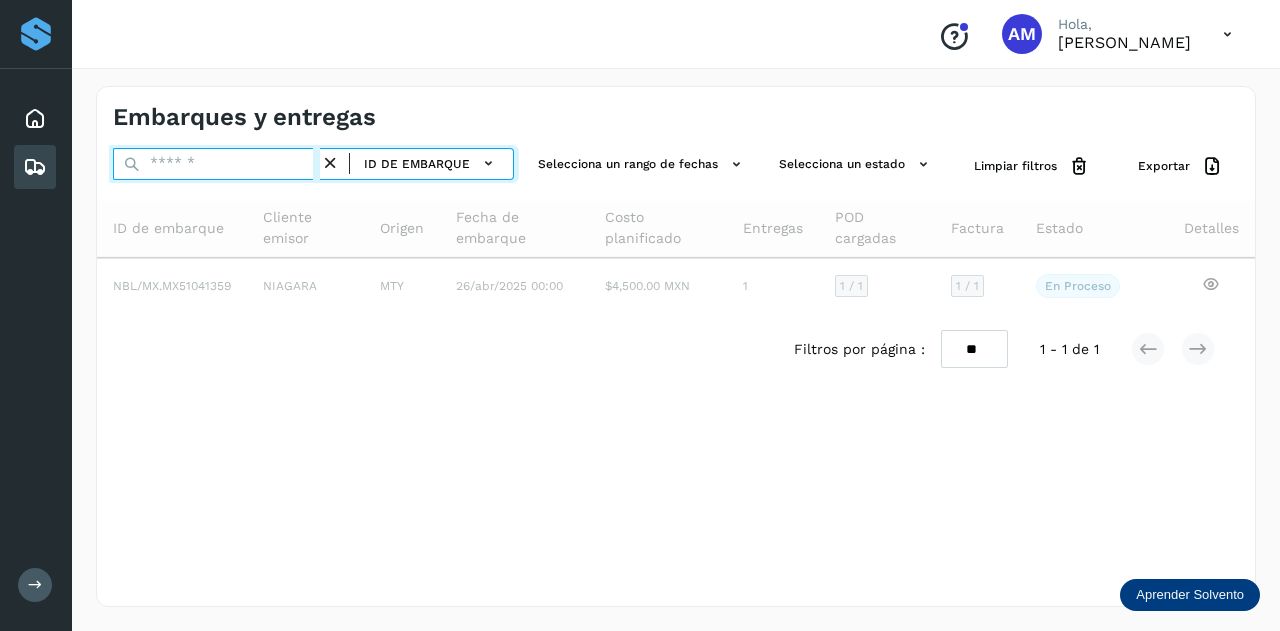 paste on "**********" 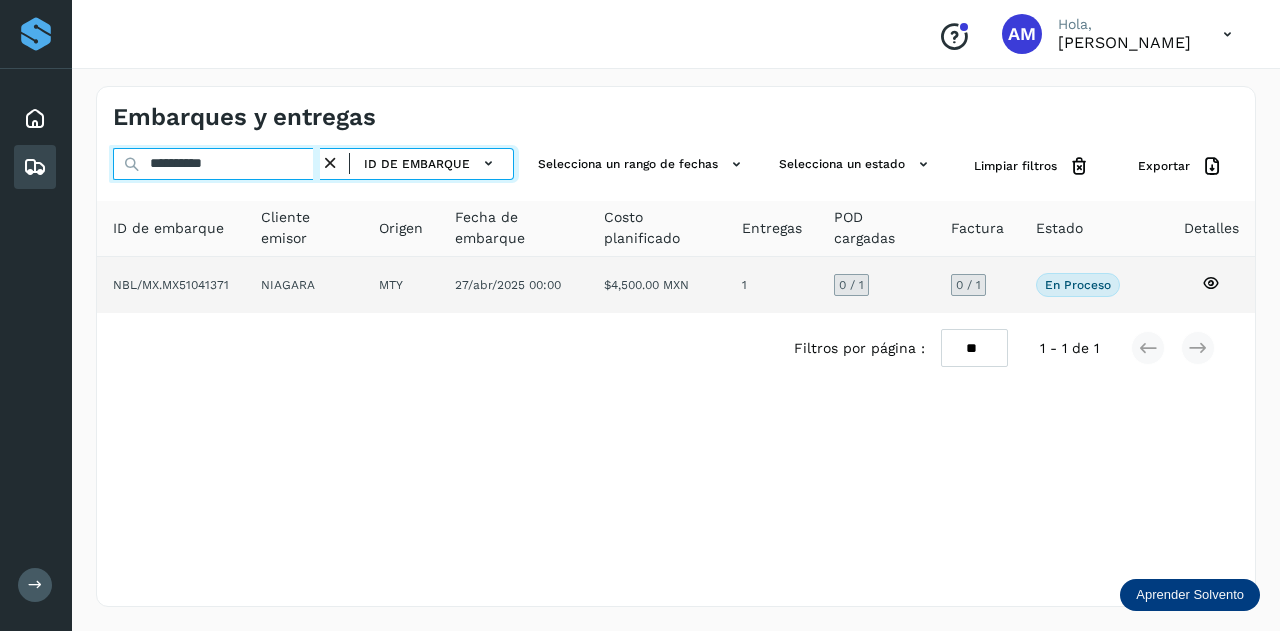 type on "**********" 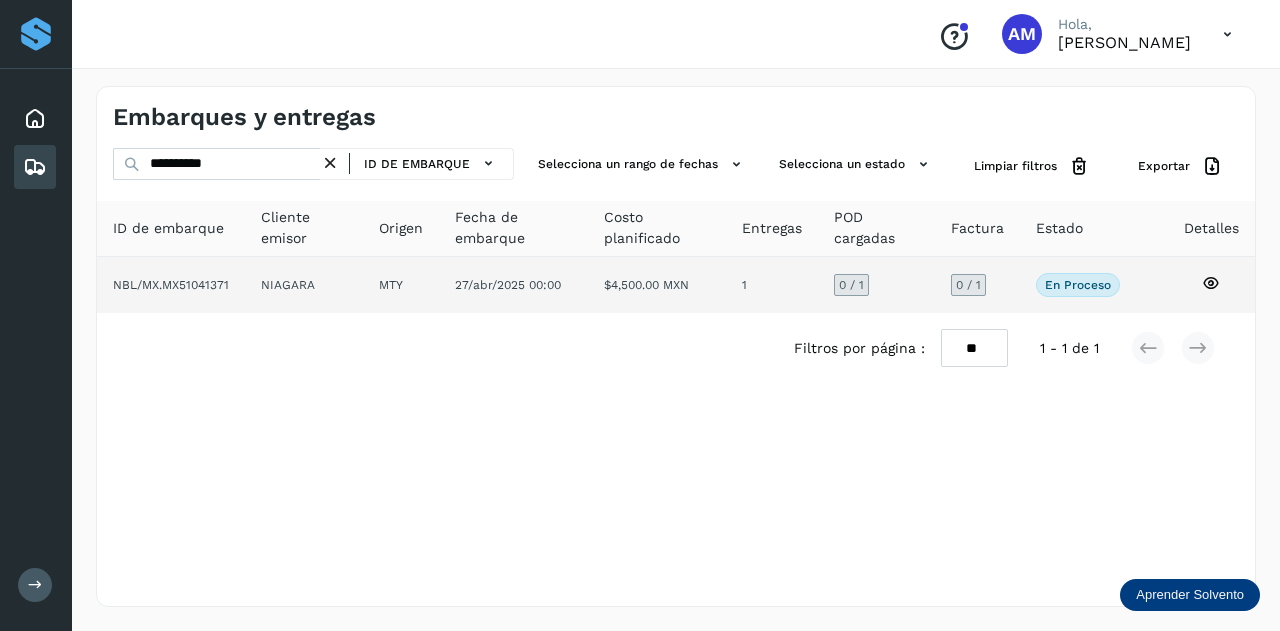 click on "NIAGARA" 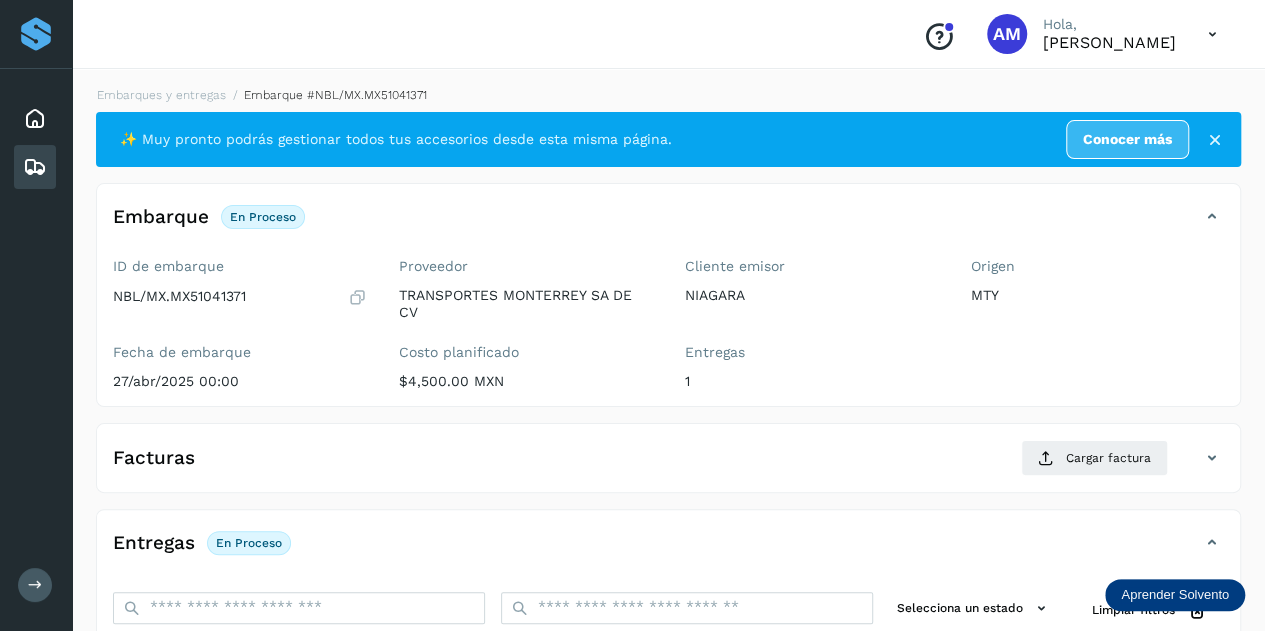 scroll, scrollTop: 200, scrollLeft: 0, axis: vertical 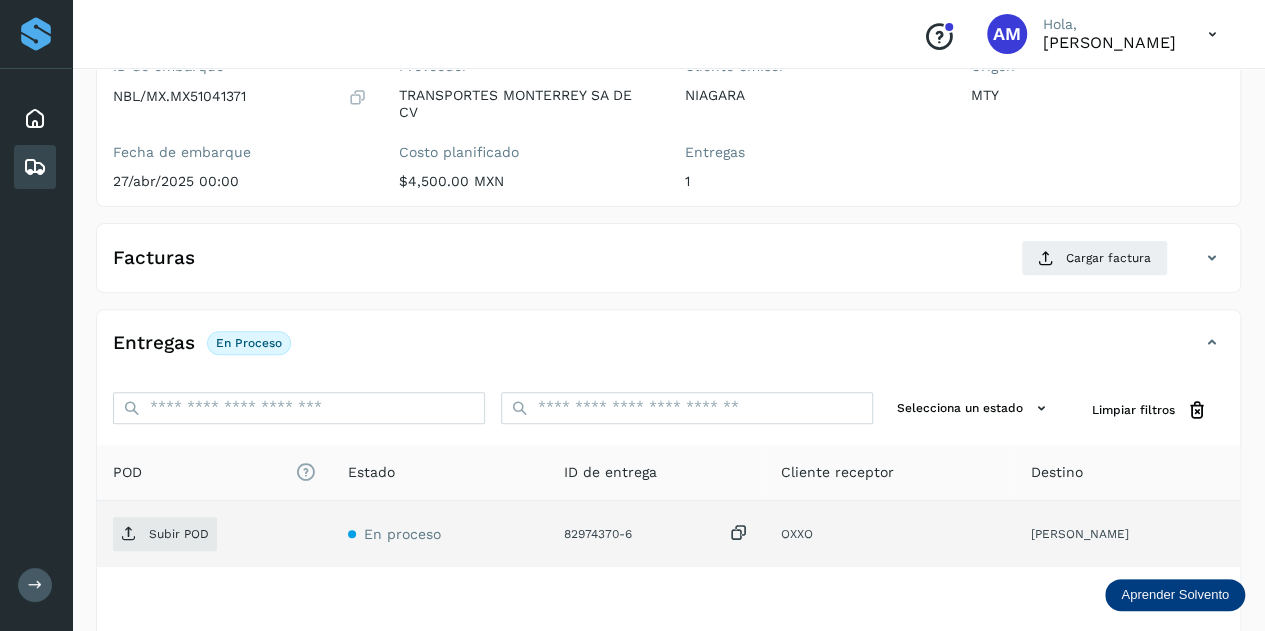 click on "Subir POD" 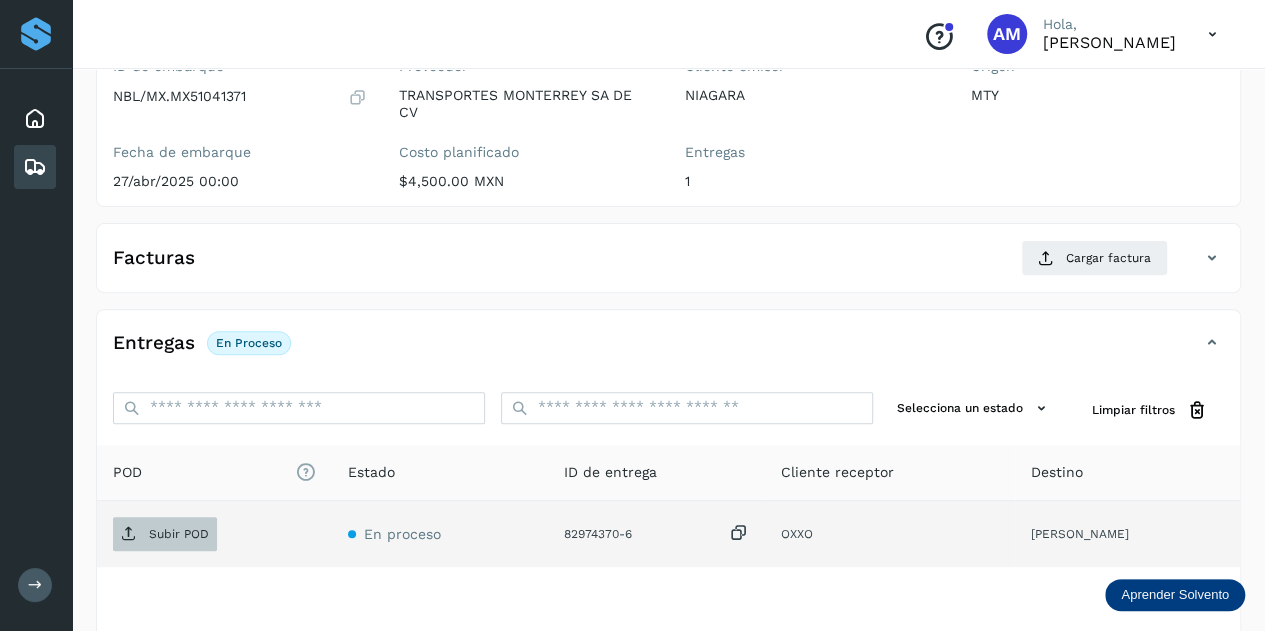 click on "Subir POD" at bounding box center [179, 534] 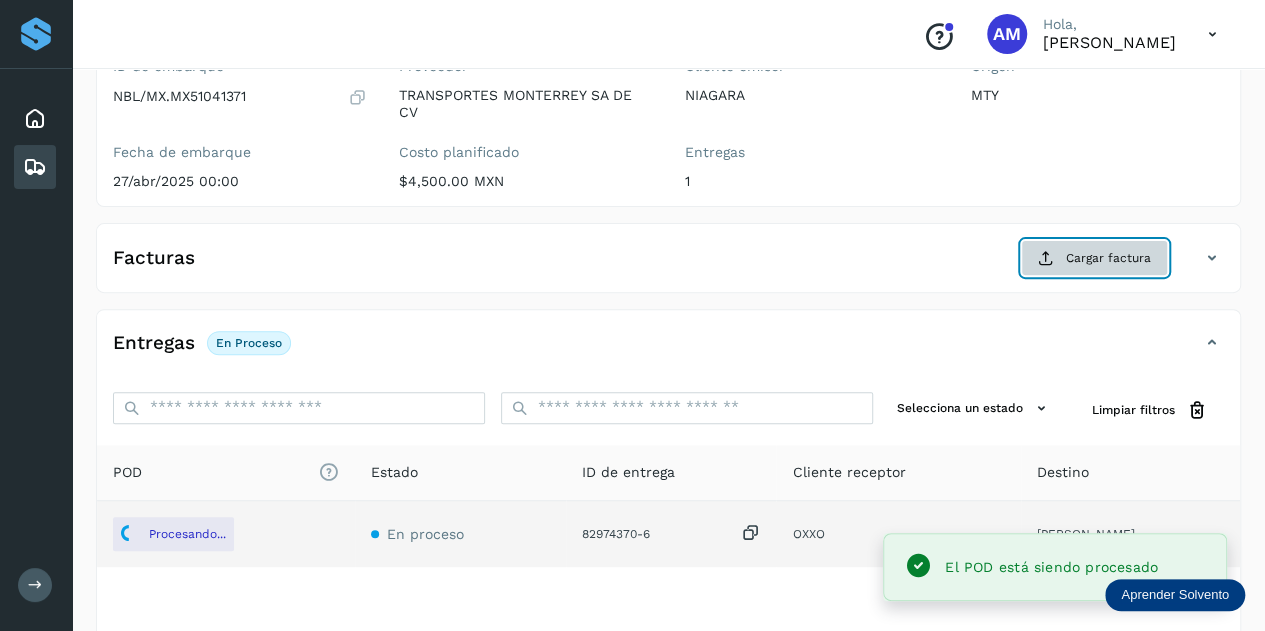click on "Cargar factura" at bounding box center [1094, 258] 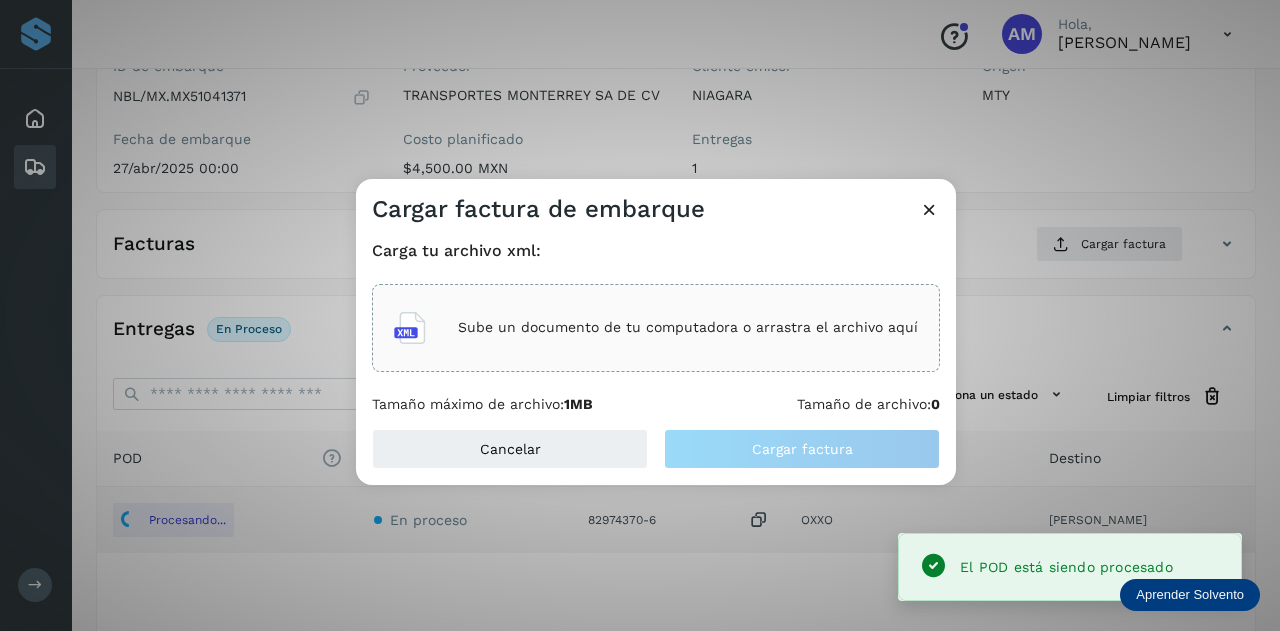 click on "Sube un documento de tu computadora o arrastra el archivo aquí" 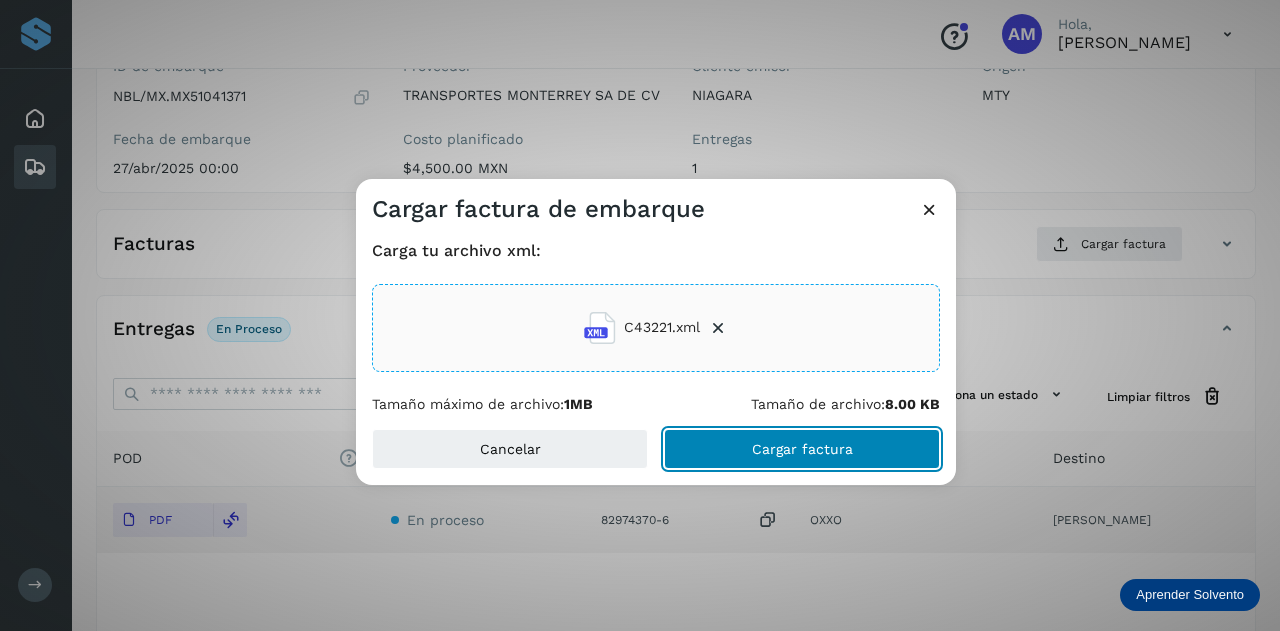 click on "Cargar factura" 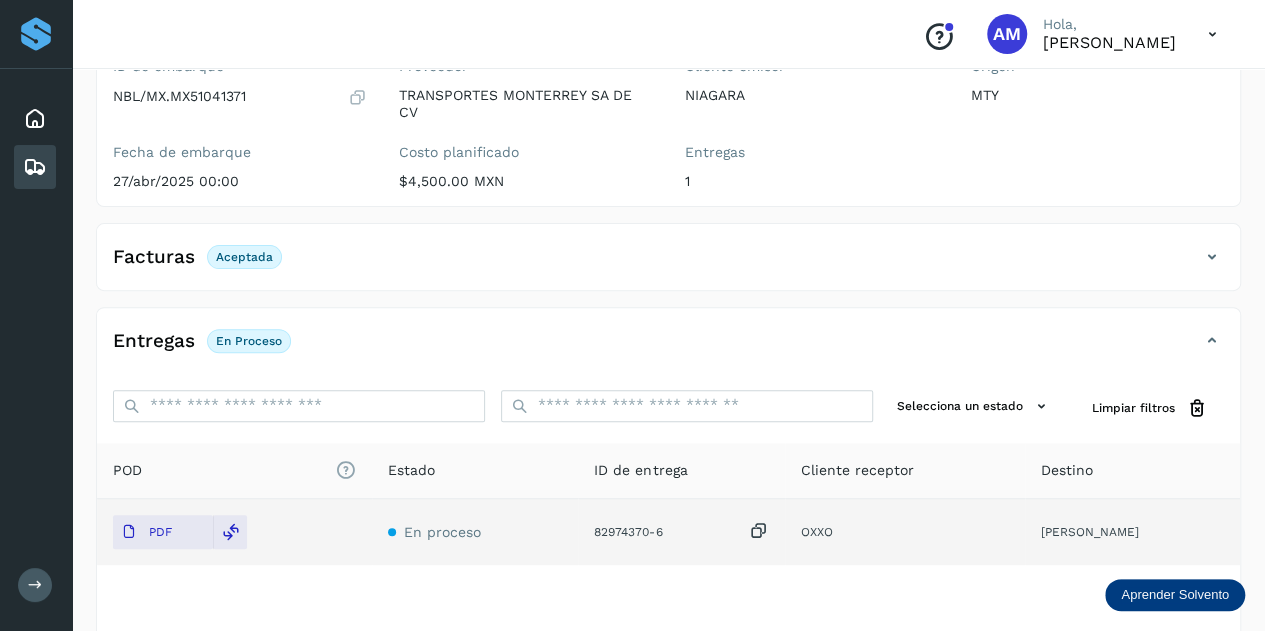 scroll, scrollTop: 0, scrollLeft: 0, axis: both 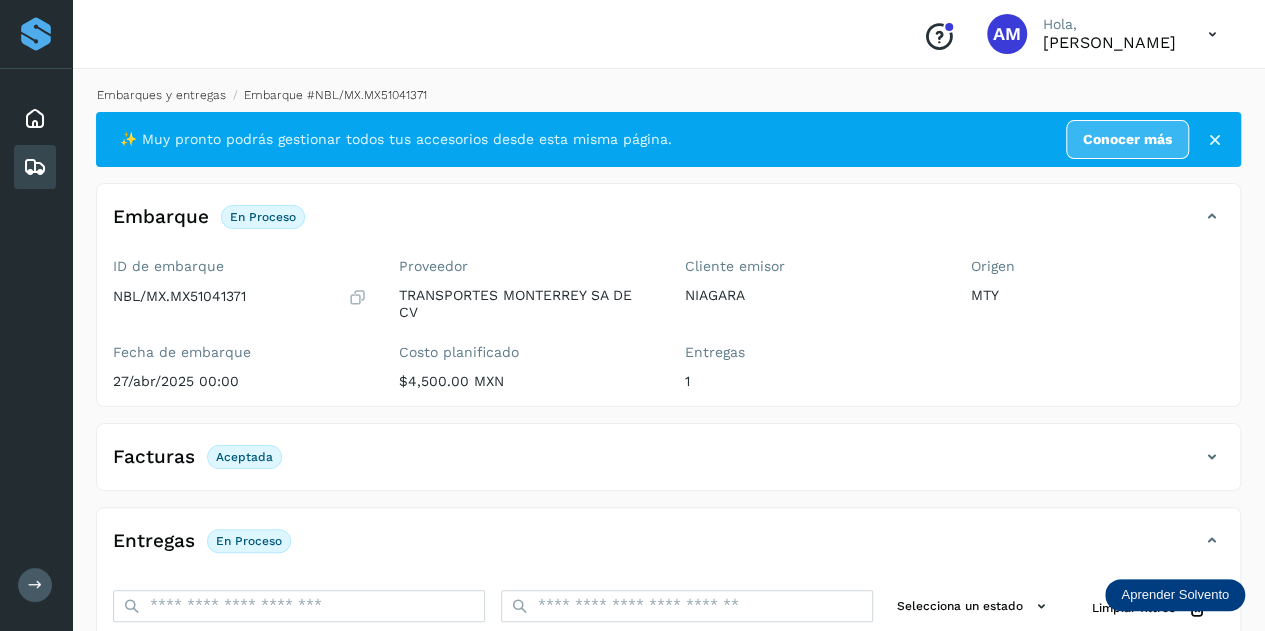 click on "Embarques y entregas" at bounding box center [161, 95] 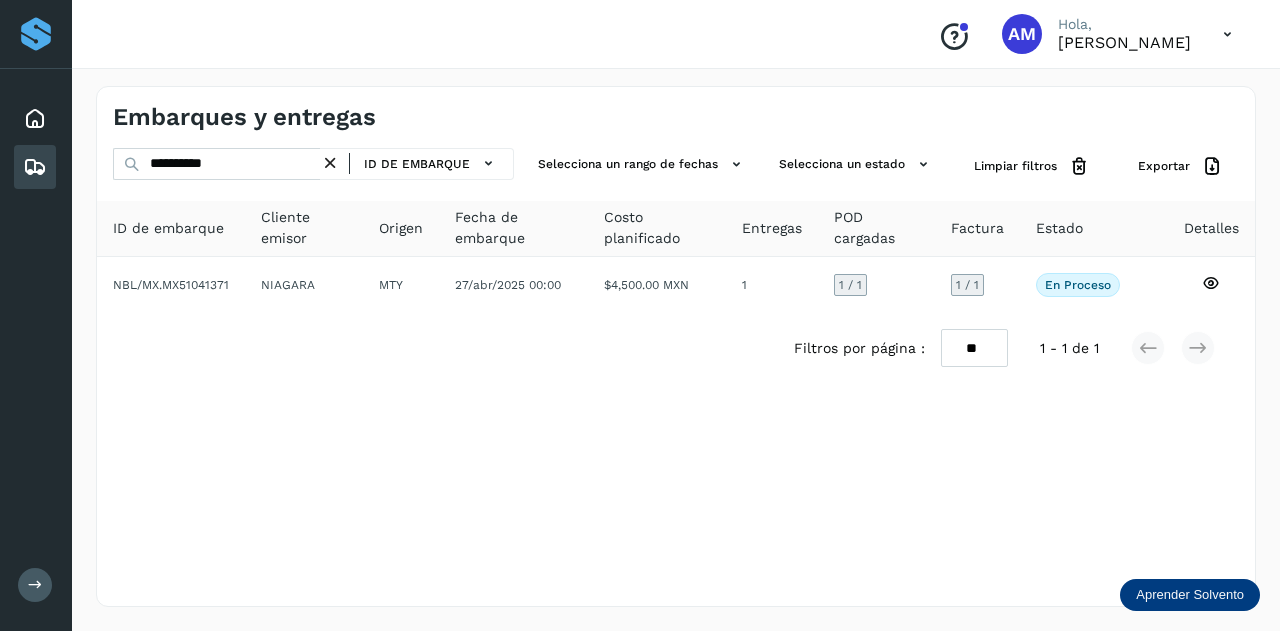 click at bounding box center [330, 163] 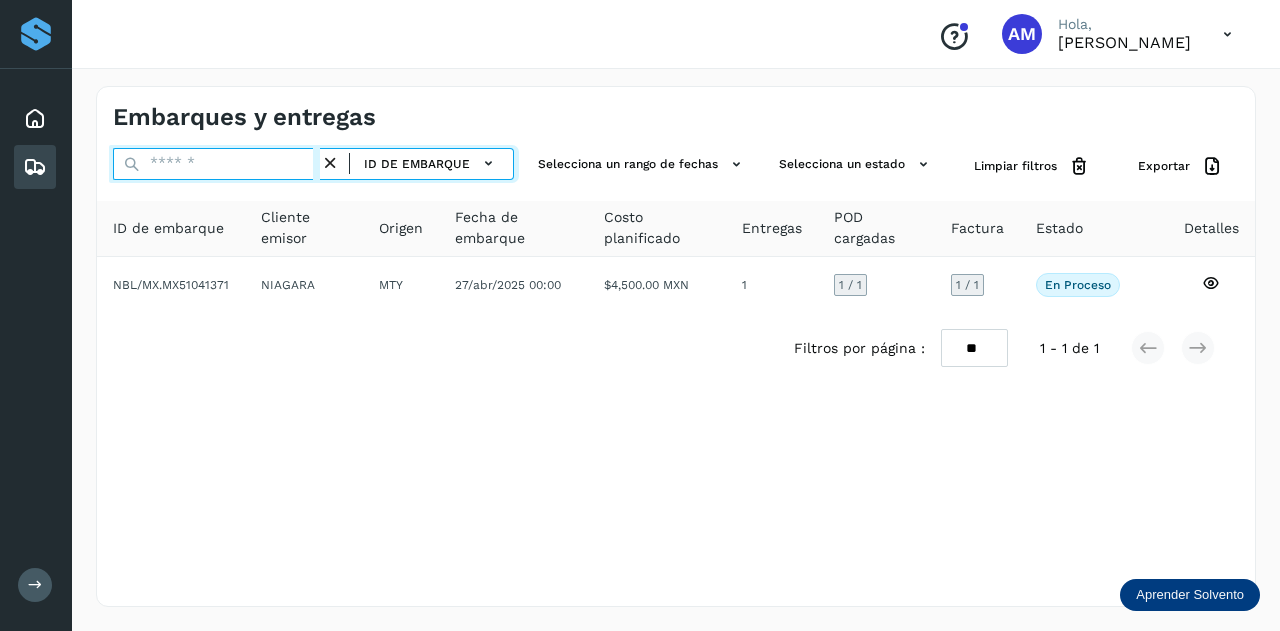 click at bounding box center (216, 164) 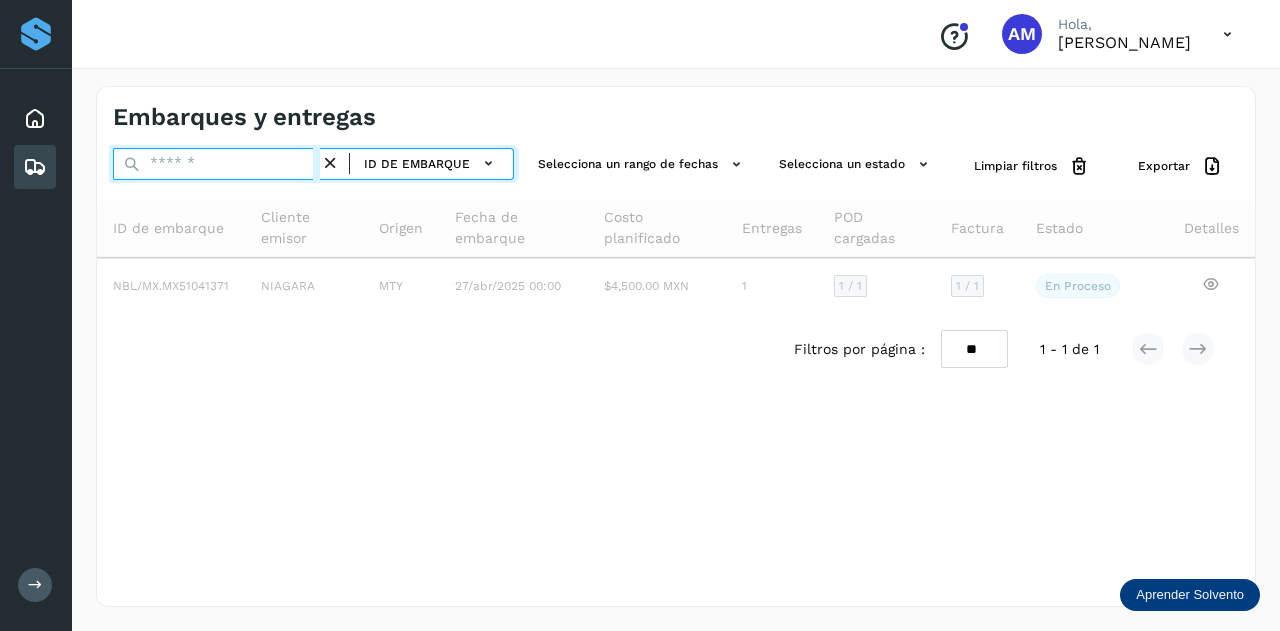 paste on "**********" 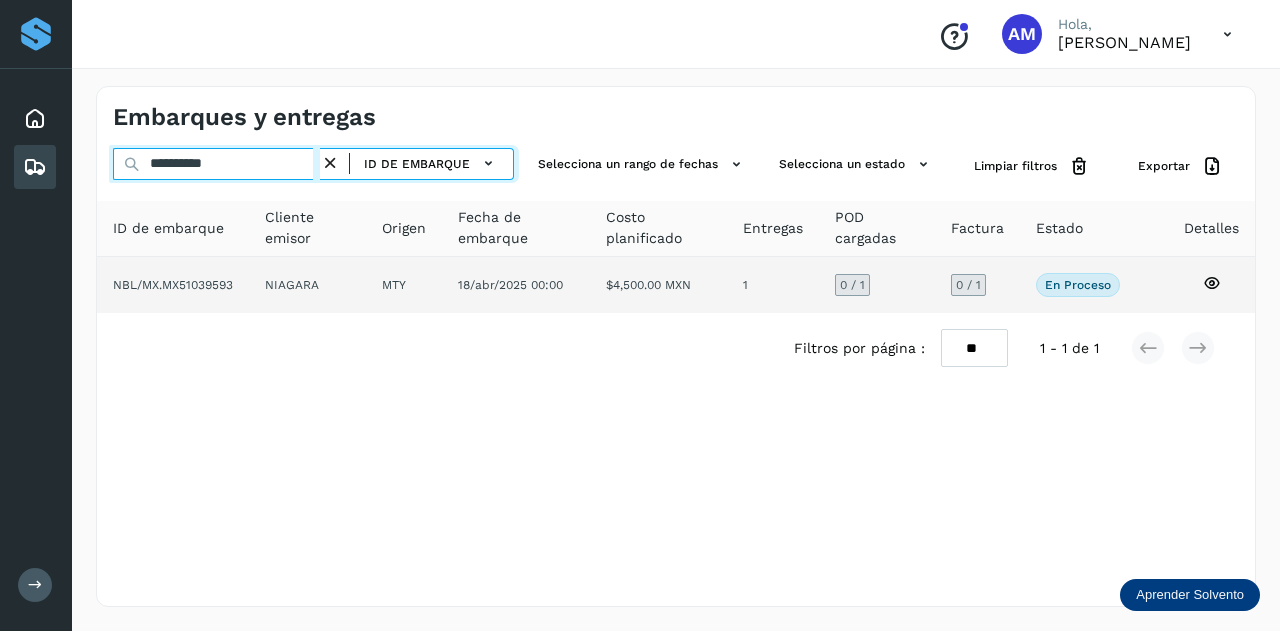 type on "**********" 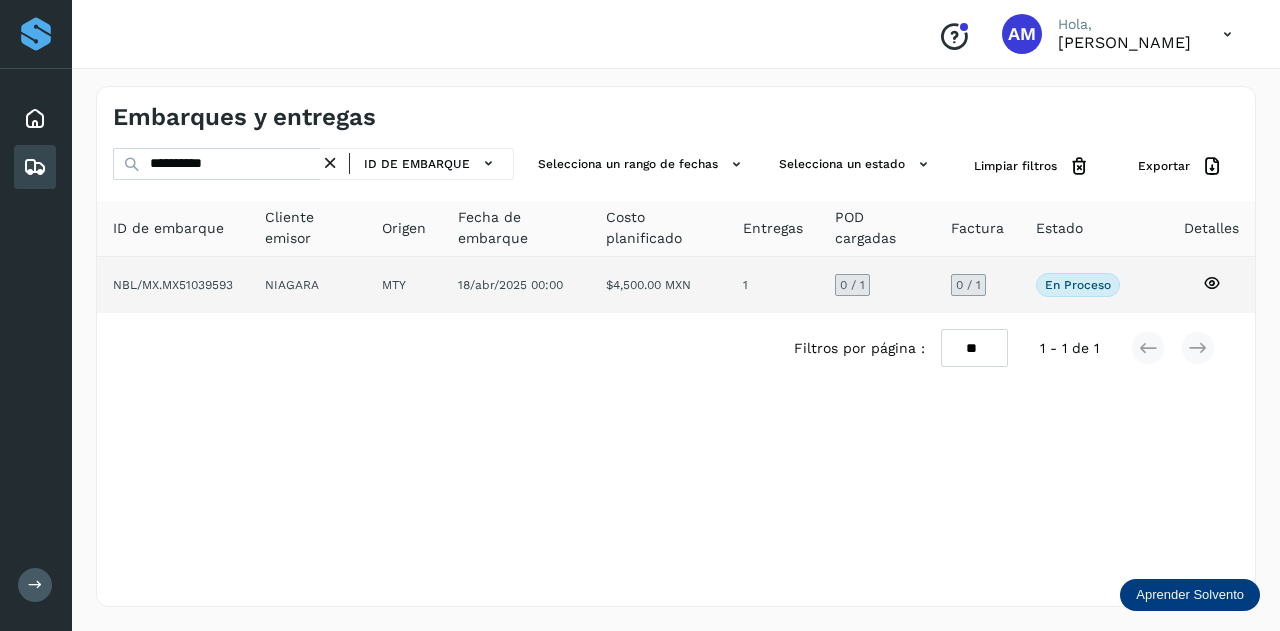 click on "MTY" 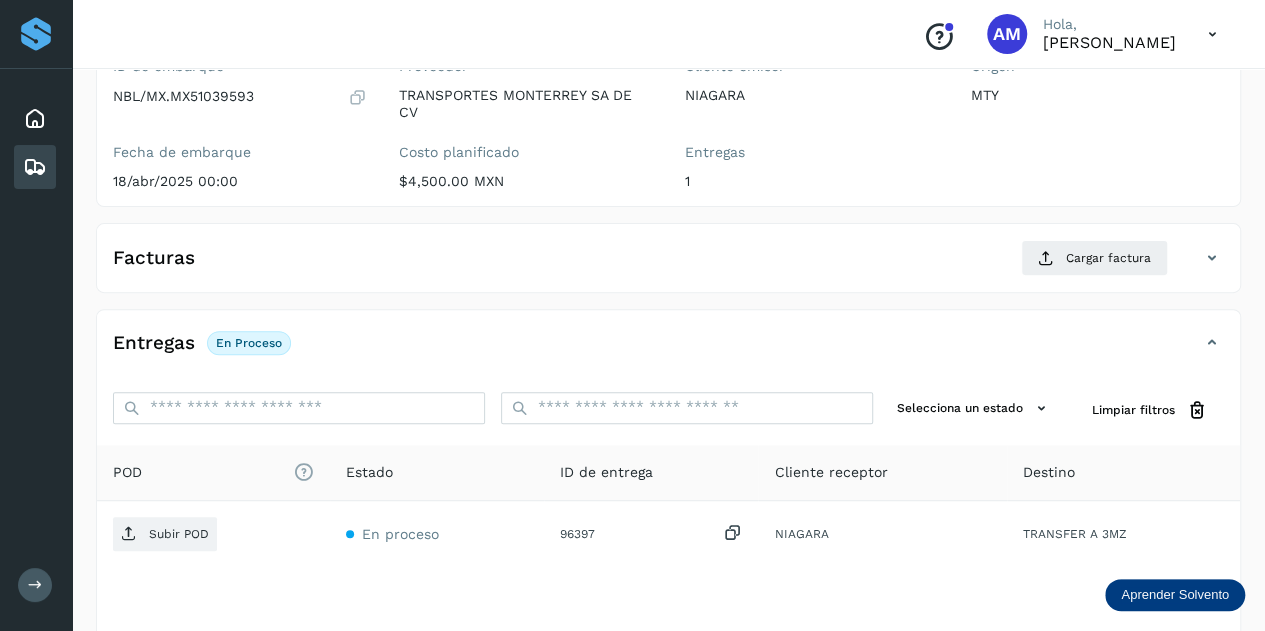 scroll, scrollTop: 300, scrollLeft: 0, axis: vertical 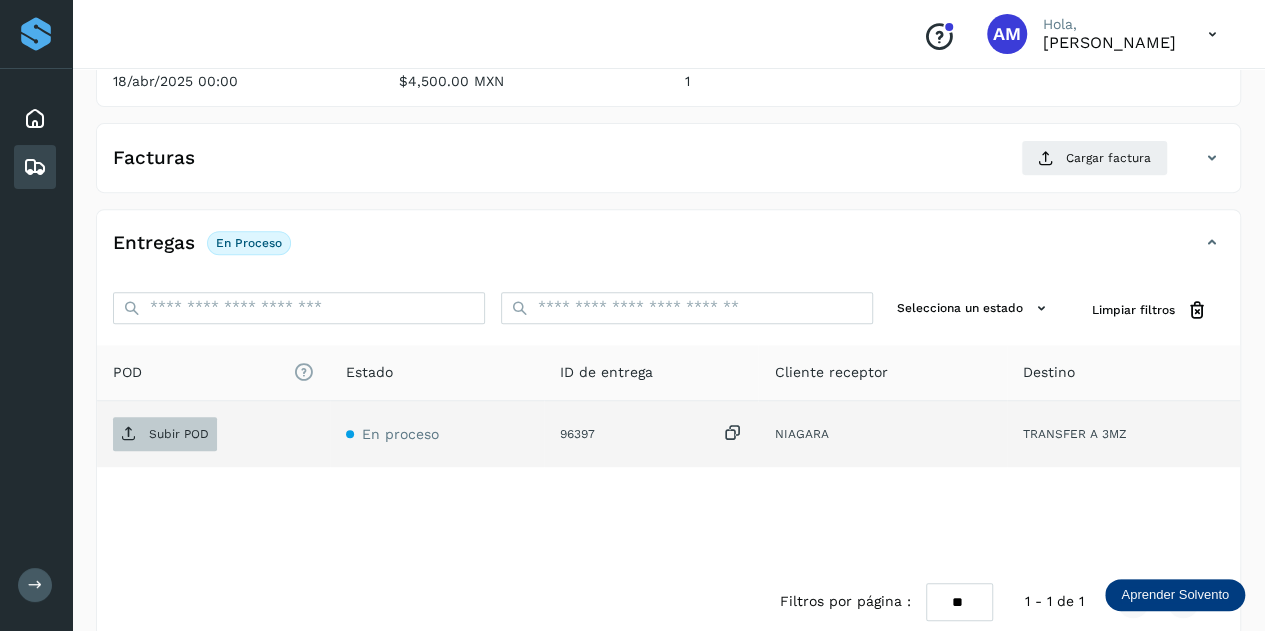 click on "Subir POD" at bounding box center [179, 434] 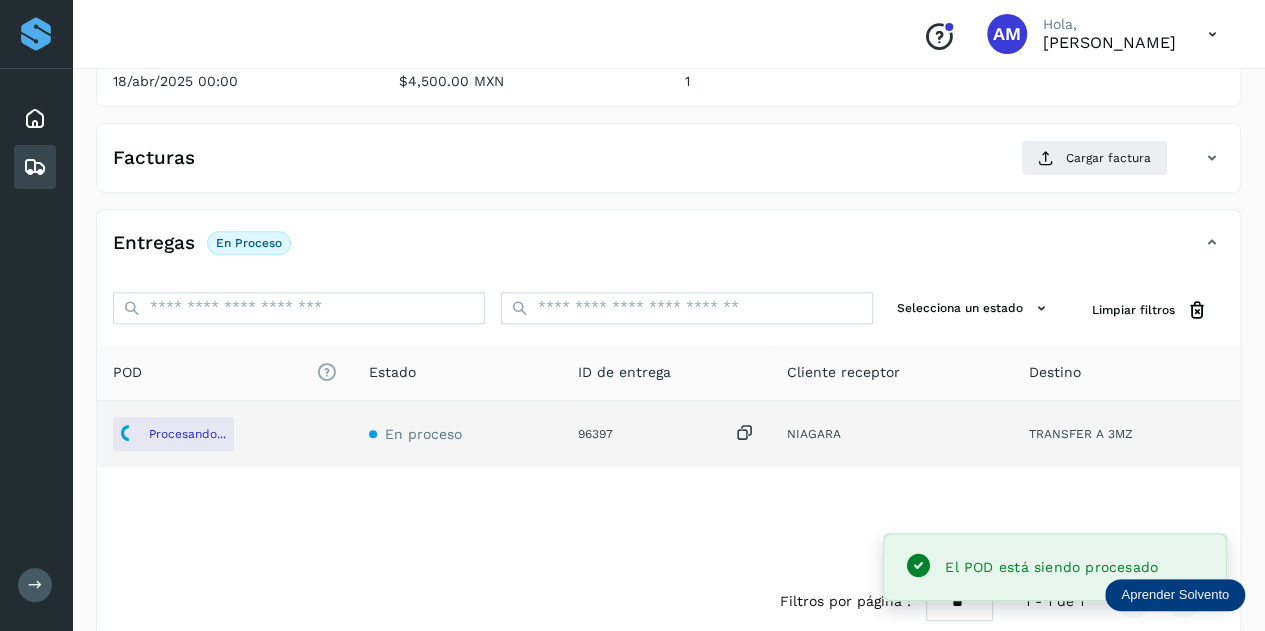 click on "Facturas Cargar factura" at bounding box center (668, 166) 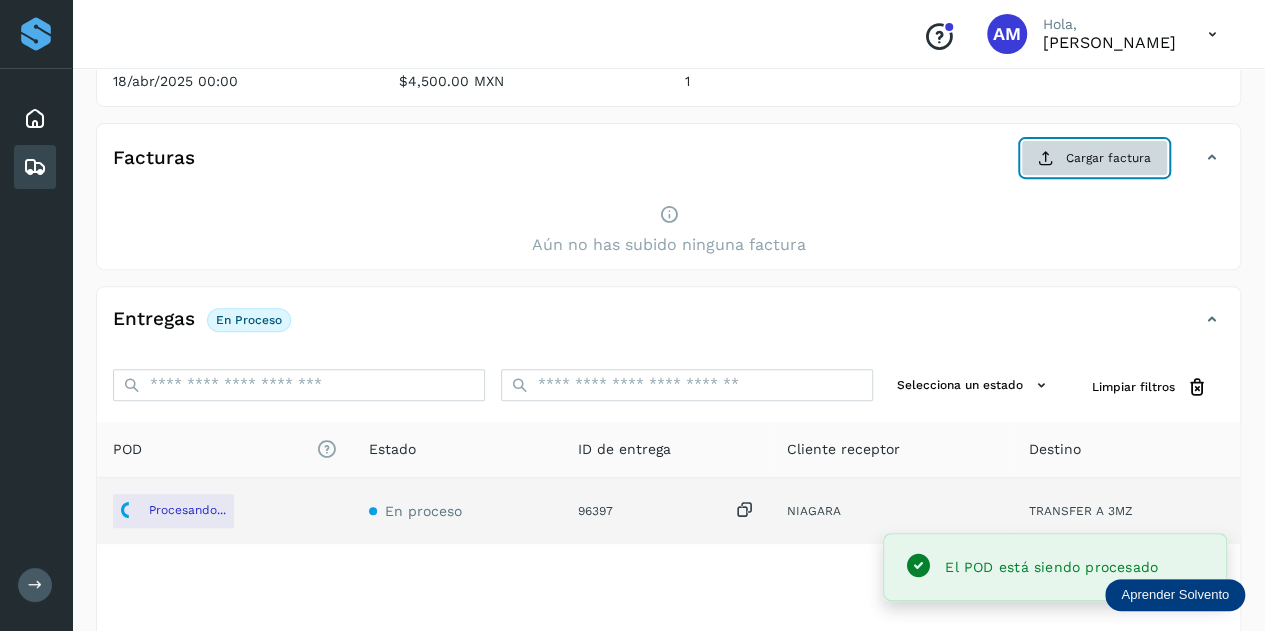 click on "Cargar factura" at bounding box center [1094, 158] 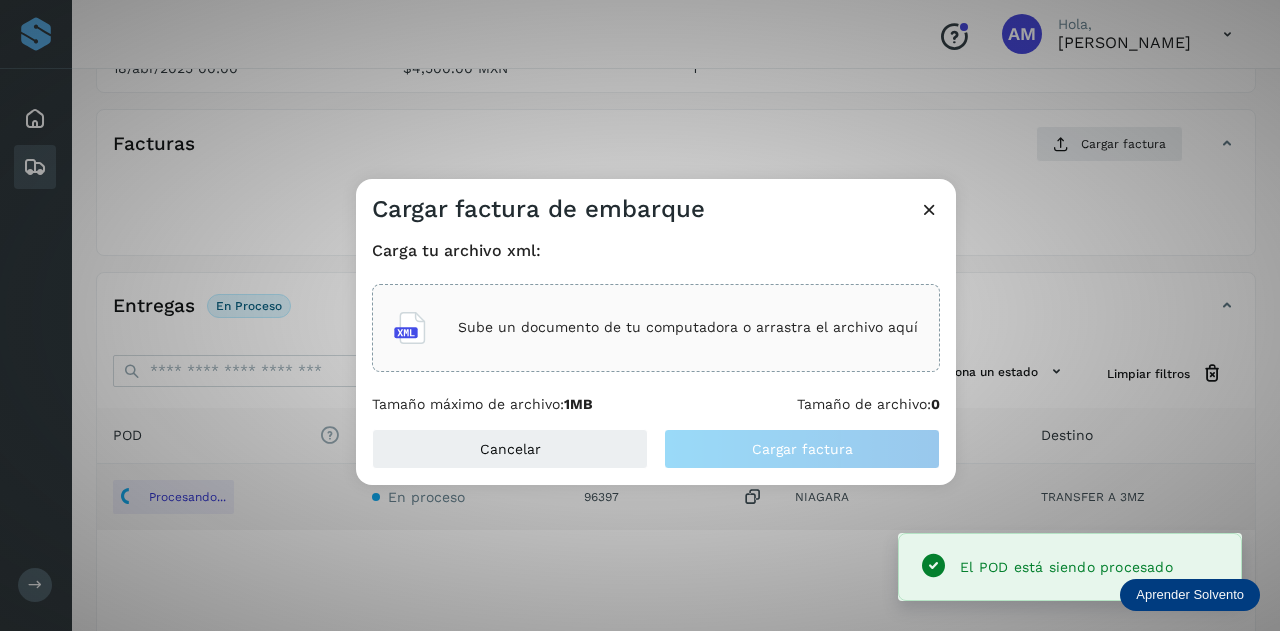 click on "Sube un documento de tu computadora o arrastra el archivo aquí" 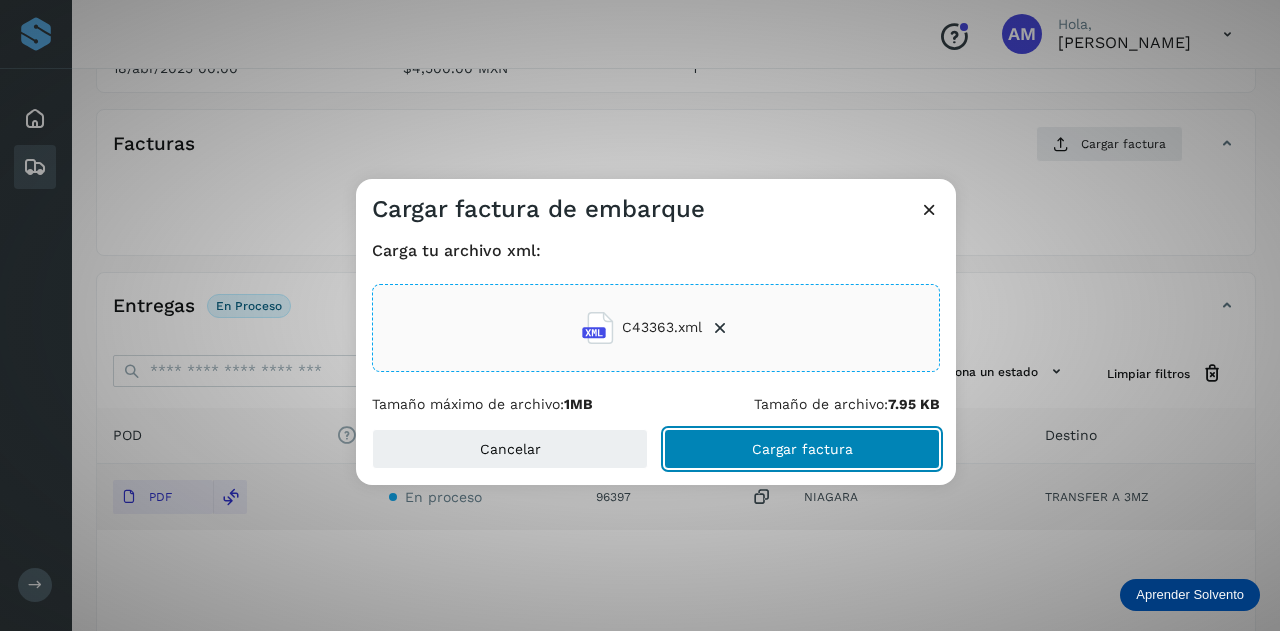 click on "Cargar factura" 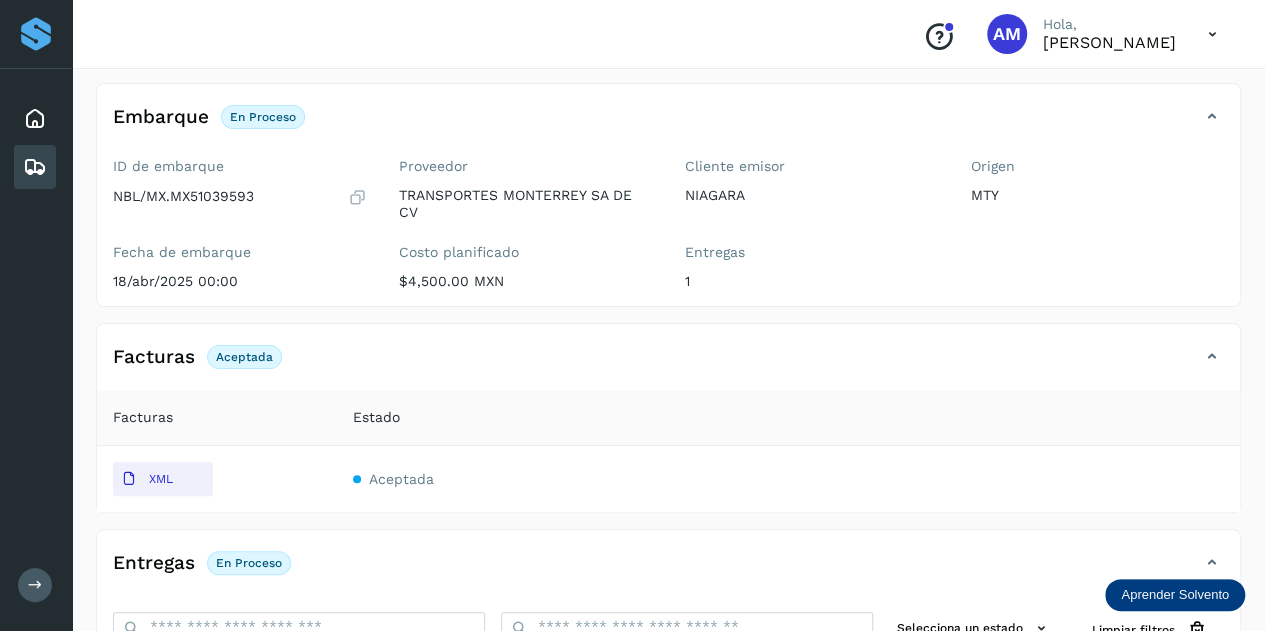 scroll, scrollTop: 0, scrollLeft: 0, axis: both 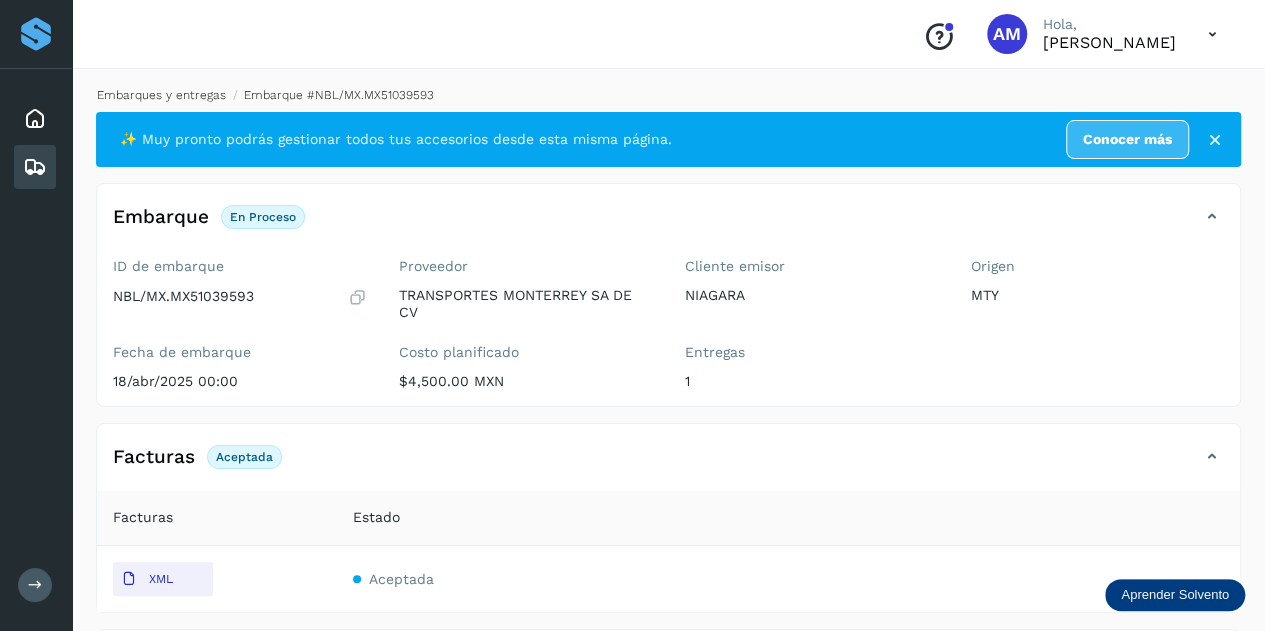 click on "Embarques y entregas" at bounding box center (161, 95) 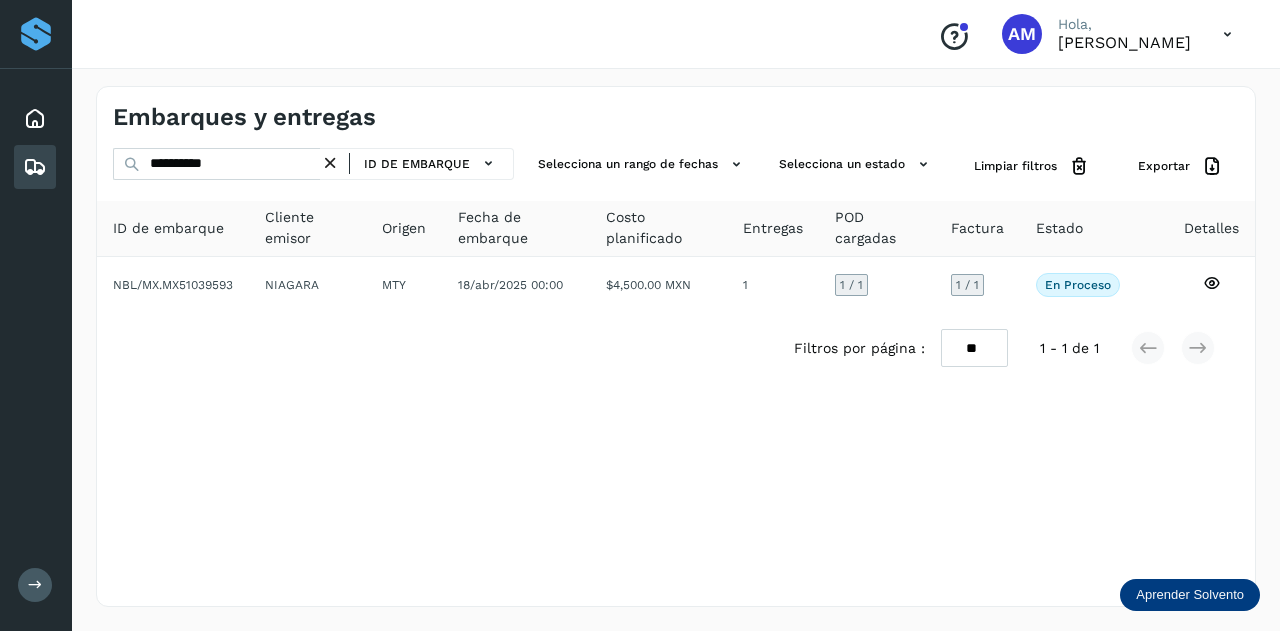 click at bounding box center (330, 163) 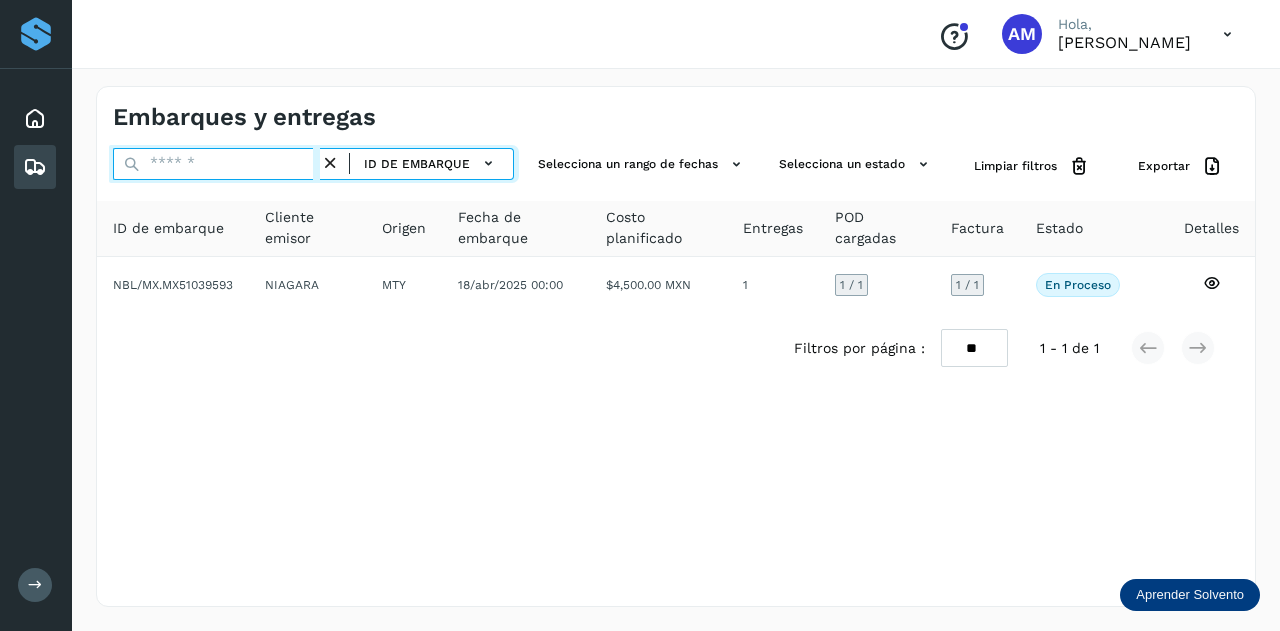 click at bounding box center [216, 164] 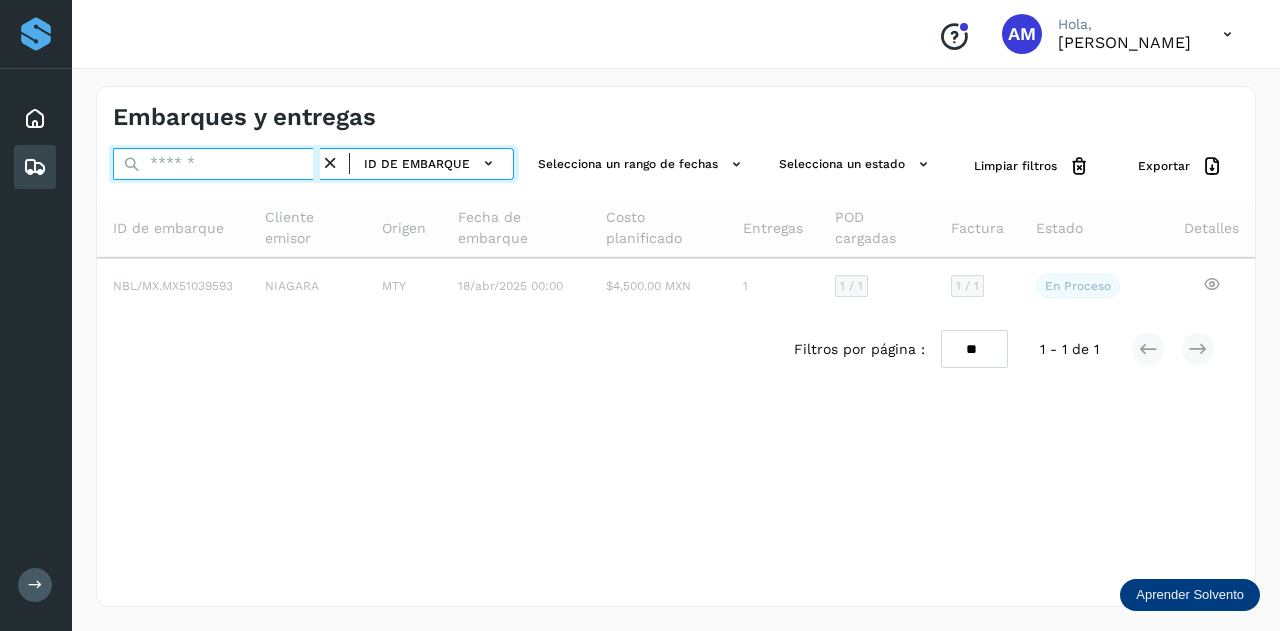 paste on "**********" 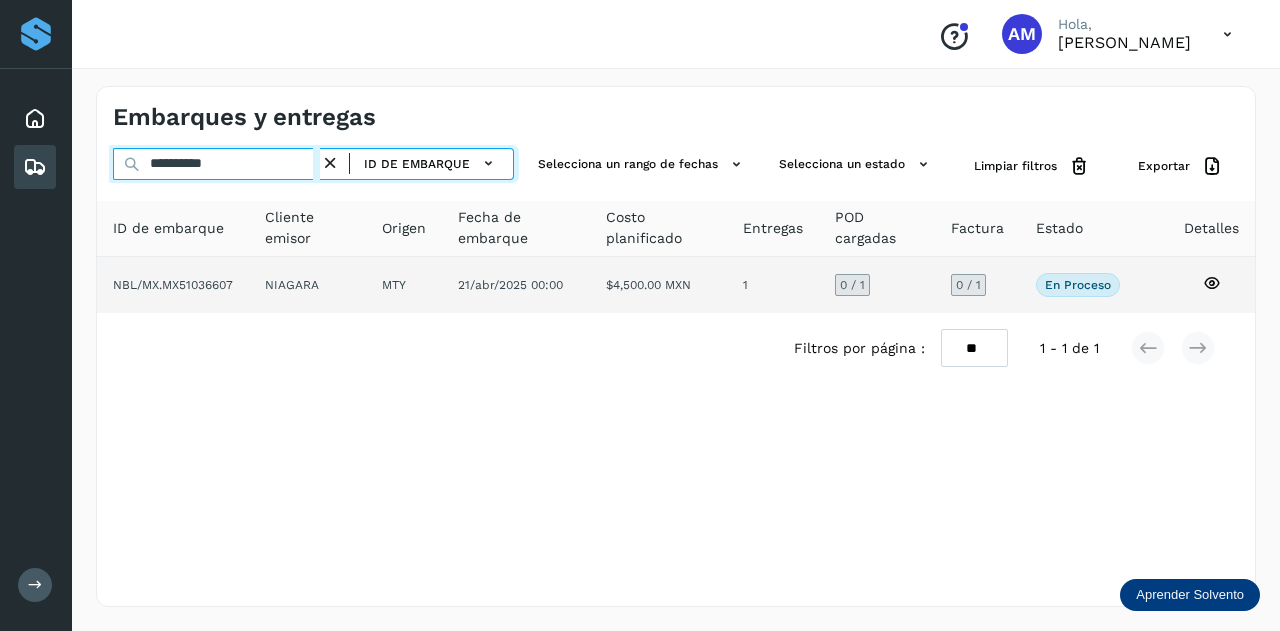 type on "**********" 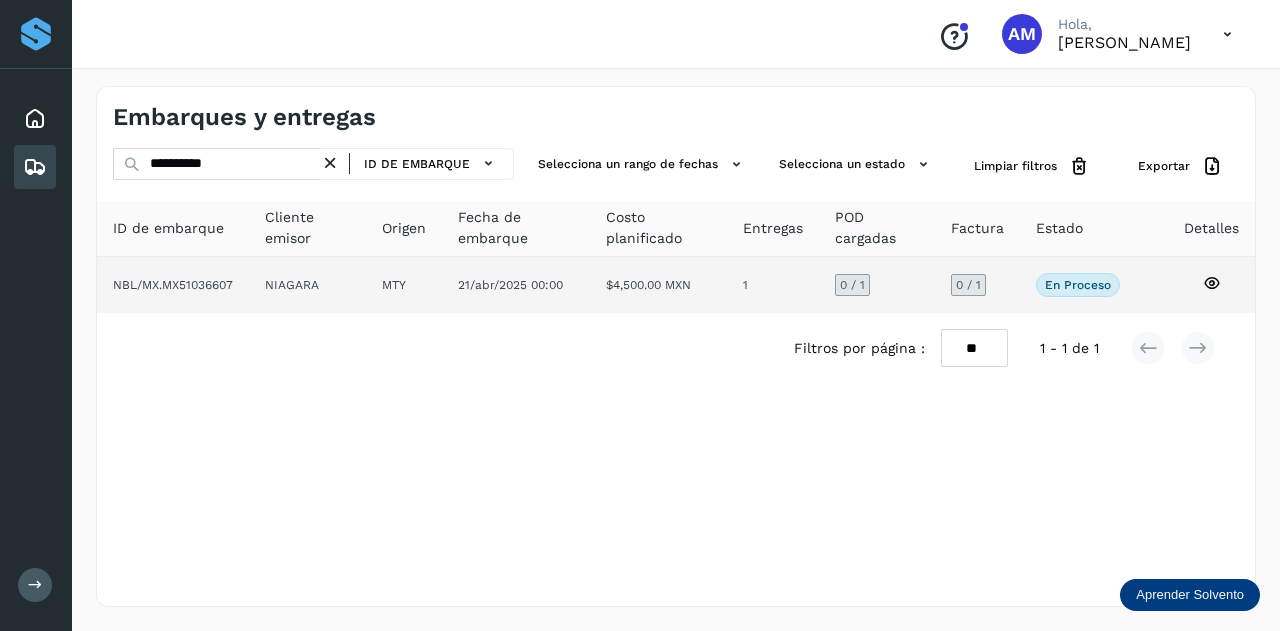 click on "21/abr/2025 00:00" 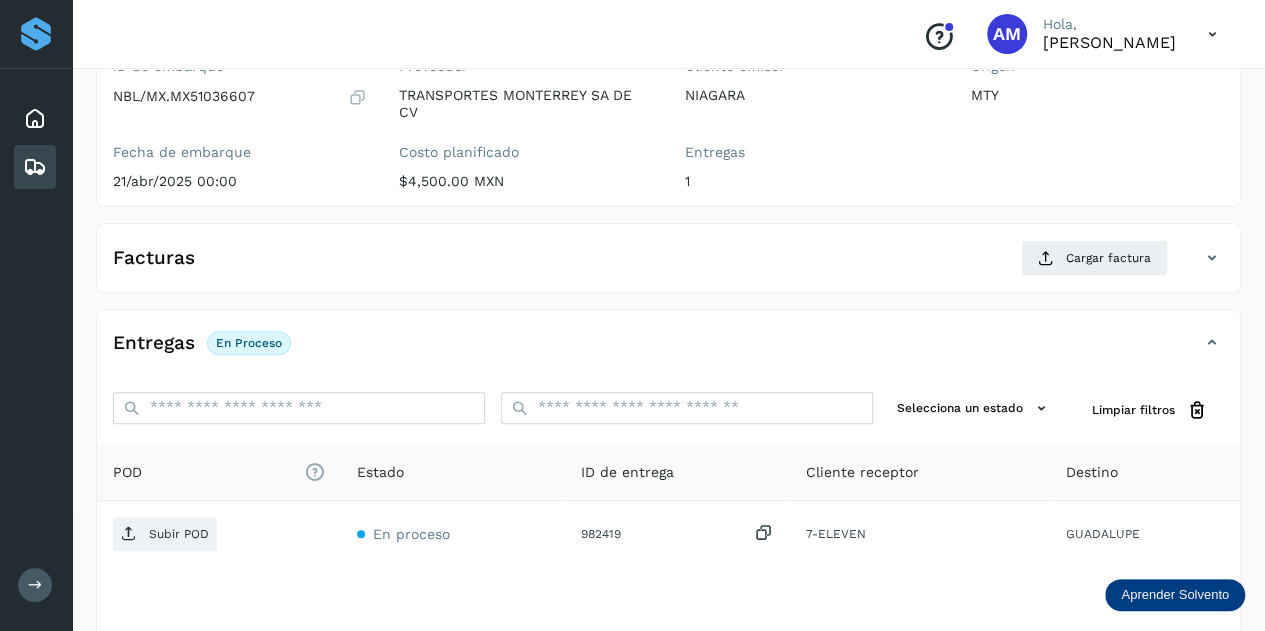 scroll, scrollTop: 300, scrollLeft: 0, axis: vertical 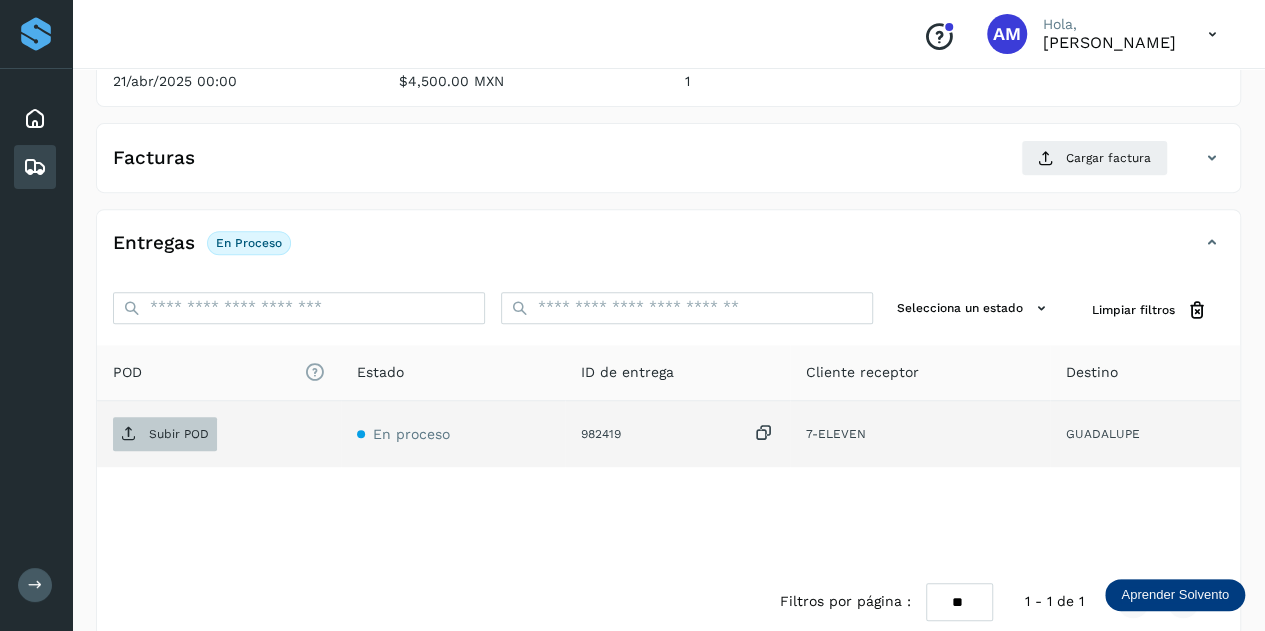 click on "Subir POD" at bounding box center (179, 434) 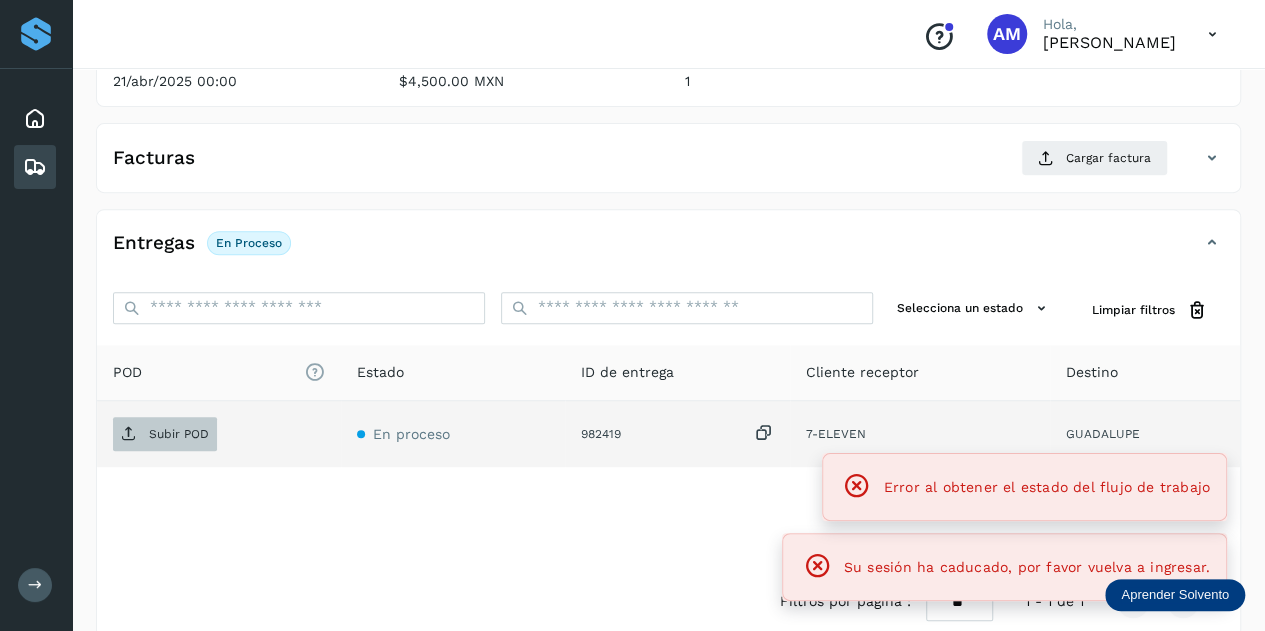 scroll, scrollTop: 0, scrollLeft: 0, axis: both 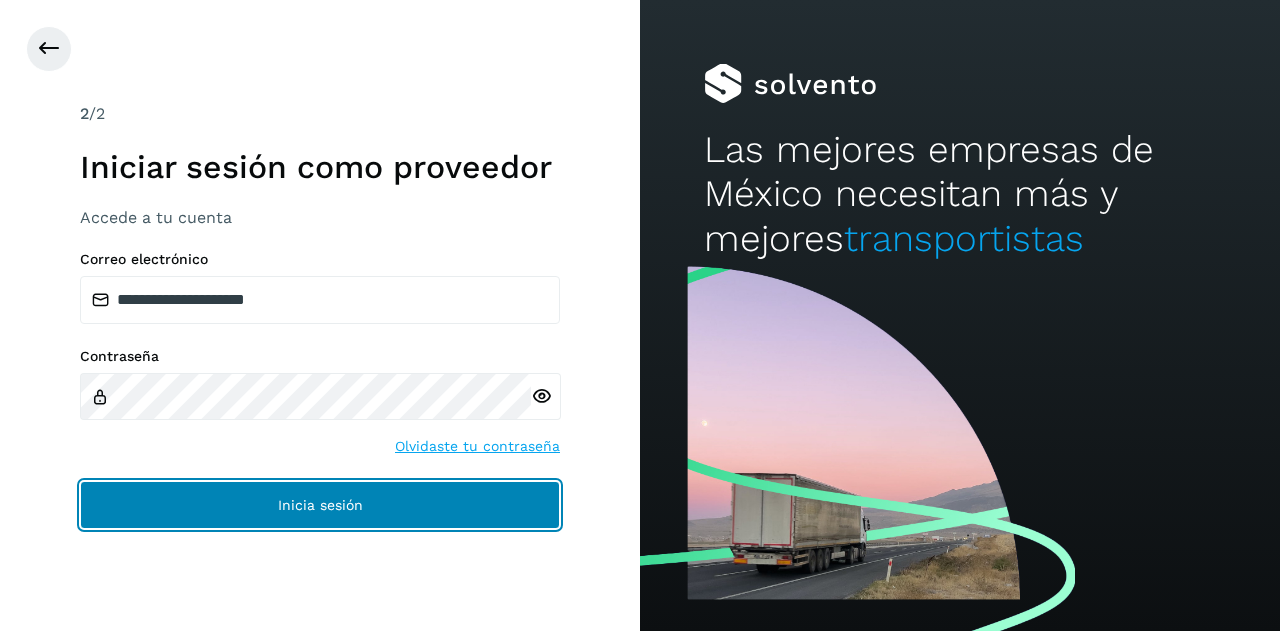 click on "Inicia sesión" at bounding box center (320, 505) 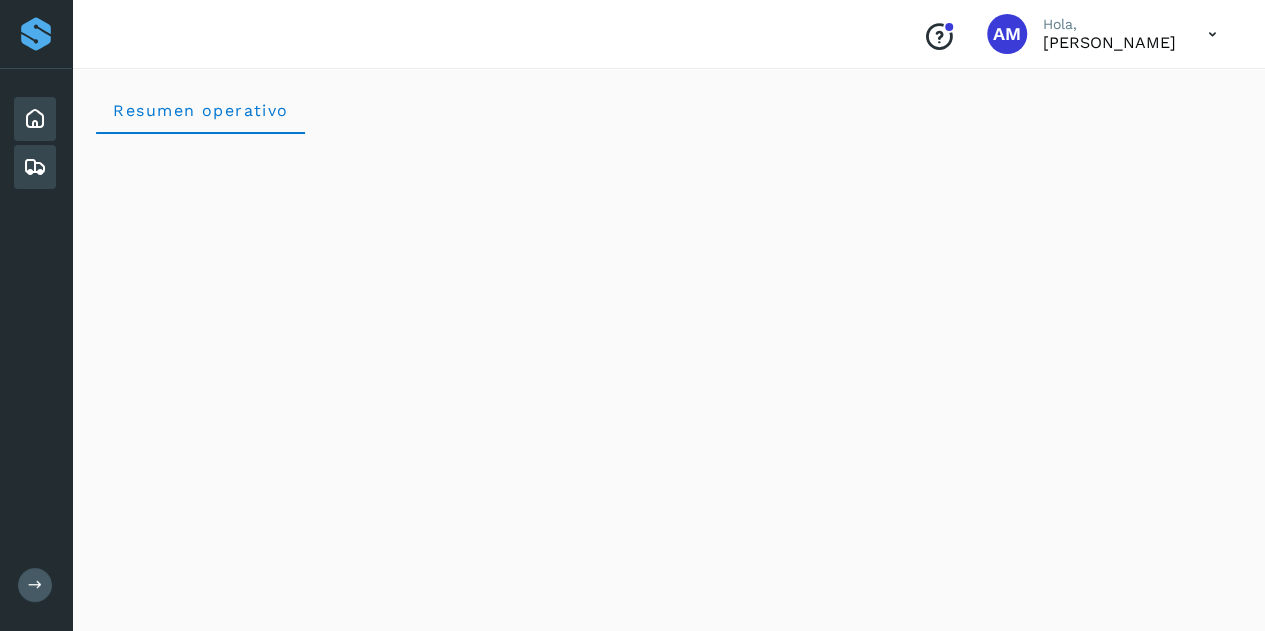 click on "Embarques y entregas" 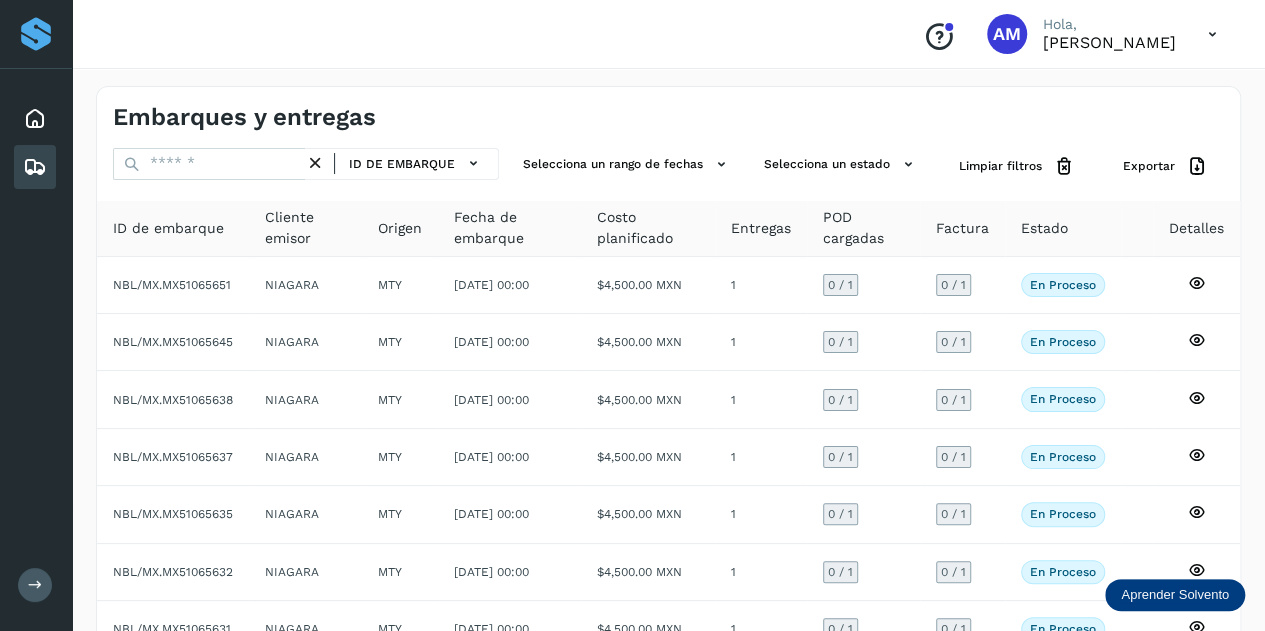click on "Embarques y entregas ID de embarque Selecciona un rango de fechas  Selecciona un estado Limpiar filtros Exportar ID de embarque Cliente emisor Origen Fecha de embarque Costo planificado Entregas POD cargadas Factura Estado Detalles NBL/MX.MX51065651 NIAGARA MTY [DATE] 00:00  $4,500.00 MXN  1 0  / 1 0 / 1 En proceso
Verifica el estado de la factura o entregas asociadas a este embarque
NBL/MX.MX51065645 NIAGARA MTY [DATE] 00:00  $4,500.00 MXN  1 0  / 1 0 / 1 En proceso
Verifica el estado de la factura o entregas asociadas a este embarque
NBL/MX.MX51065638 NIAGARA MTY [DATE] 00:00  $4,500.00 MXN  1 0  / 1 0 / 1 En proceso
Verifica el estado de la factura o entregas asociadas a este embarque
NBL/MX.MX51065637 NIAGARA MTY [DATE] 00:00  $4,500.00 MXN  1 0  / 1 0 / 1 En proceso
NIAGARA MTY 1" at bounding box center (668, 493) 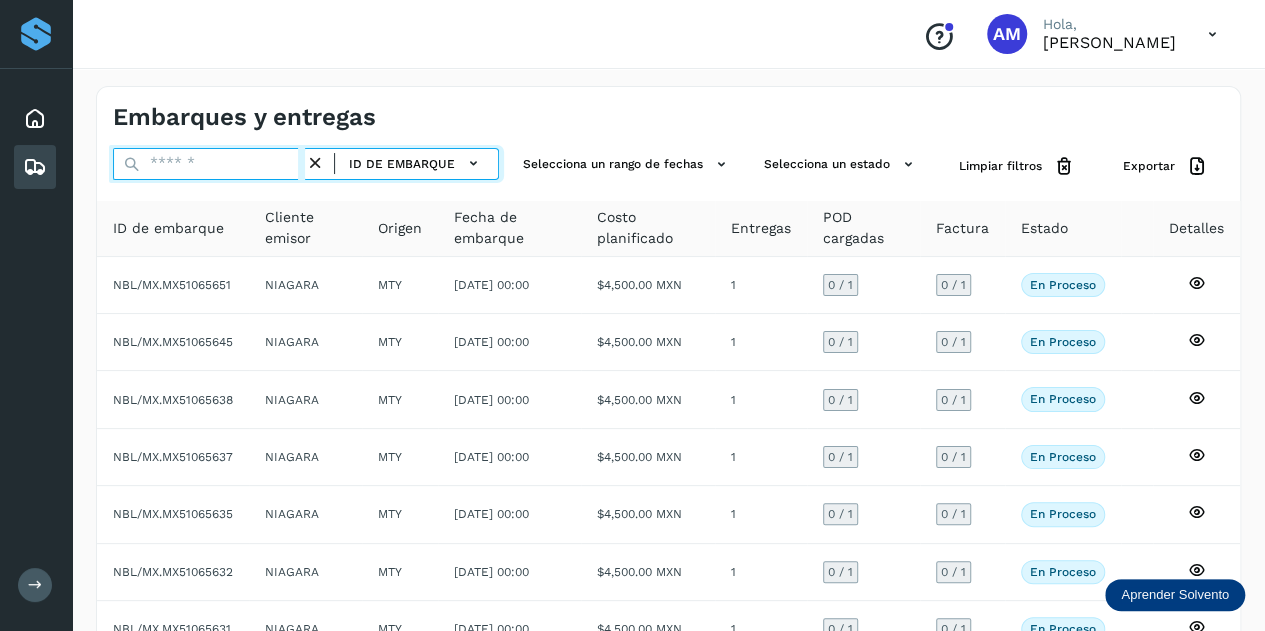 click at bounding box center [209, 164] 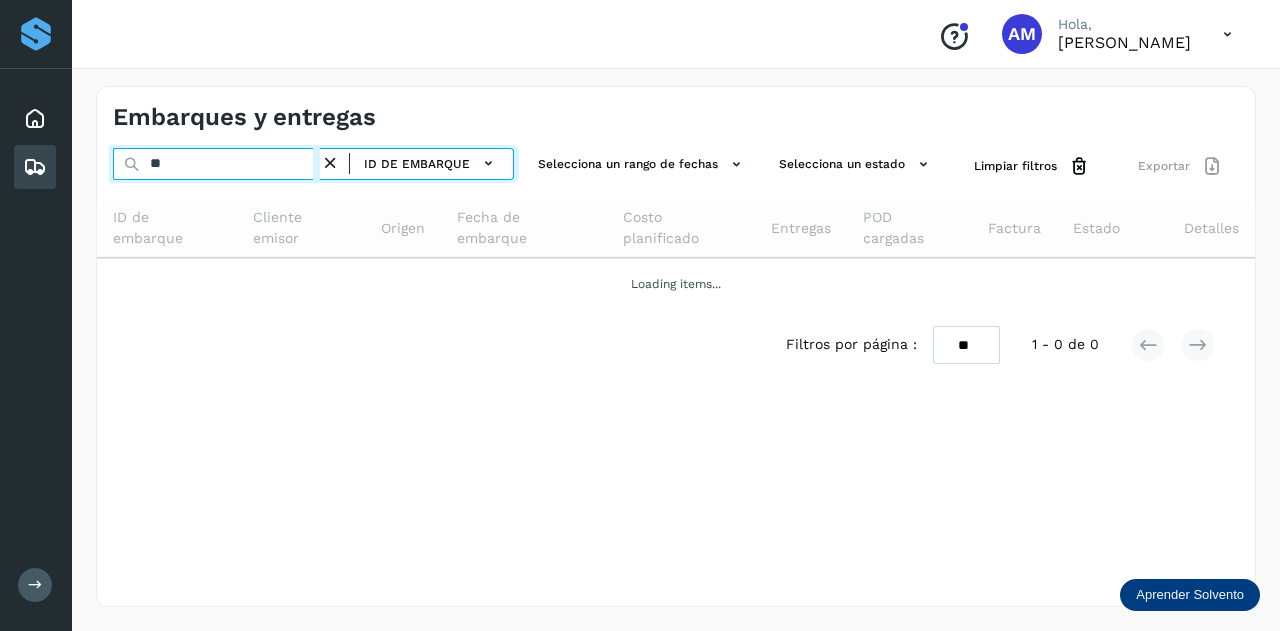 type on "*" 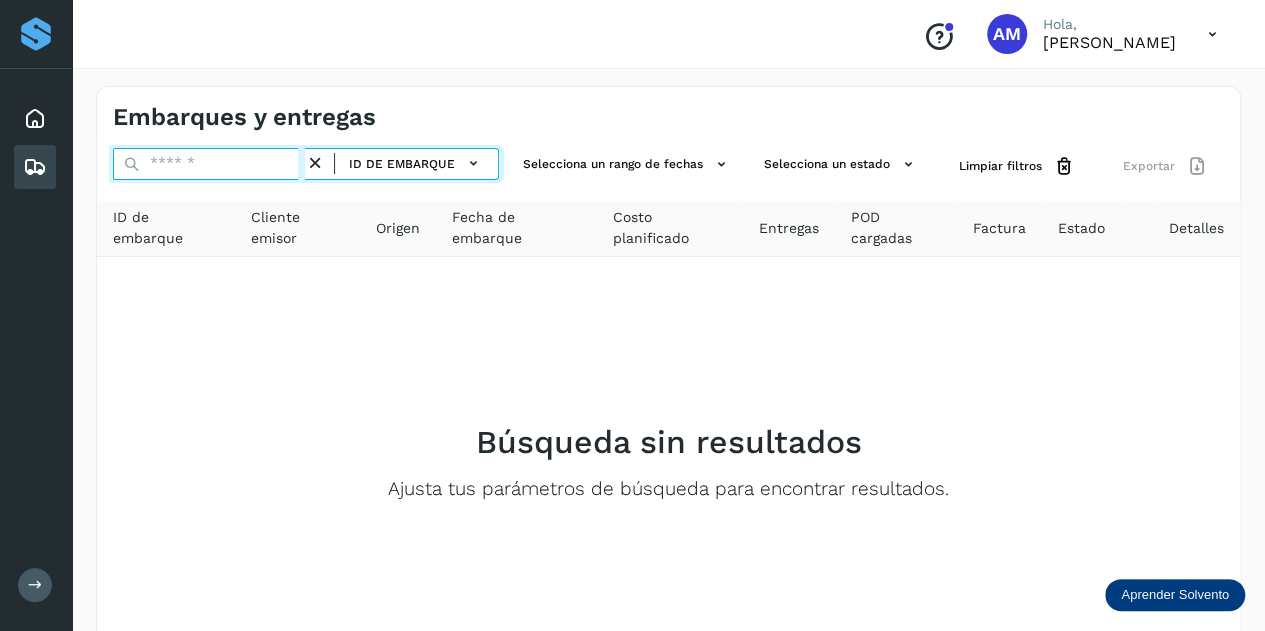 paste on "**********" 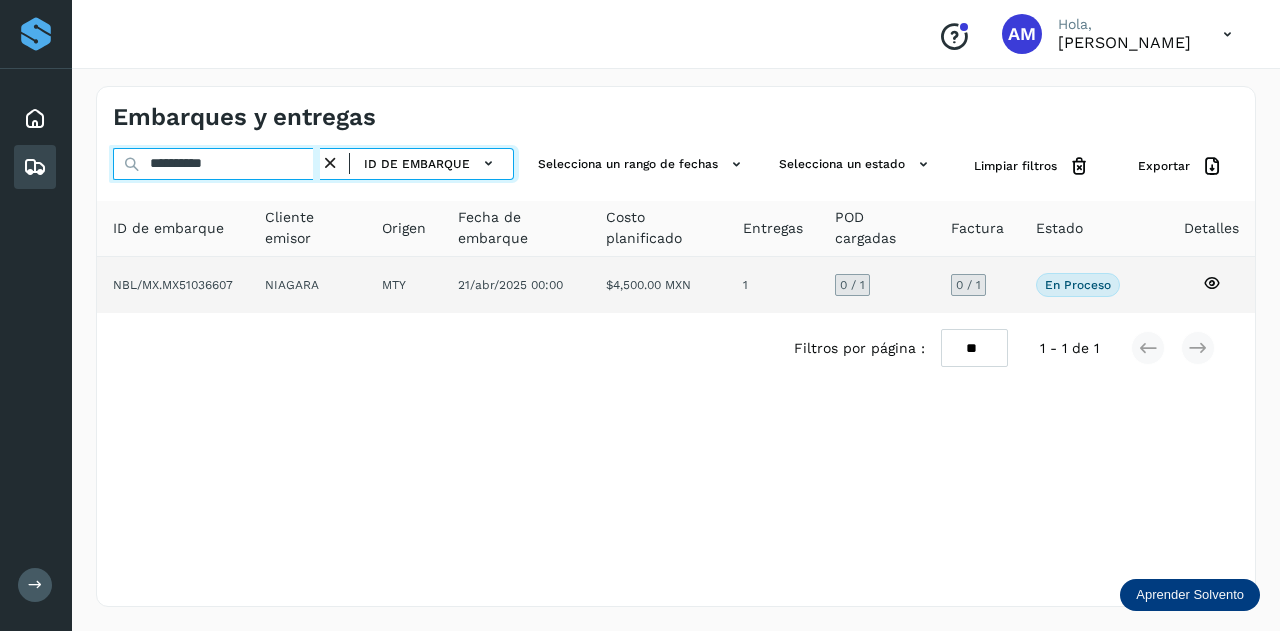 type on "**********" 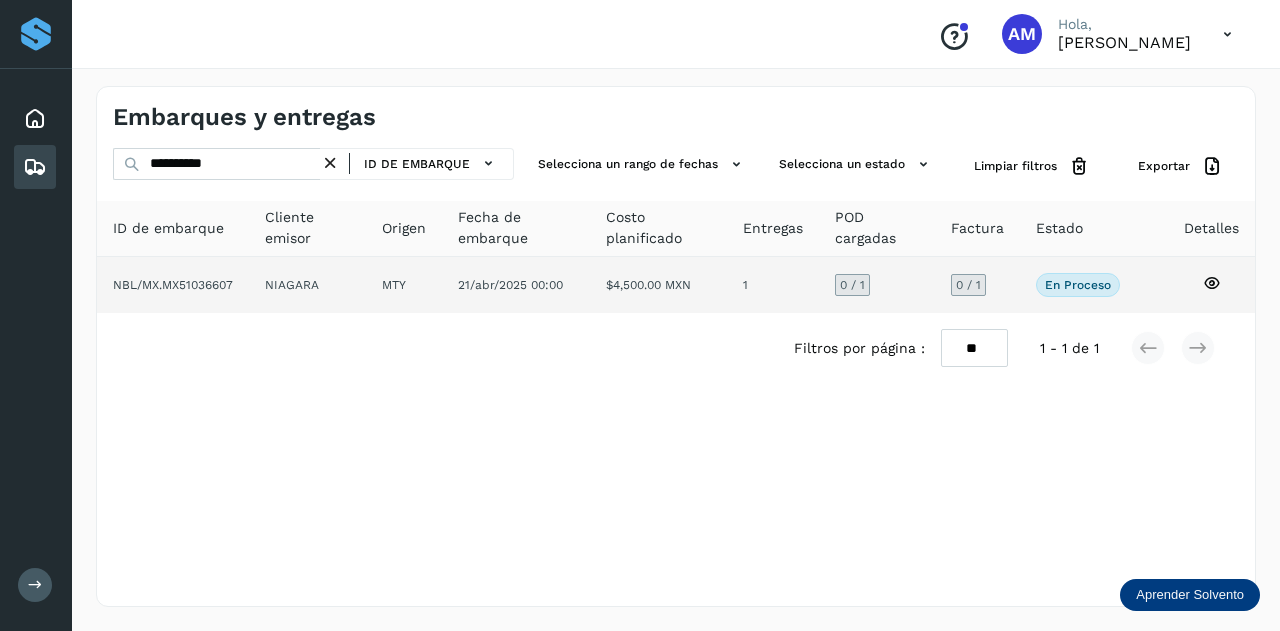 click on "NIAGARA" 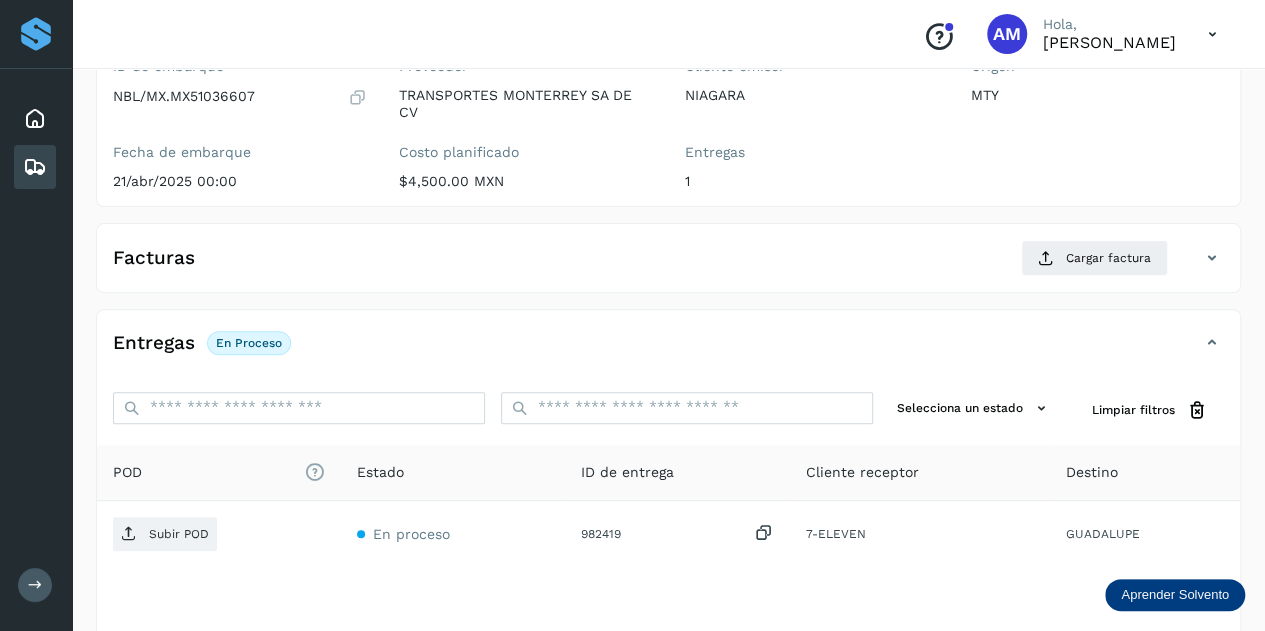 scroll, scrollTop: 300, scrollLeft: 0, axis: vertical 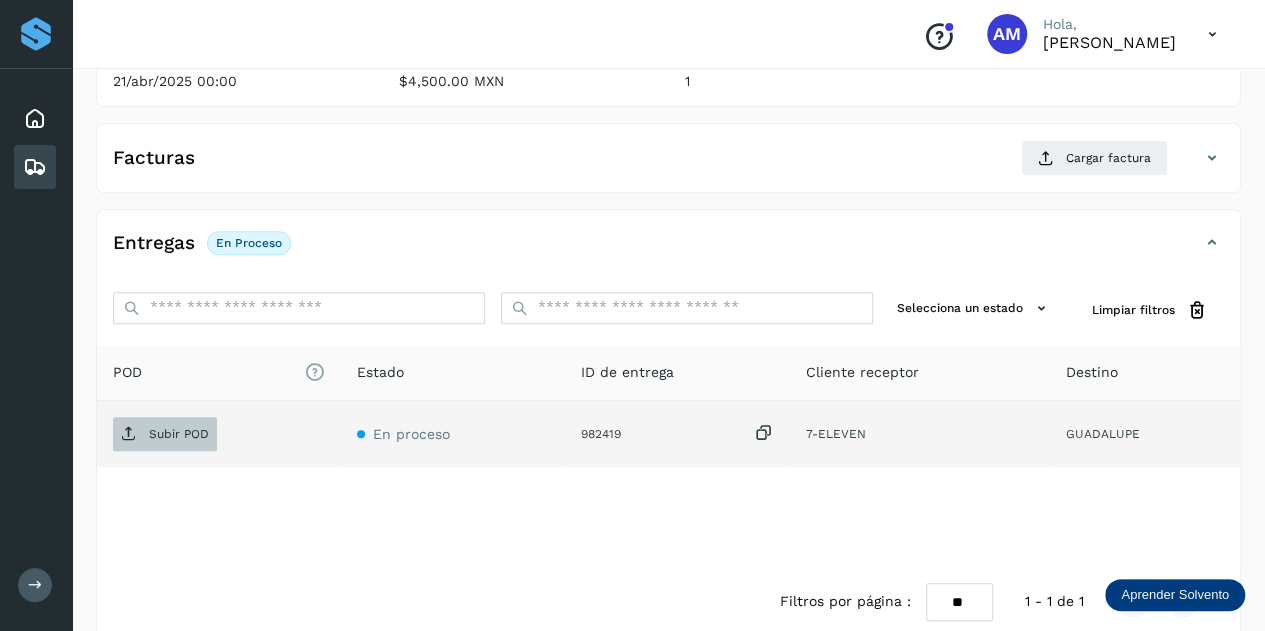 click on "Subir POD" at bounding box center (165, 434) 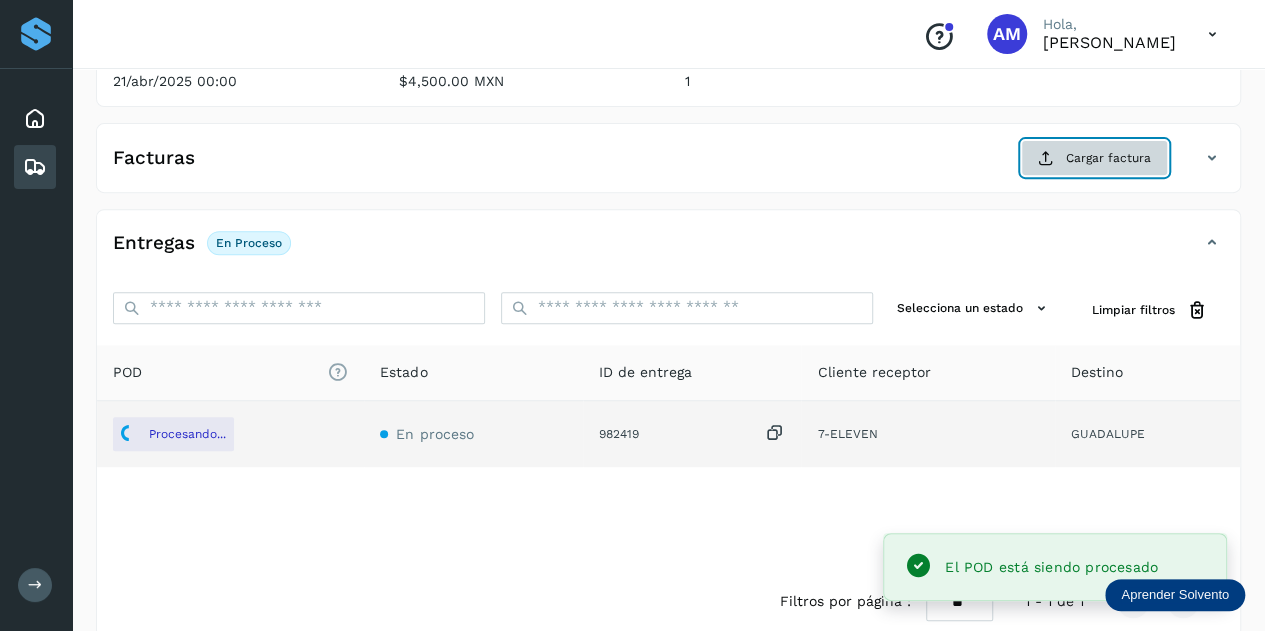 click on "Cargar factura" at bounding box center (1094, 158) 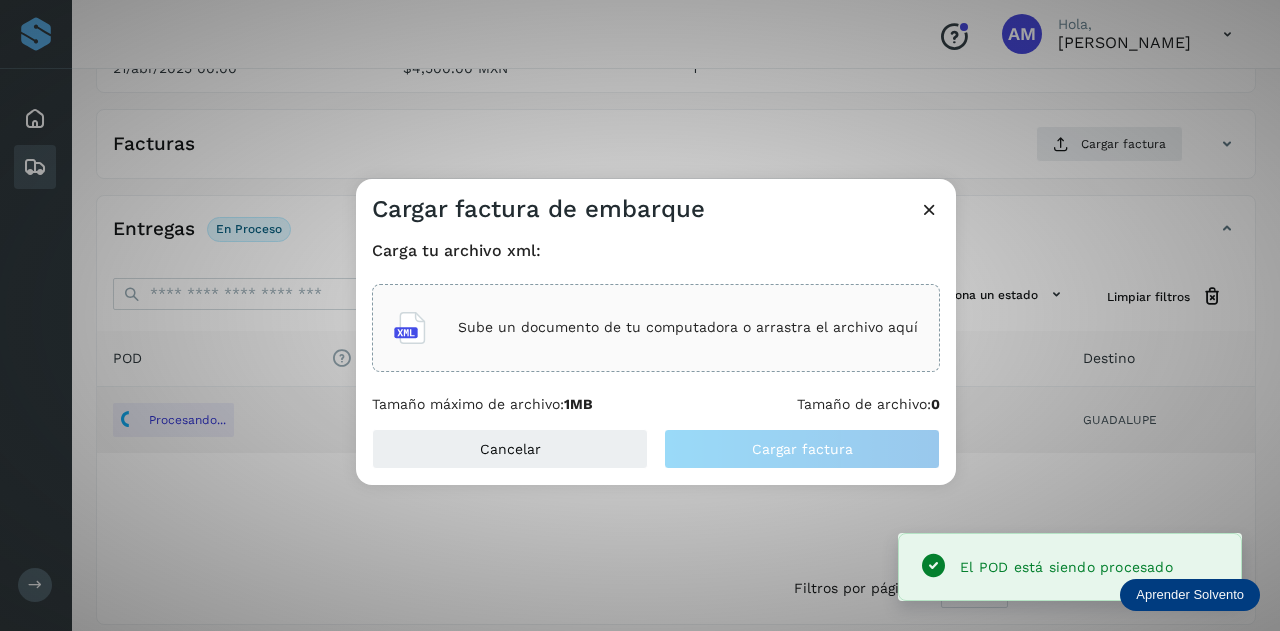 click on "Sube un documento de tu computadora o arrastra el archivo aquí" at bounding box center [688, 327] 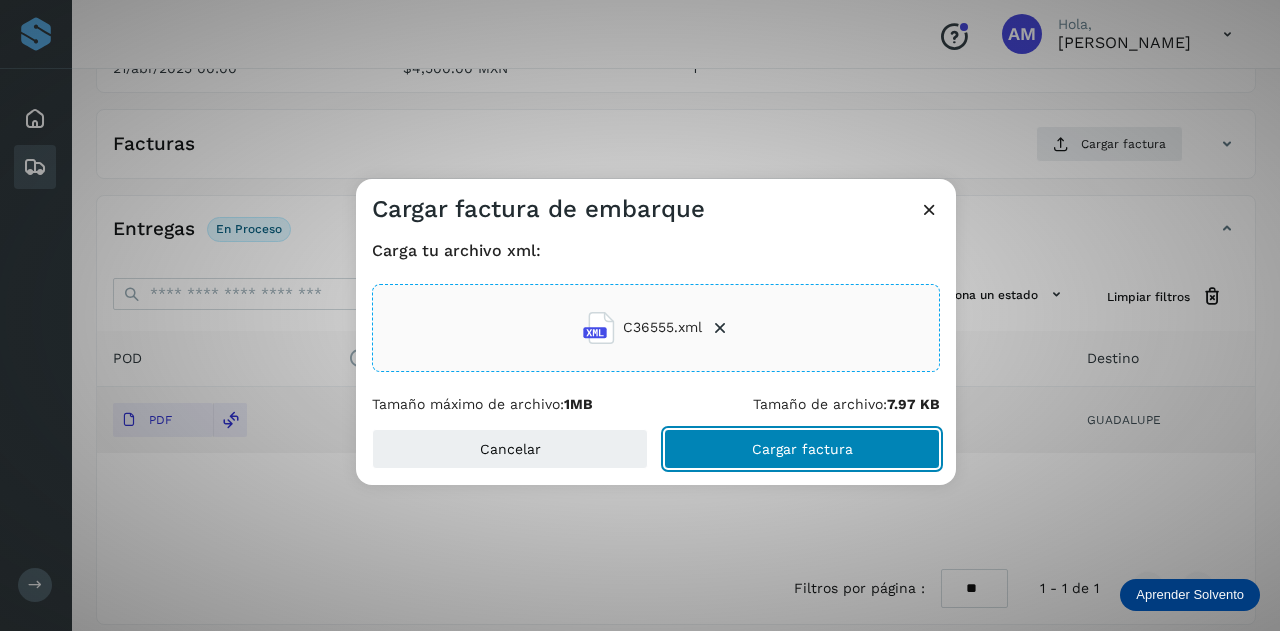 click on "Cargar factura" 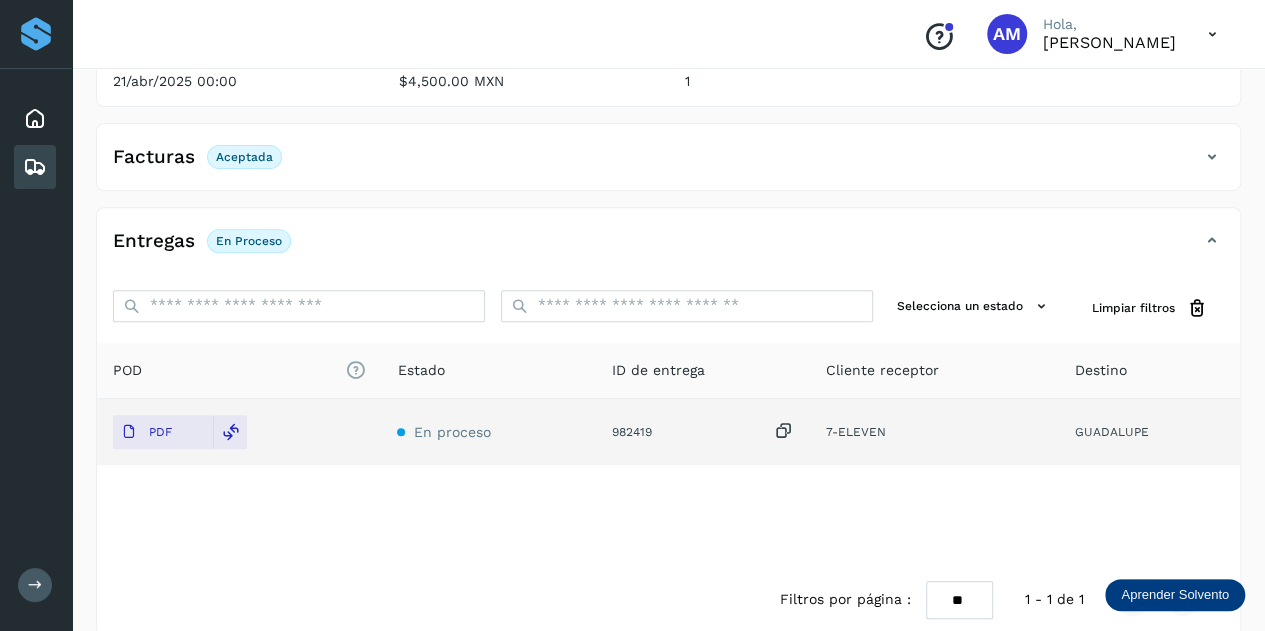scroll, scrollTop: 0, scrollLeft: 0, axis: both 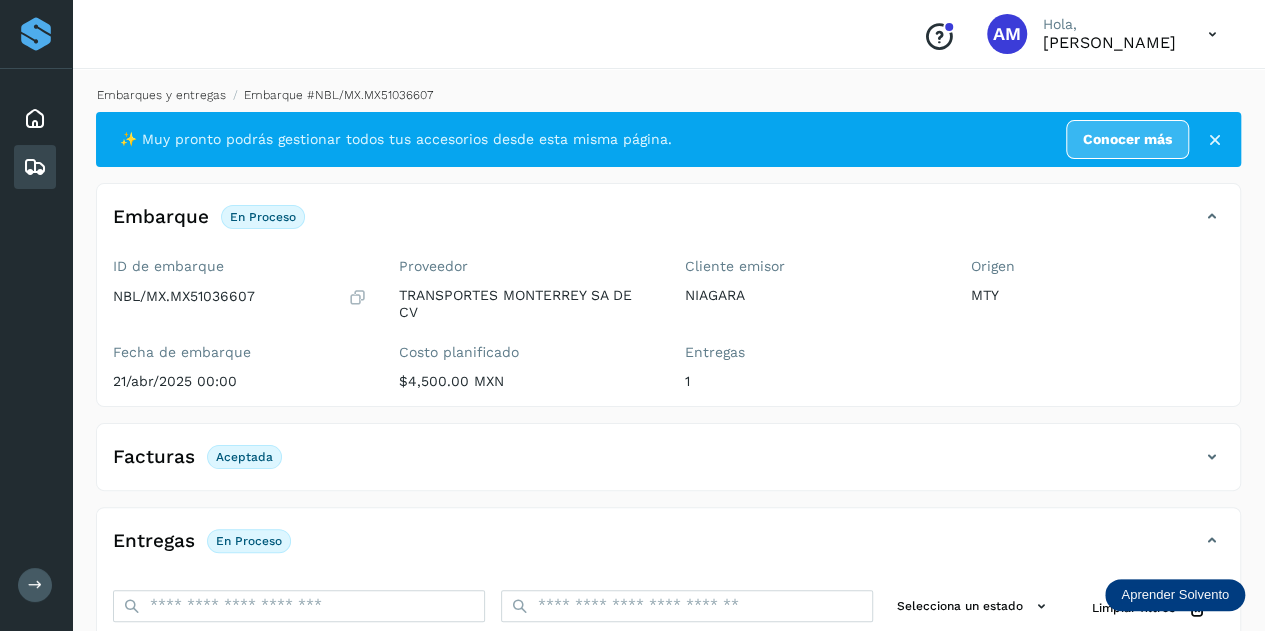click on "Embarques y entregas" at bounding box center [161, 95] 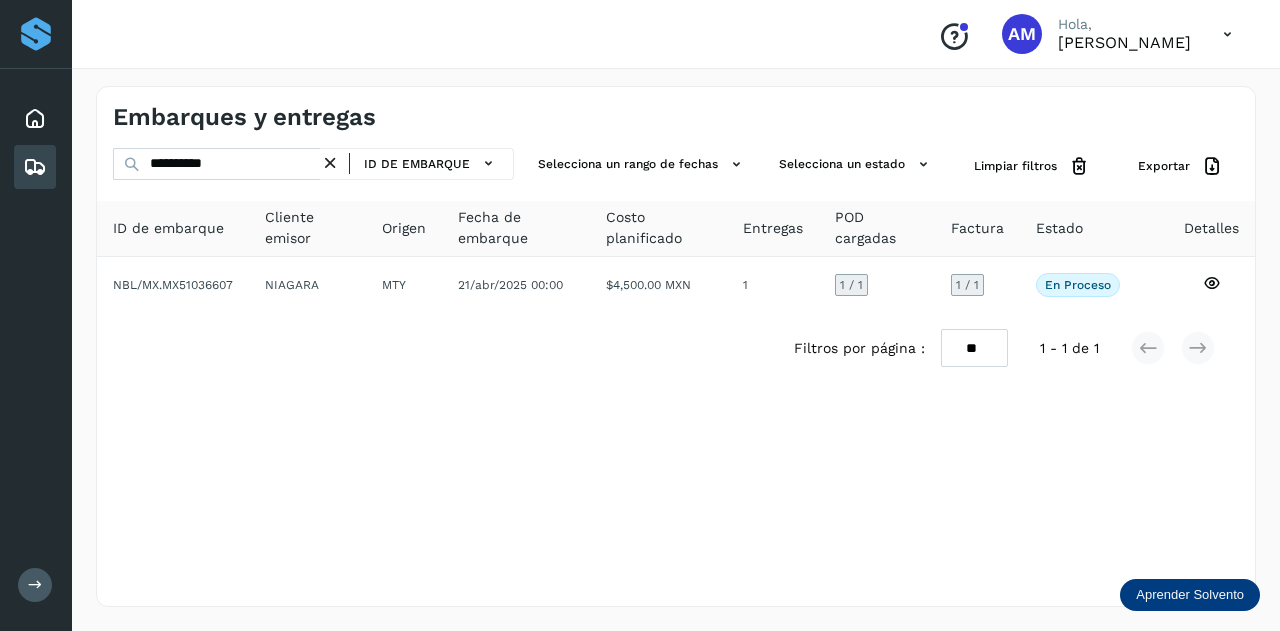 click at bounding box center (330, 163) 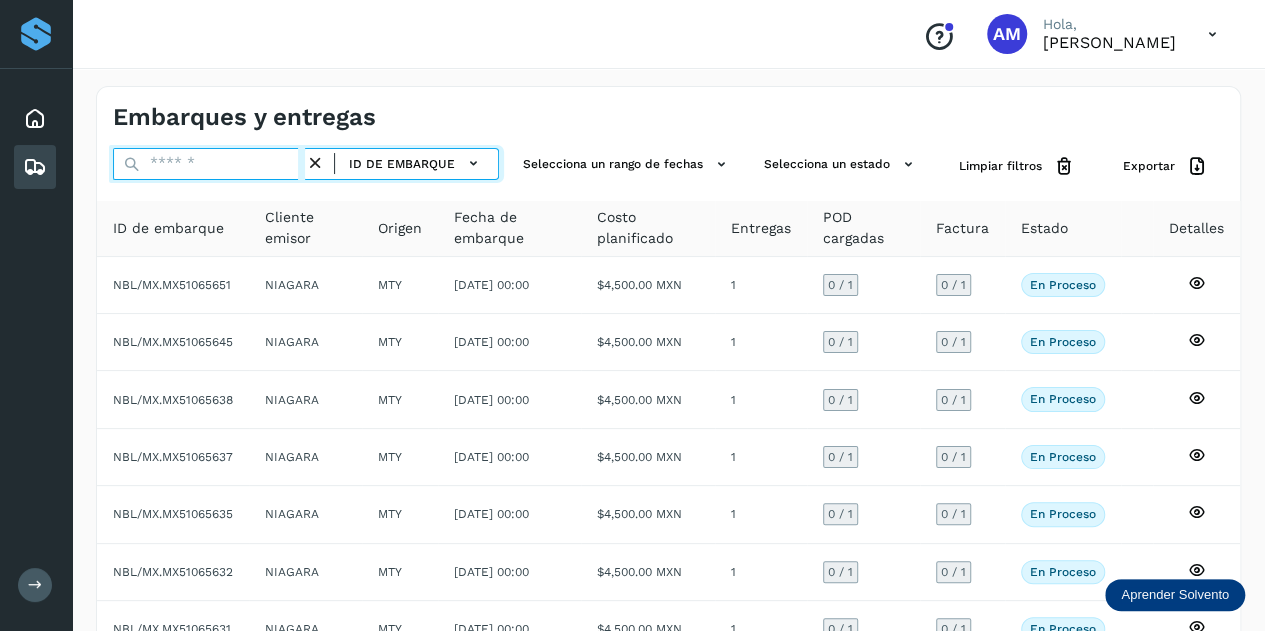 click at bounding box center [209, 164] 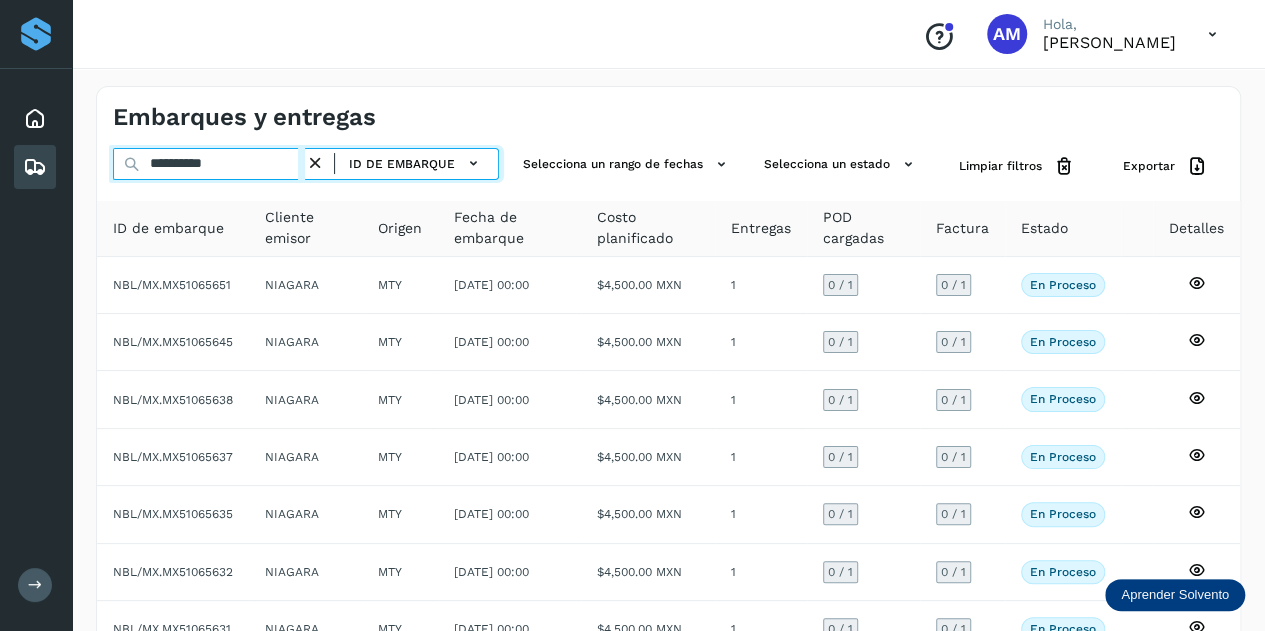 type on "**********" 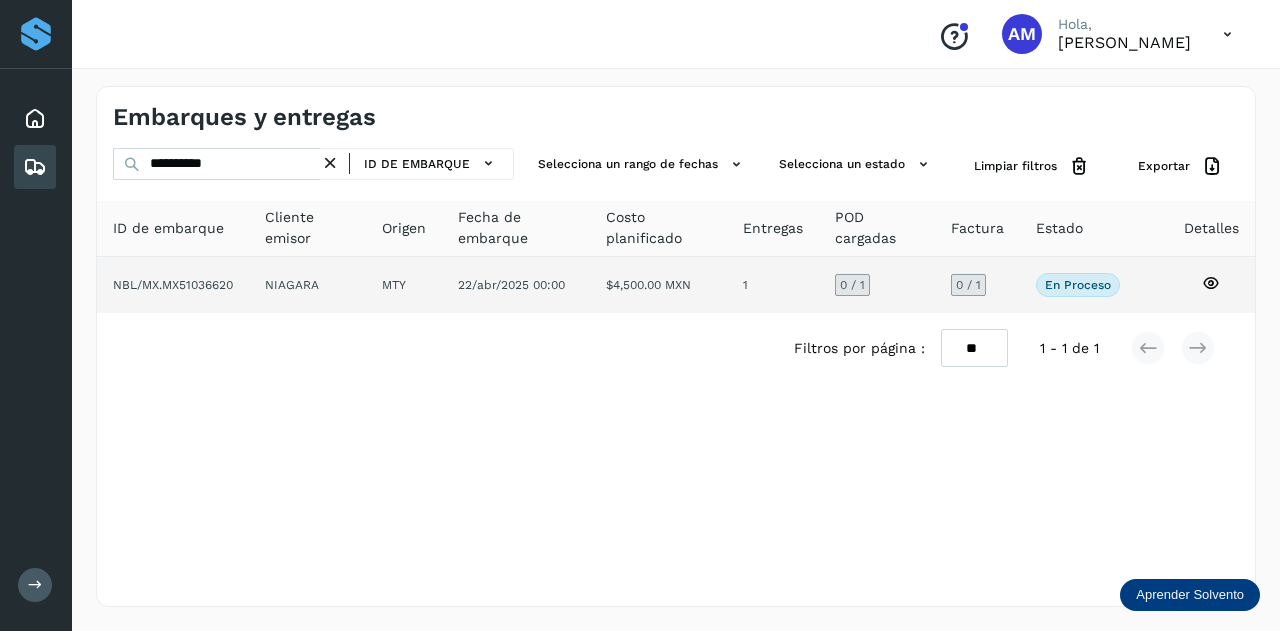 click on "MTY" 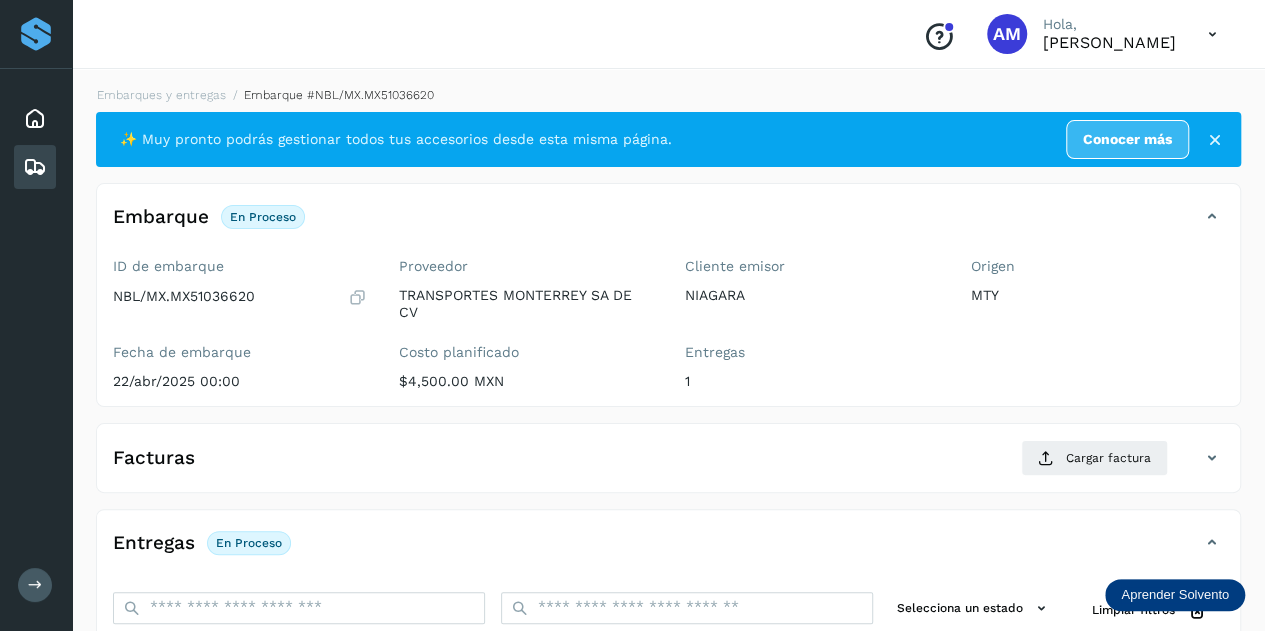 scroll, scrollTop: 300, scrollLeft: 0, axis: vertical 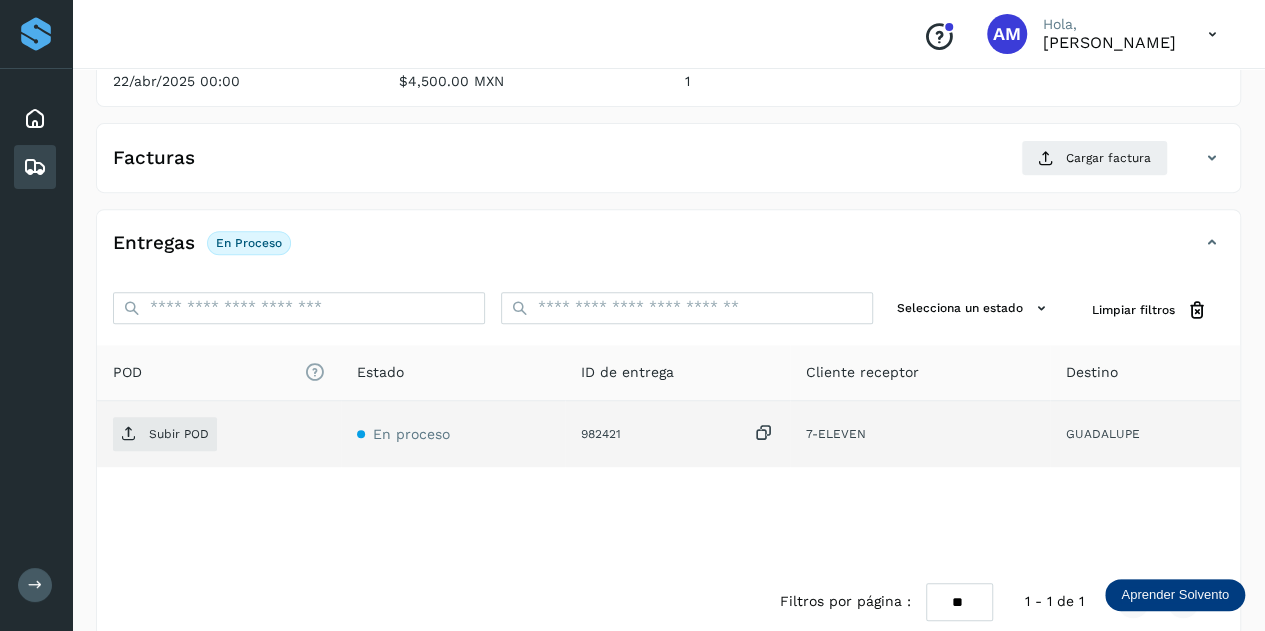 click on "Subir POD" 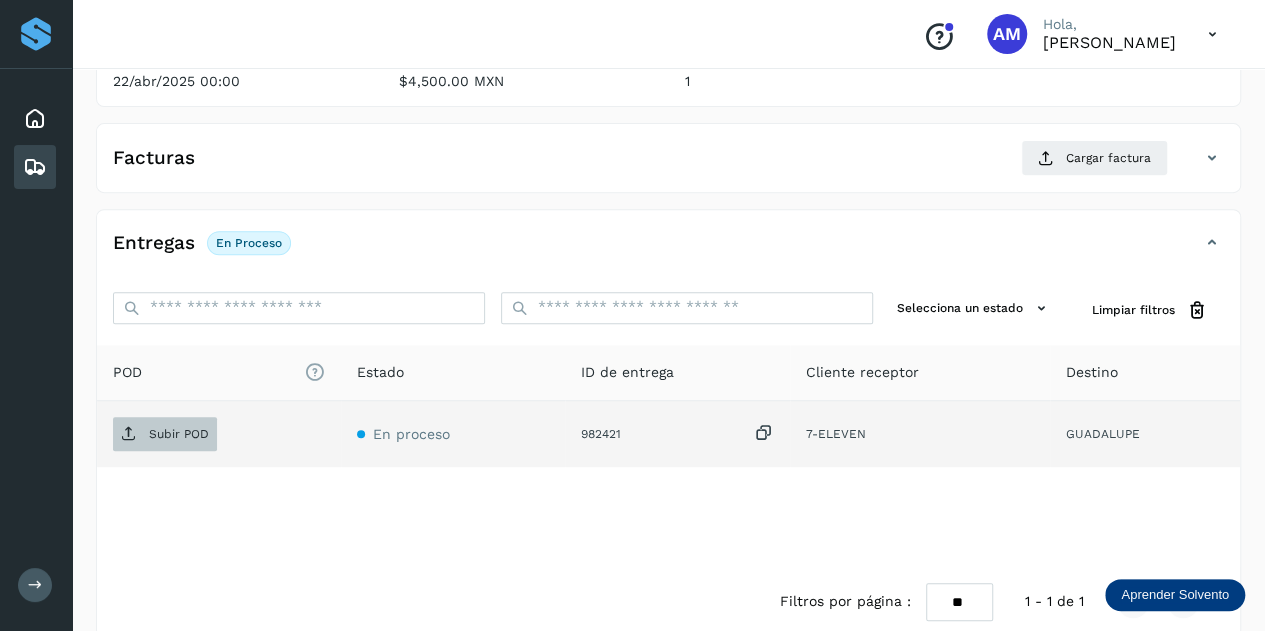 click on "Subir POD" at bounding box center [165, 434] 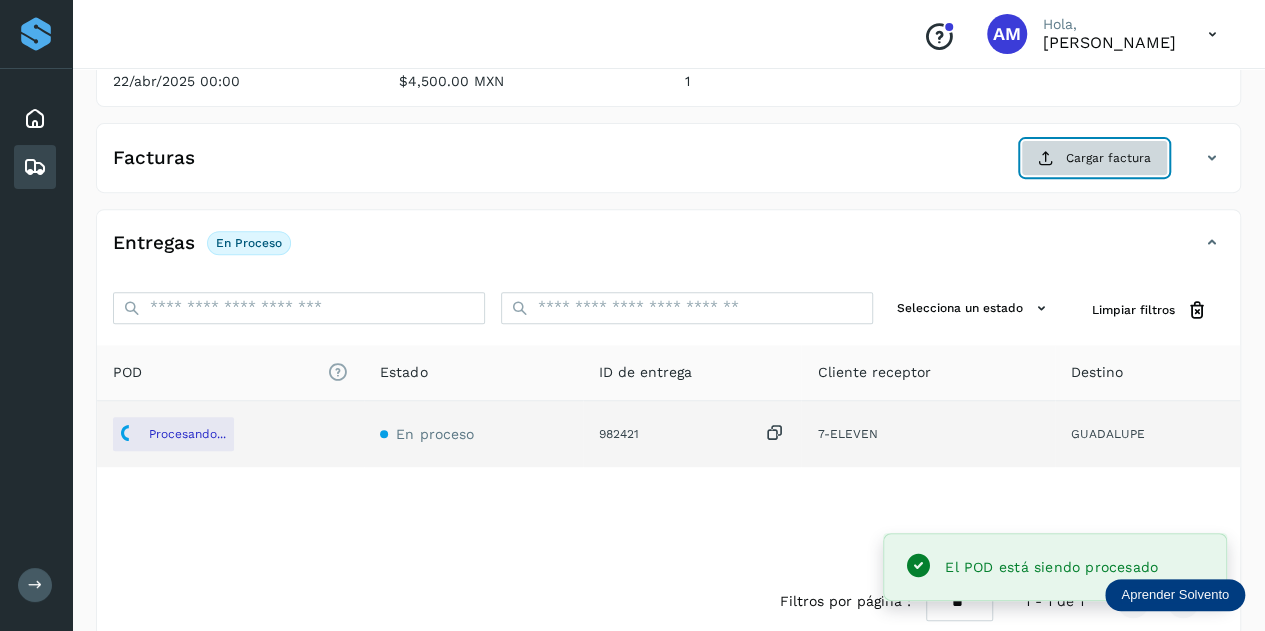 click at bounding box center (1046, 158) 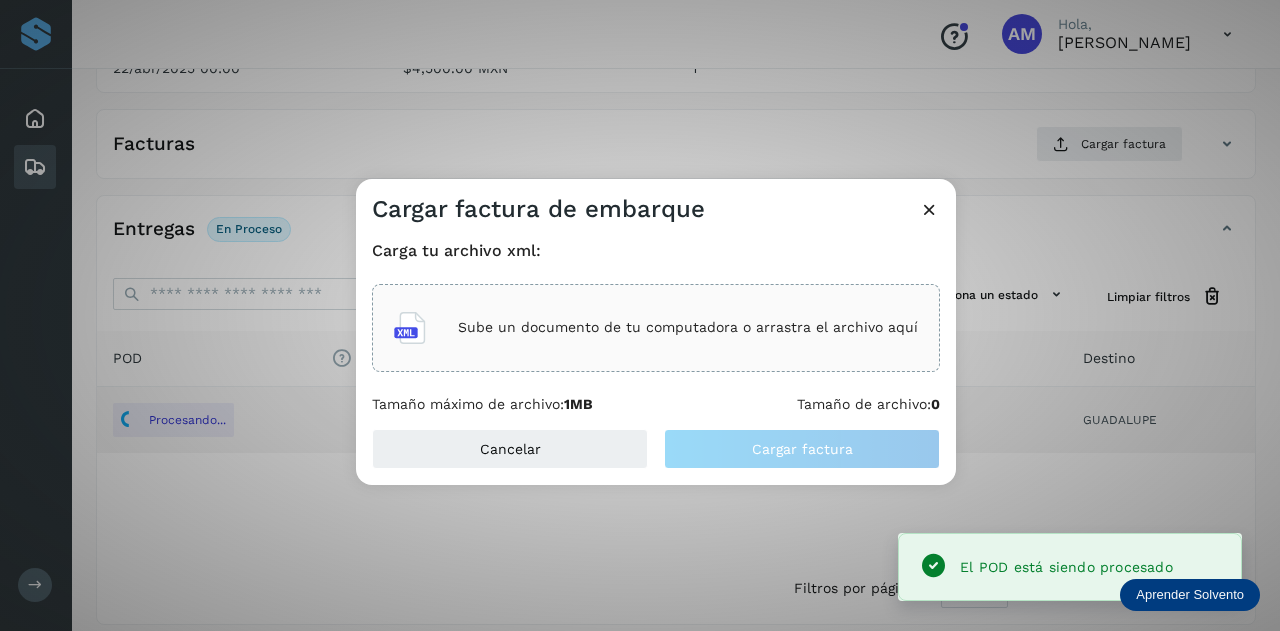 click on "Sube un documento de tu computadora o arrastra el archivo aquí" 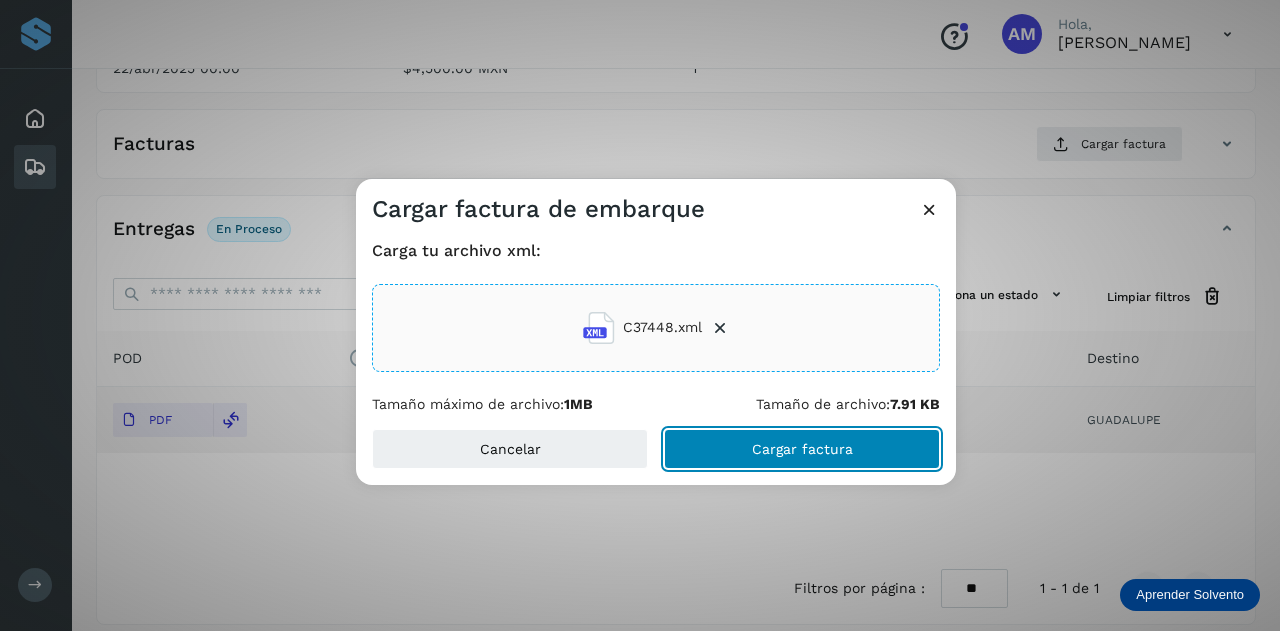 click on "Cargar factura" 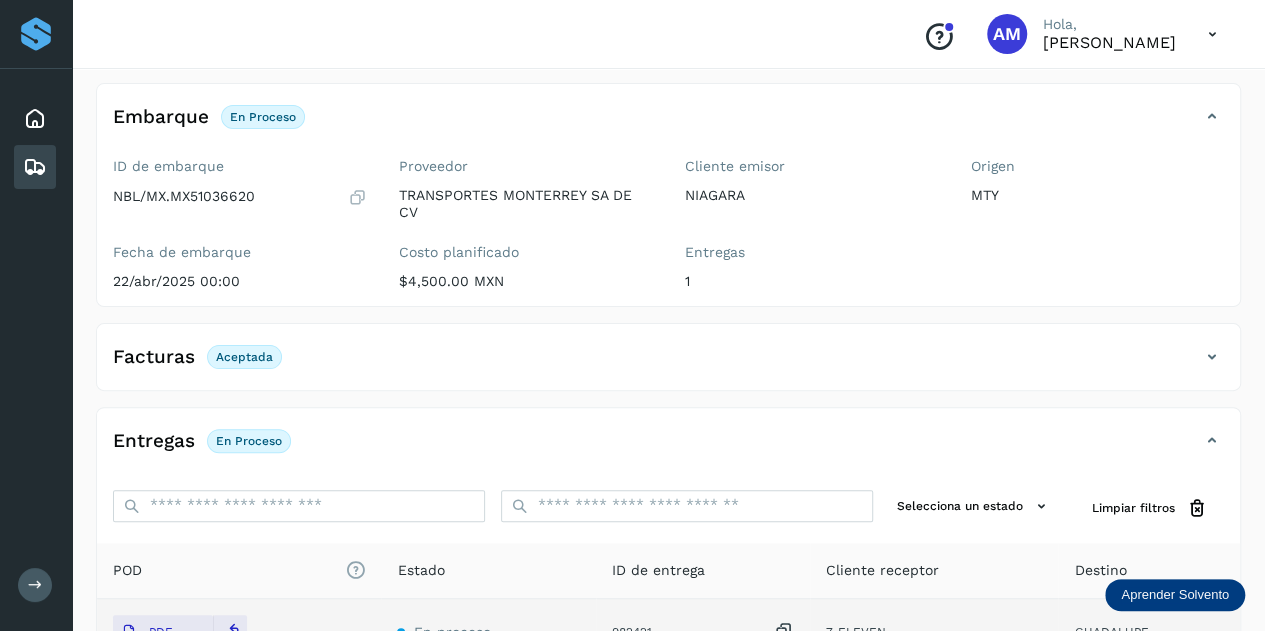 scroll, scrollTop: 0, scrollLeft: 0, axis: both 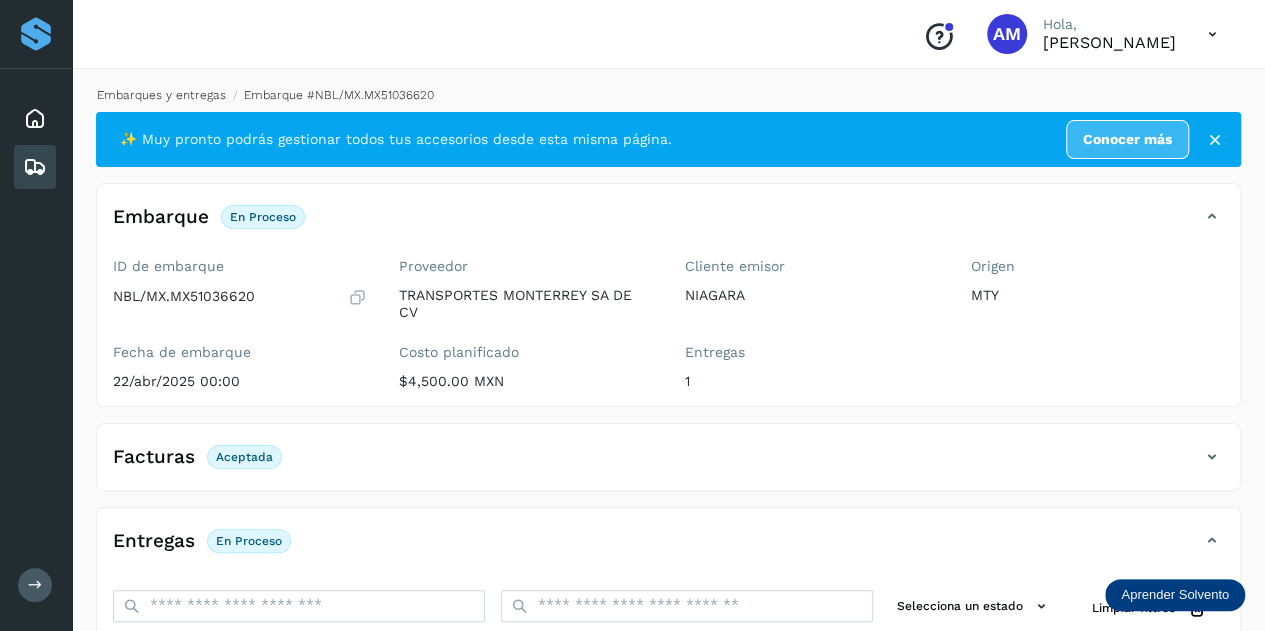 click on "Embarques y entregas" at bounding box center [161, 95] 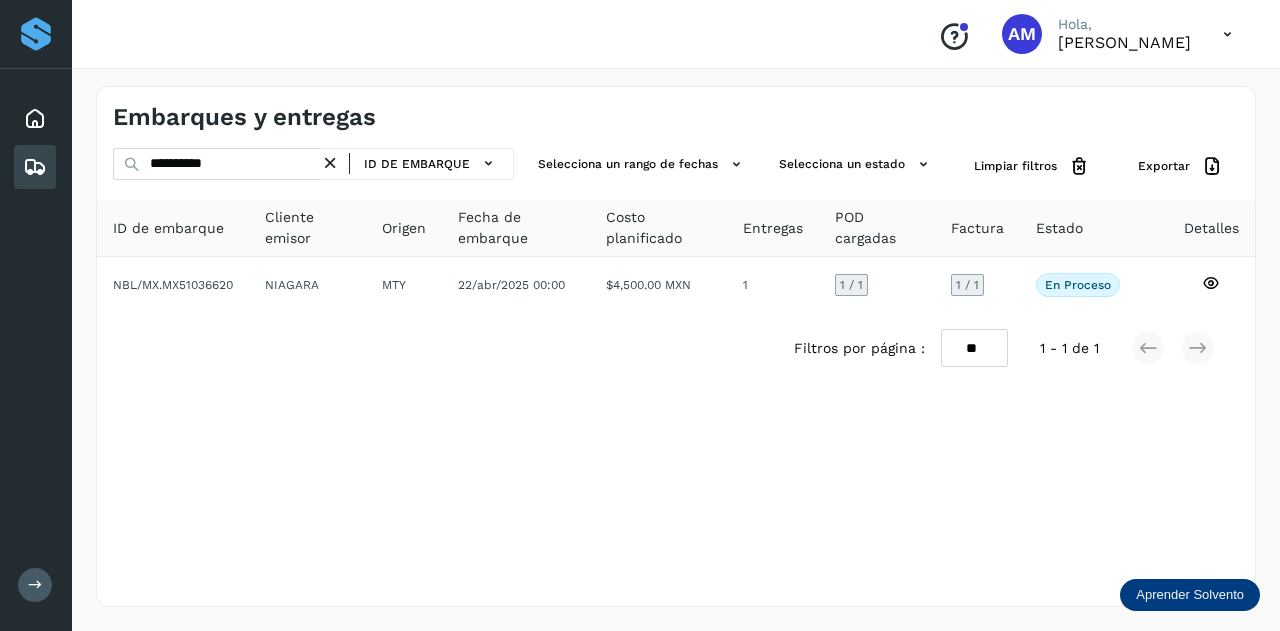 drag, startPoint x: 341, startPoint y: 166, endPoint x: 309, endPoint y: 167, distance: 32.01562 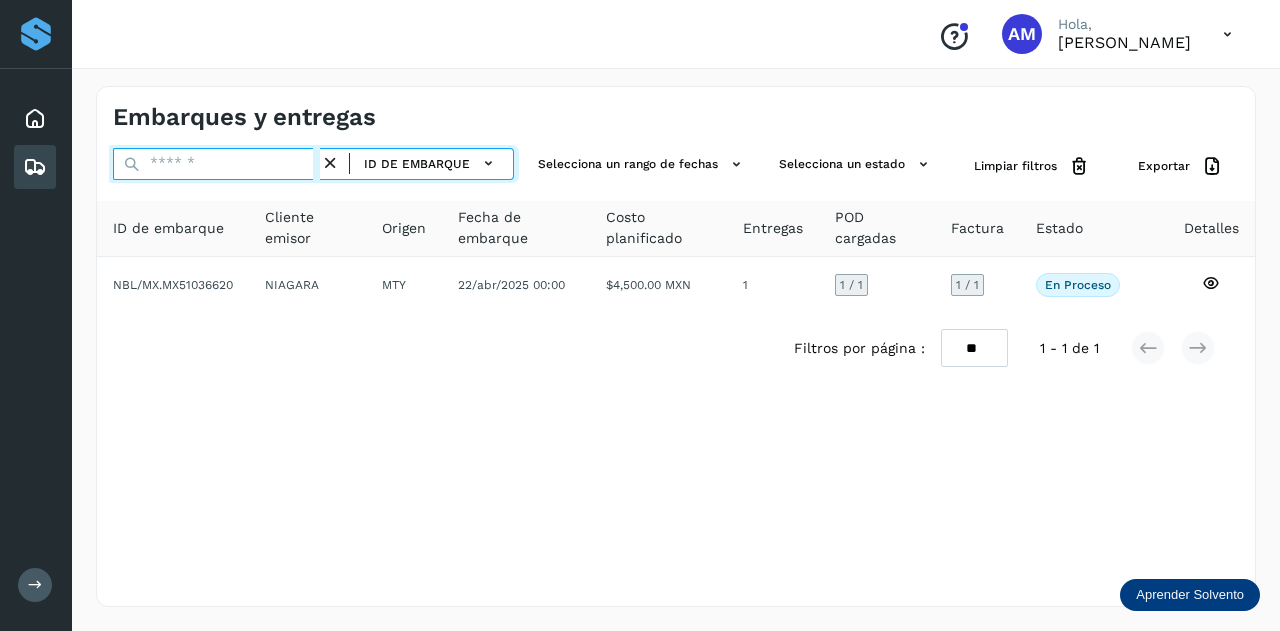 click at bounding box center (216, 164) 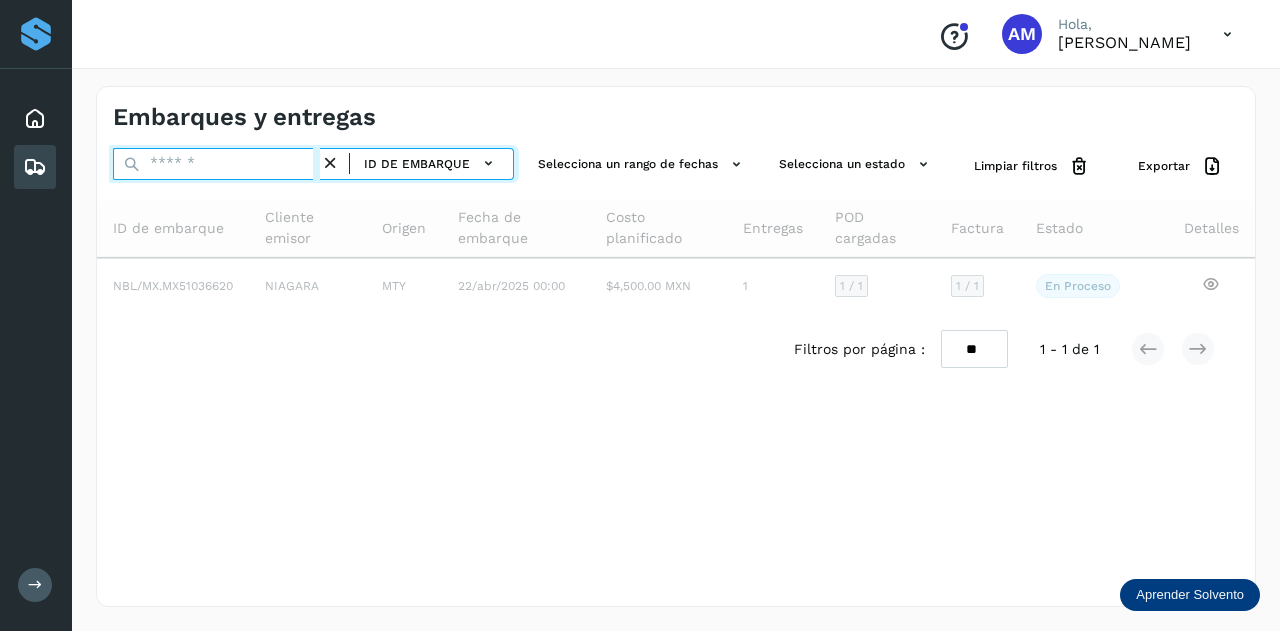 paste on "**********" 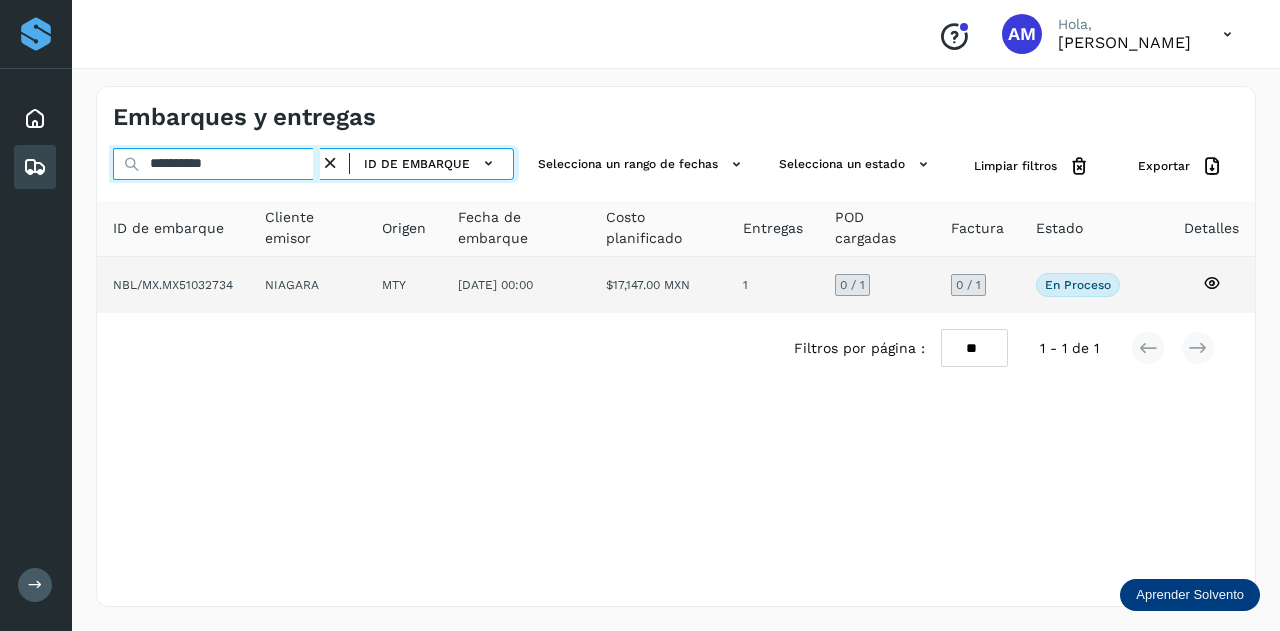 type on "**********" 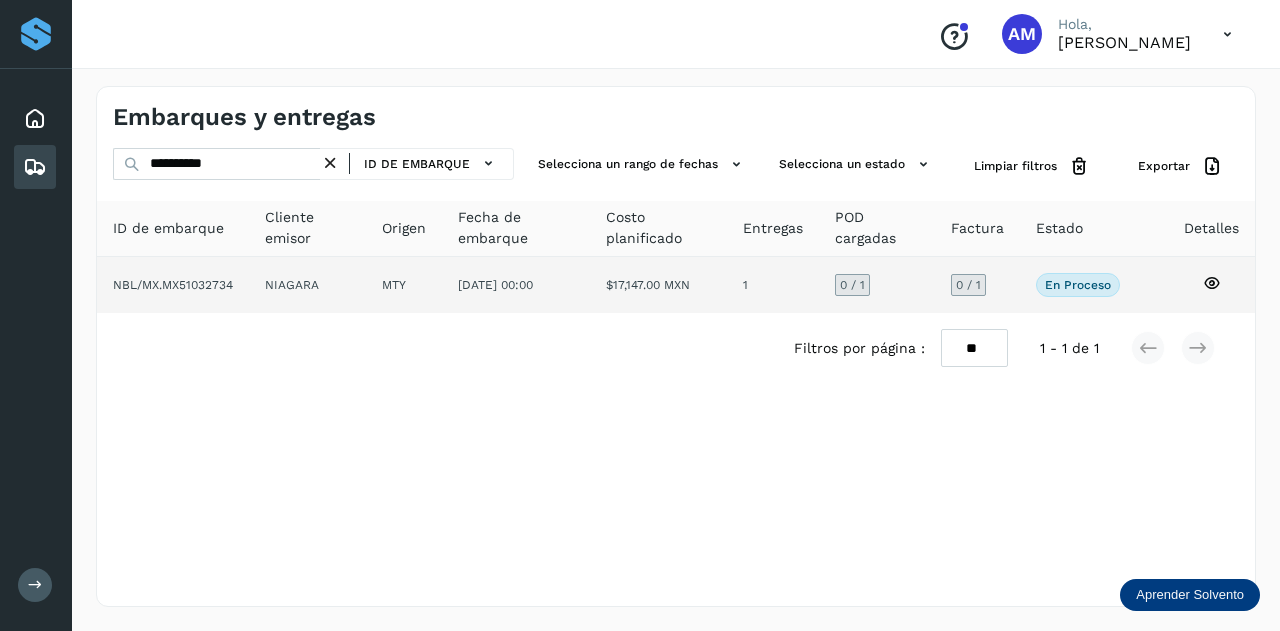 click on "MTY" 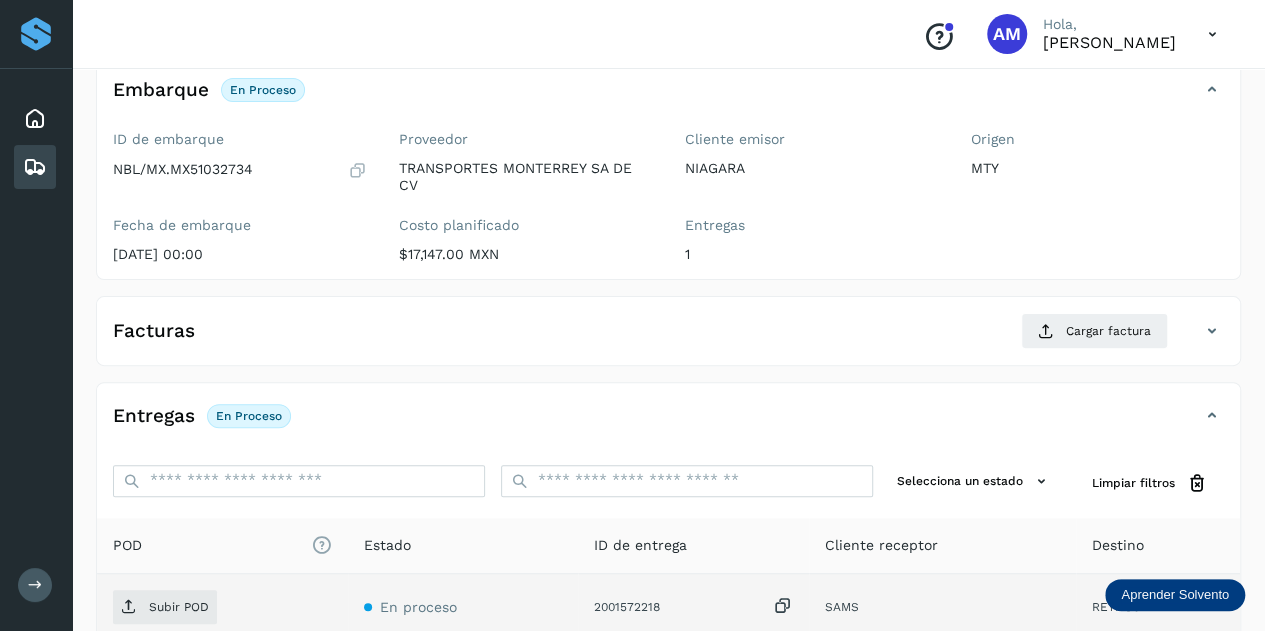 scroll, scrollTop: 0, scrollLeft: 0, axis: both 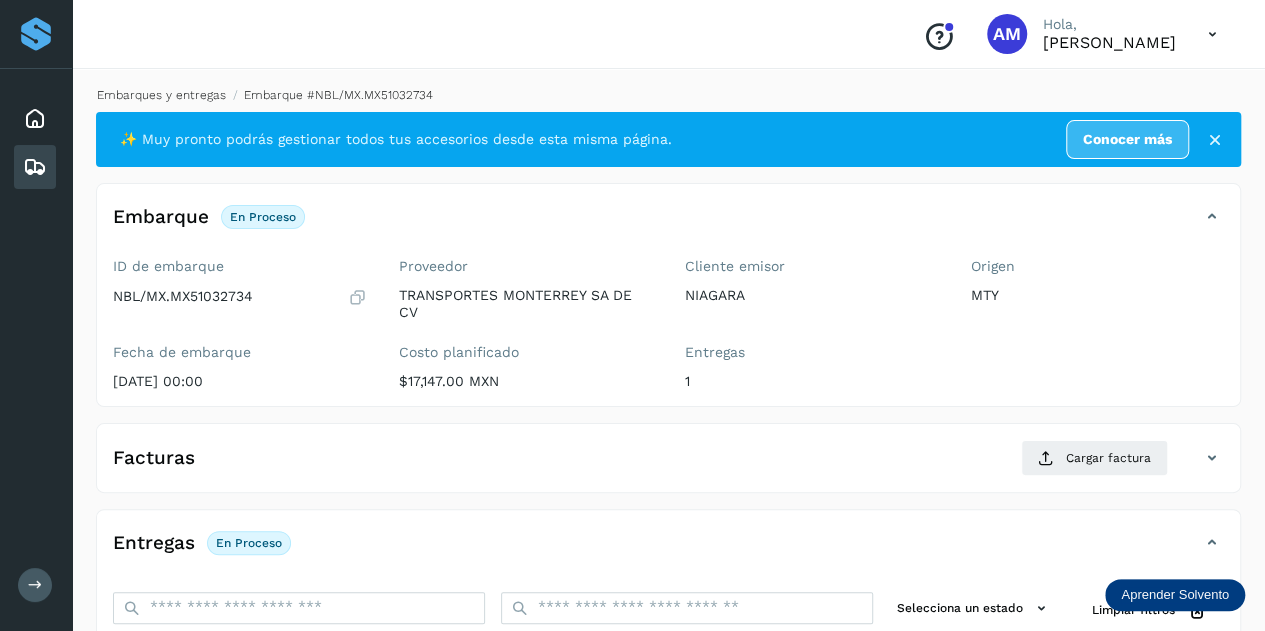 click on "Embarques y entregas" at bounding box center (161, 95) 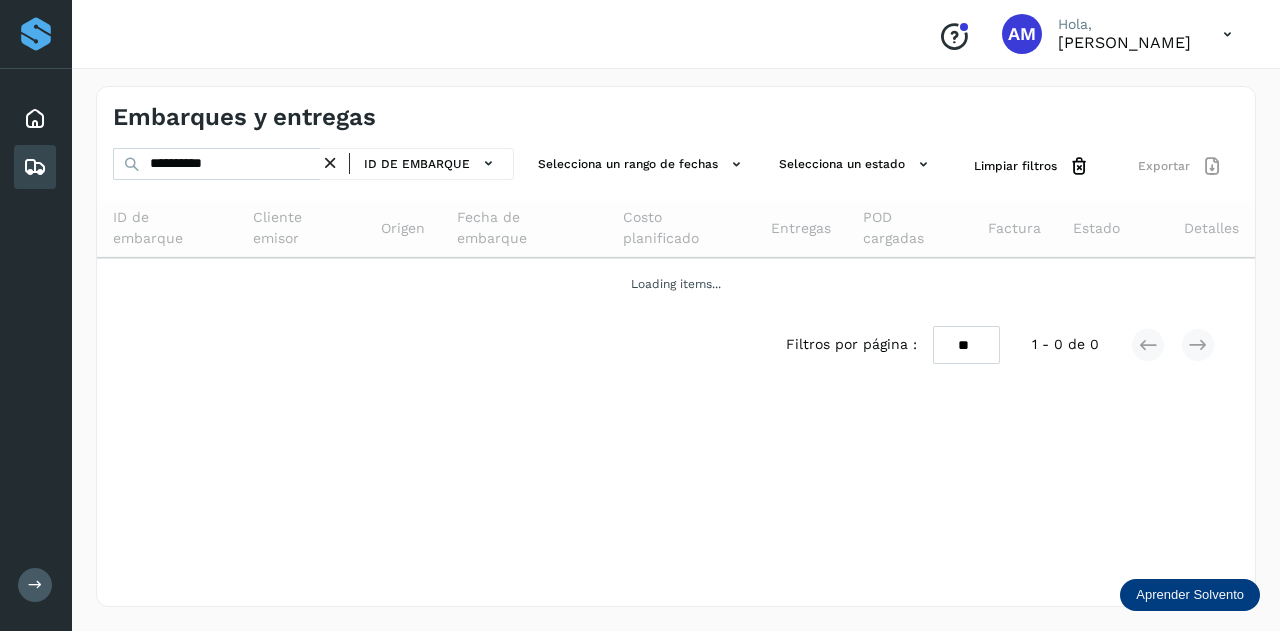 click at bounding box center (330, 163) 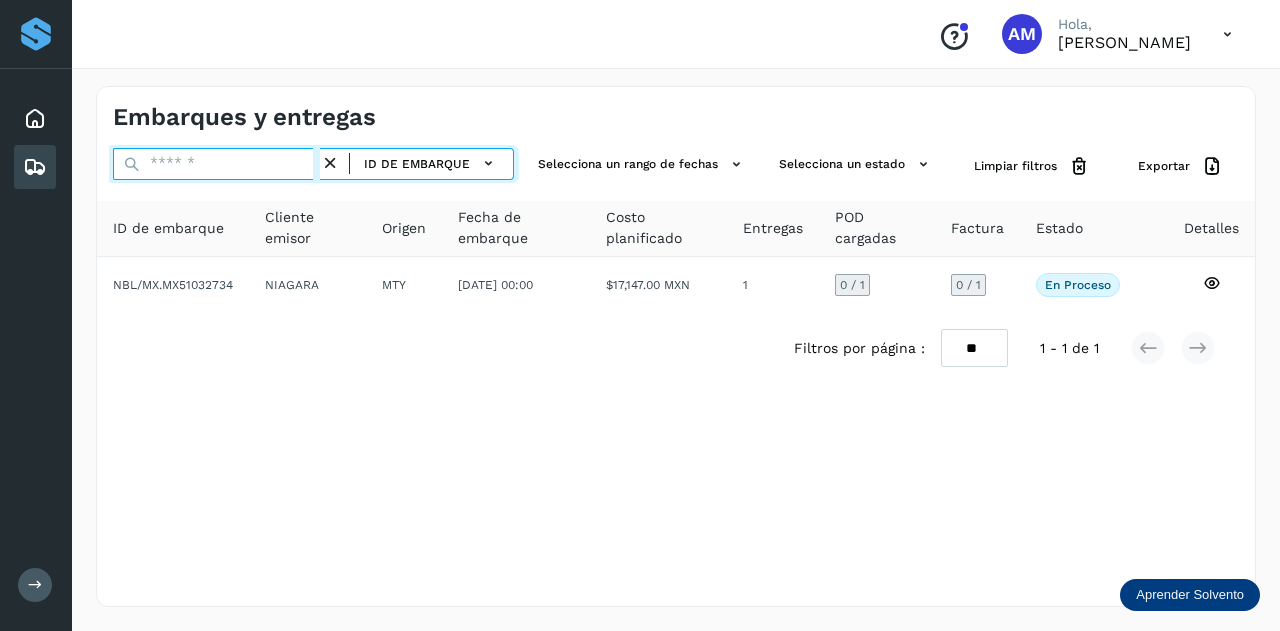click at bounding box center (216, 164) 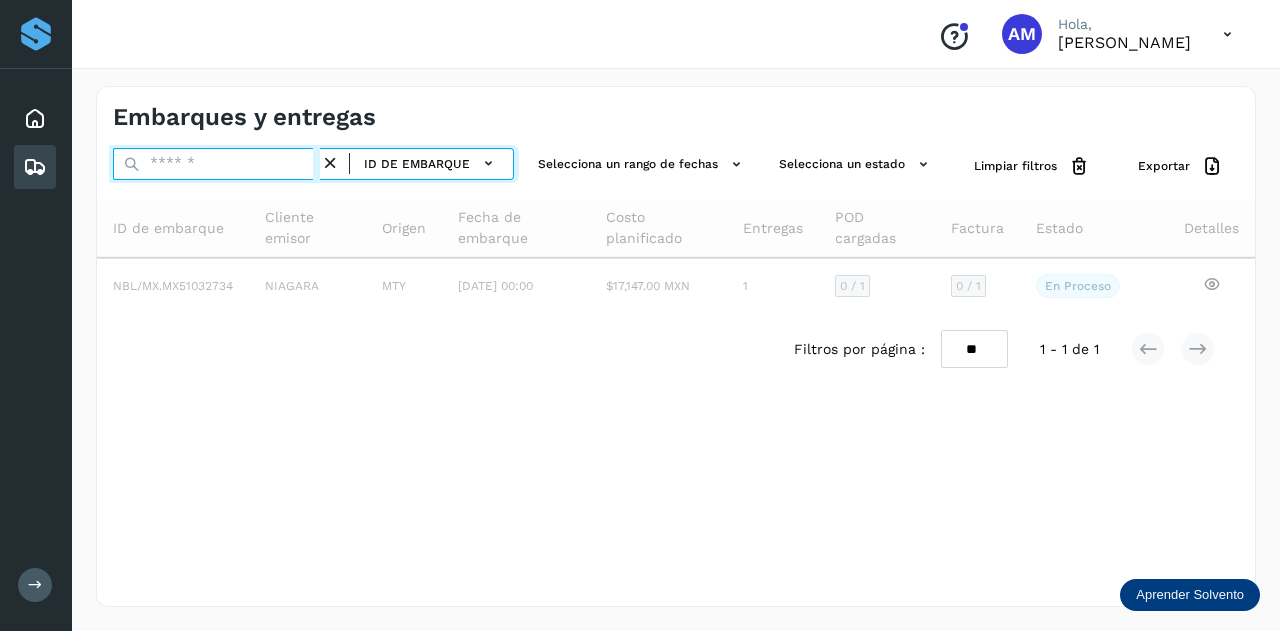 paste on "**********" 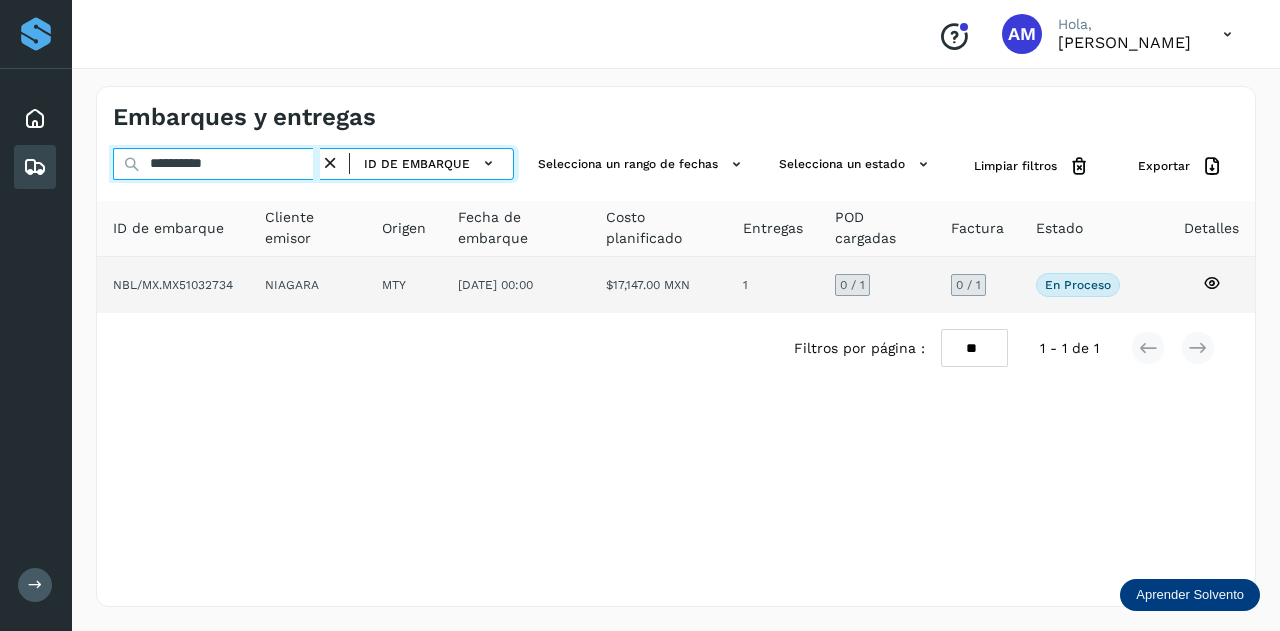 type on "**********" 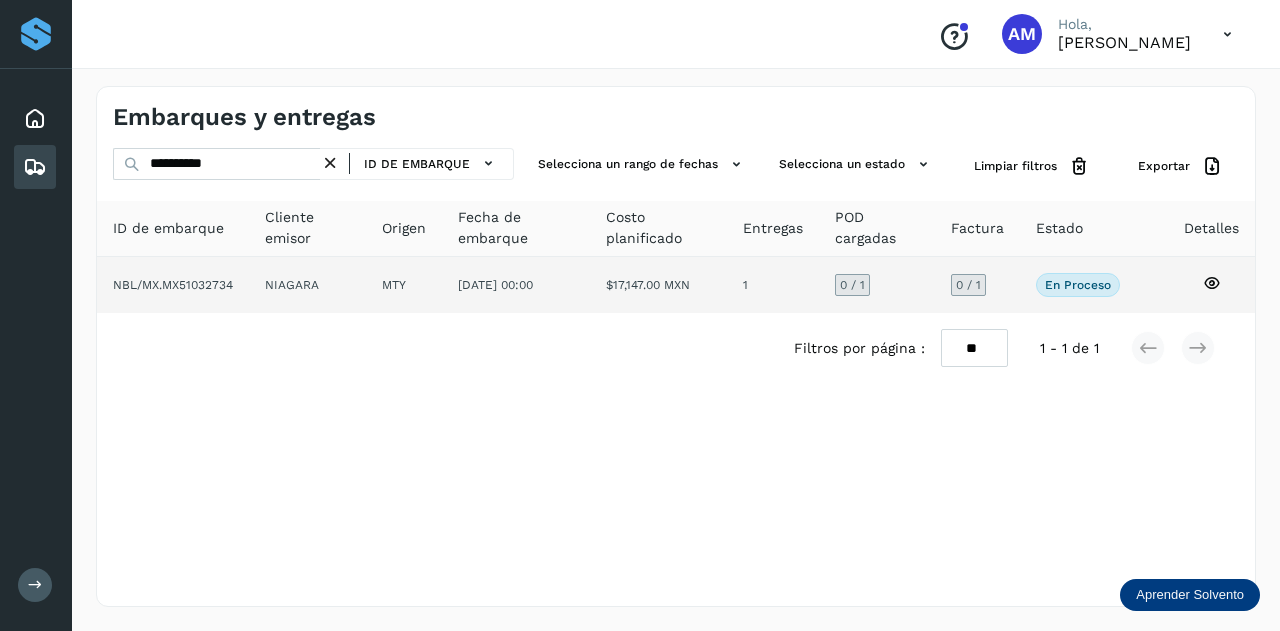 click on "NIAGARA" 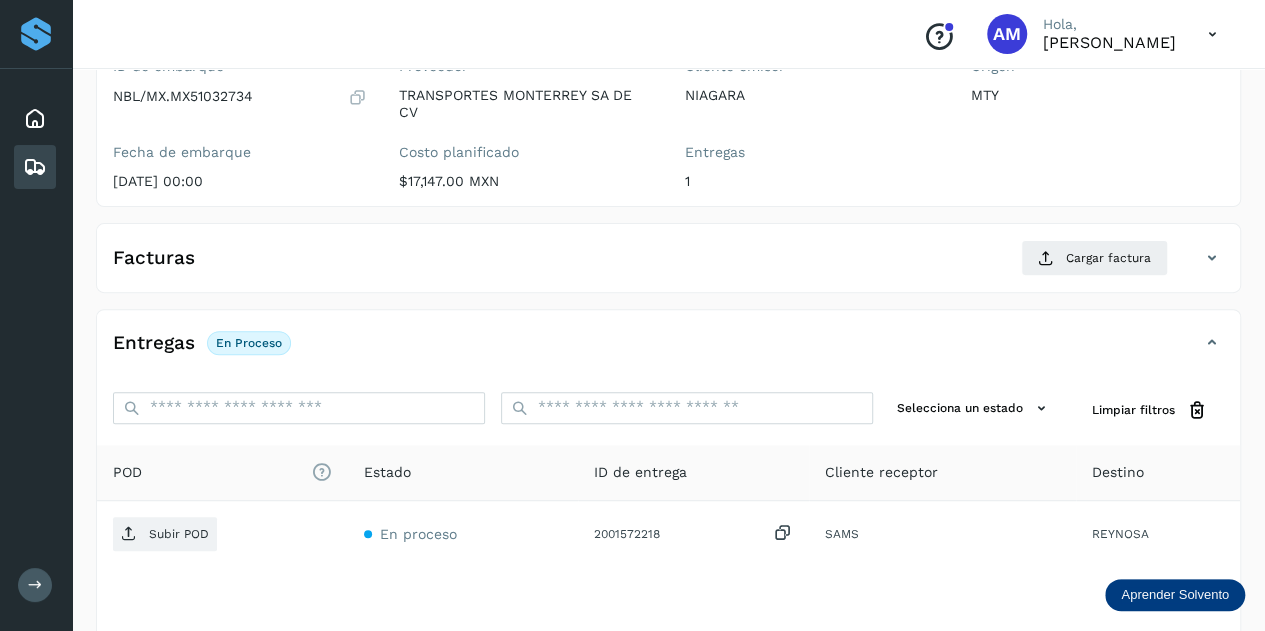 scroll, scrollTop: 300, scrollLeft: 0, axis: vertical 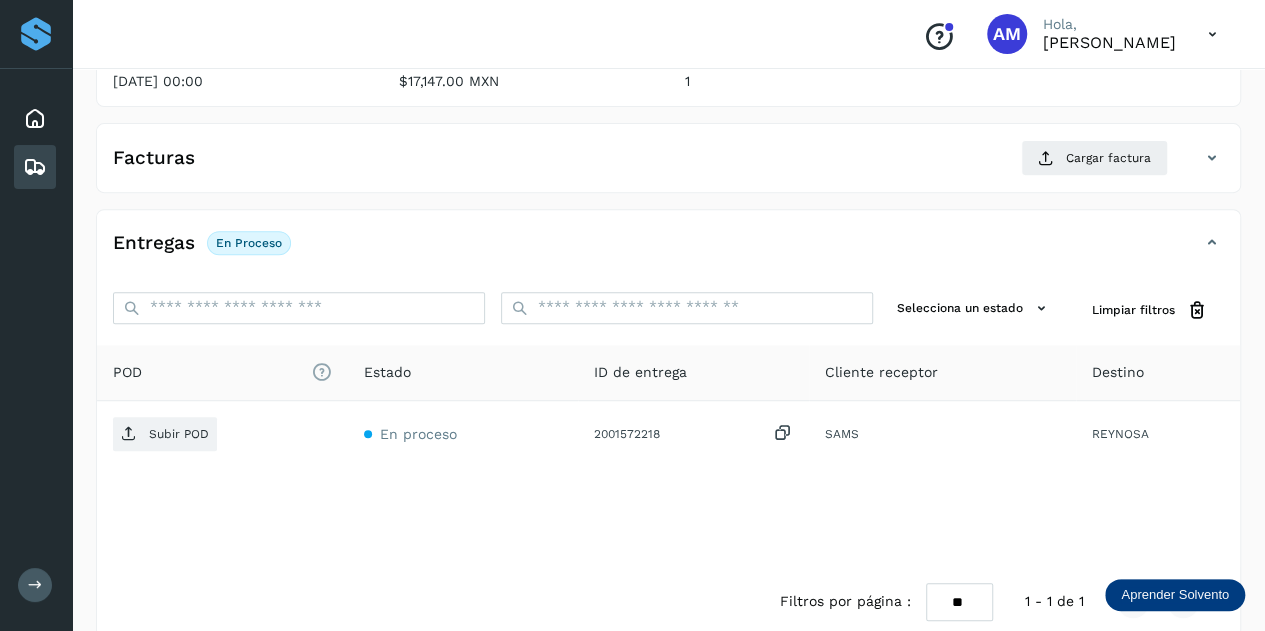 drag, startPoint x: 516, startPoint y: 81, endPoint x: 398, endPoint y: 81, distance: 118 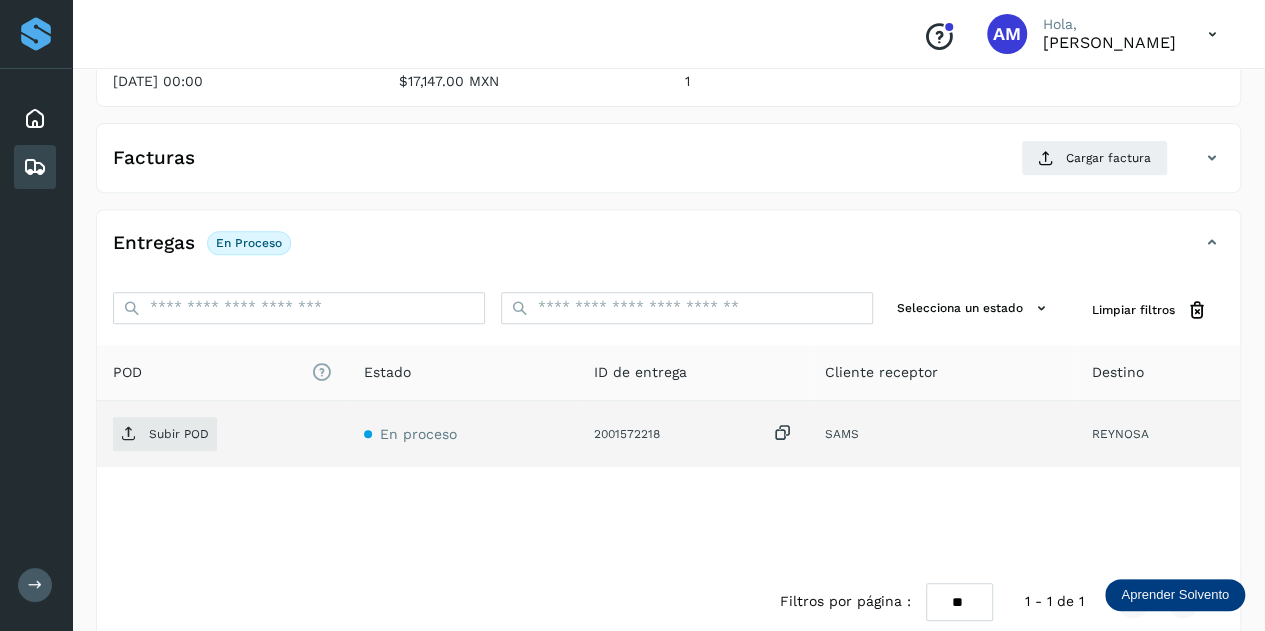 scroll, scrollTop: 0, scrollLeft: 0, axis: both 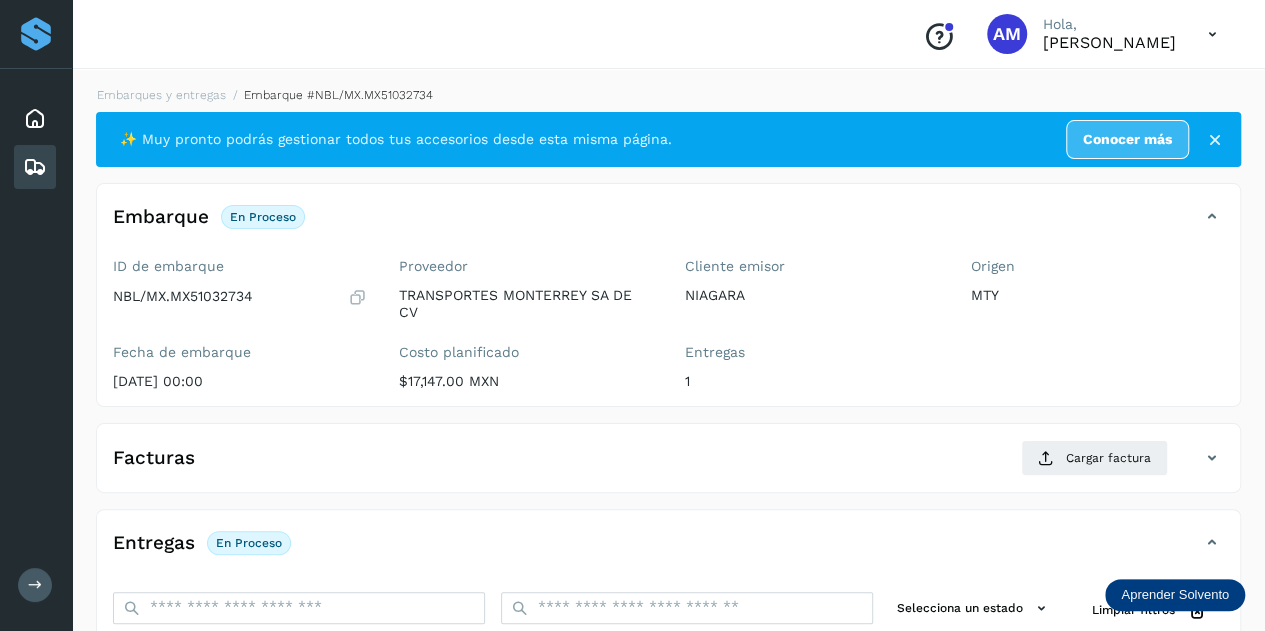 click on "Embarques y entregas" 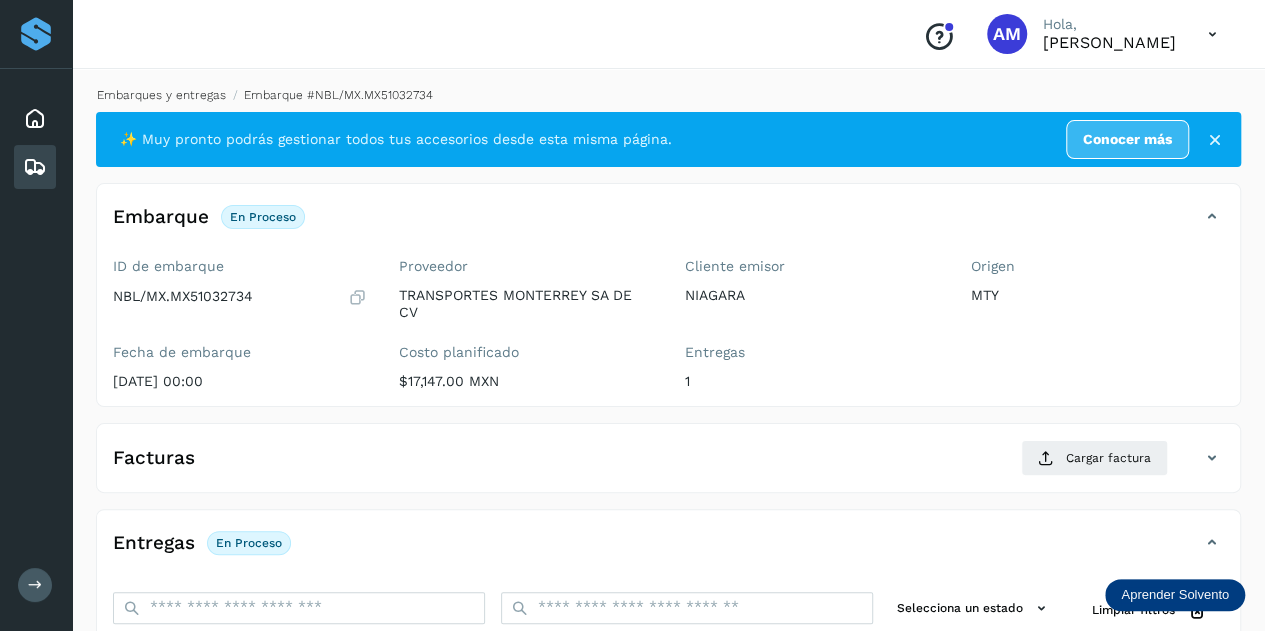 click on "Embarques y entregas" at bounding box center (161, 95) 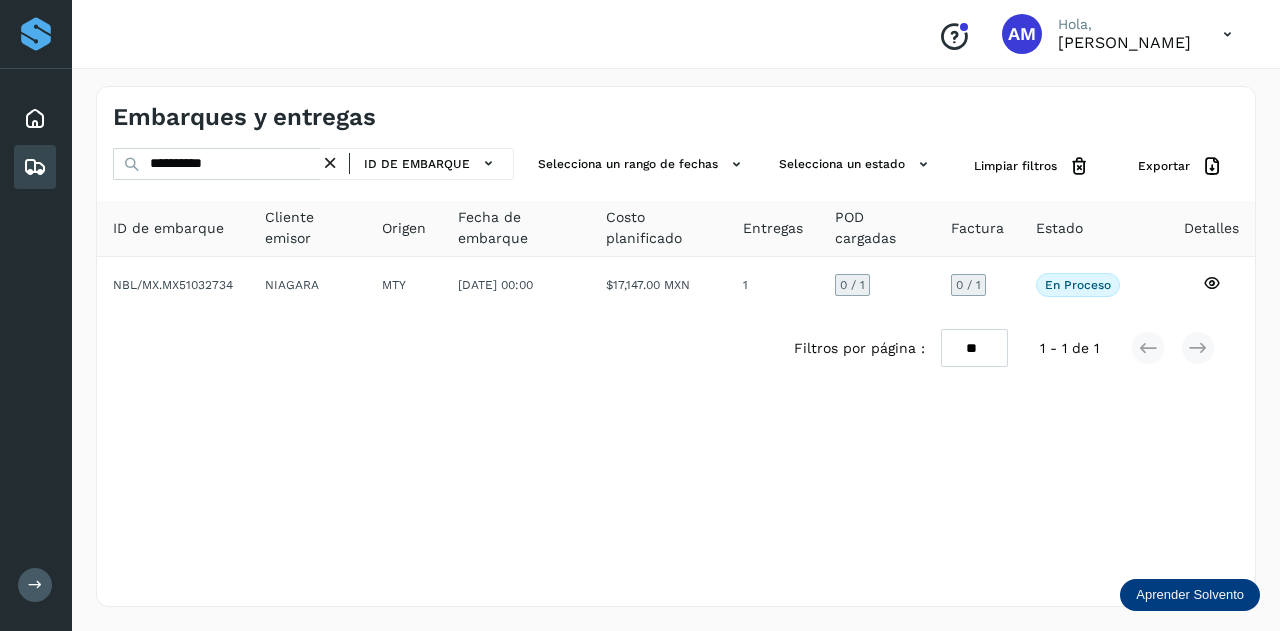 drag, startPoint x: 336, startPoint y: 165, endPoint x: 299, endPoint y: 168, distance: 37.12142 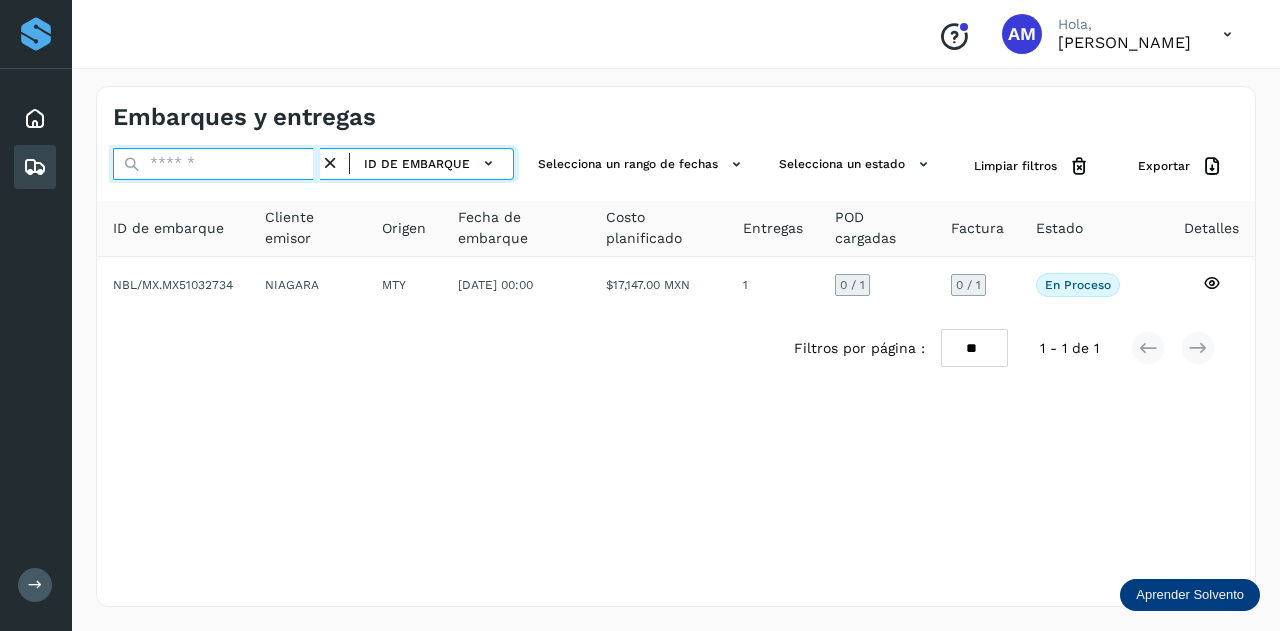 click at bounding box center (216, 164) 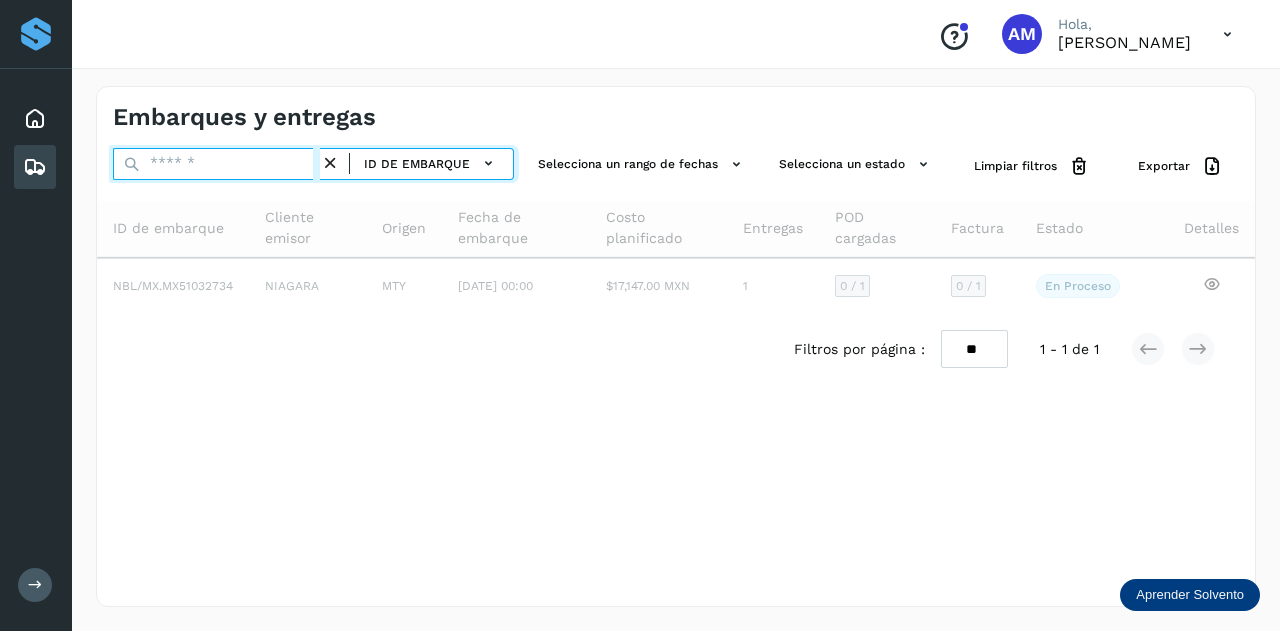paste on "**********" 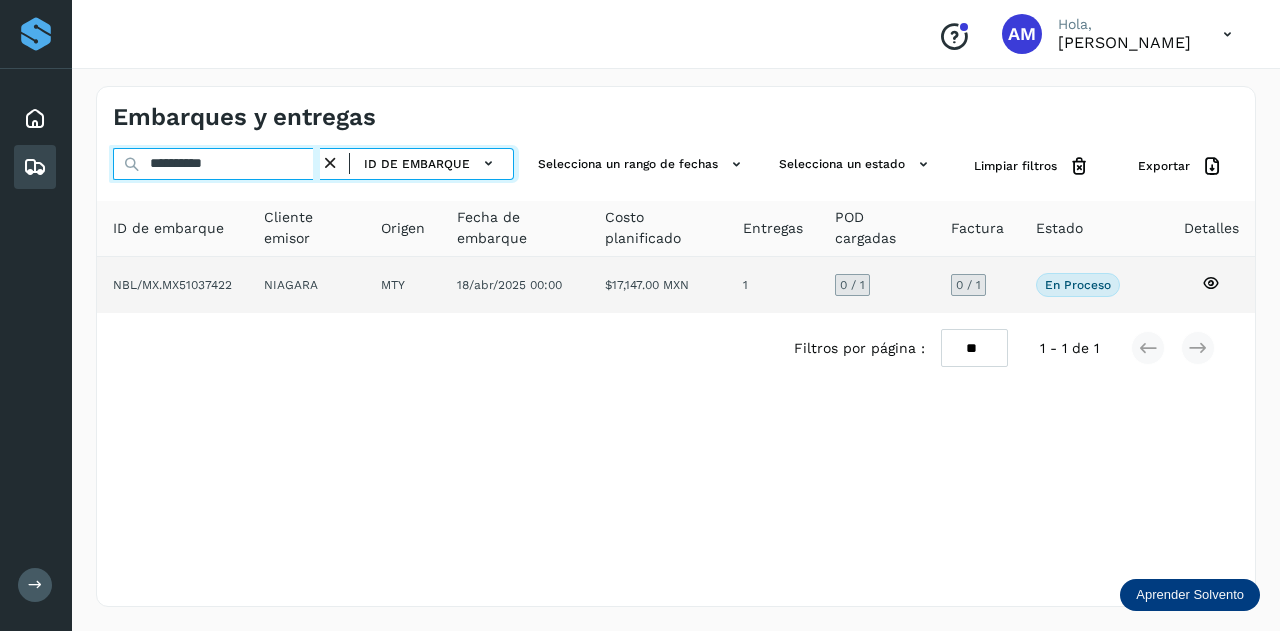 type on "**********" 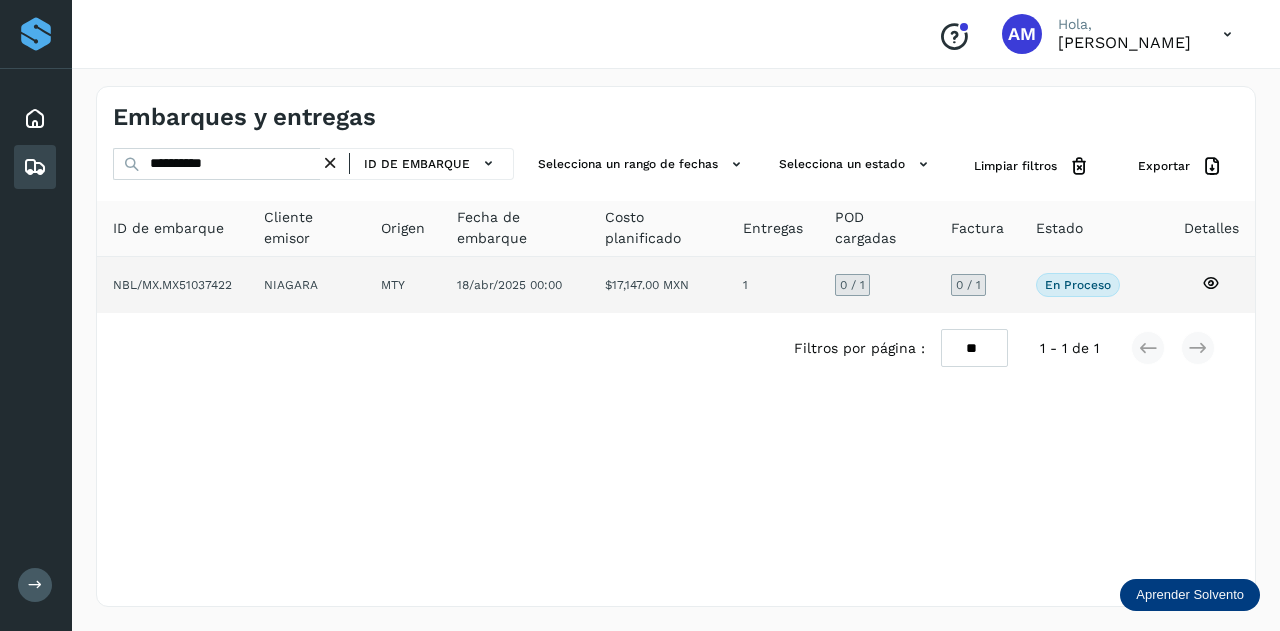 click on "NIAGARA" 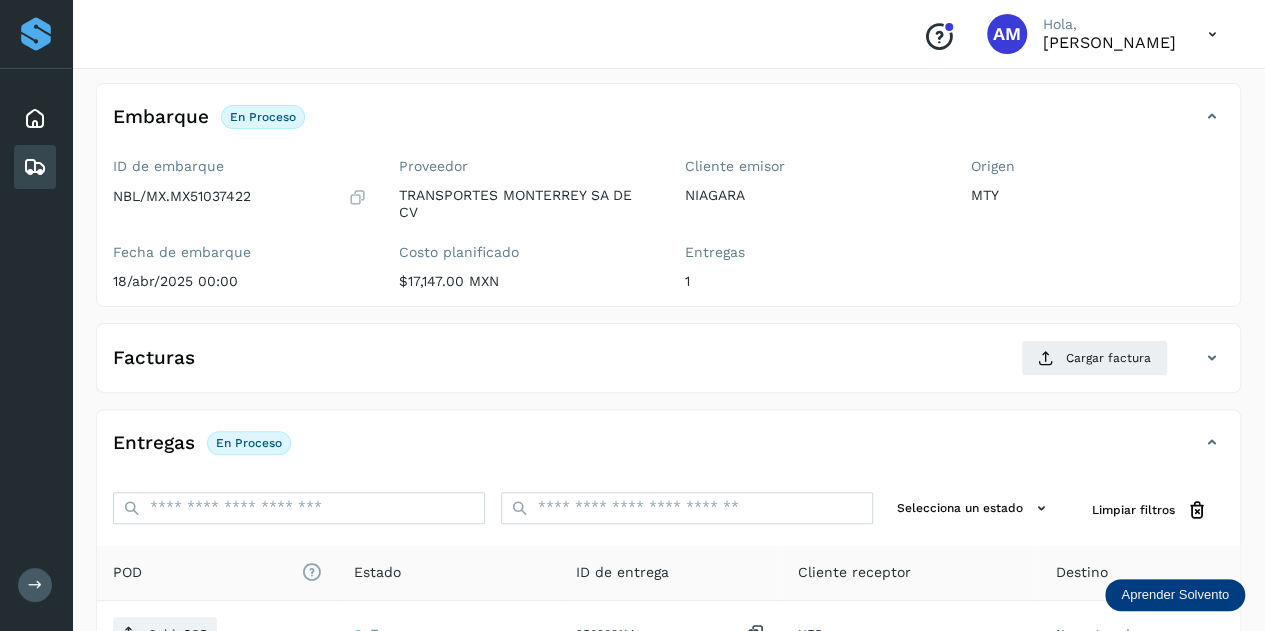 scroll, scrollTop: 0, scrollLeft: 0, axis: both 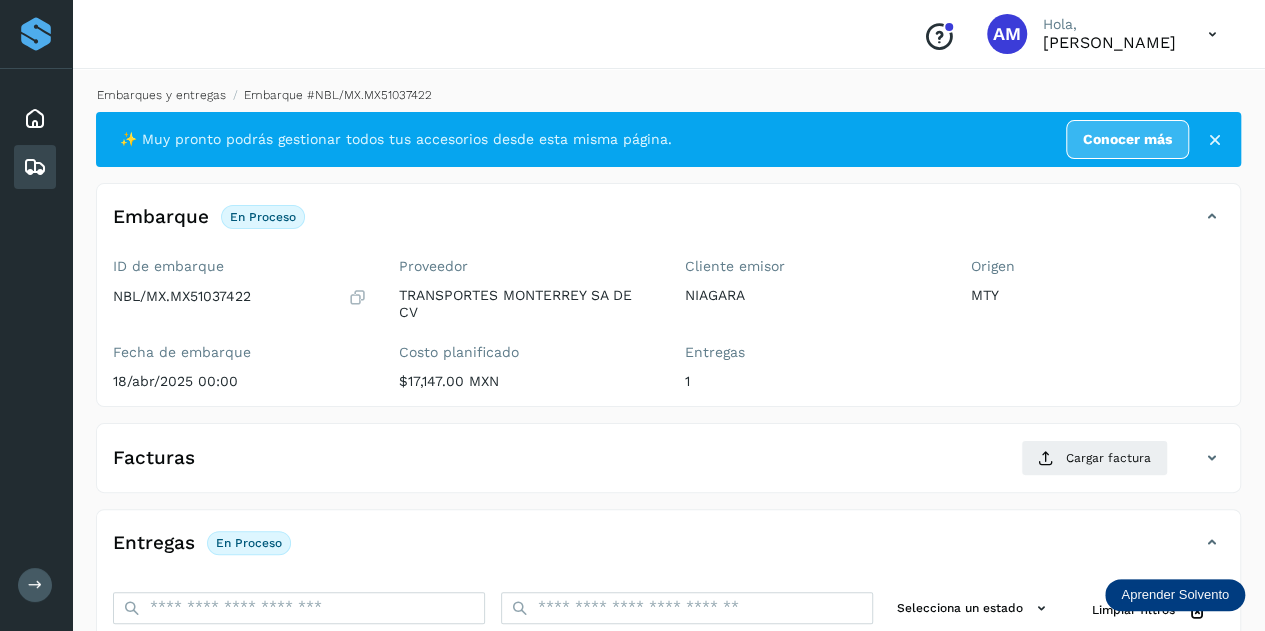 click on "Embarques y entregas" at bounding box center [161, 95] 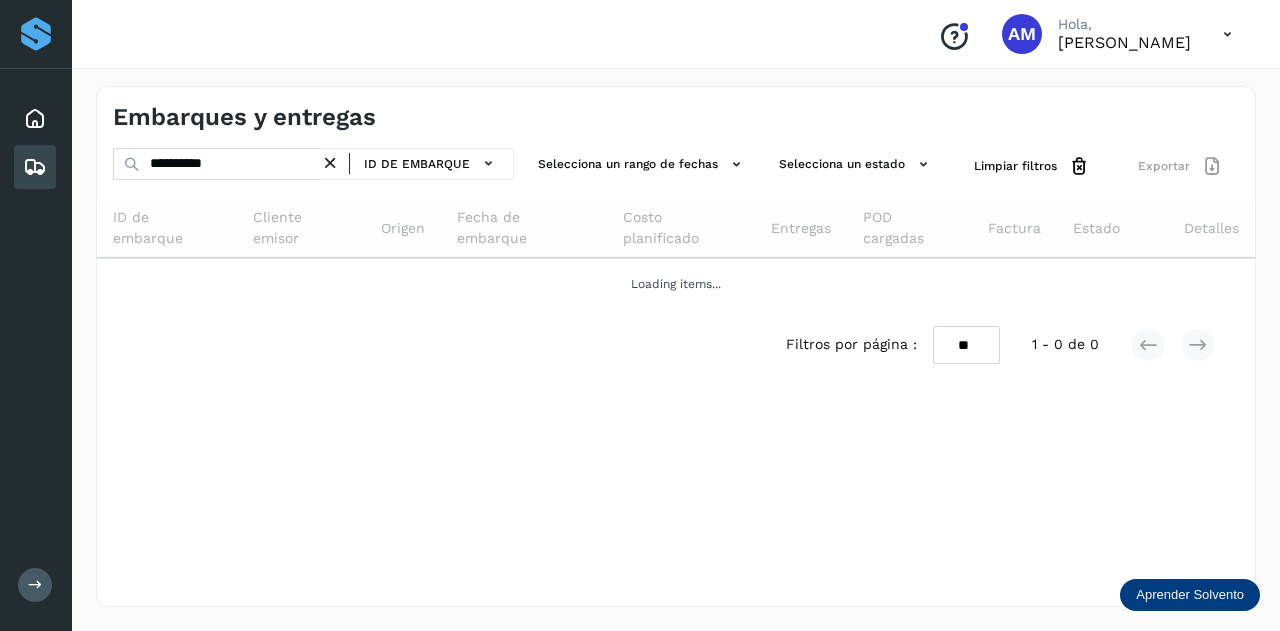 drag, startPoint x: 334, startPoint y: 164, endPoint x: 257, endPoint y: 164, distance: 77 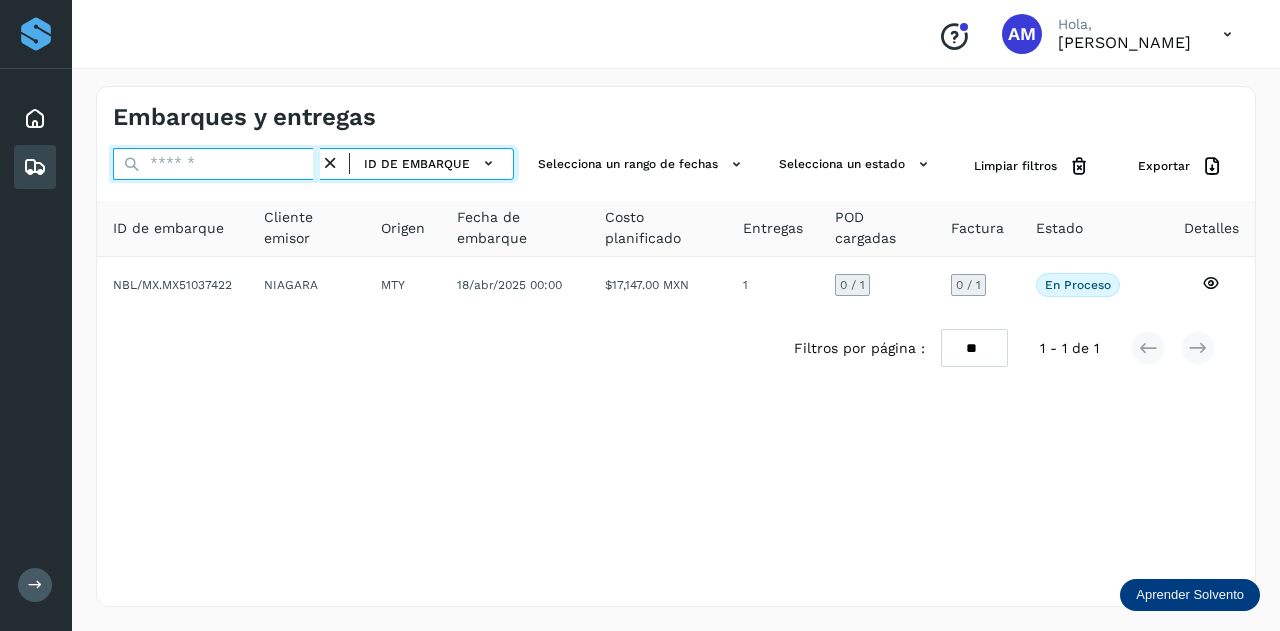 click at bounding box center [216, 164] 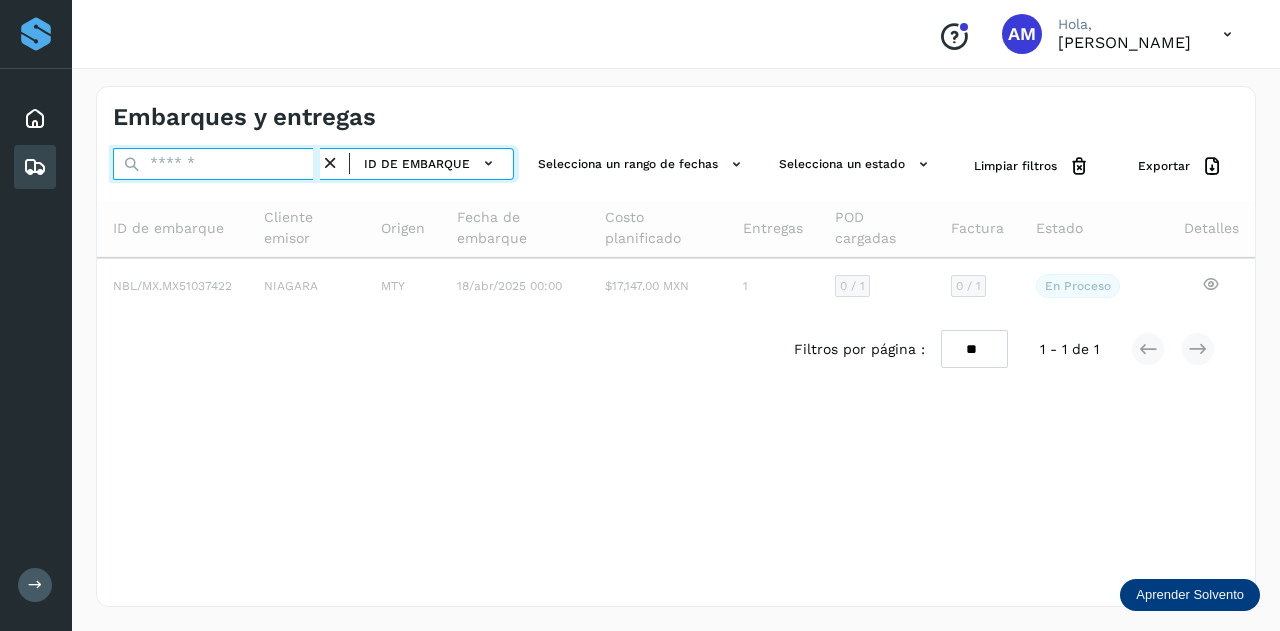 paste on "**********" 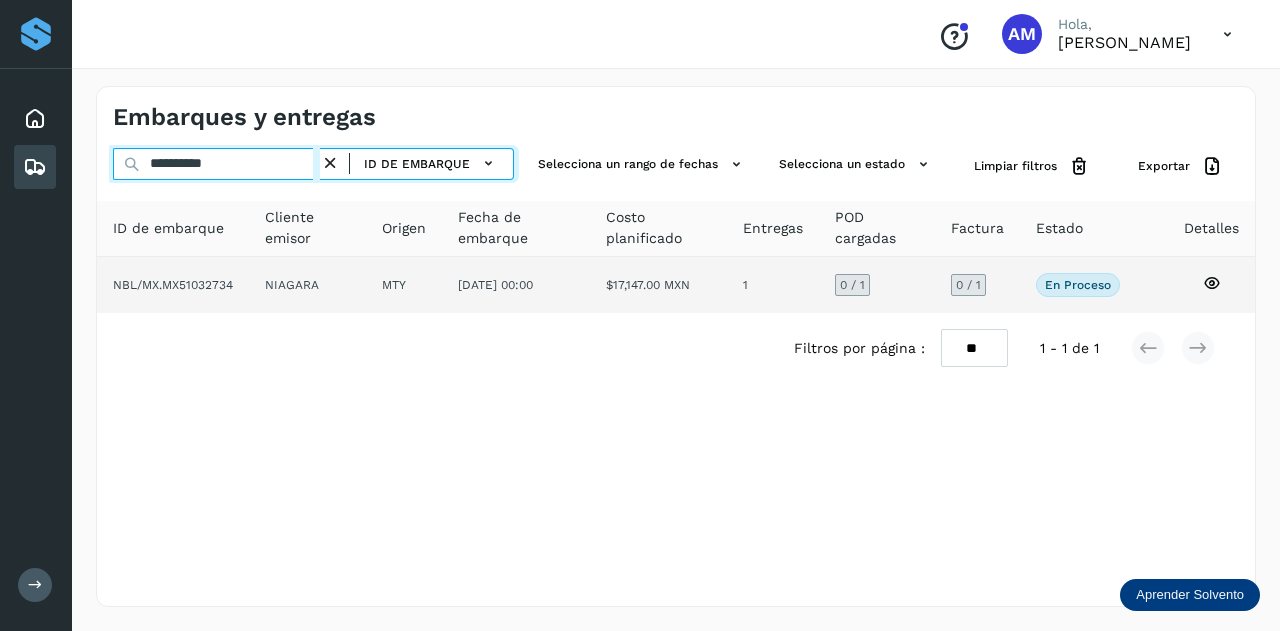type on "**********" 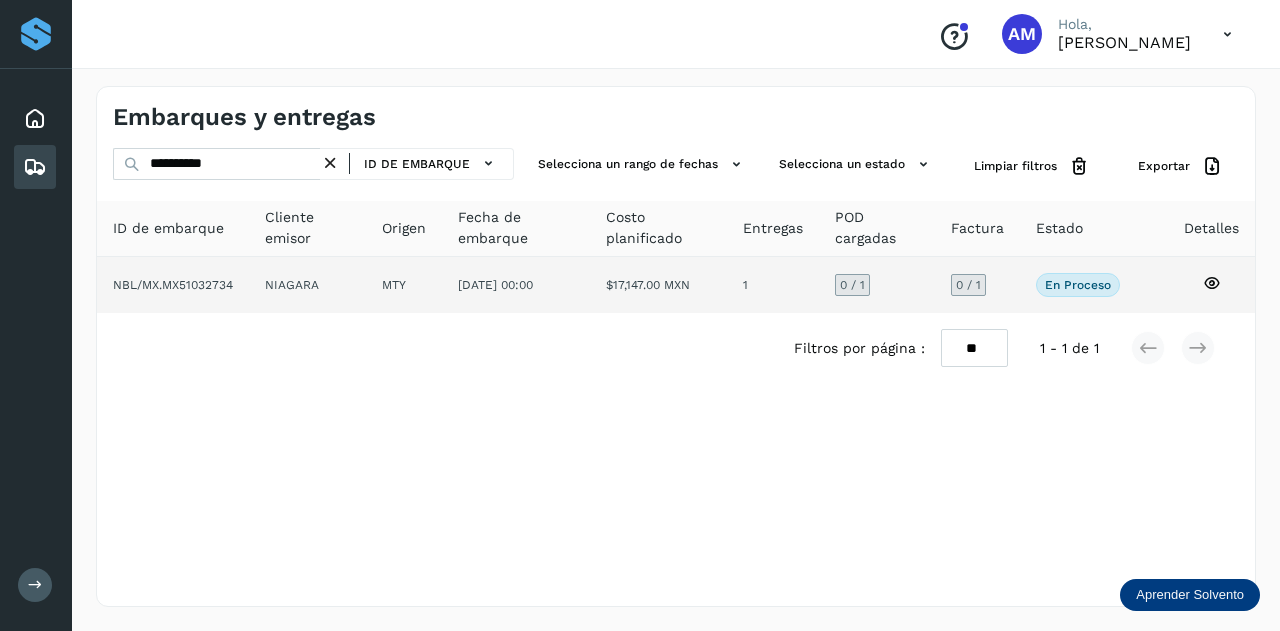 click on "NIAGARA" 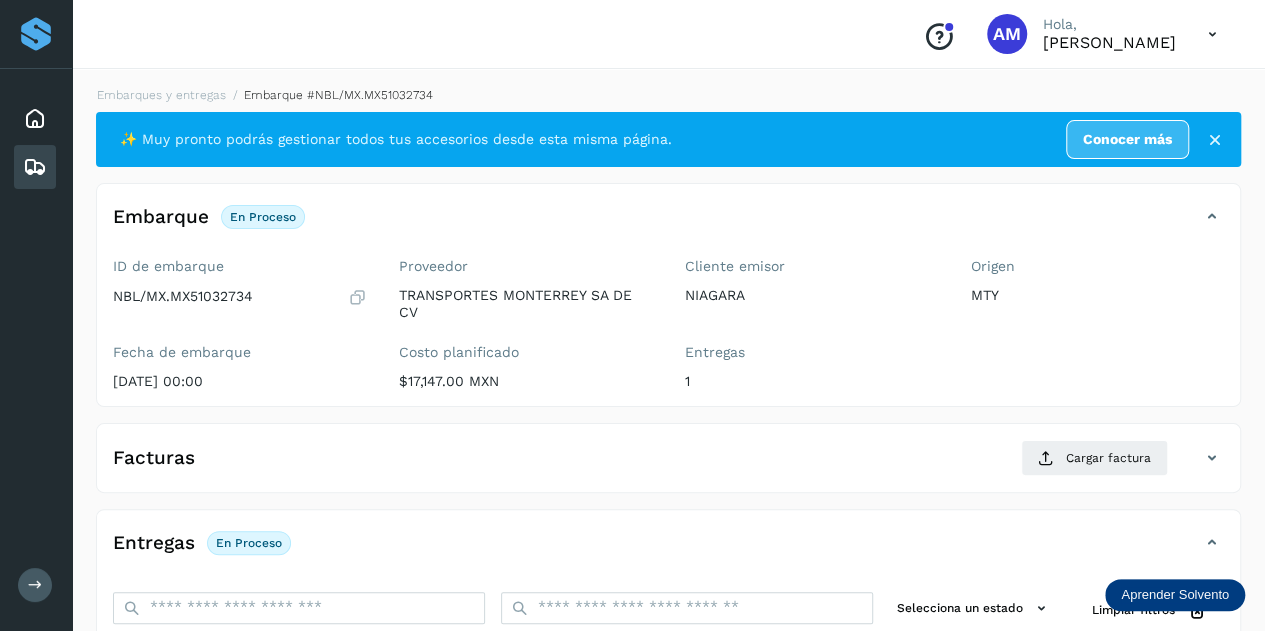 scroll, scrollTop: 200, scrollLeft: 0, axis: vertical 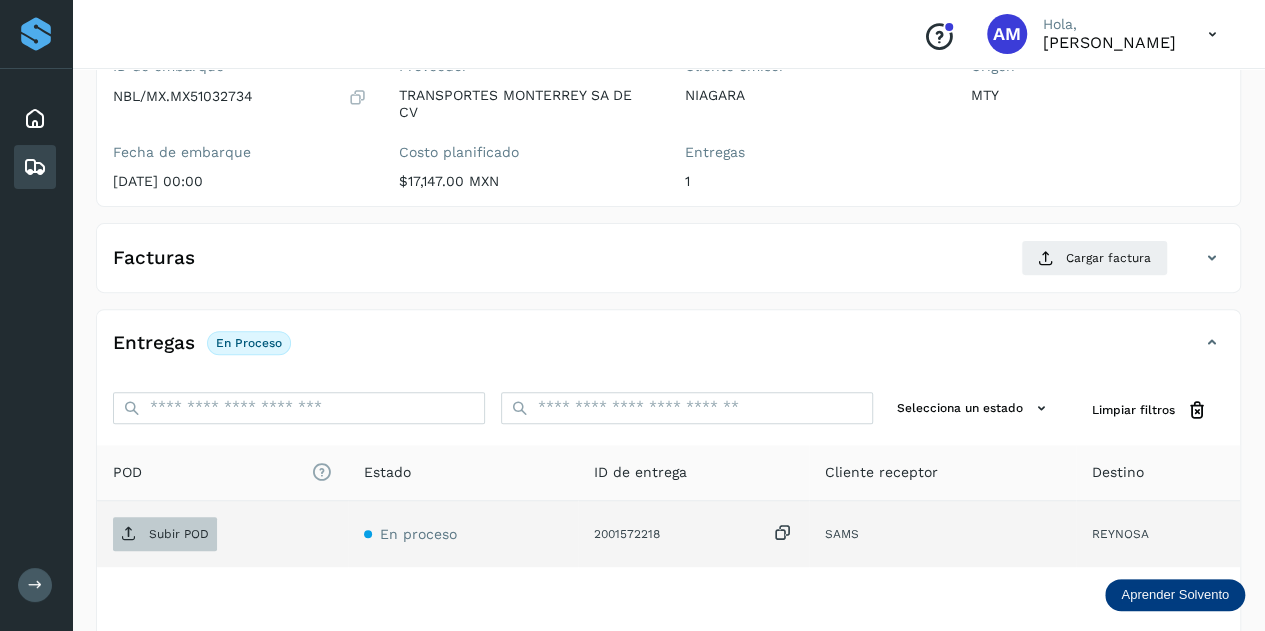 click on "Subir POD" at bounding box center (179, 534) 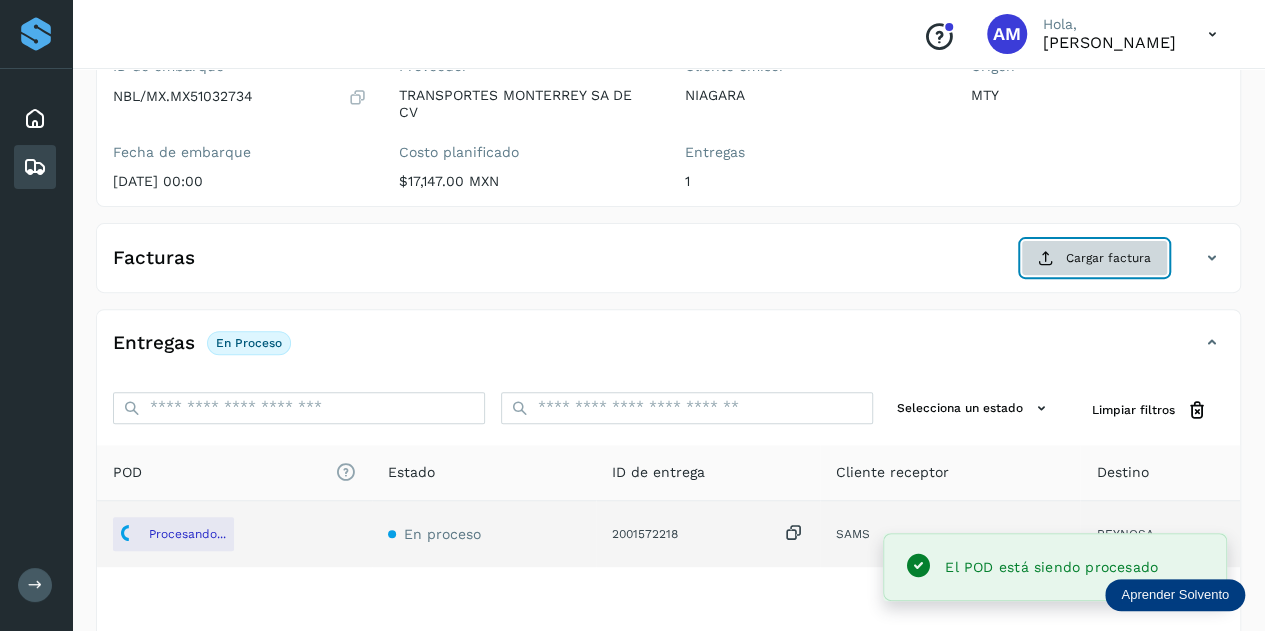 click on "Cargar factura" 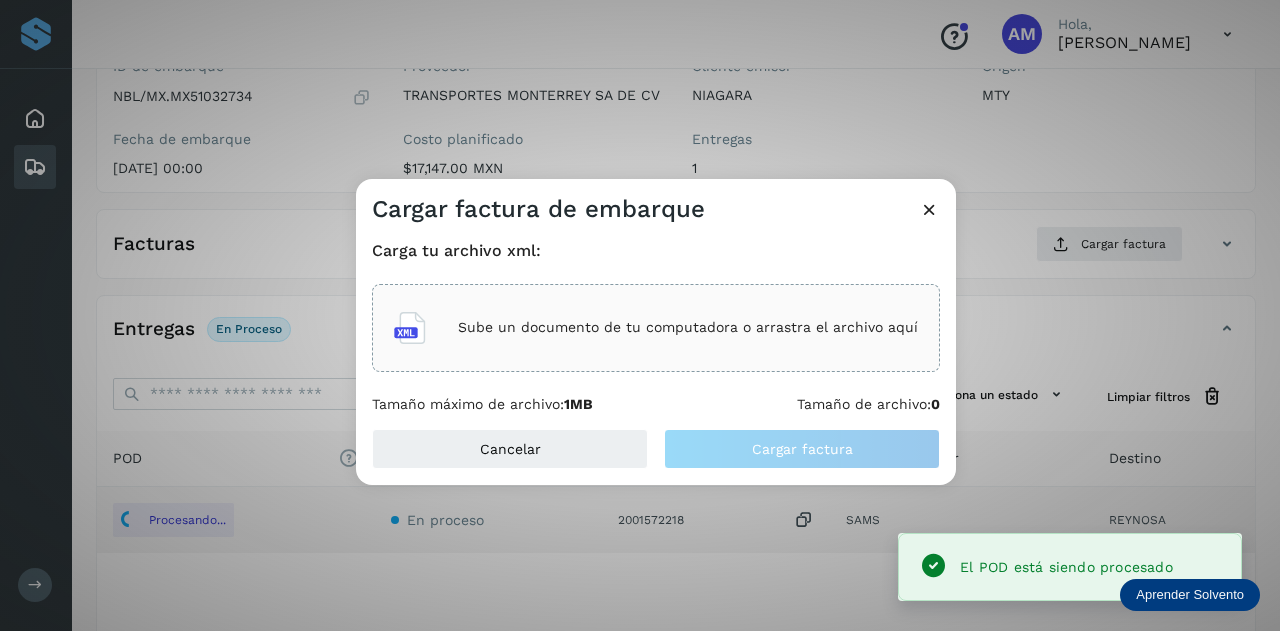 click on "Sube un documento de tu computadora o arrastra el archivo aquí" at bounding box center (688, 327) 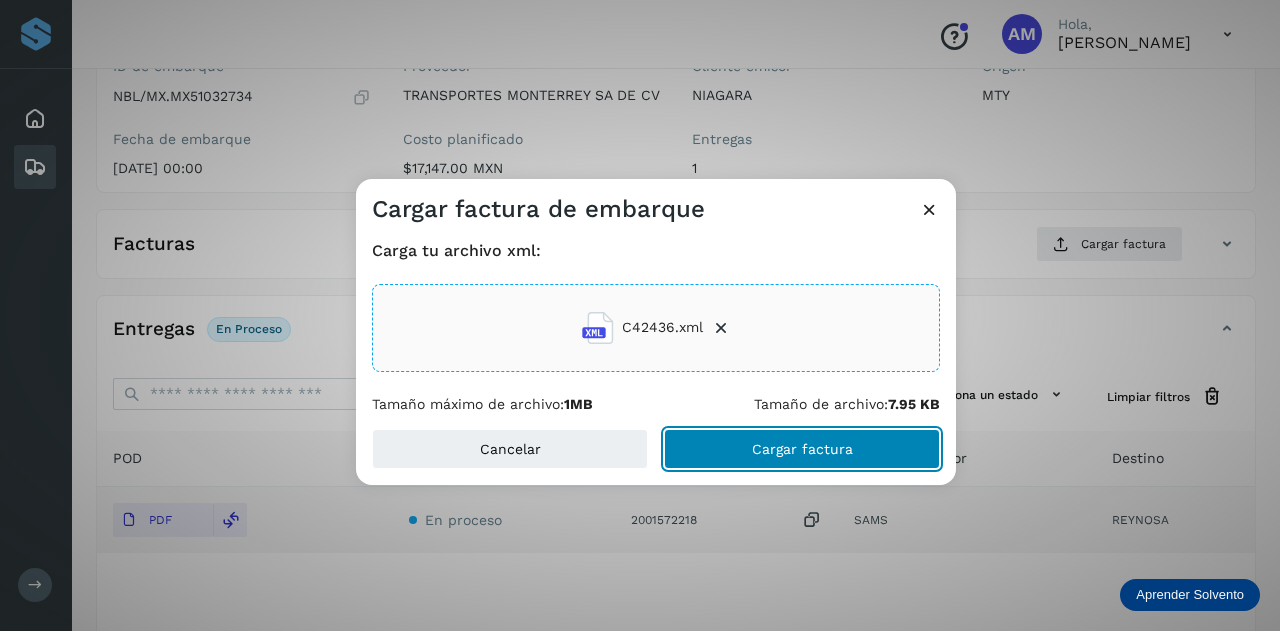 click on "Cargar factura" 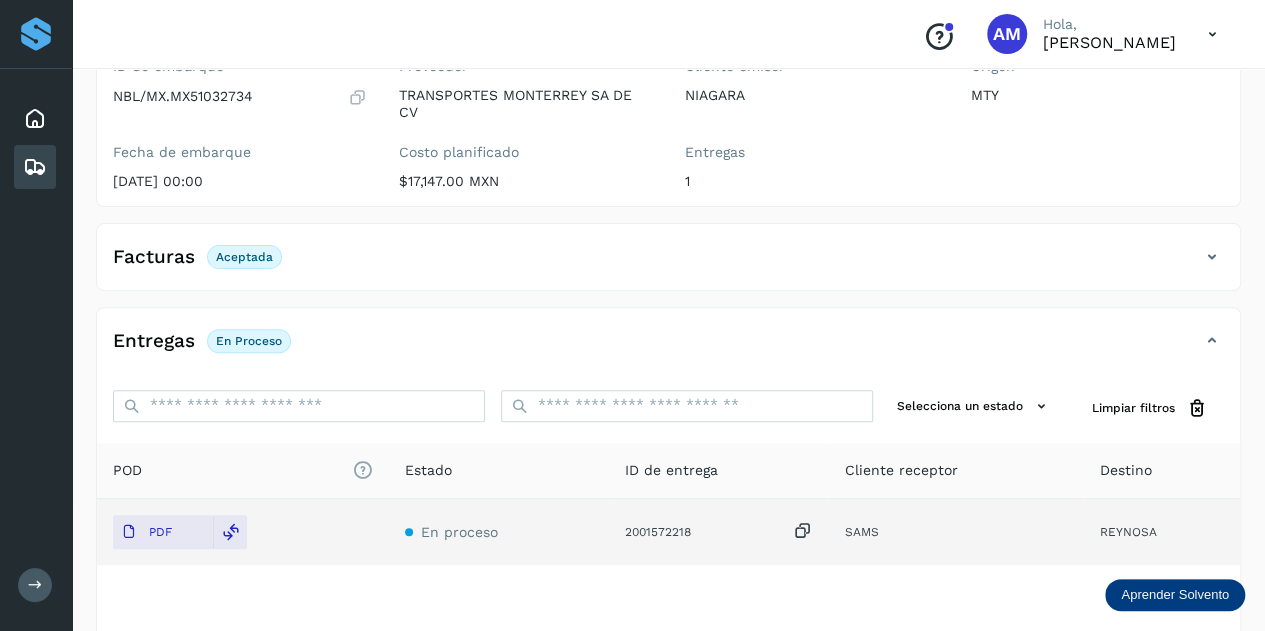 scroll, scrollTop: 0, scrollLeft: 0, axis: both 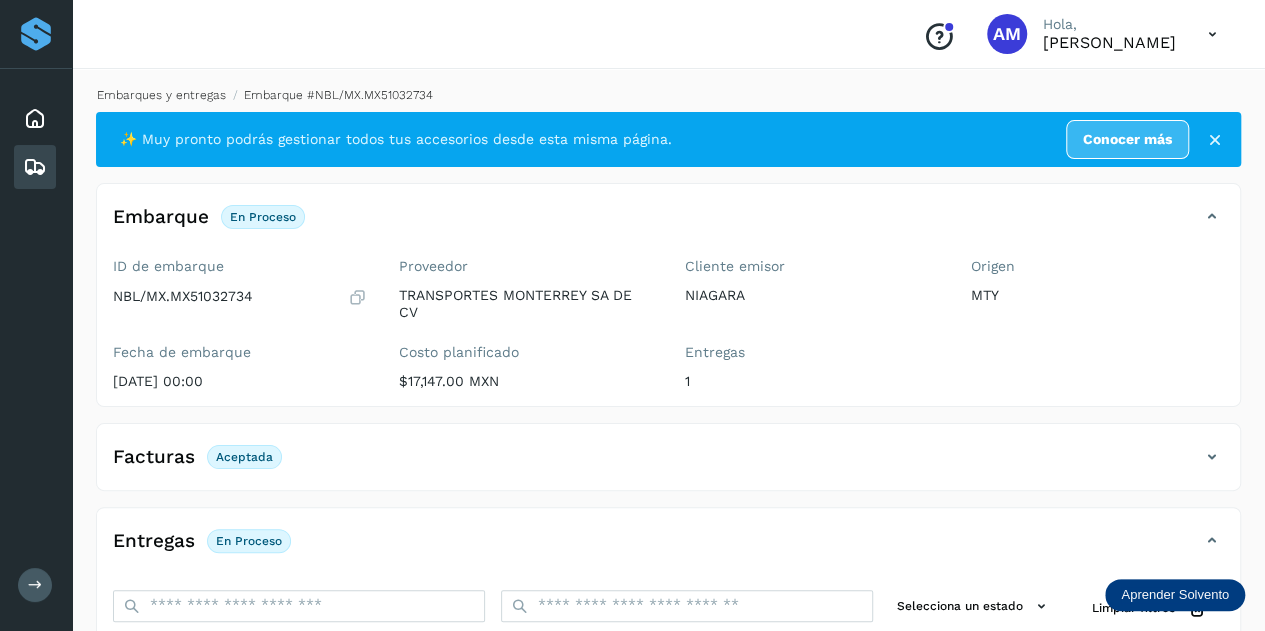 click on "Embarques y entregas" at bounding box center (161, 95) 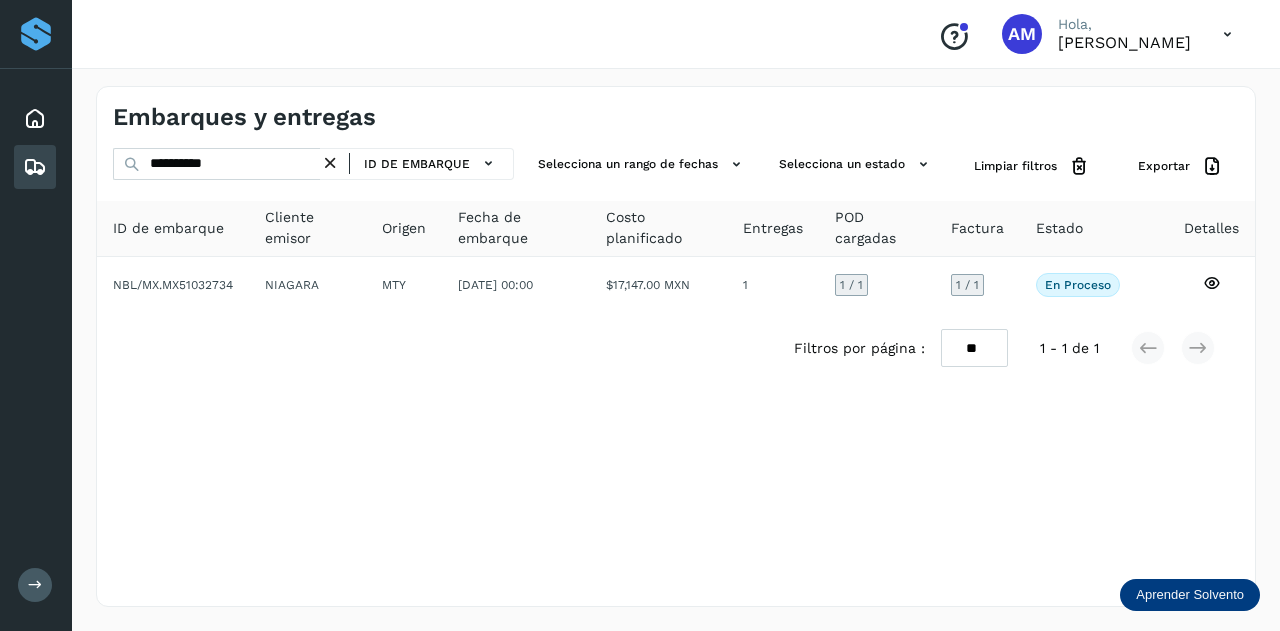 click at bounding box center (330, 163) 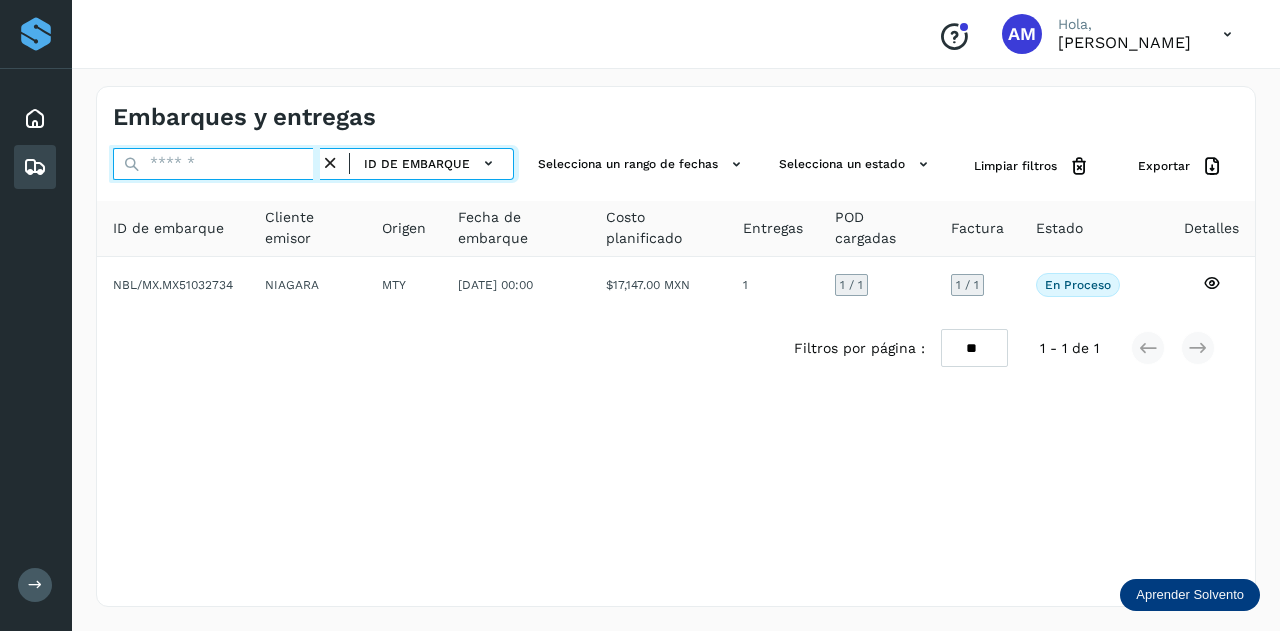 click at bounding box center (216, 164) 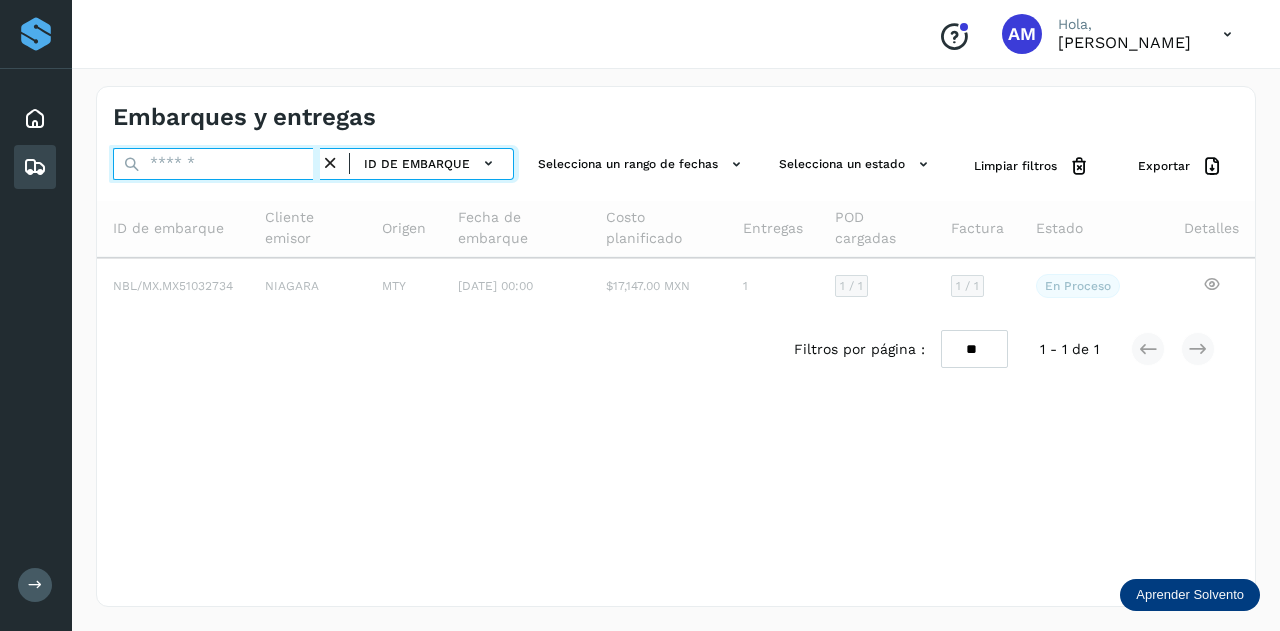 paste on "**********" 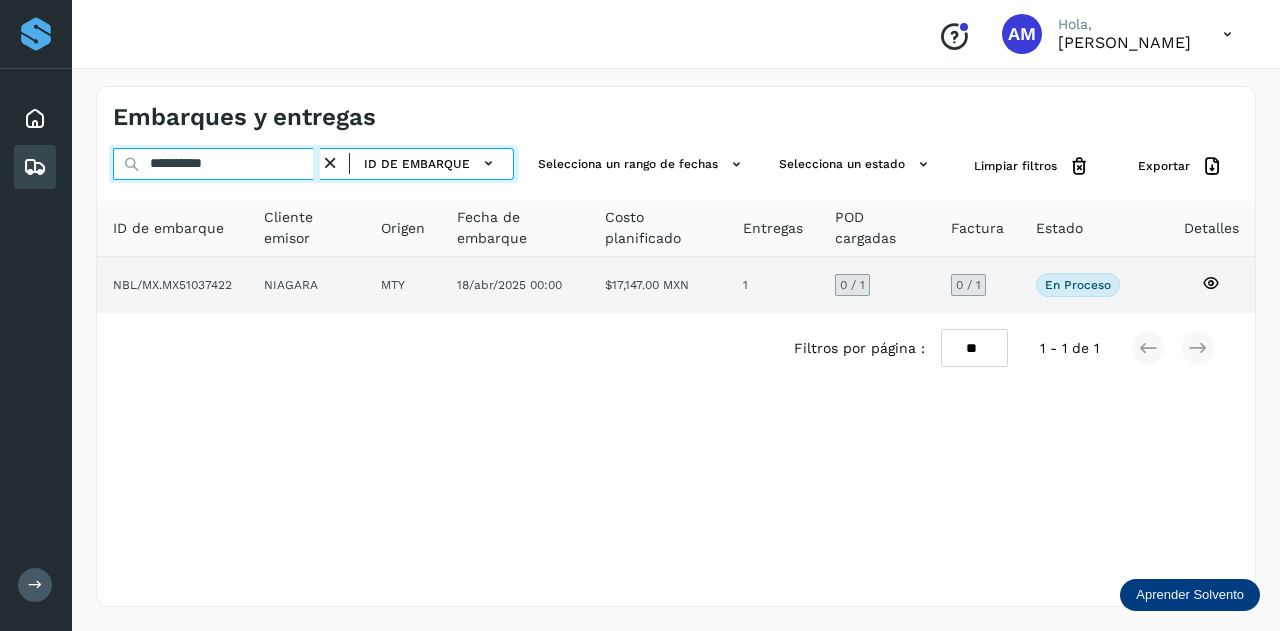 type on "**********" 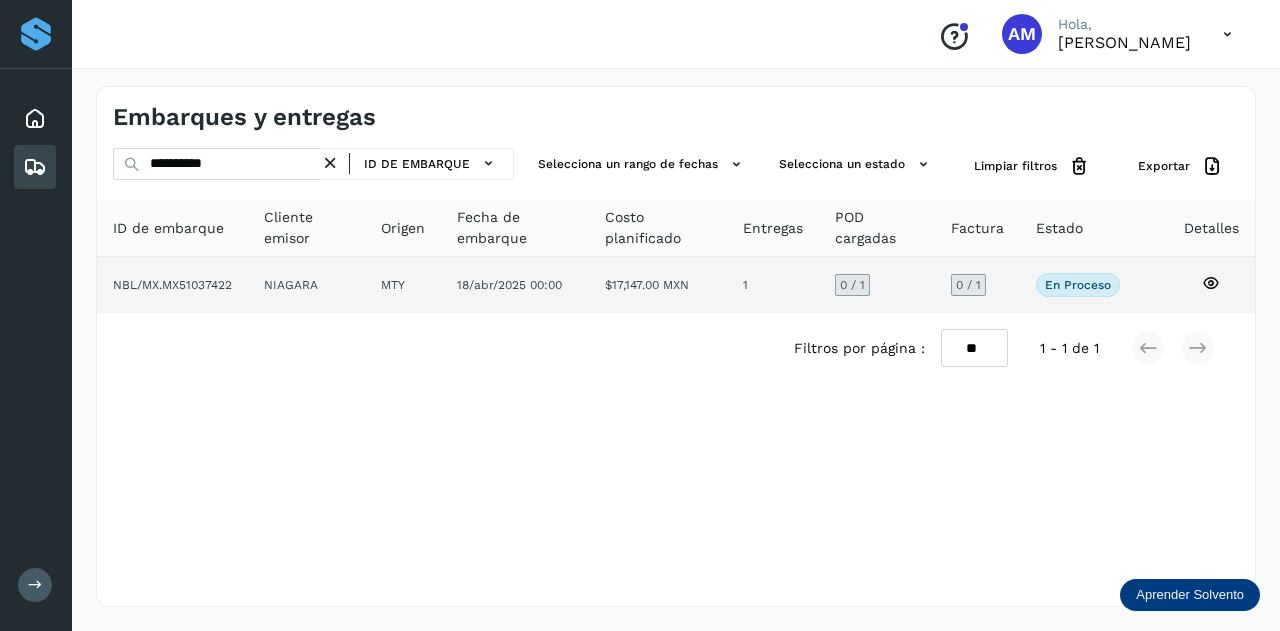 click on "NIAGARA" 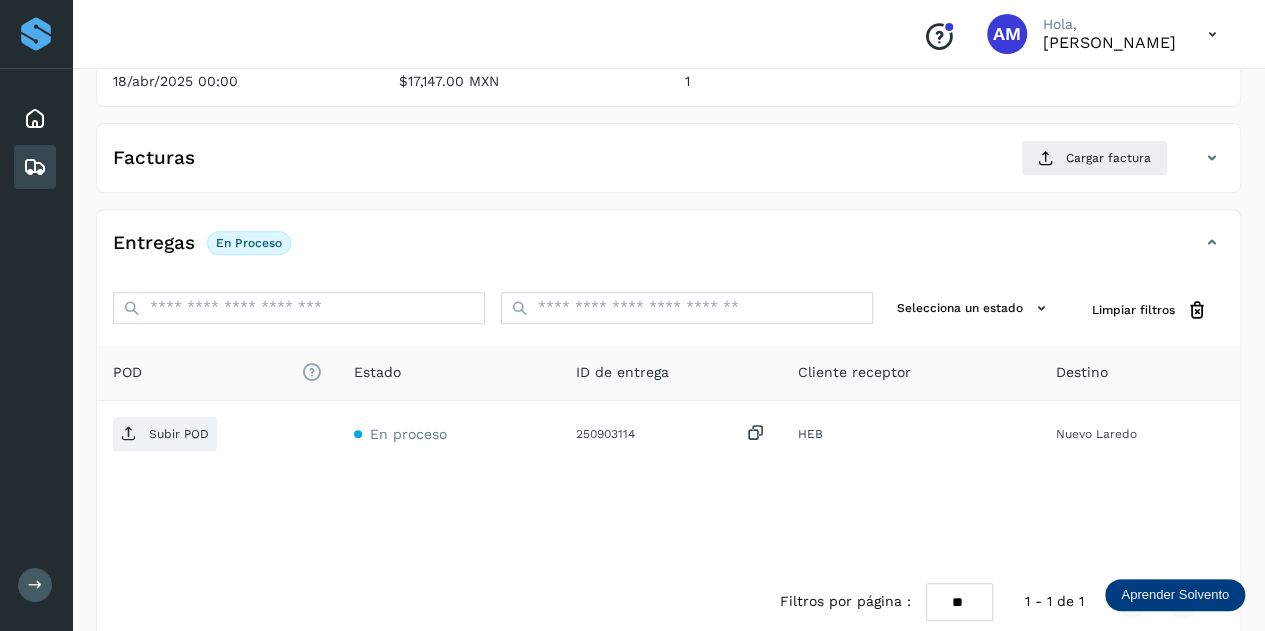 scroll, scrollTop: 0, scrollLeft: 0, axis: both 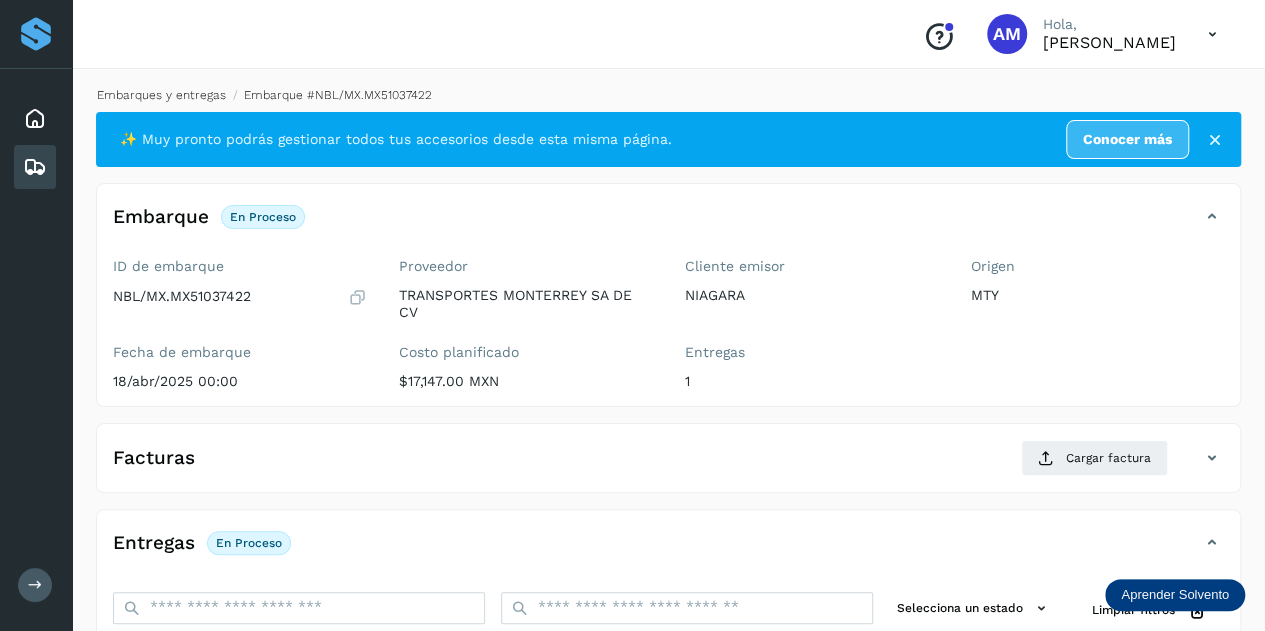 click on "Embarques y entregas" at bounding box center (161, 95) 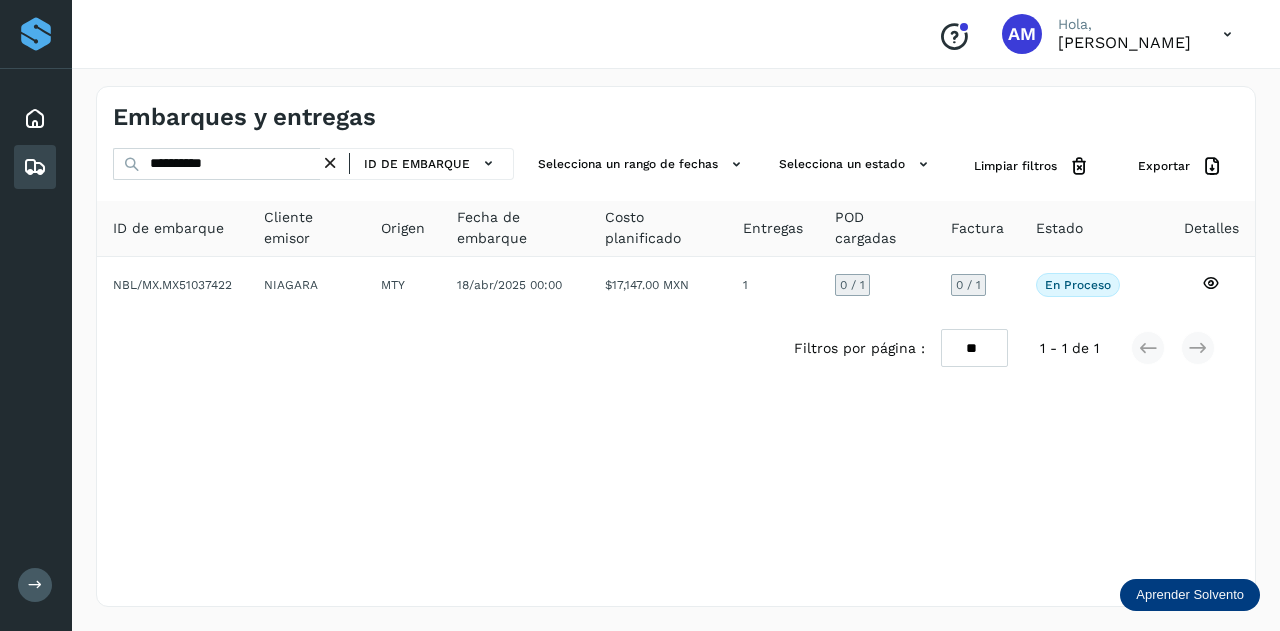 click at bounding box center [330, 163] 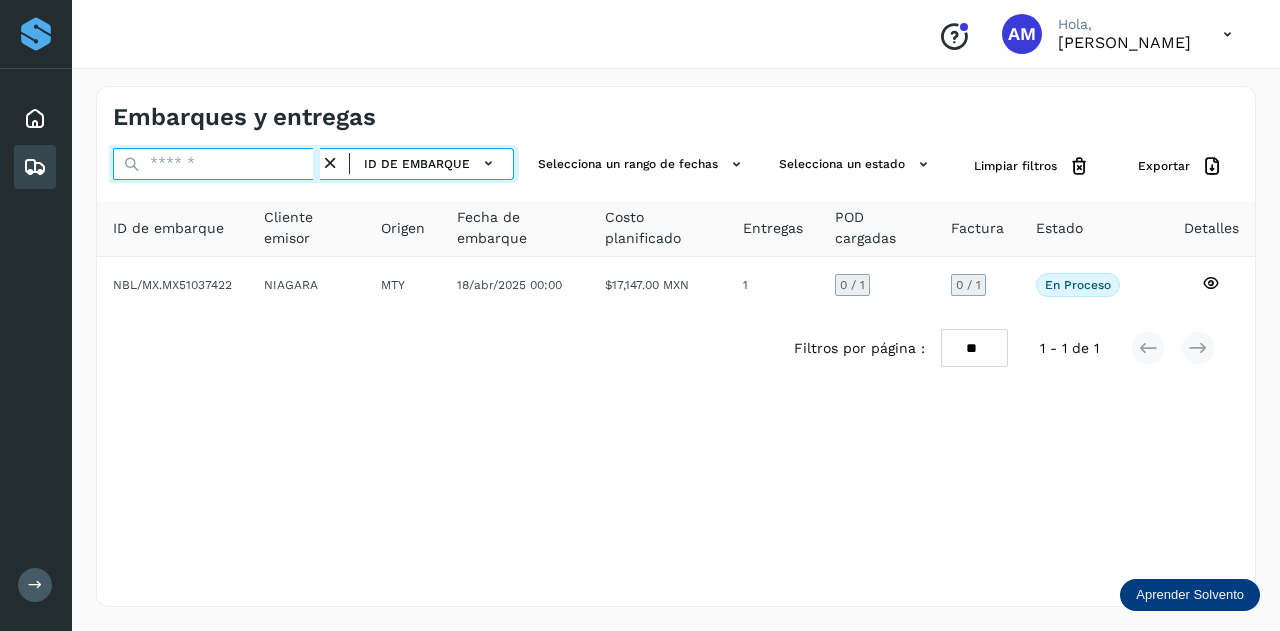 click at bounding box center [216, 164] 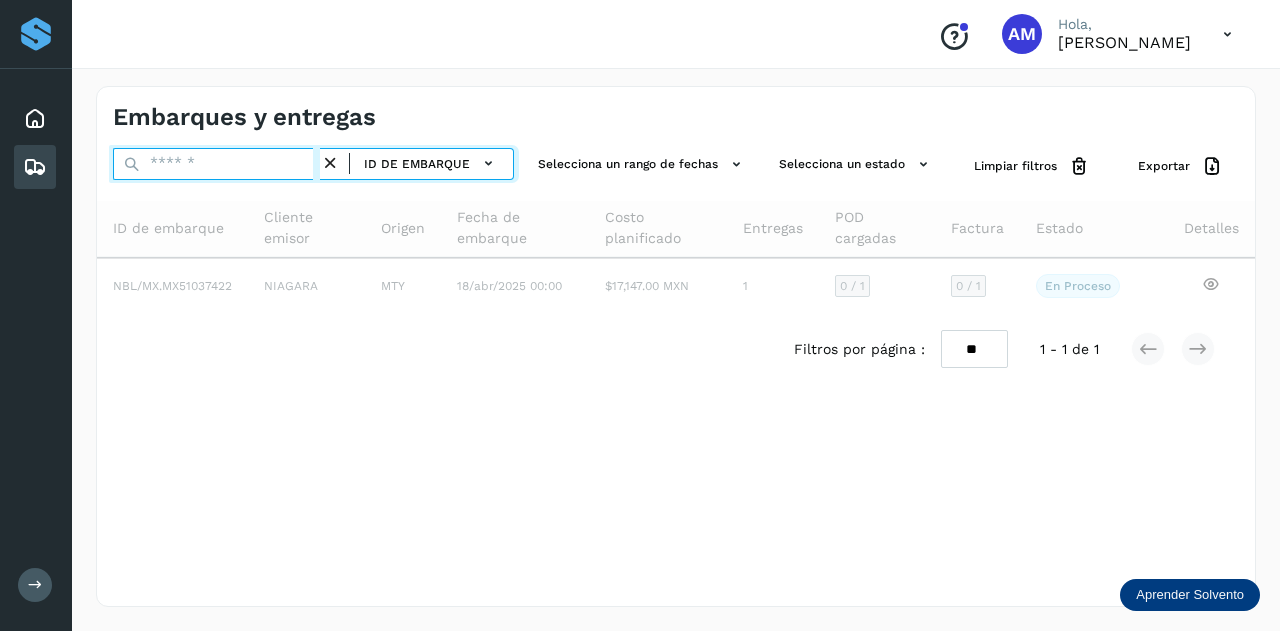 paste on "**********" 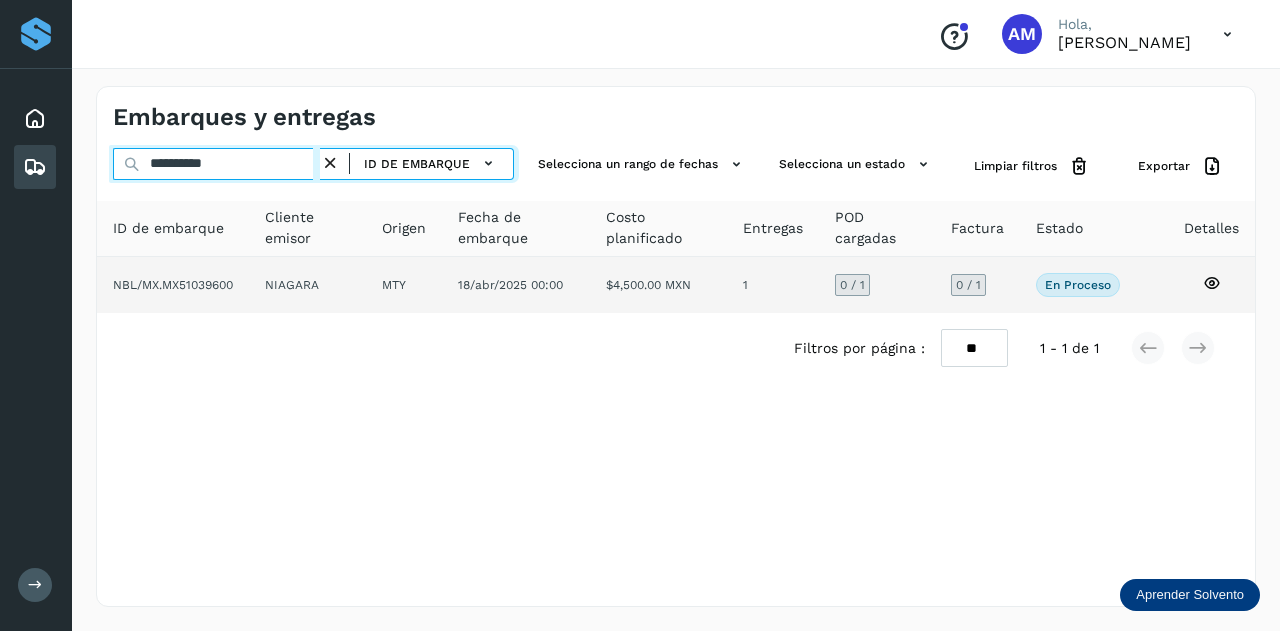 type on "**********" 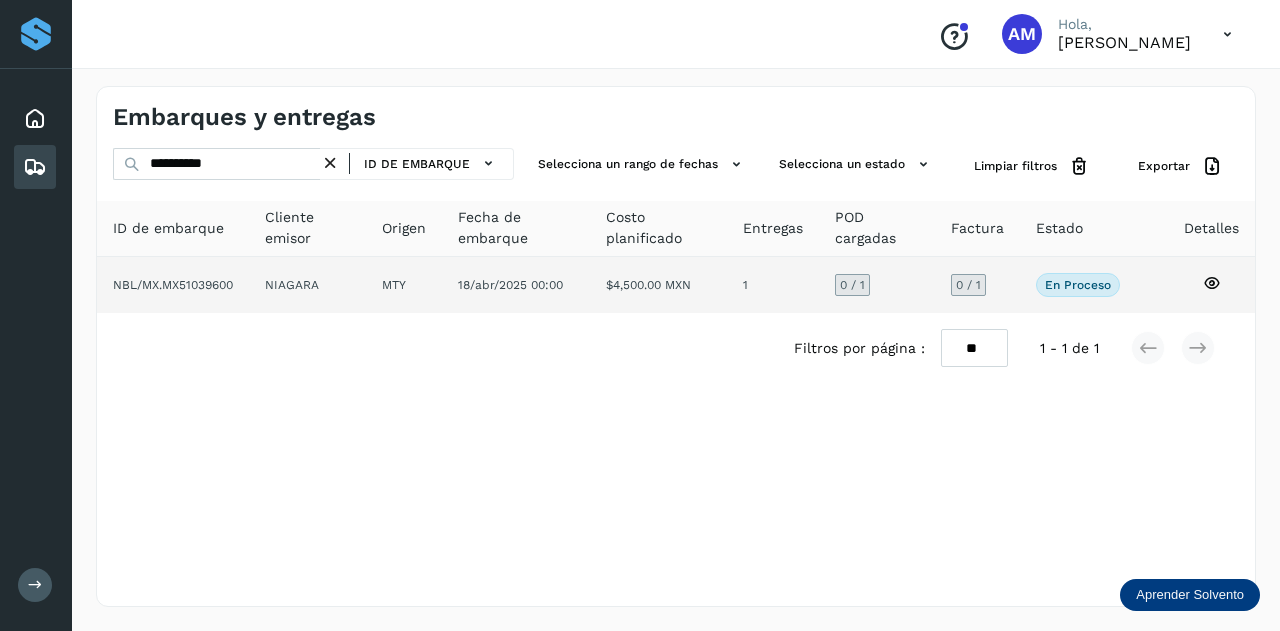 click on "18/abr/2025 00:00" 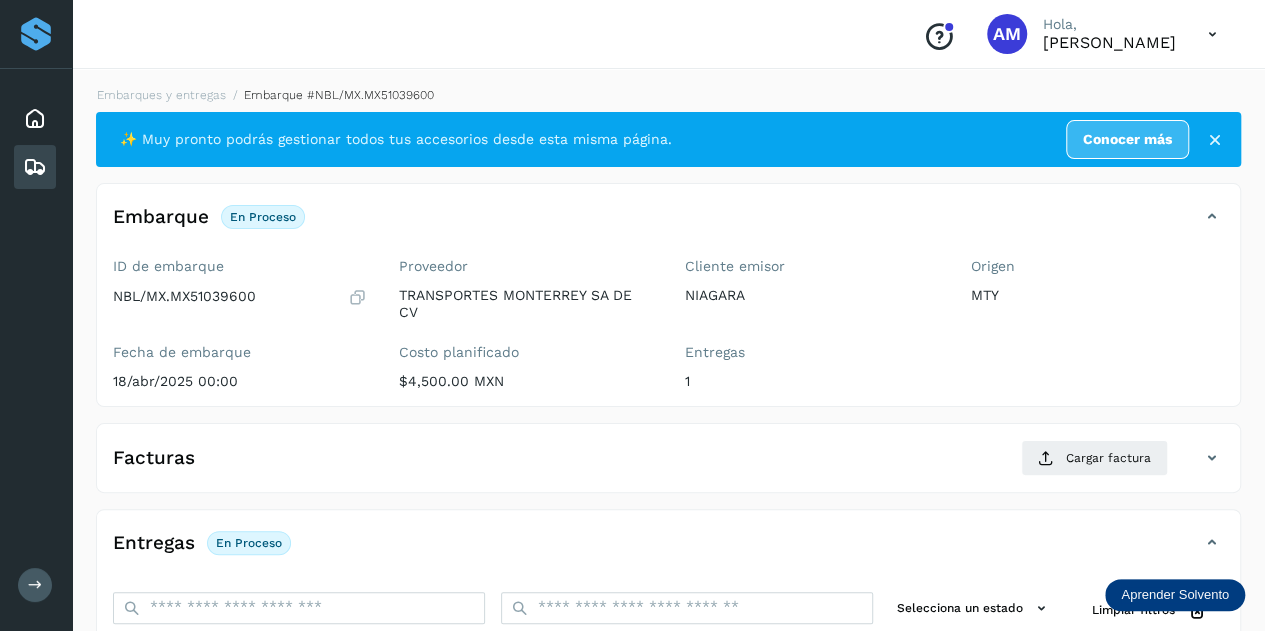 scroll, scrollTop: 200, scrollLeft: 0, axis: vertical 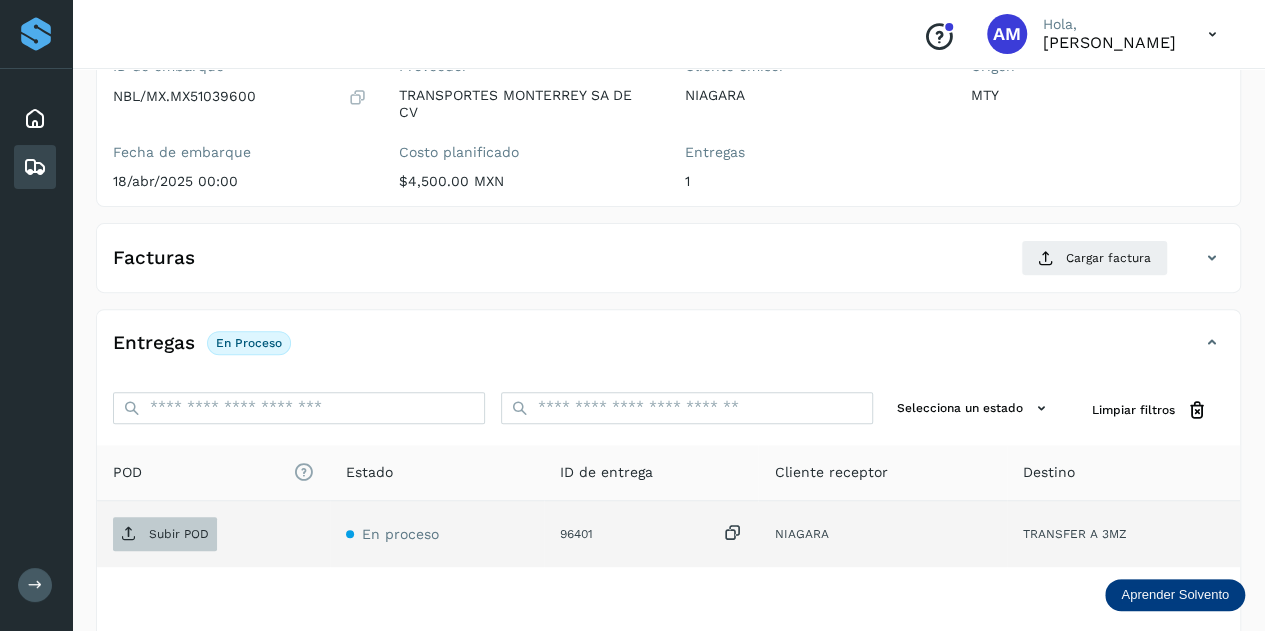 click on "Subir POD" at bounding box center (179, 534) 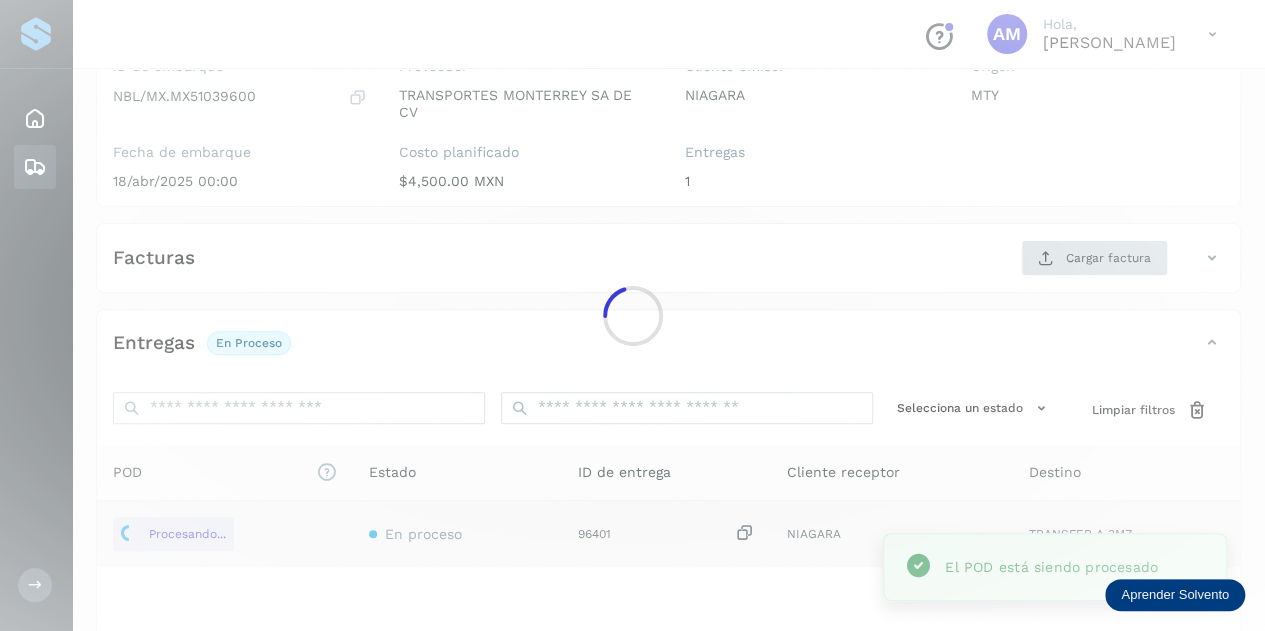 click 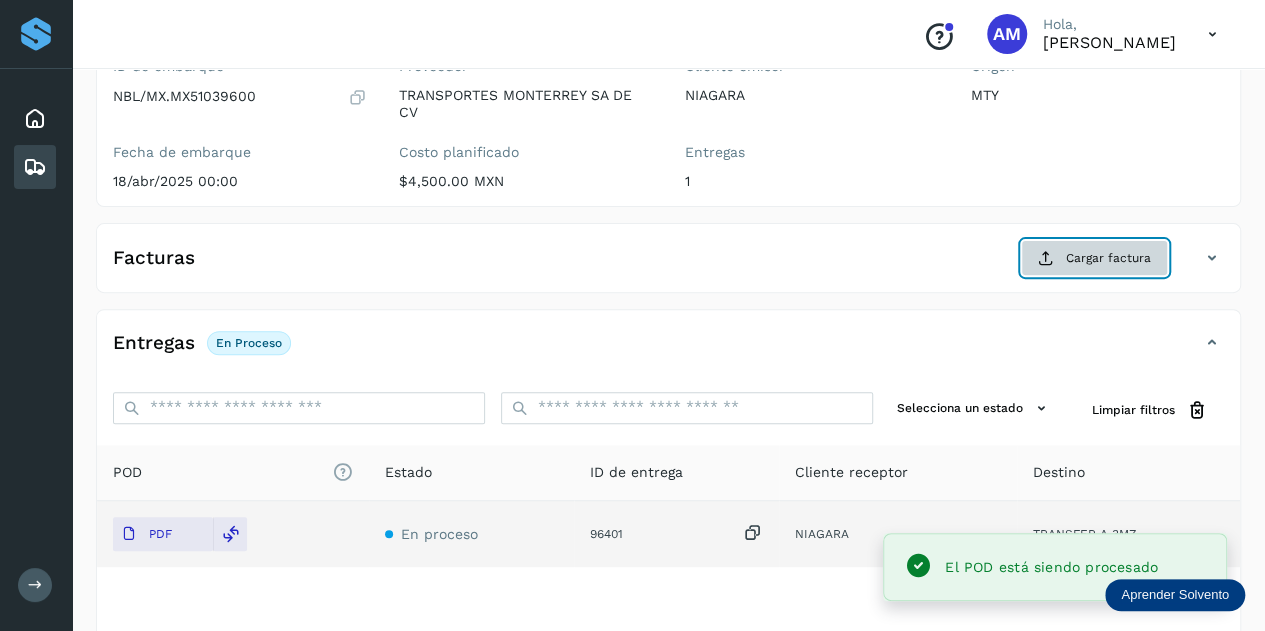 click on "Cargar factura" at bounding box center [1094, 258] 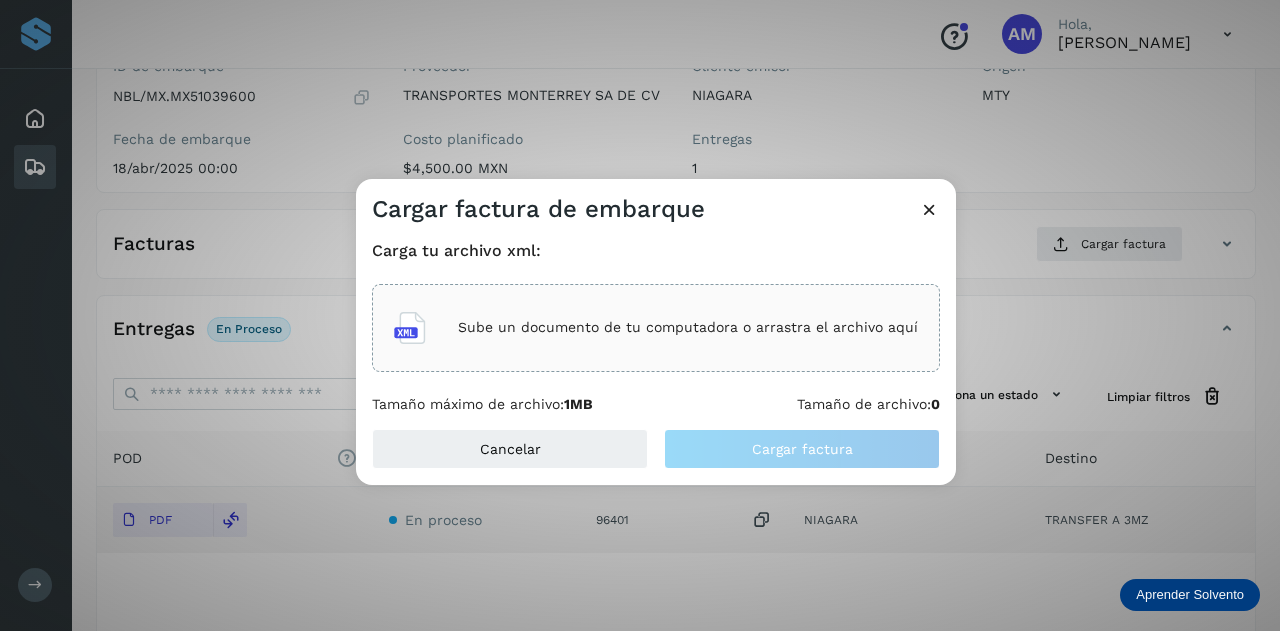 click on "Sube un documento de tu computadora o arrastra el archivo aquí" 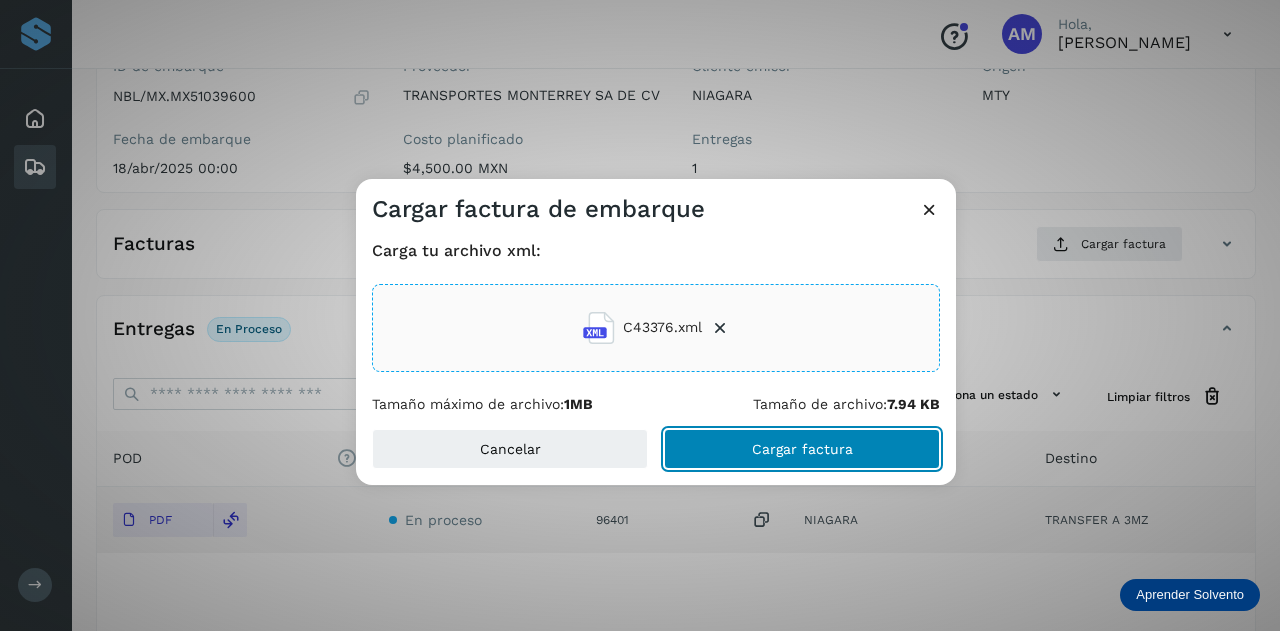click on "Cargar factura" 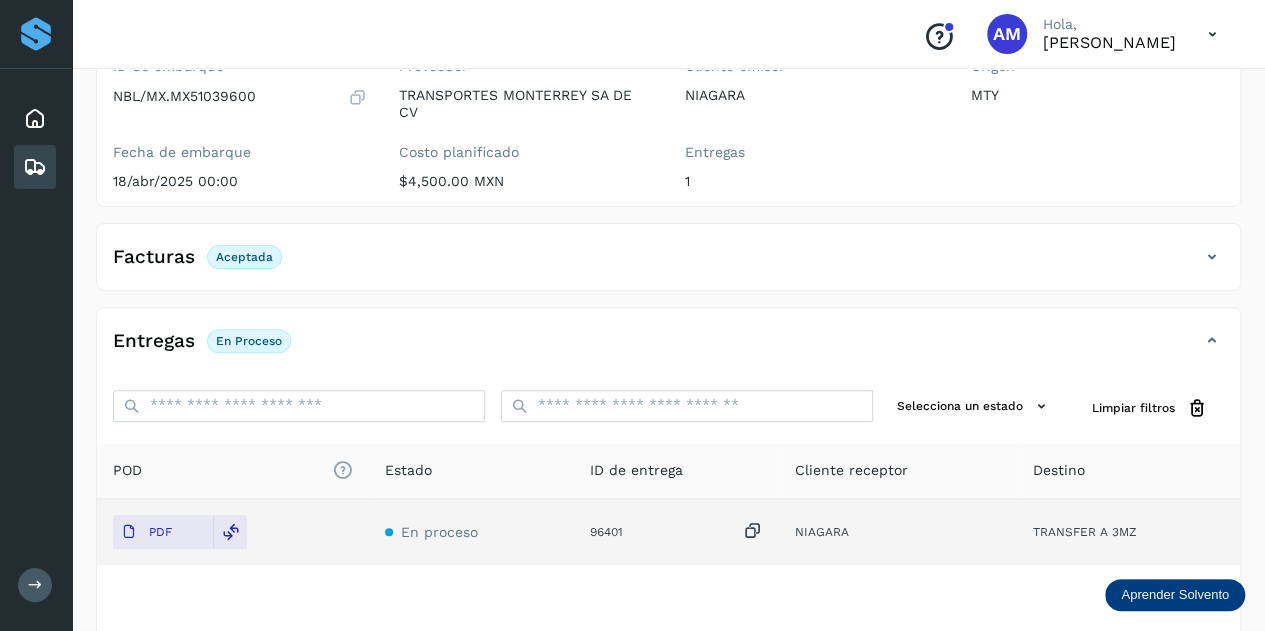 scroll, scrollTop: 0, scrollLeft: 0, axis: both 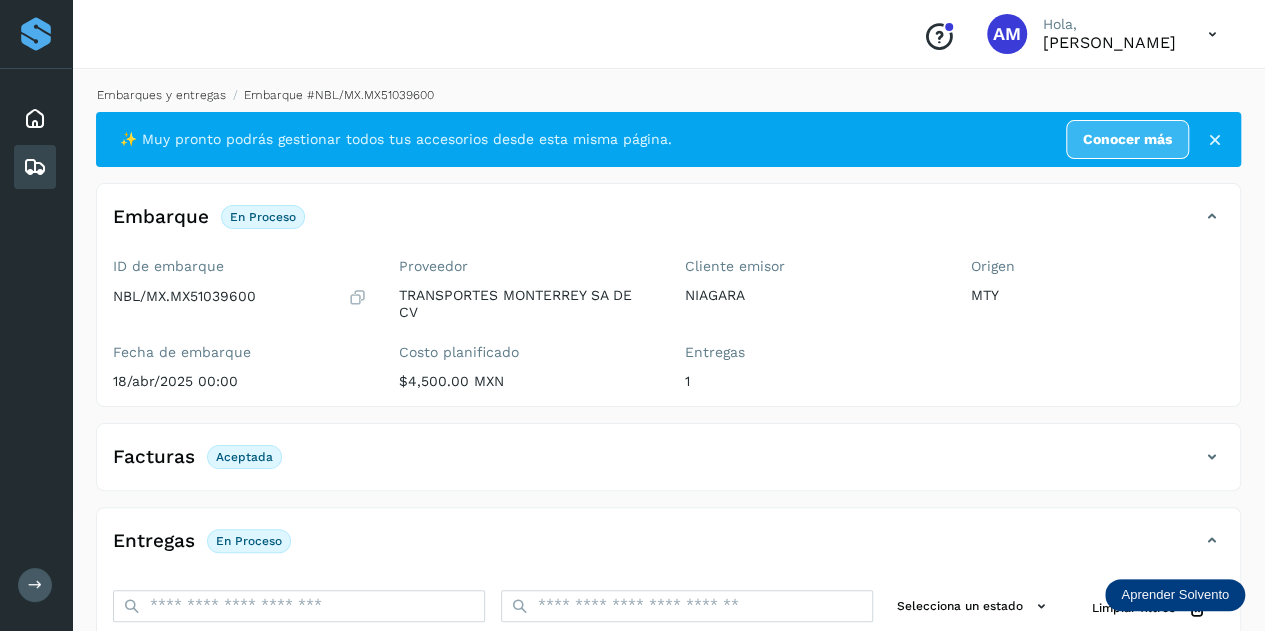 click on "Embarques y entregas" at bounding box center [161, 95] 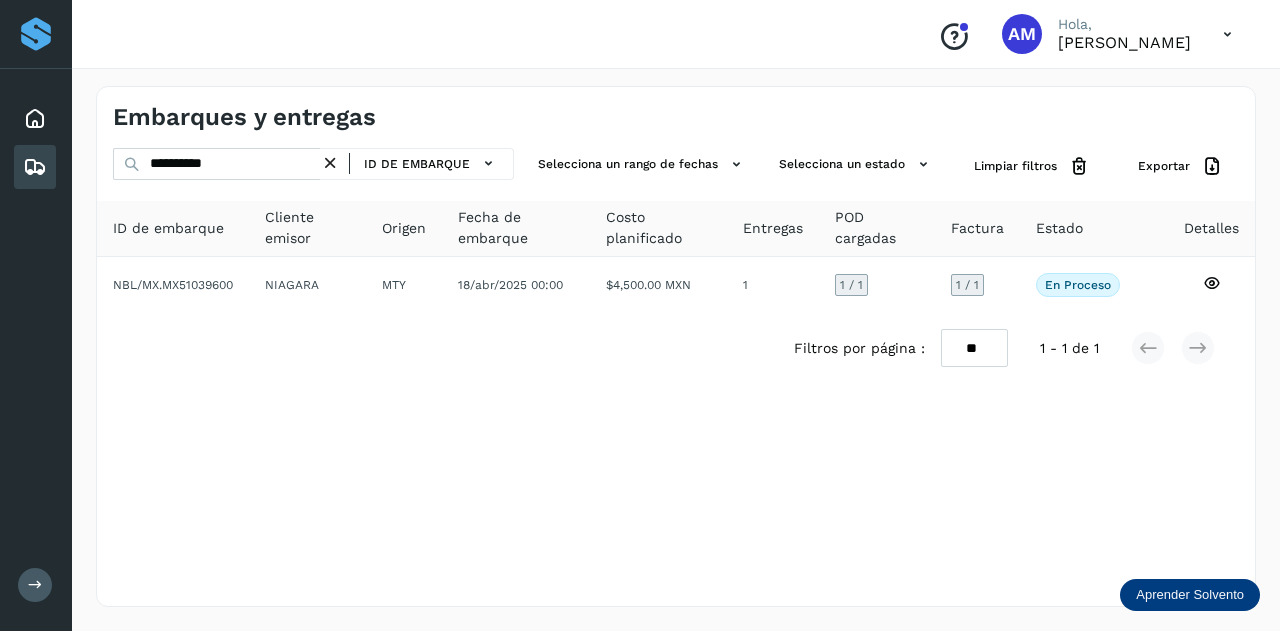 click at bounding box center [330, 163] 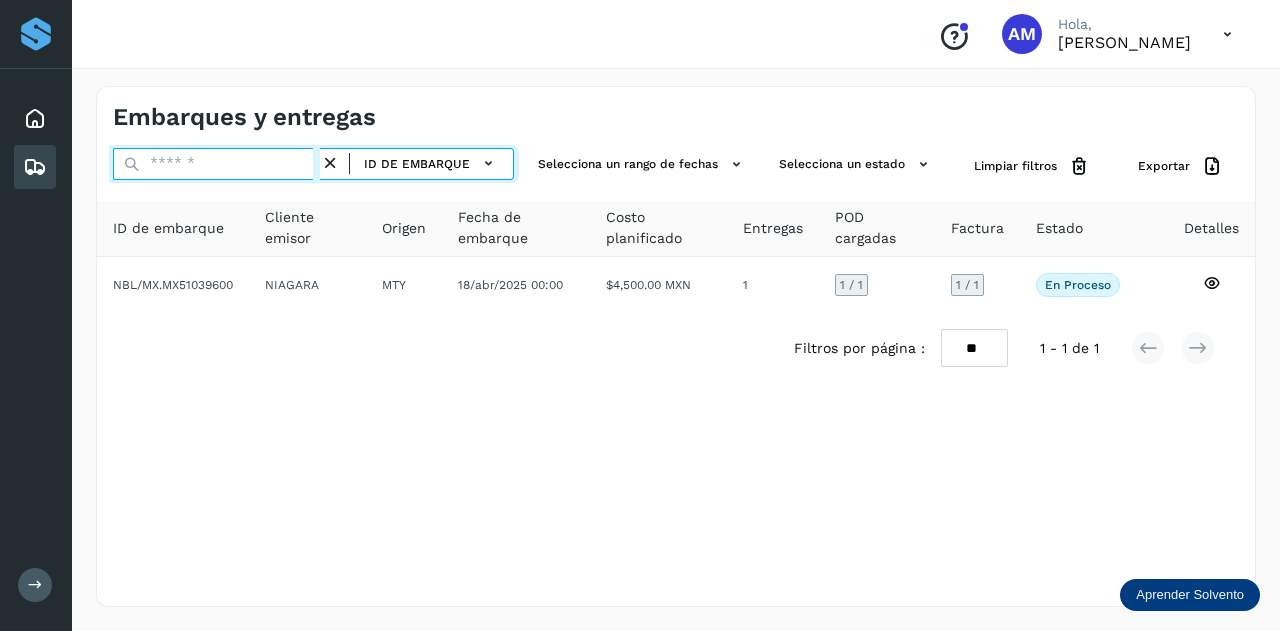 click at bounding box center (216, 164) 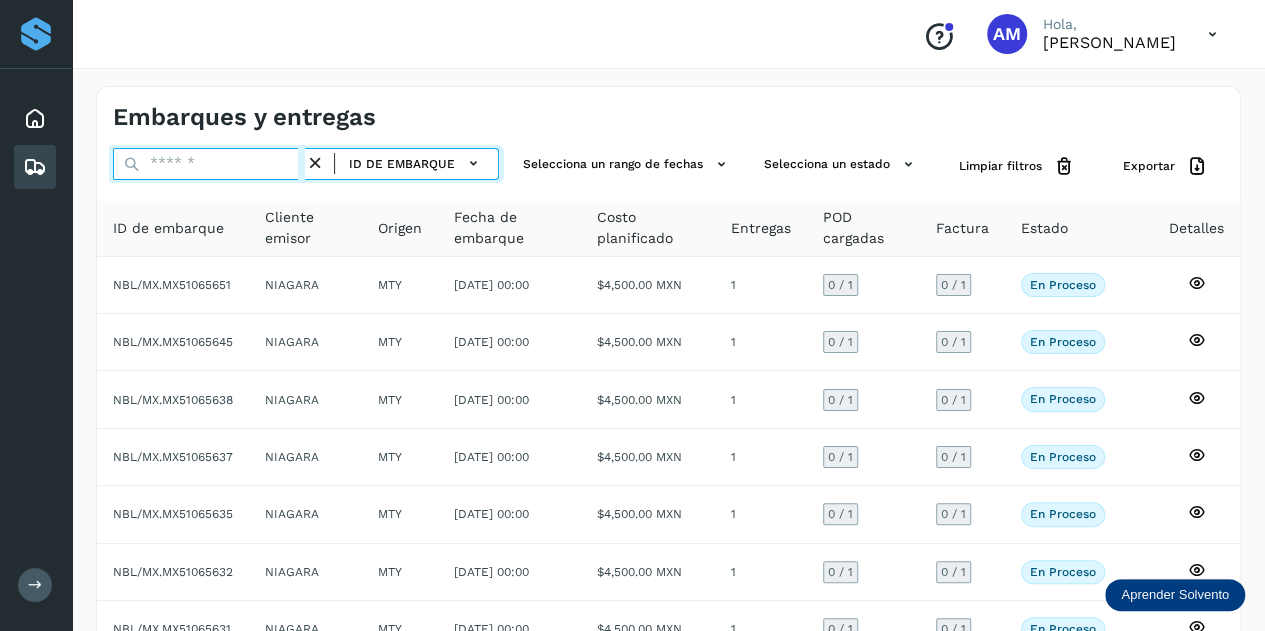 paste on "**********" 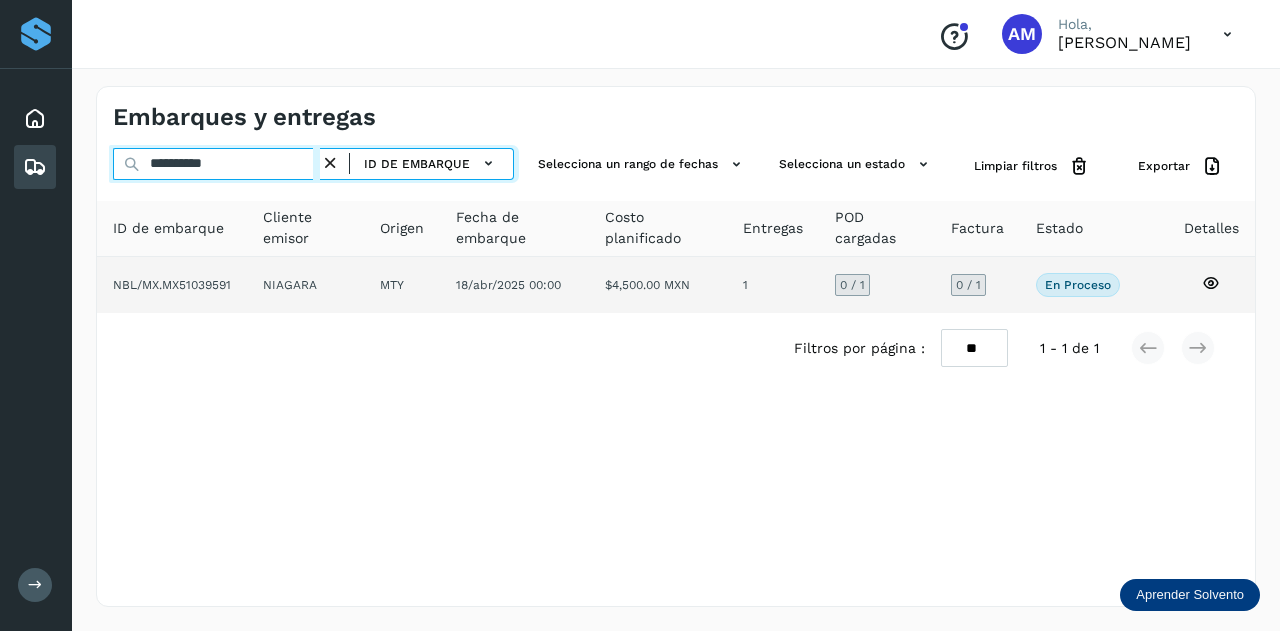 type on "**********" 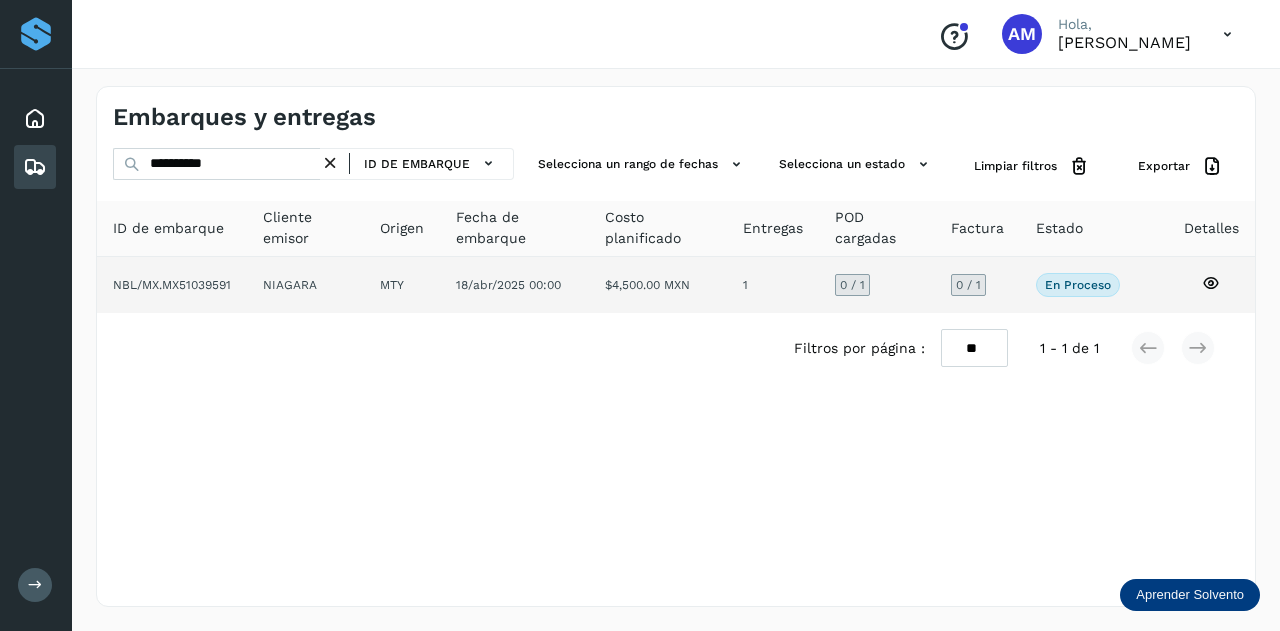 click on "NIAGARA" 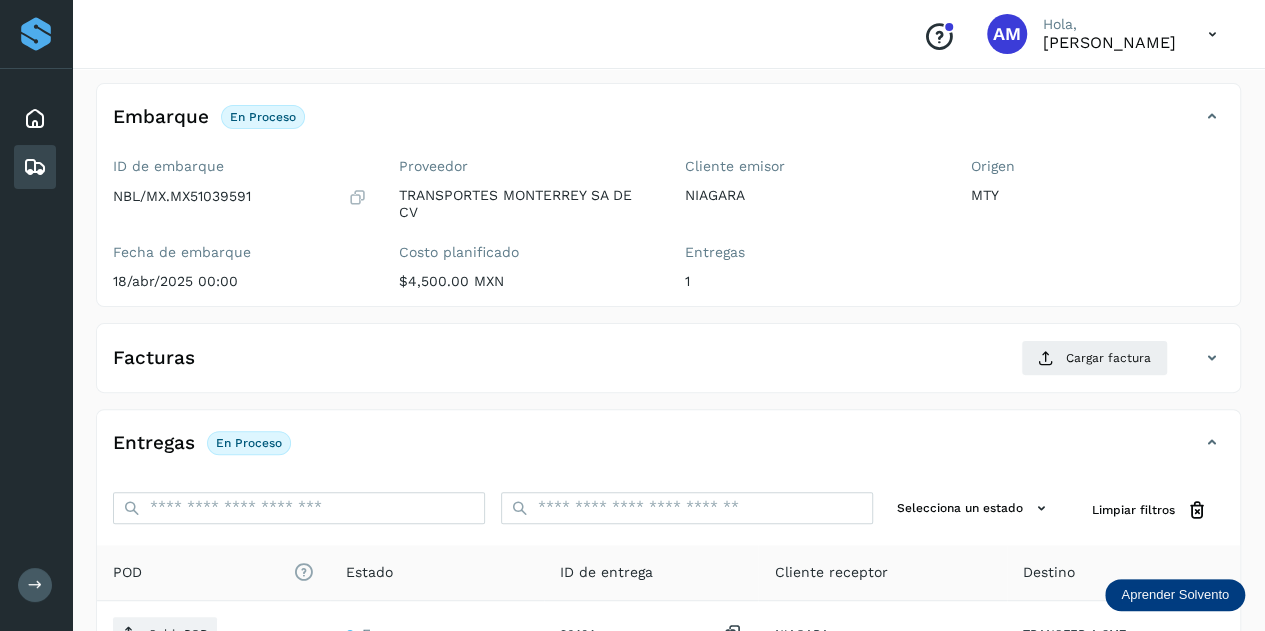 scroll, scrollTop: 200, scrollLeft: 0, axis: vertical 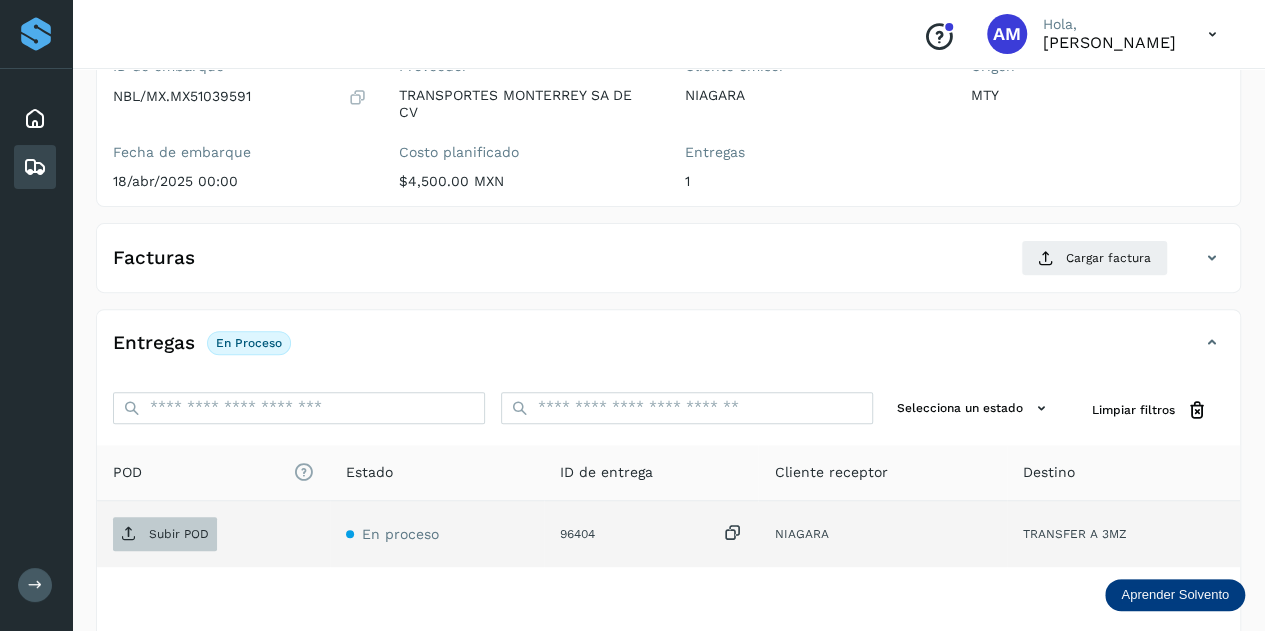 click on "Subir POD" at bounding box center [165, 534] 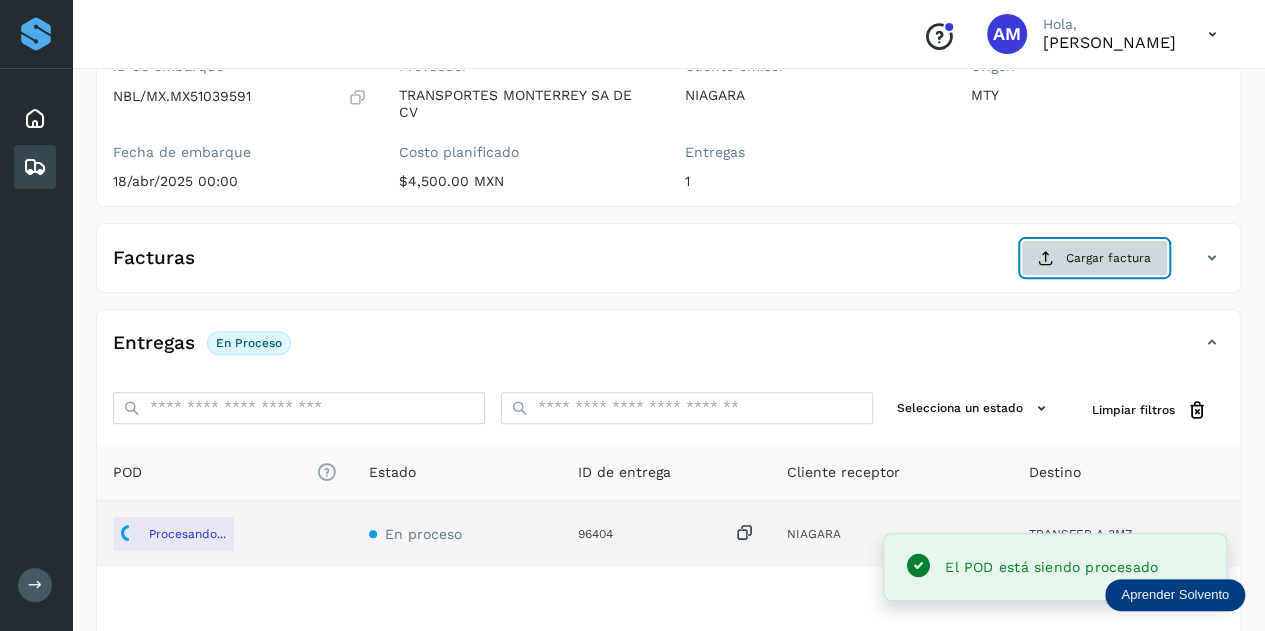 click on "Cargar factura" 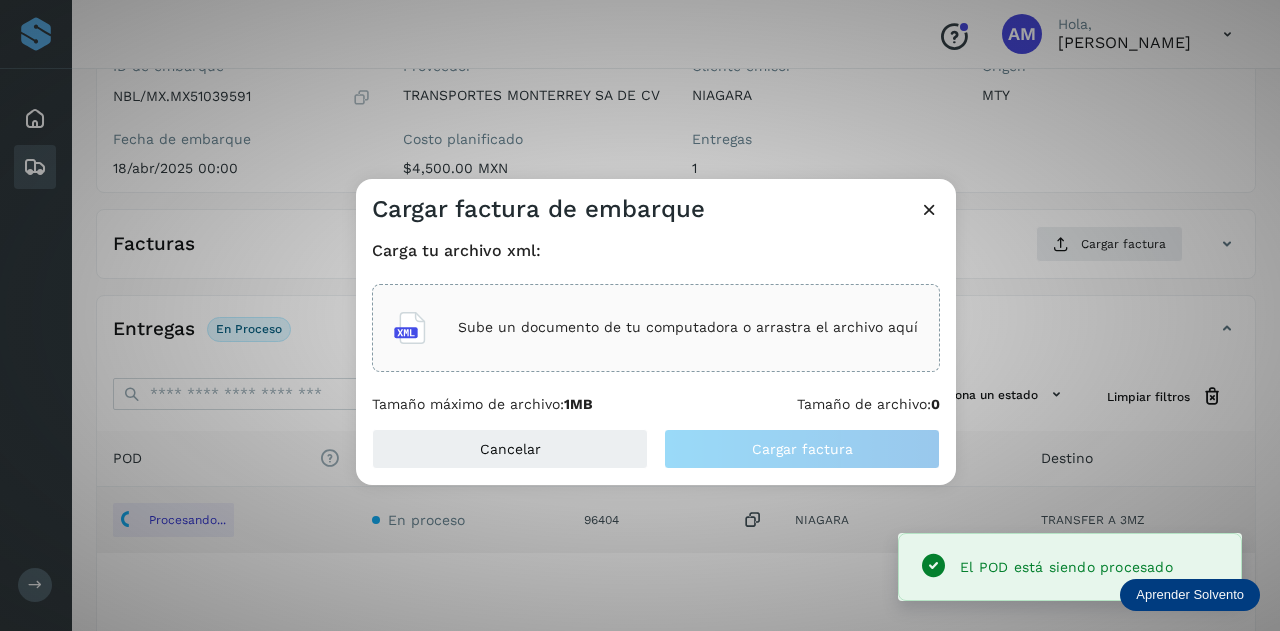 click on "Sube un documento de tu computadora o arrastra el archivo aquí" at bounding box center [688, 327] 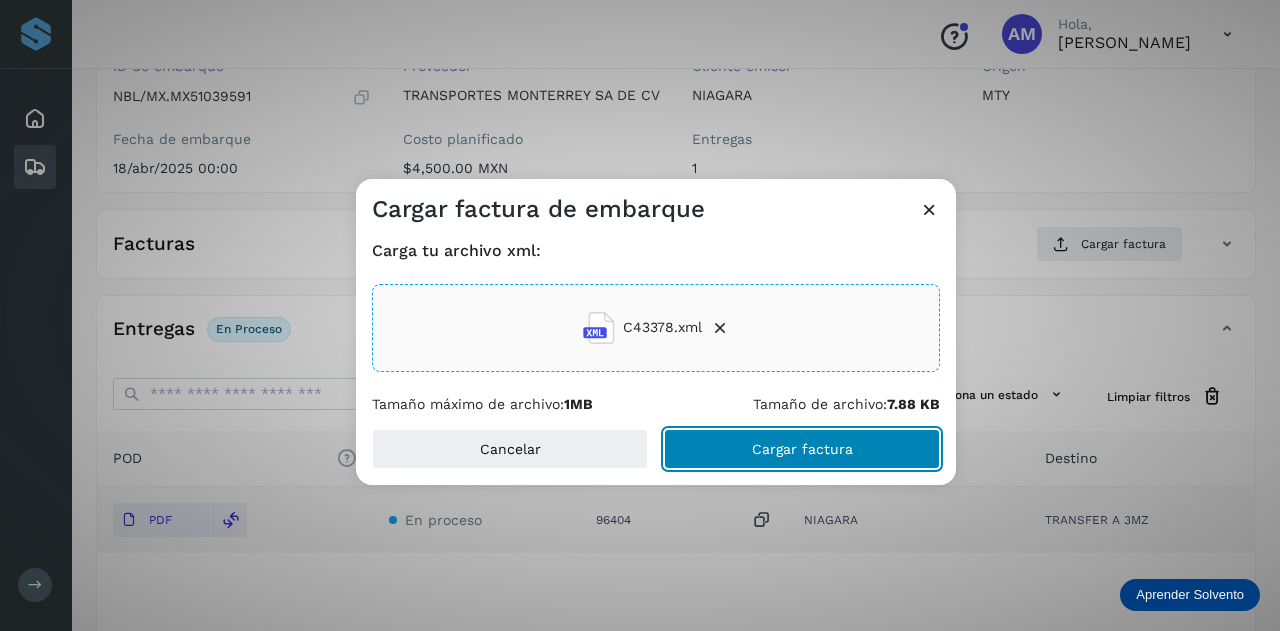 click on "Cargar factura" 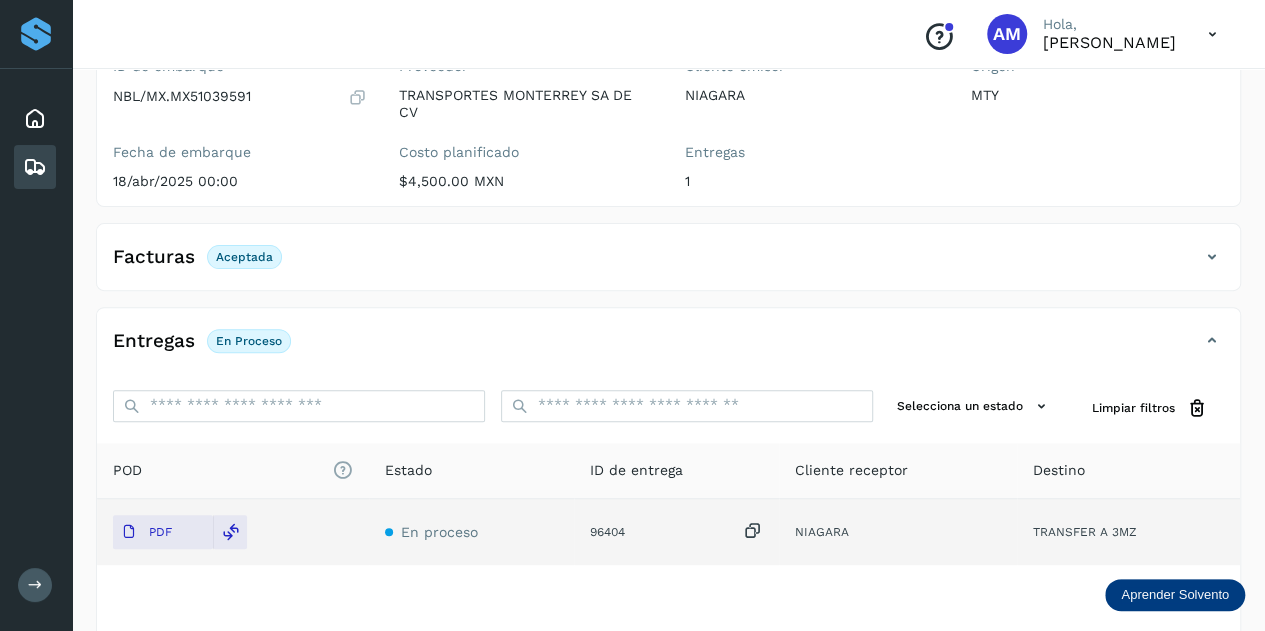scroll, scrollTop: 0, scrollLeft: 0, axis: both 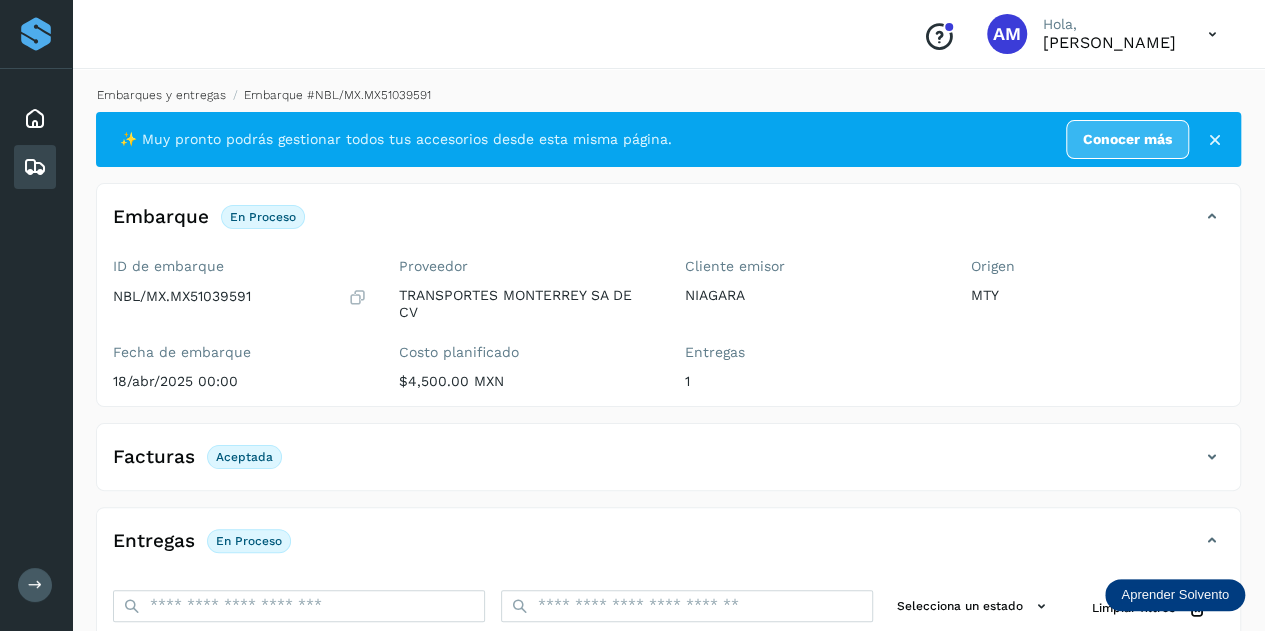 click on "Embarques y entregas" at bounding box center [161, 95] 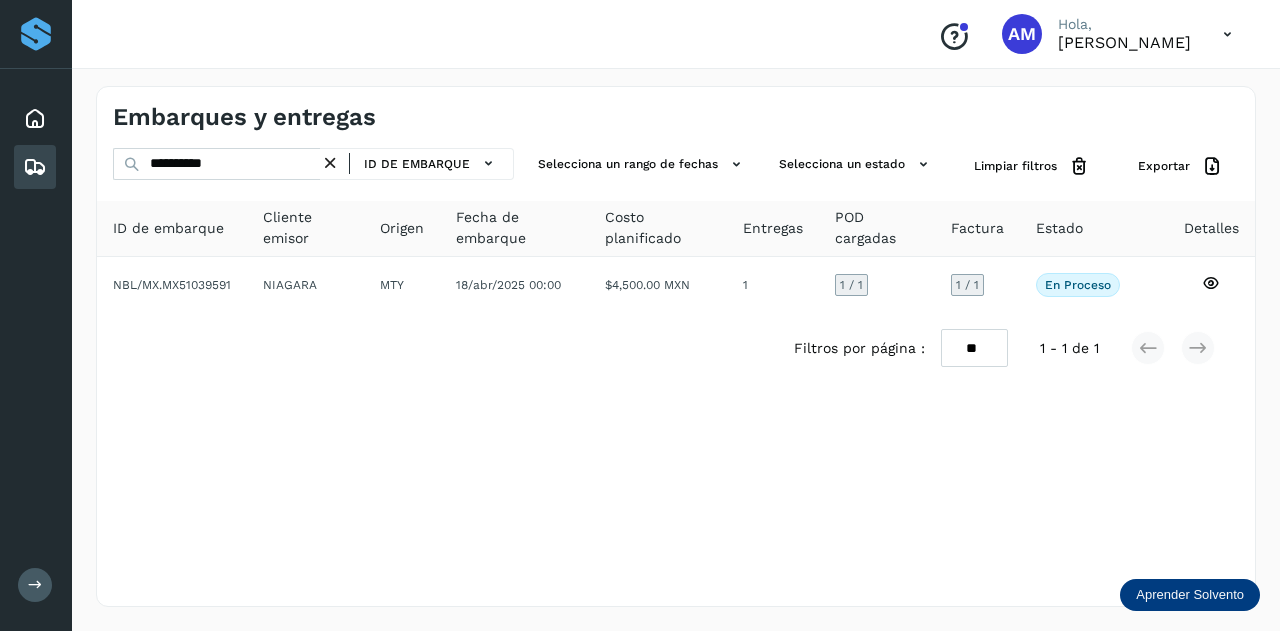 click at bounding box center (330, 163) 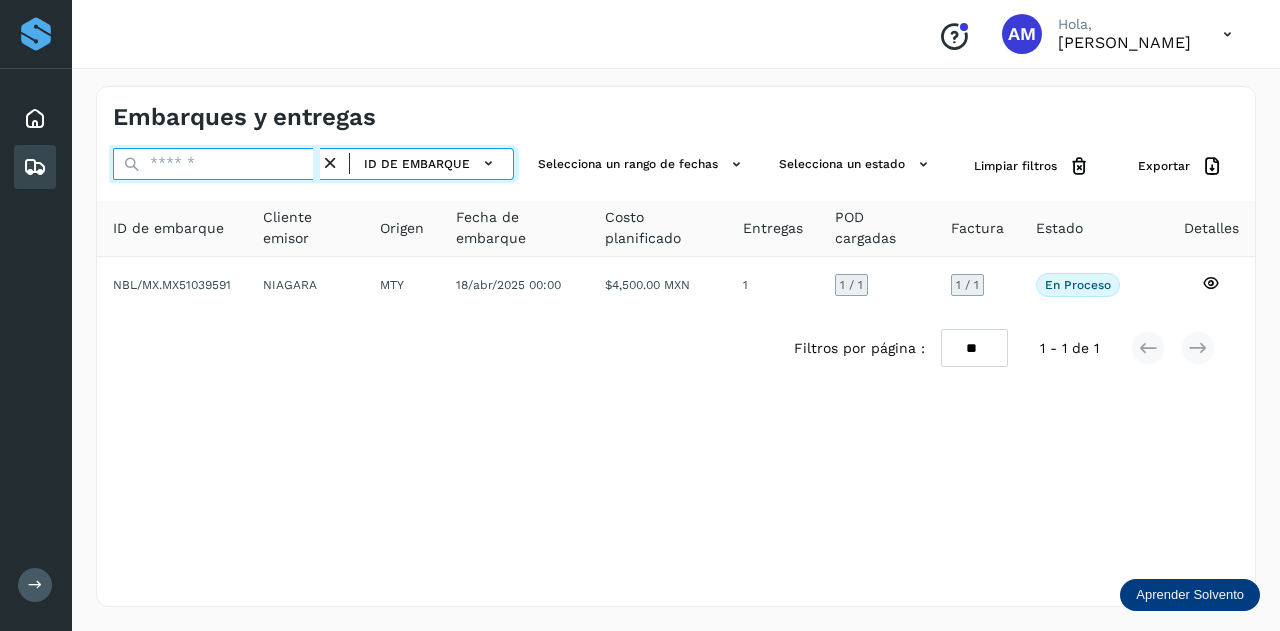 click at bounding box center [216, 164] 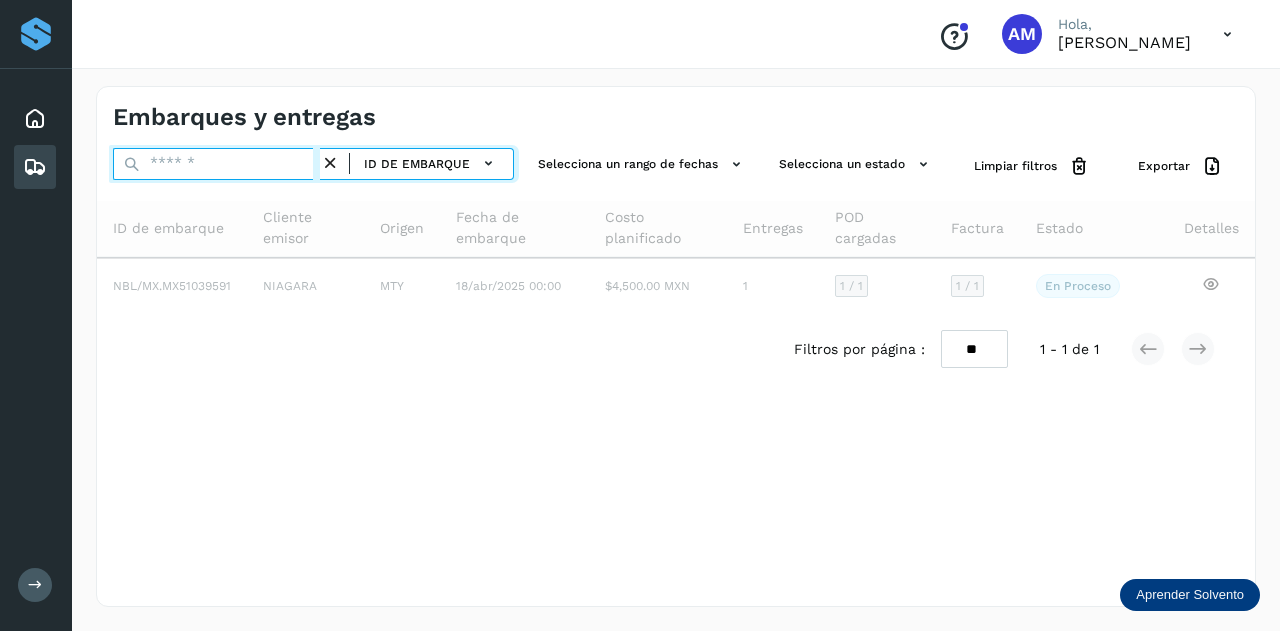 paste on "**********" 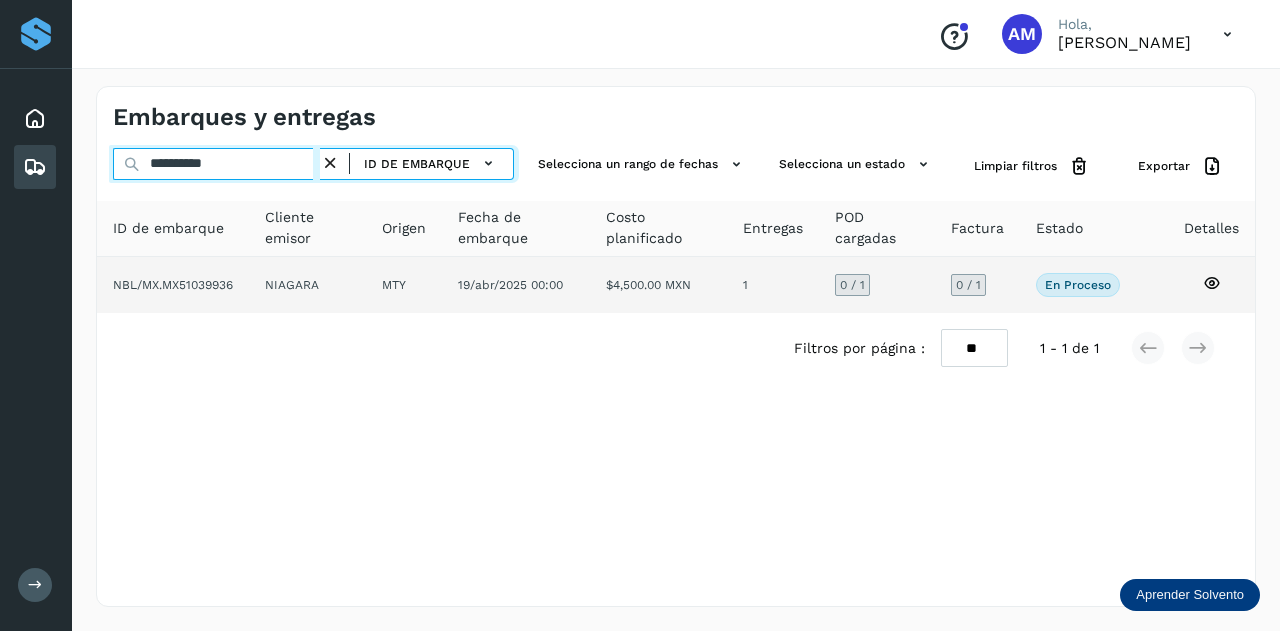 type on "**********" 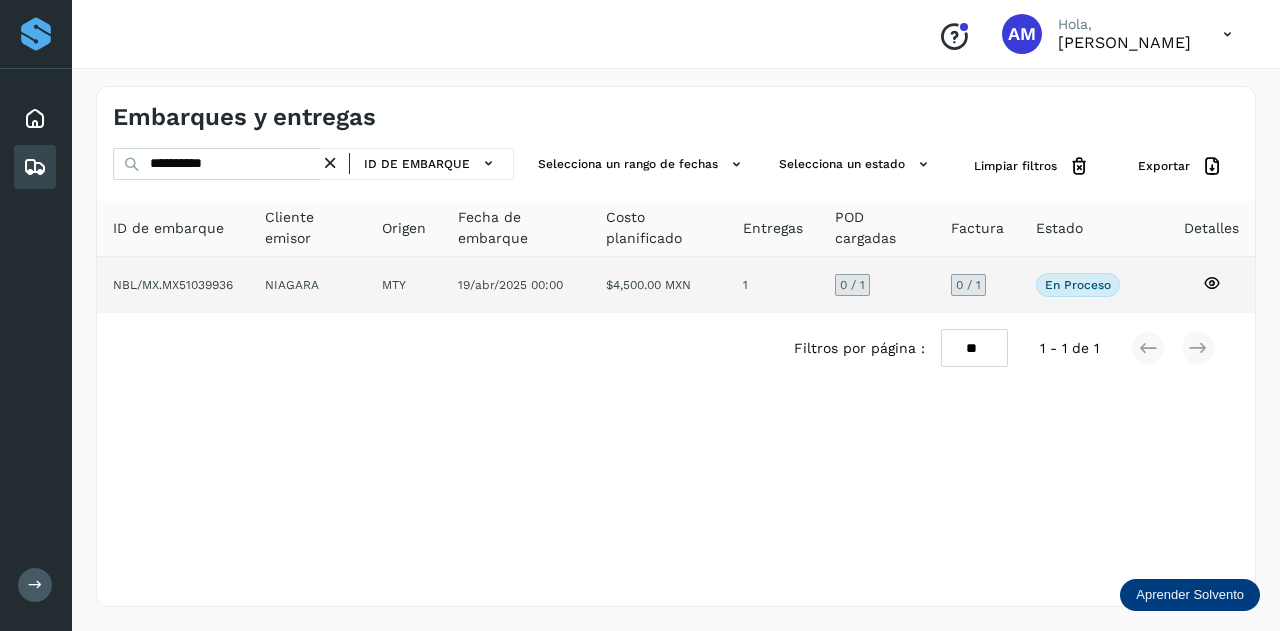 click on "MTY" 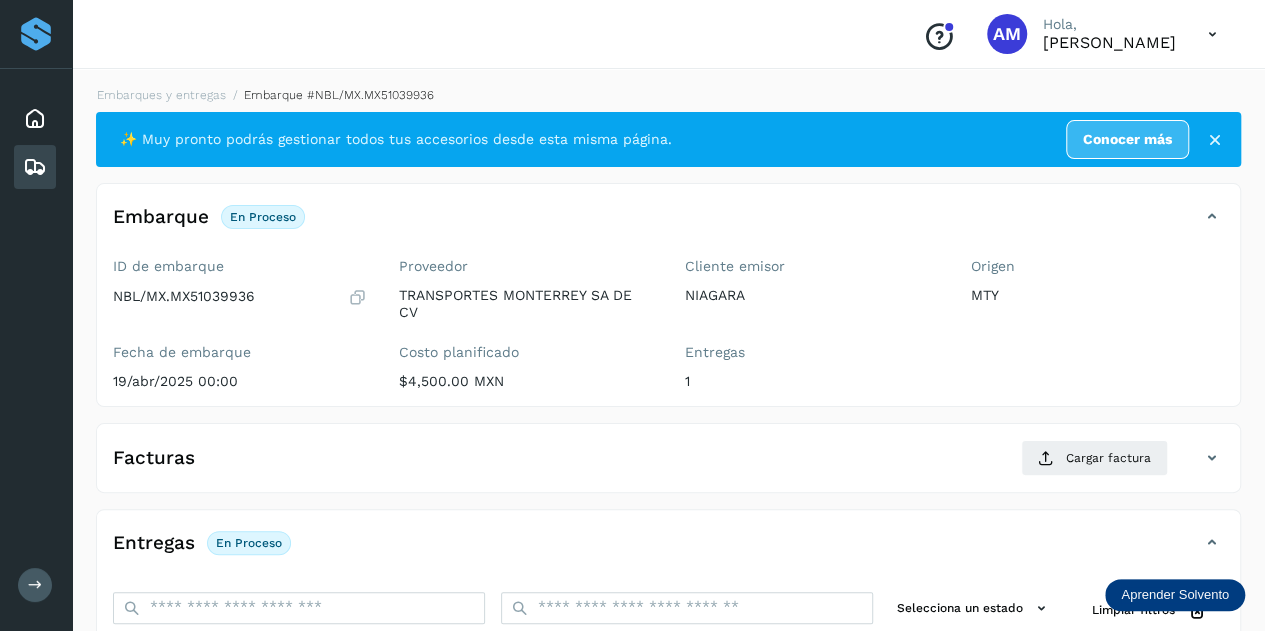 scroll, scrollTop: 200, scrollLeft: 0, axis: vertical 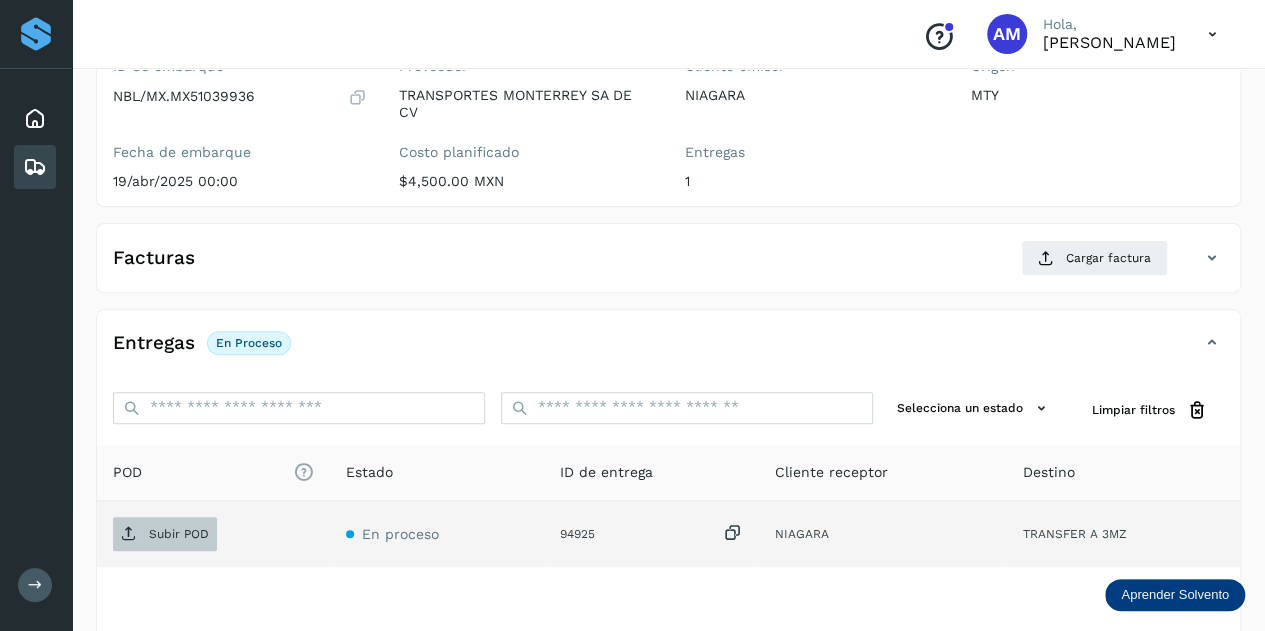 click on "Subir POD" at bounding box center [179, 534] 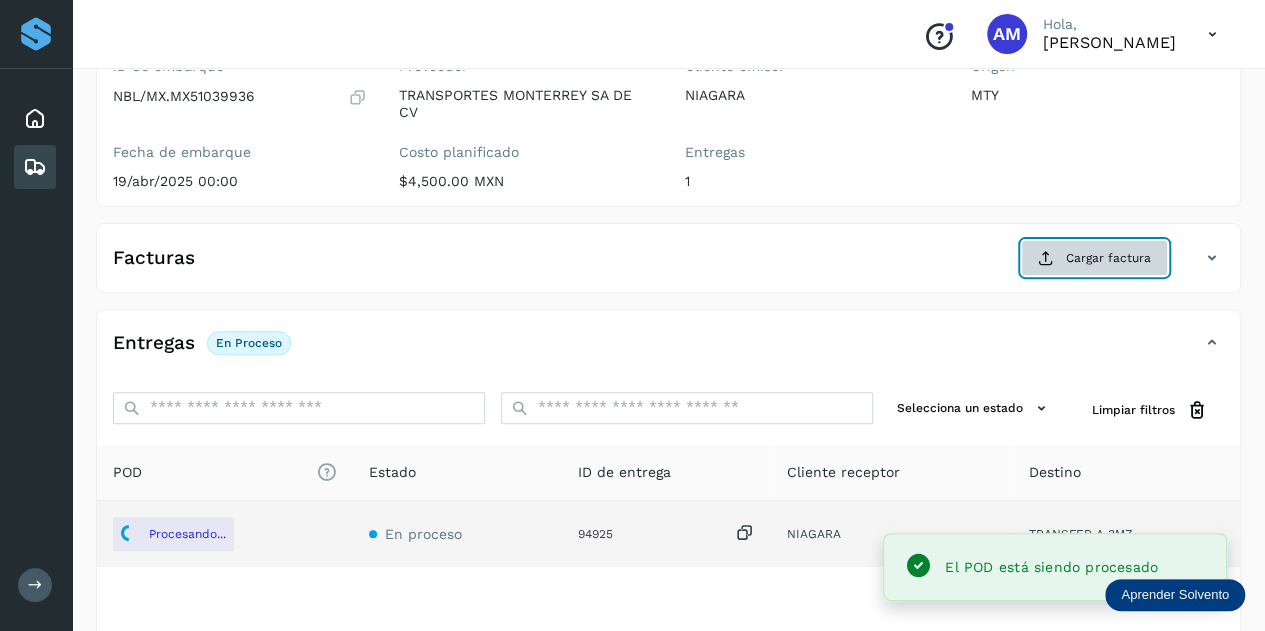 click on "Cargar factura" at bounding box center (1094, 258) 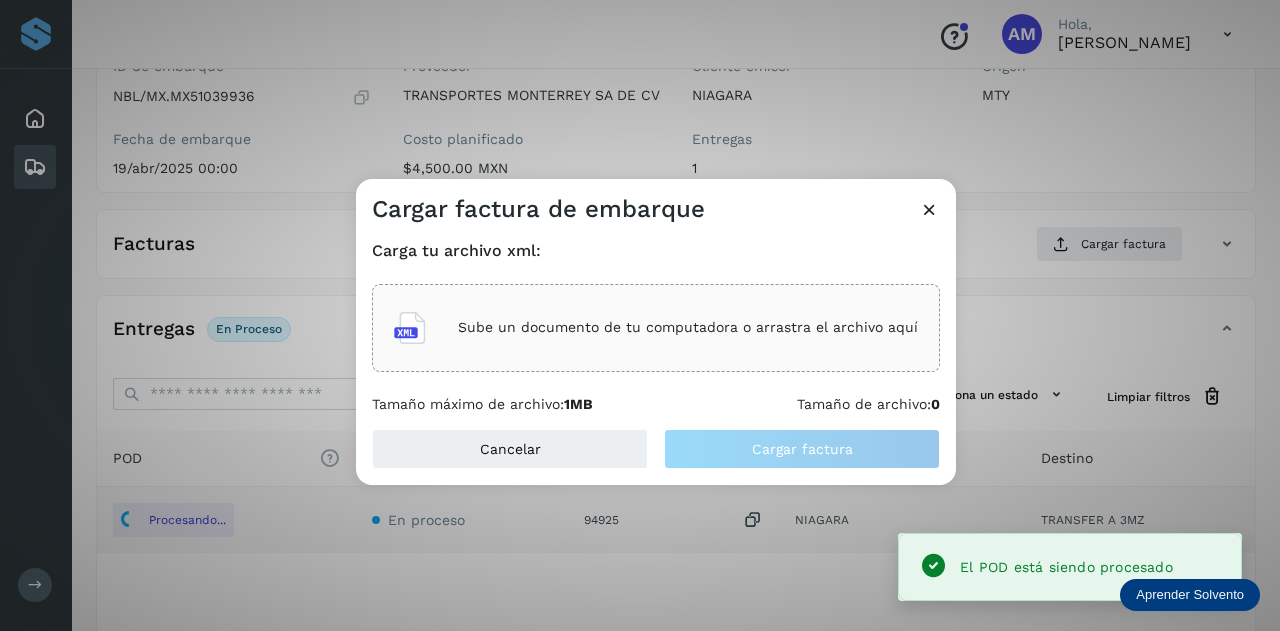click on "Sube un documento de tu computadora o arrastra el archivo aquí" 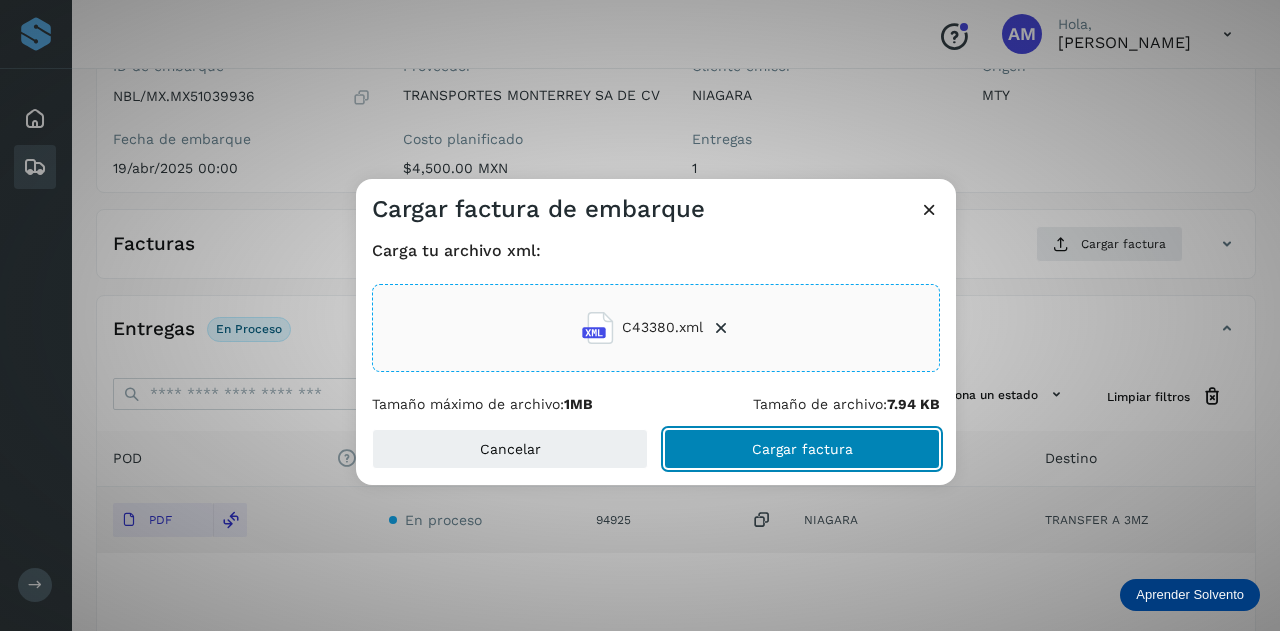 click on "Cargar factura" 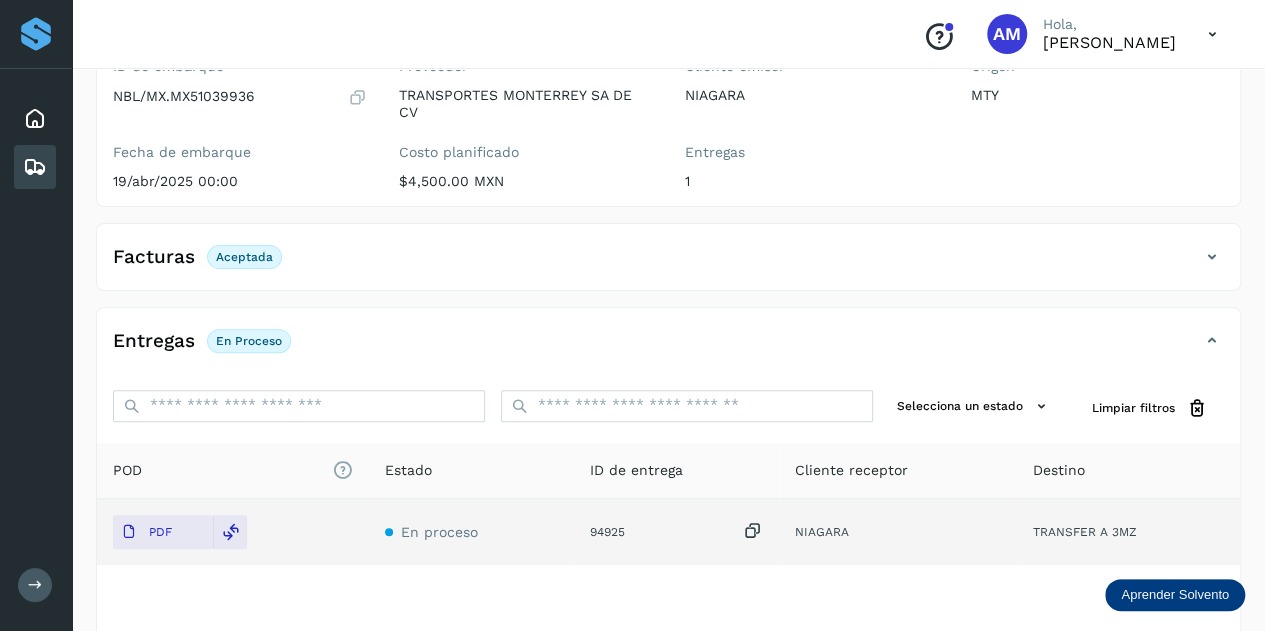 scroll, scrollTop: 0, scrollLeft: 0, axis: both 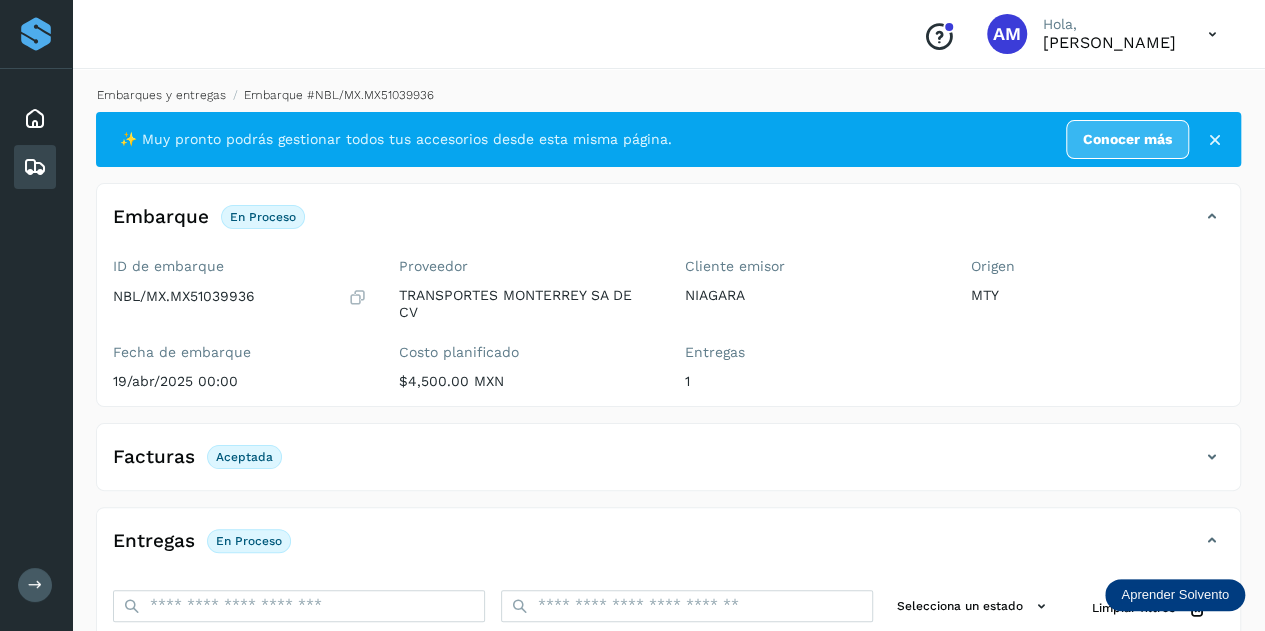 click on "Embarques y entregas" at bounding box center [161, 95] 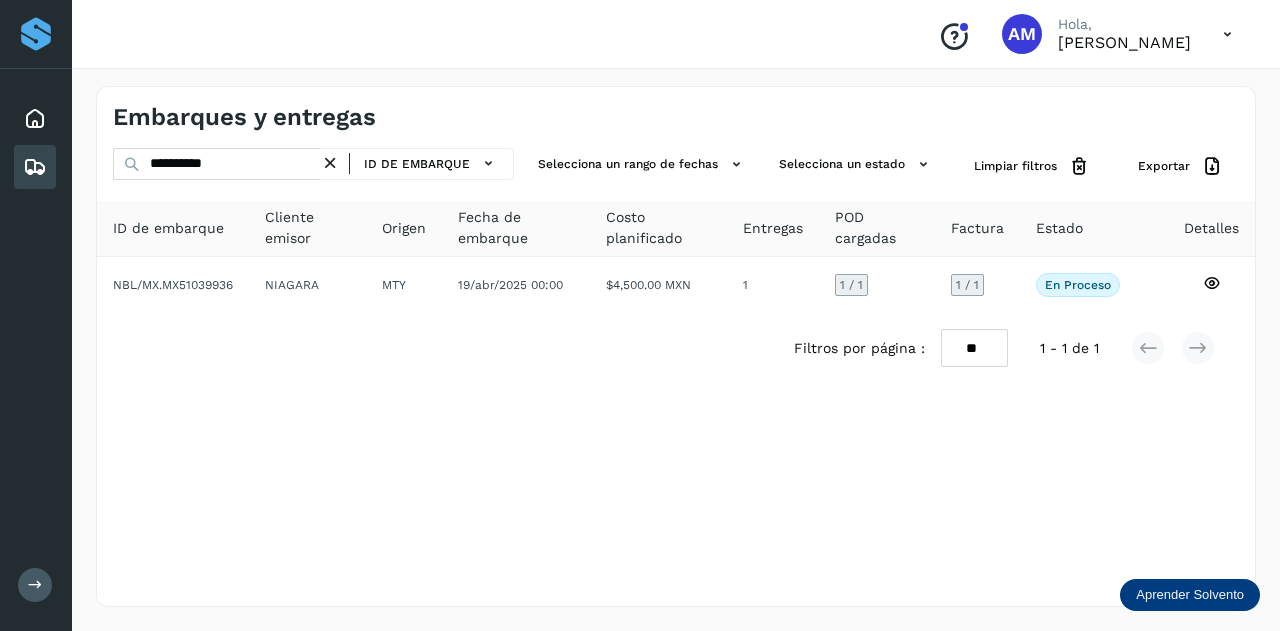 click at bounding box center (330, 163) 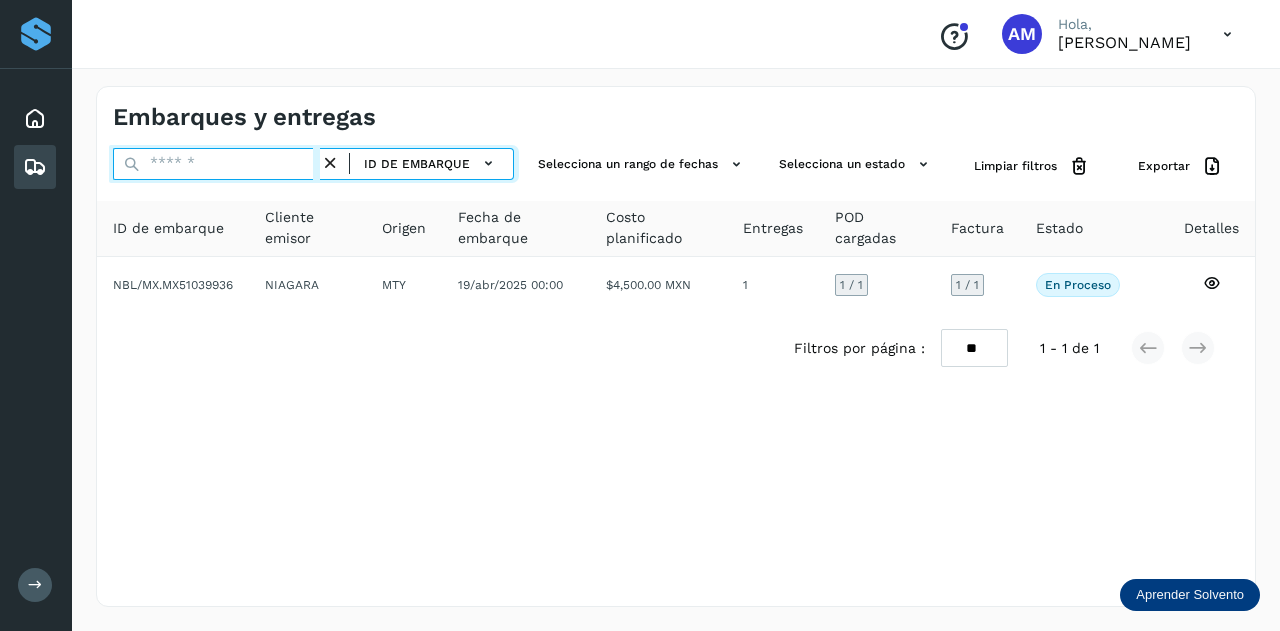 click at bounding box center (216, 164) 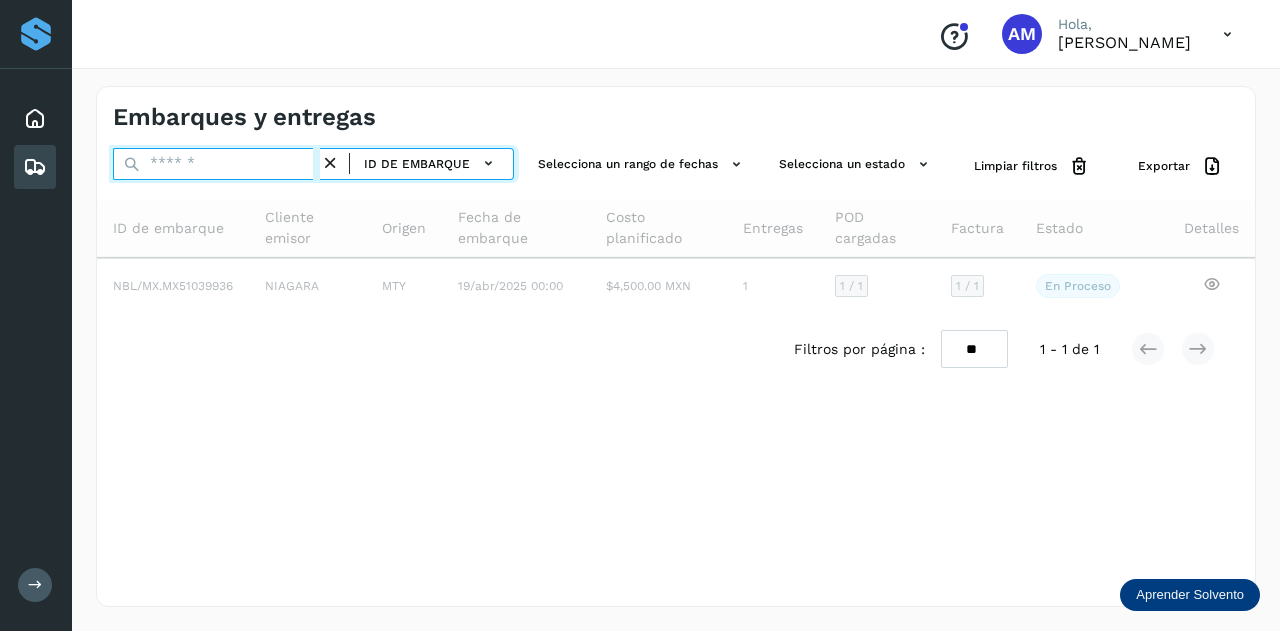 paste on "**********" 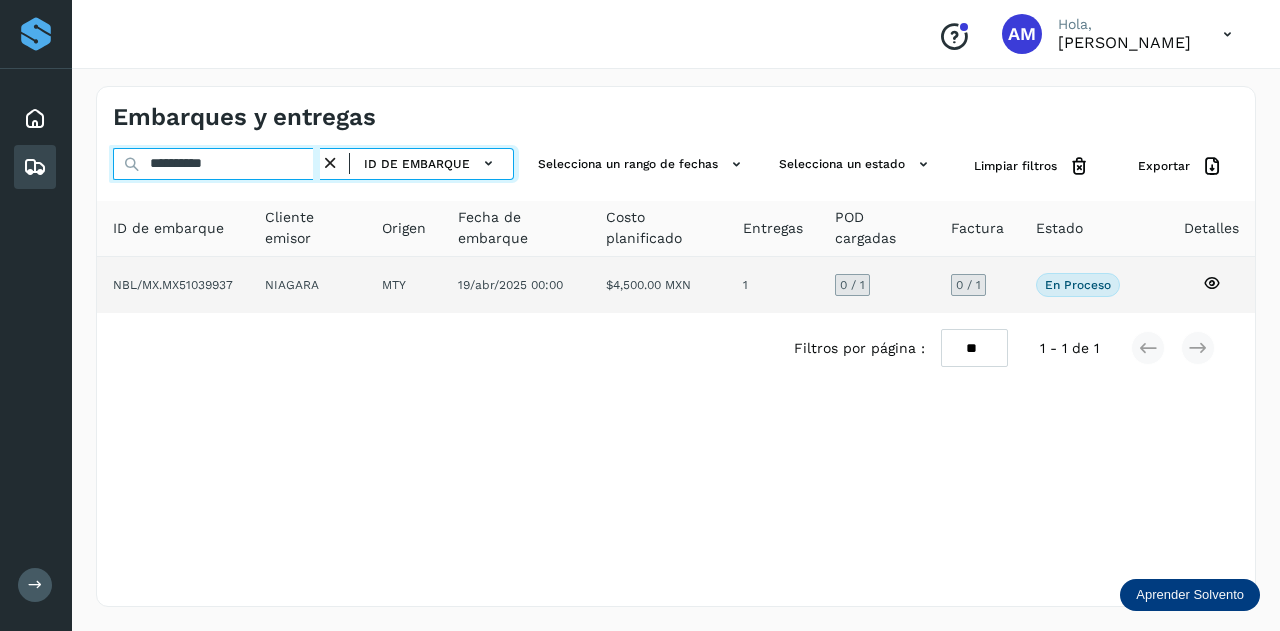 type on "**********" 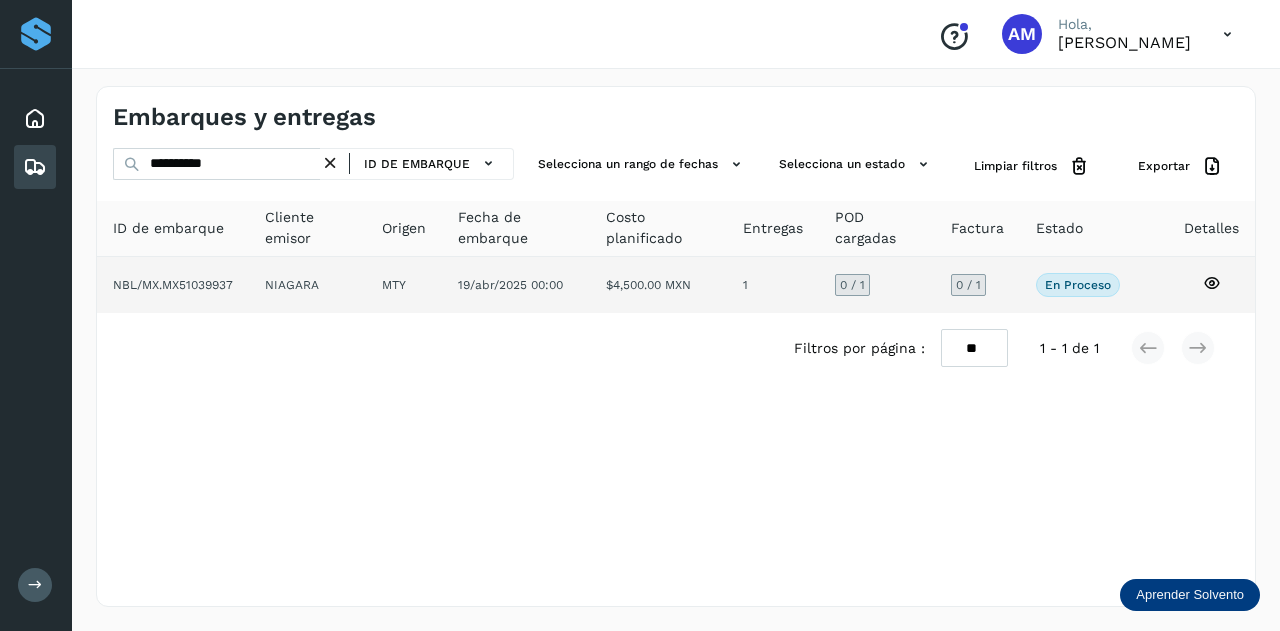 click on "NIAGARA" 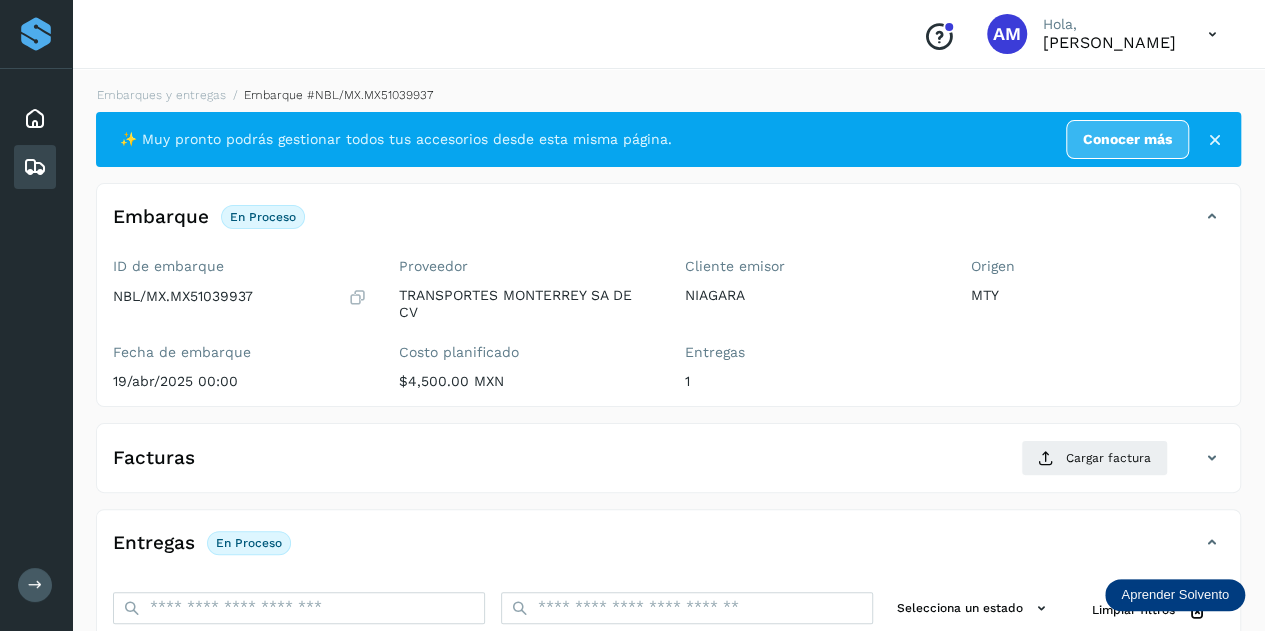 scroll, scrollTop: 200, scrollLeft: 0, axis: vertical 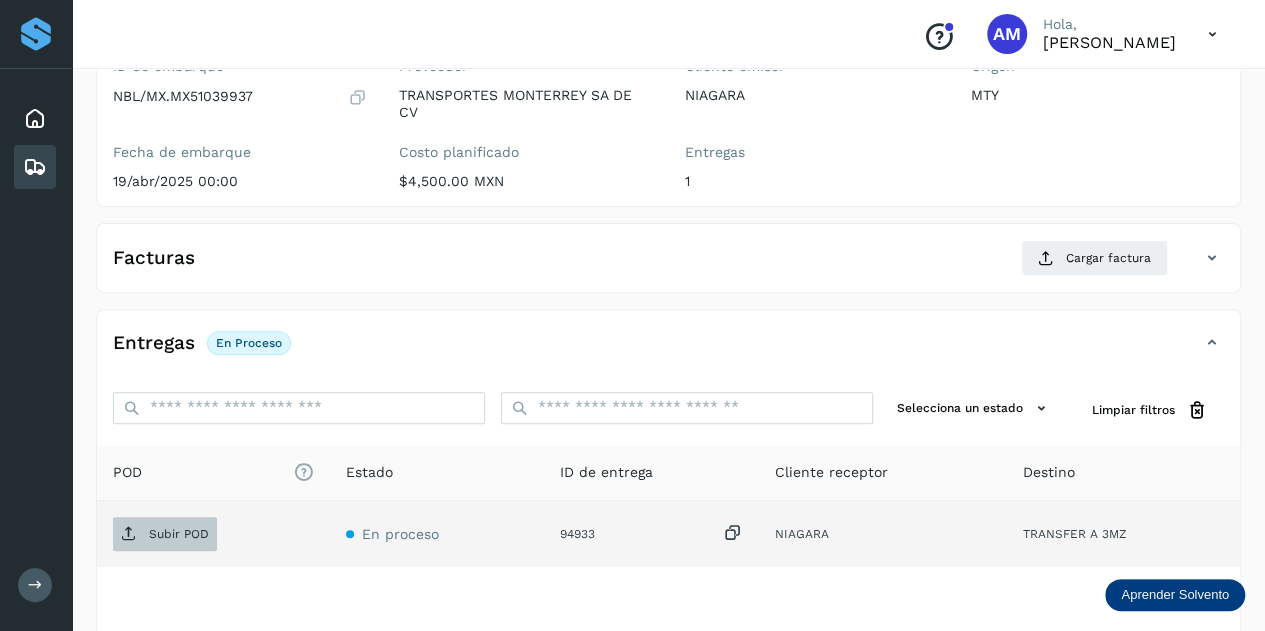 click on "Subir POD" at bounding box center [165, 534] 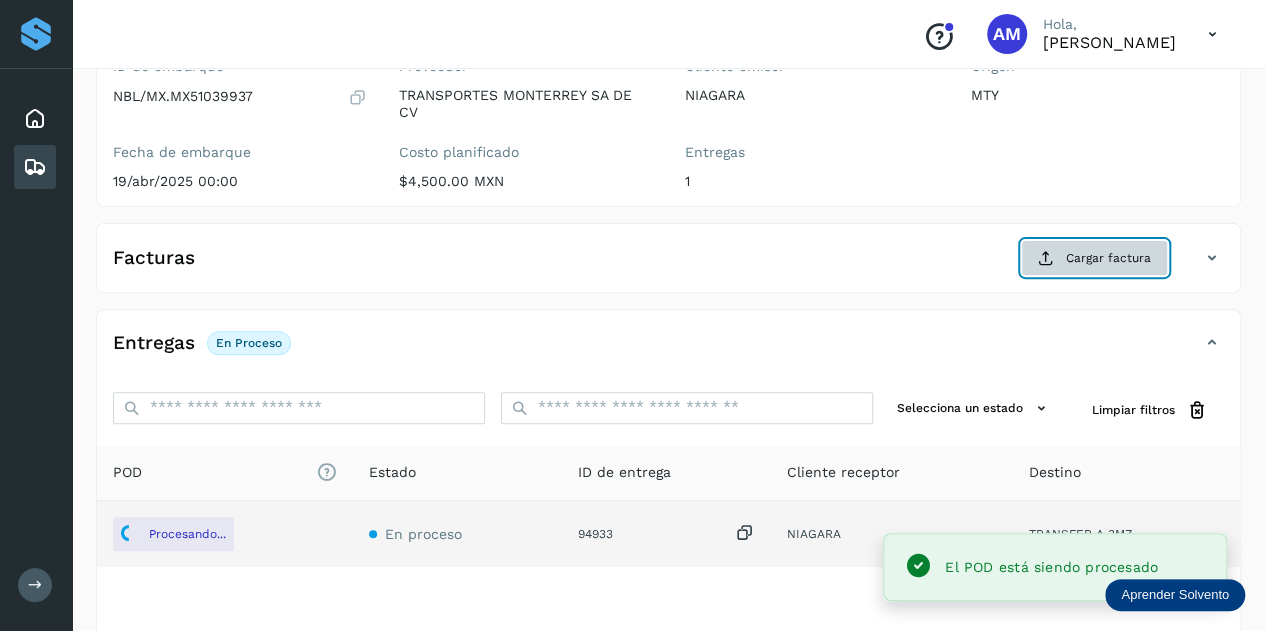 click on "Cargar factura" 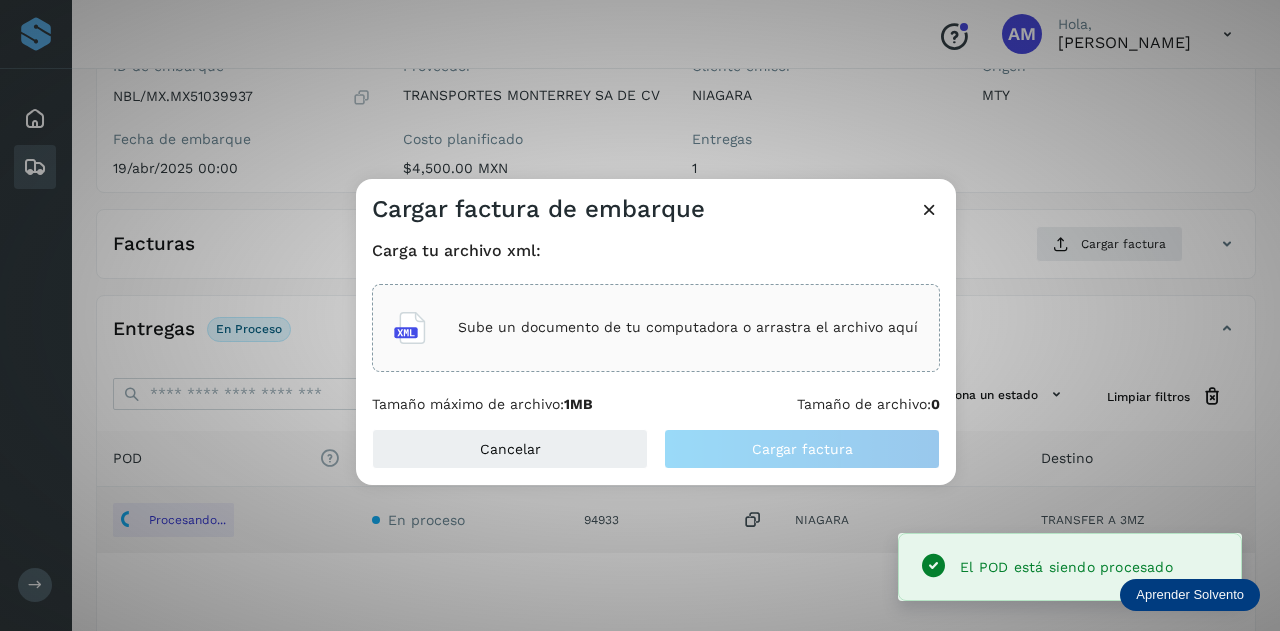 click on "Sube un documento de tu computadora o arrastra el archivo aquí" at bounding box center (688, 327) 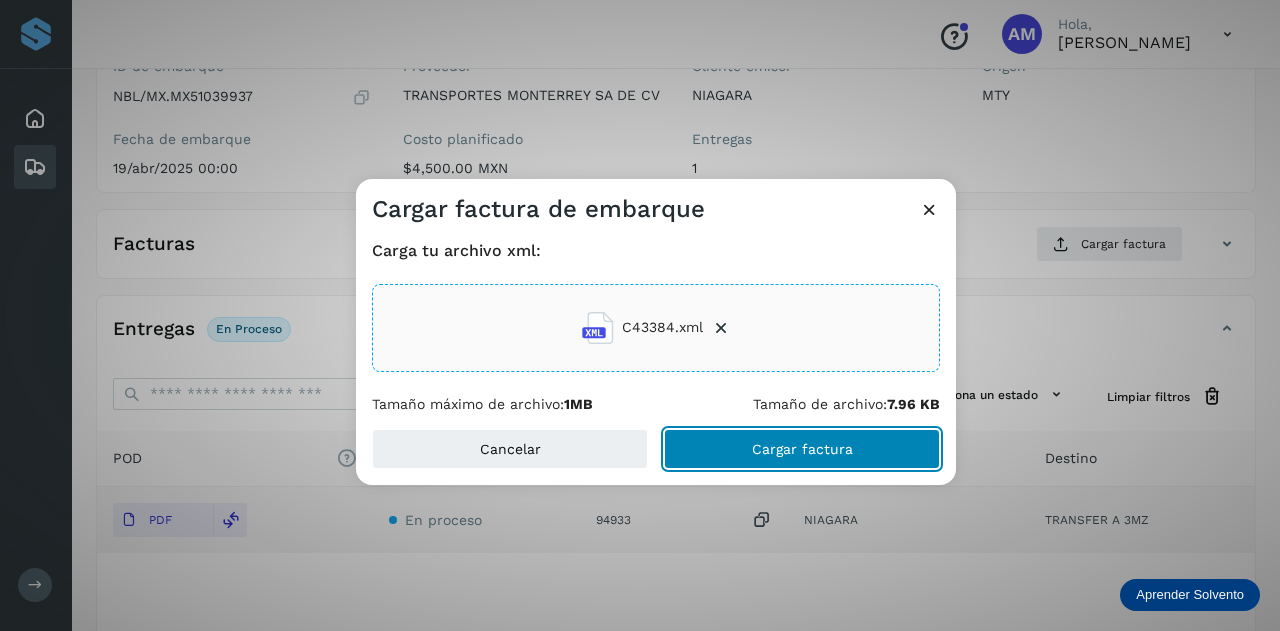click on "Cargar factura" 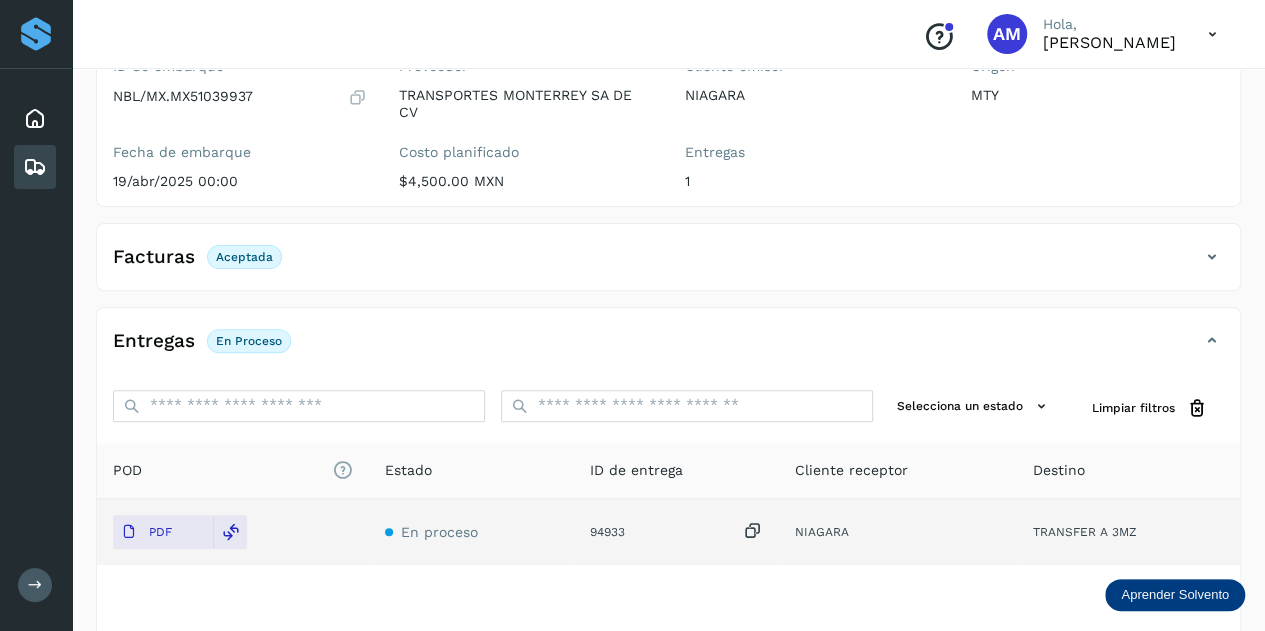 scroll, scrollTop: 0, scrollLeft: 0, axis: both 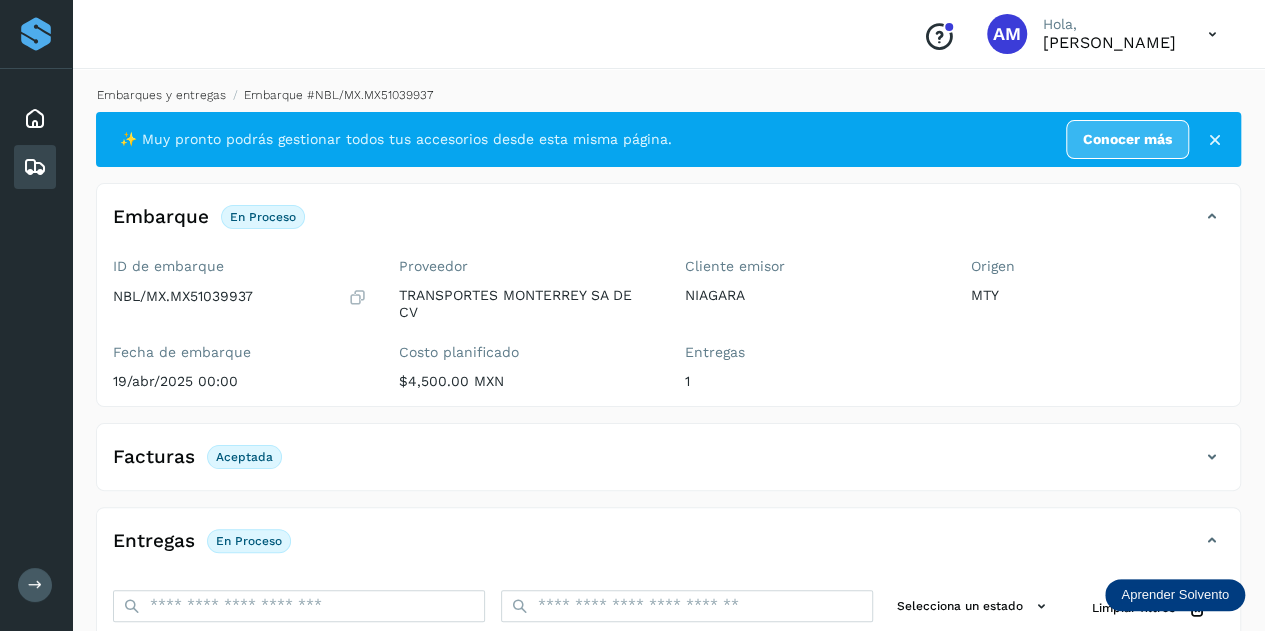click on "Embarques y entregas" at bounding box center [161, 95] 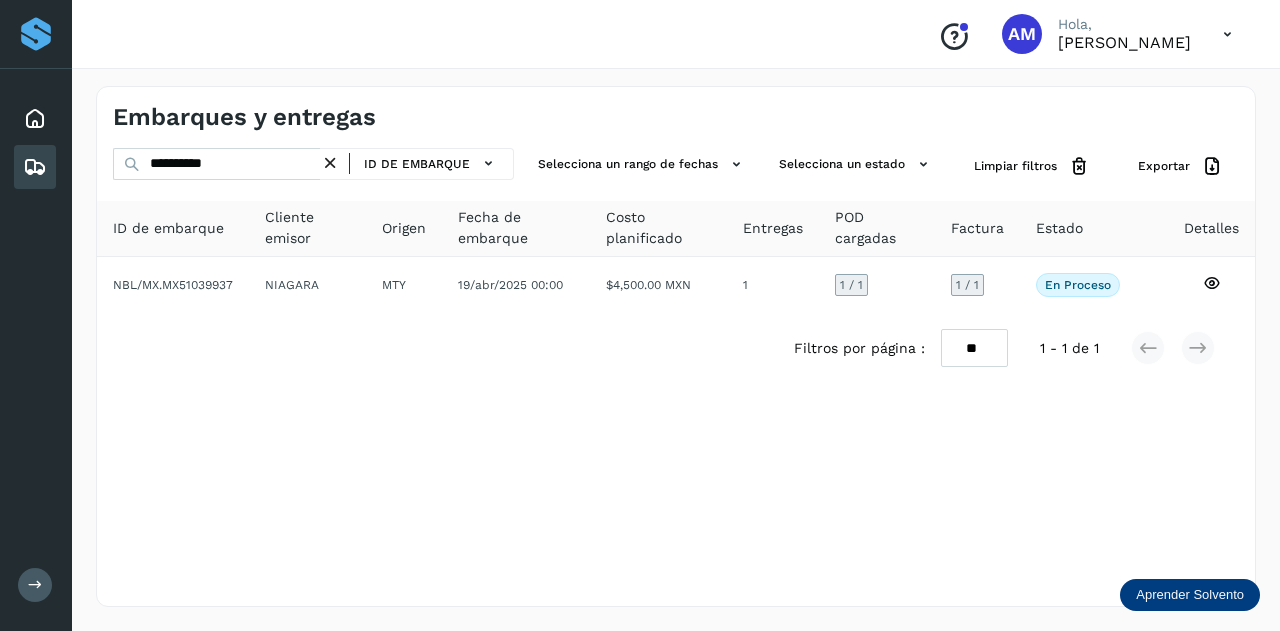 click at bounding box center (330, 163) 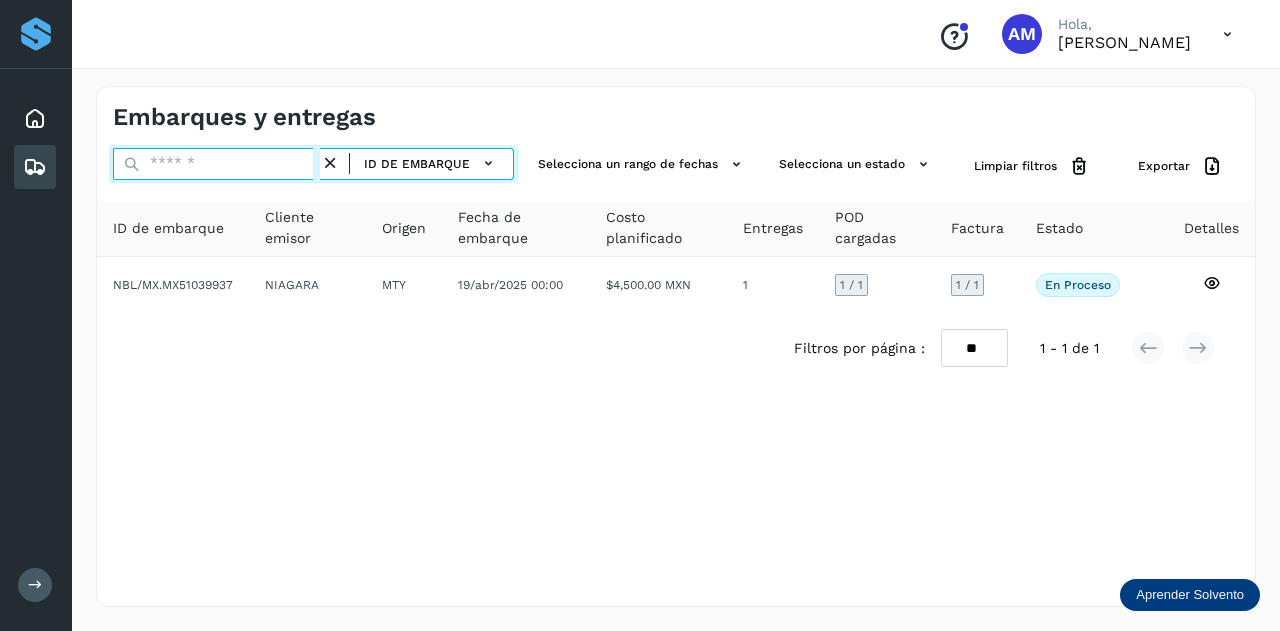 click at bounding box center (216, 164) 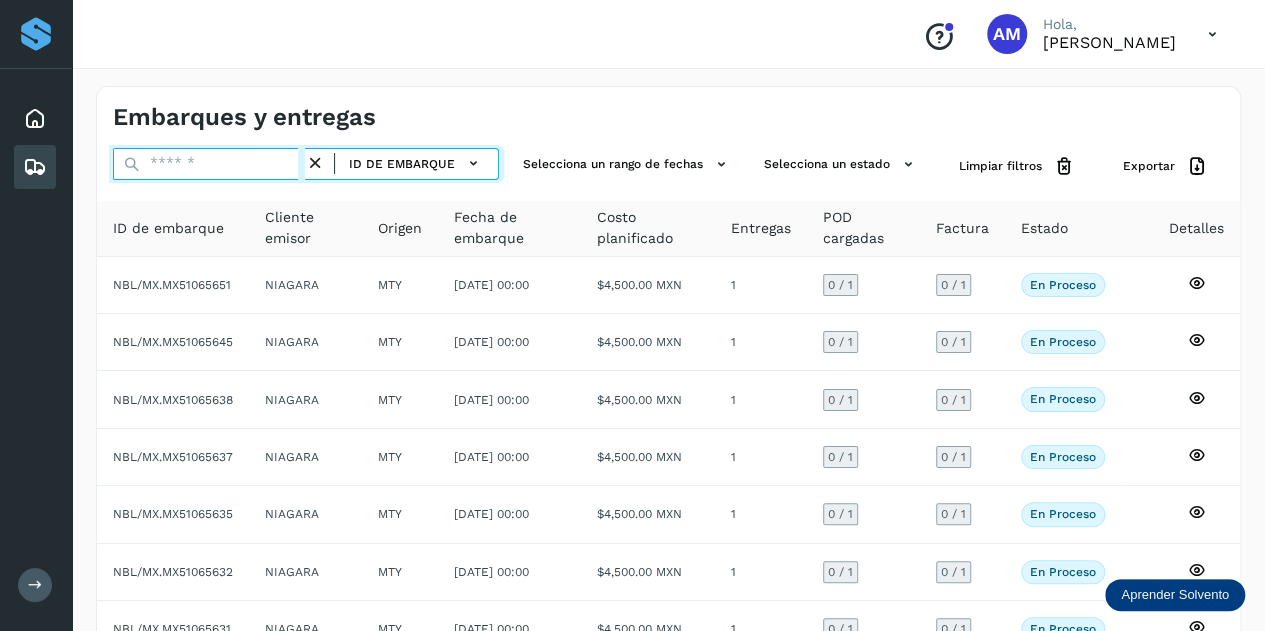 paste on "**********" 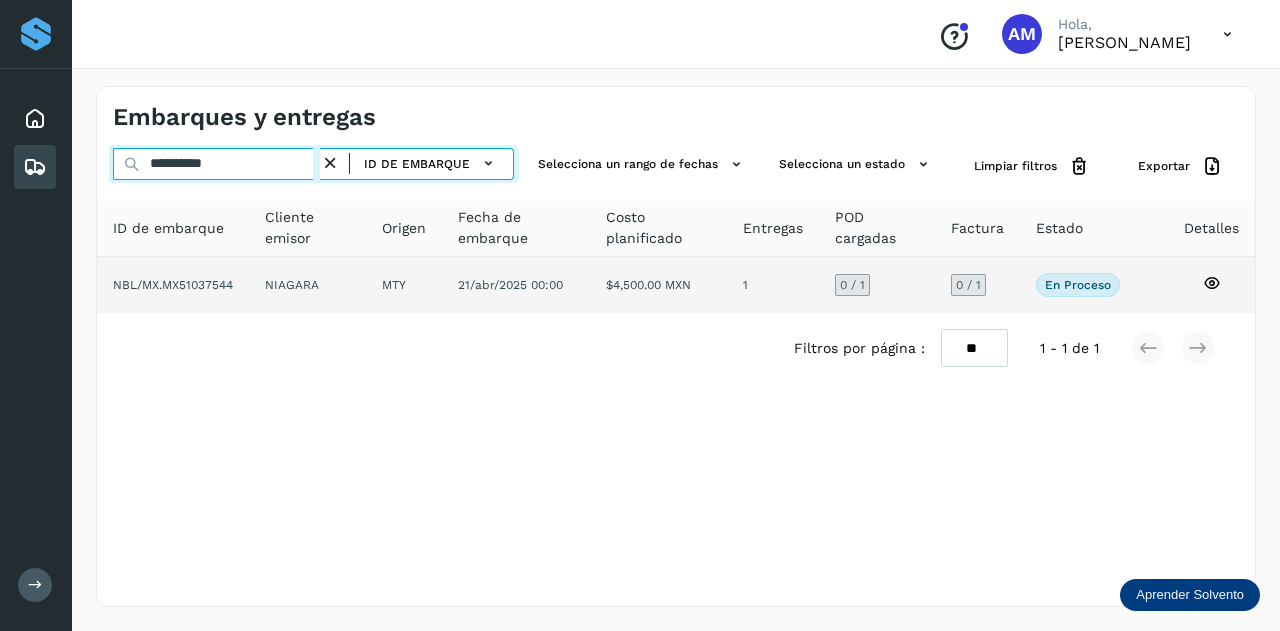 type on "**********" 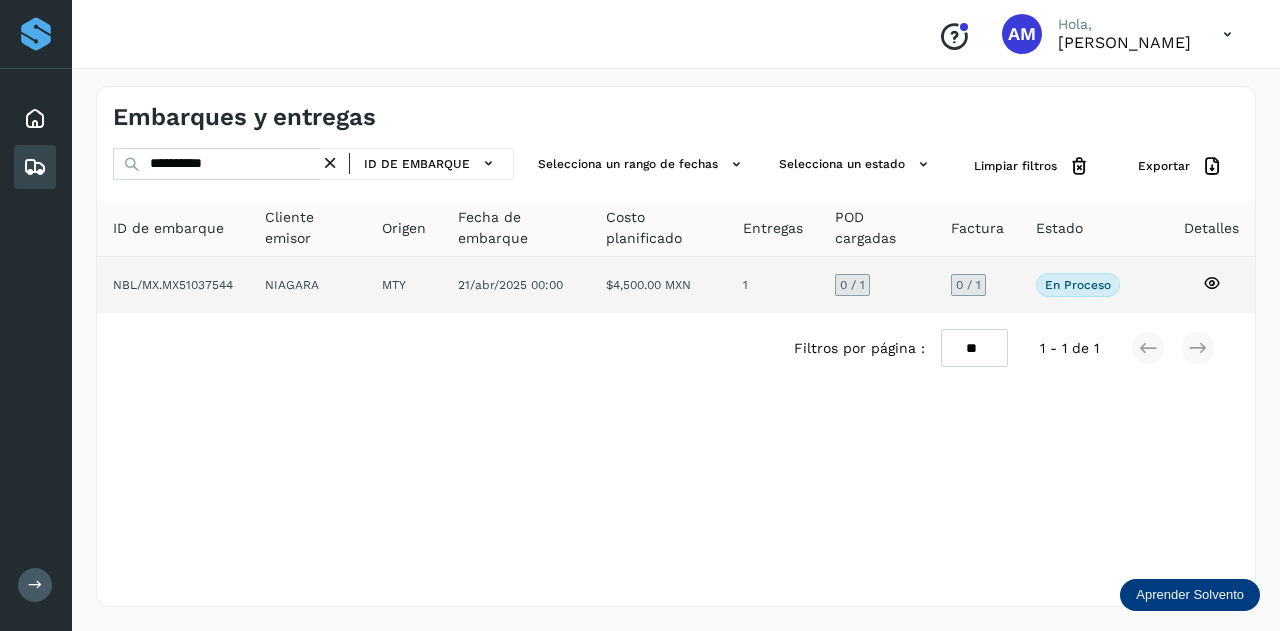 click on "MTY" 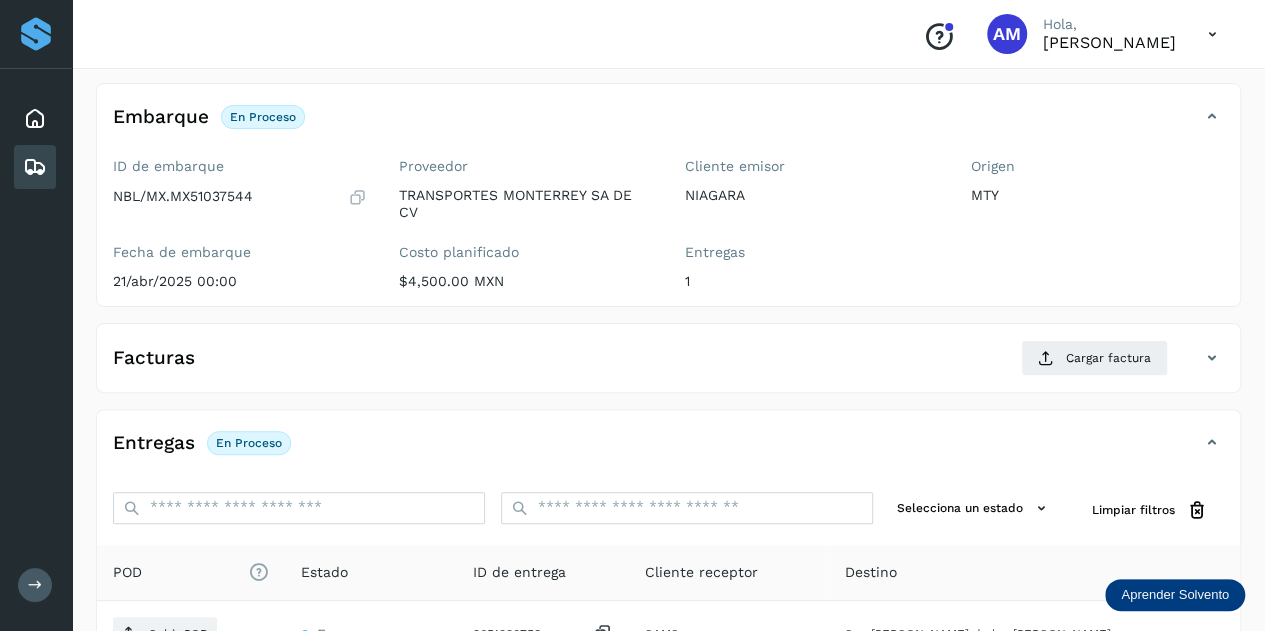 scroll, scrollTop: 200, scrollLeft: 0, axis: vertical 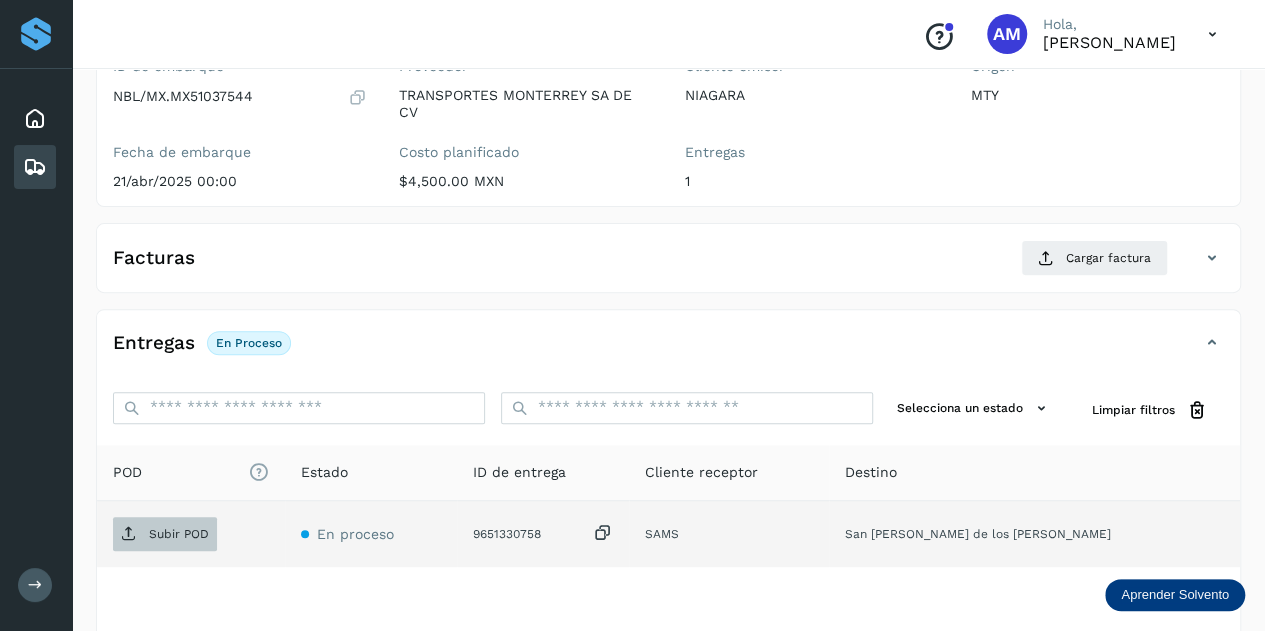 click on "Subir POD" at bounding box center (165, 534) 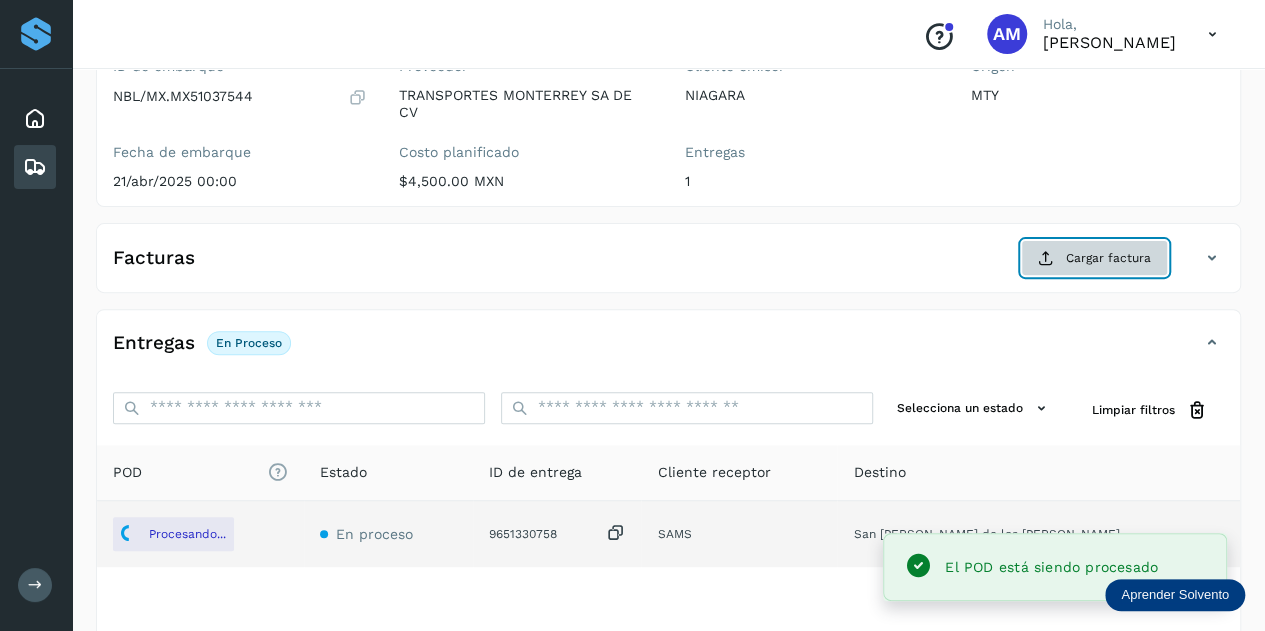 click on "Cargar factura" 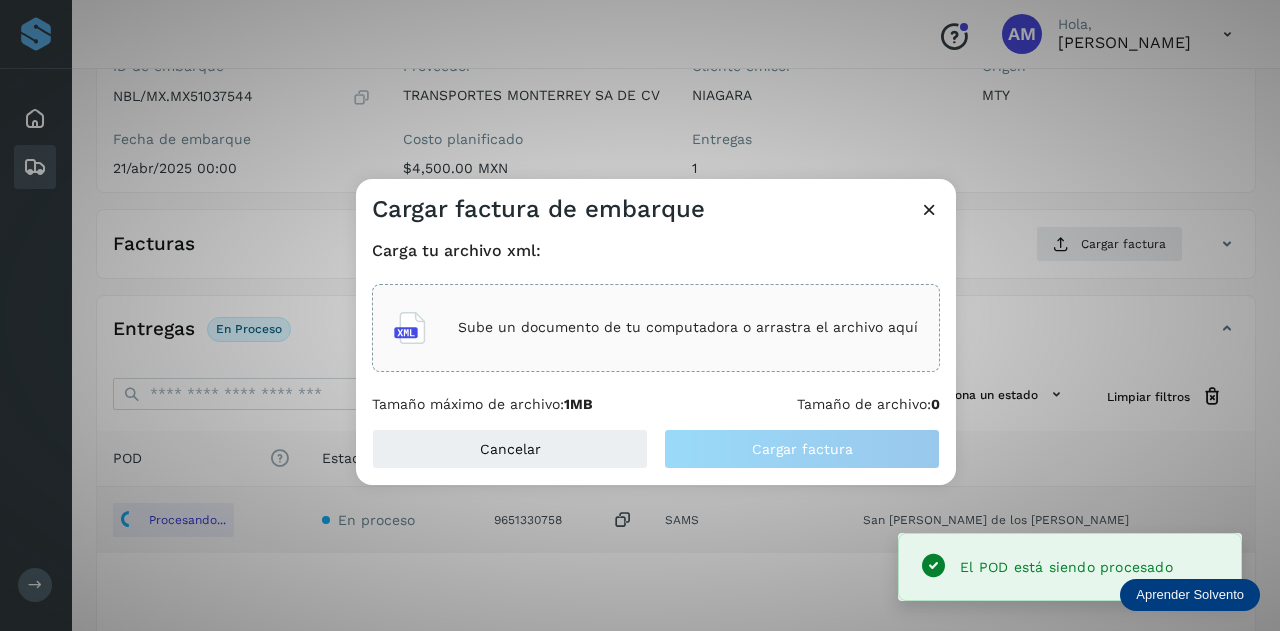 click on "Sube un documento de tu computadora o arrastra el archivo aquí" 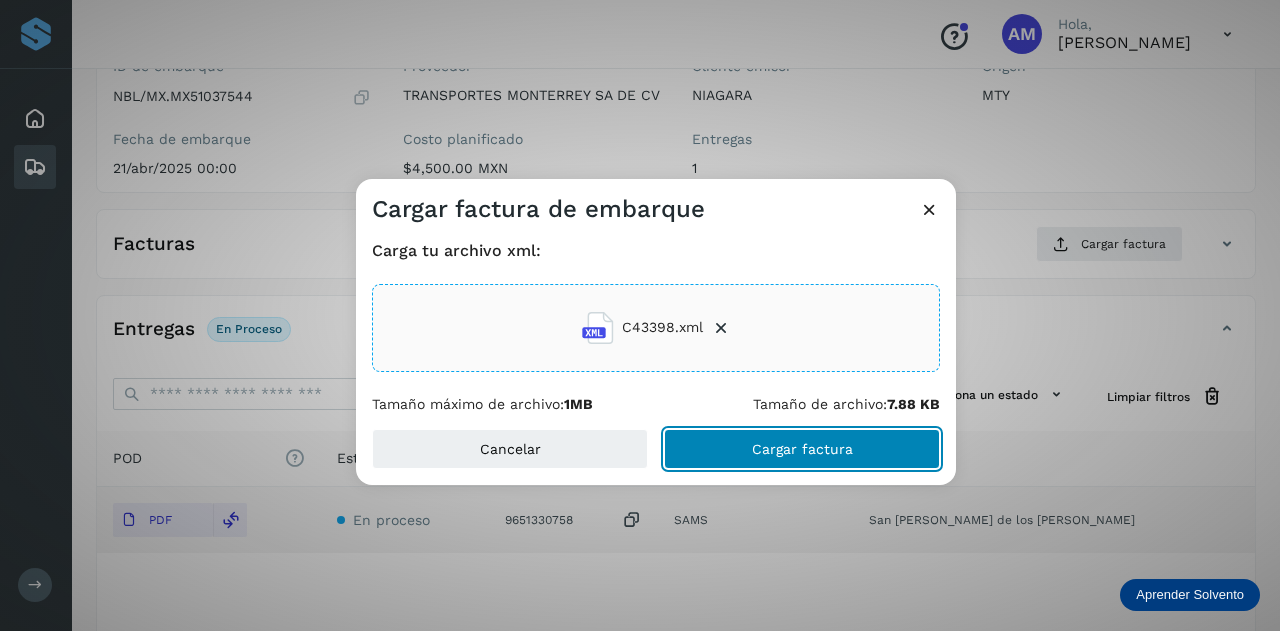 click on "Cargar factura" 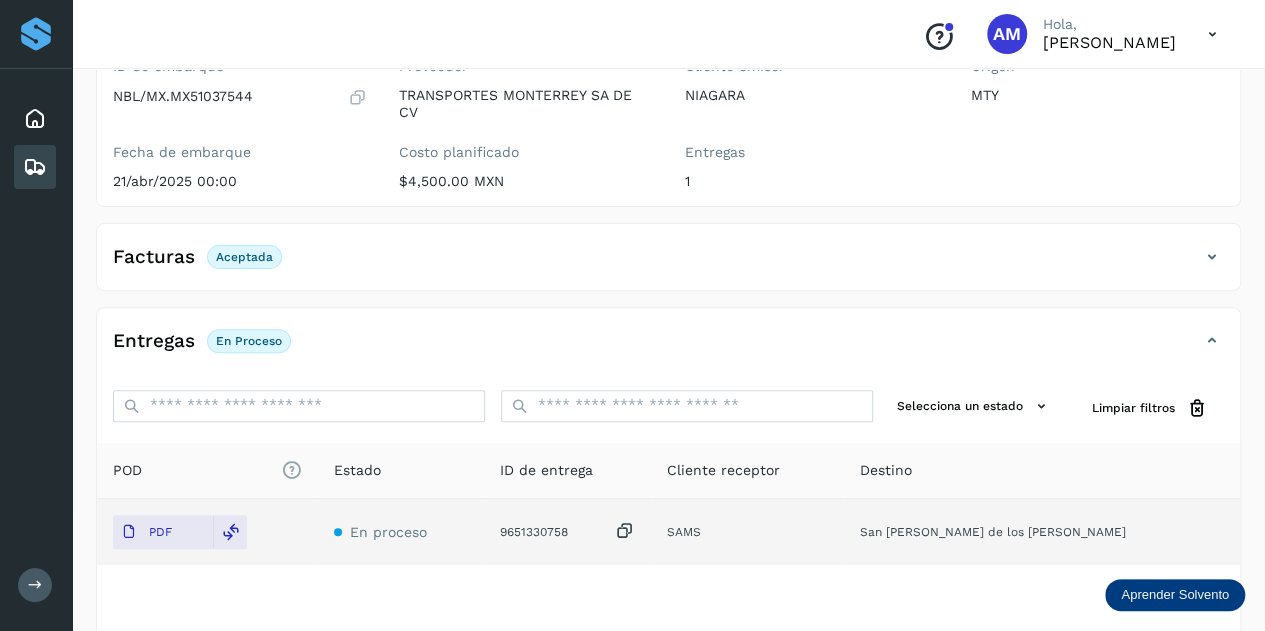 scroll, scrollTop: 0, scrollLeft: 0, axis: both 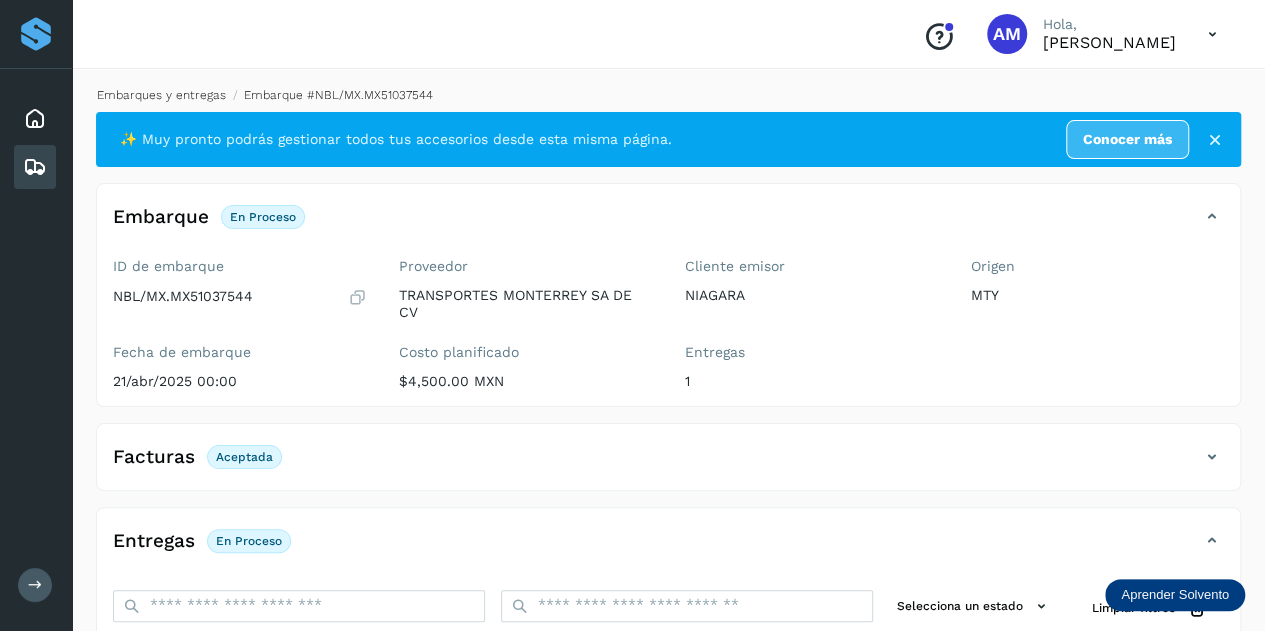click on "Embarques y entregas" at bounding box center [161, 95] 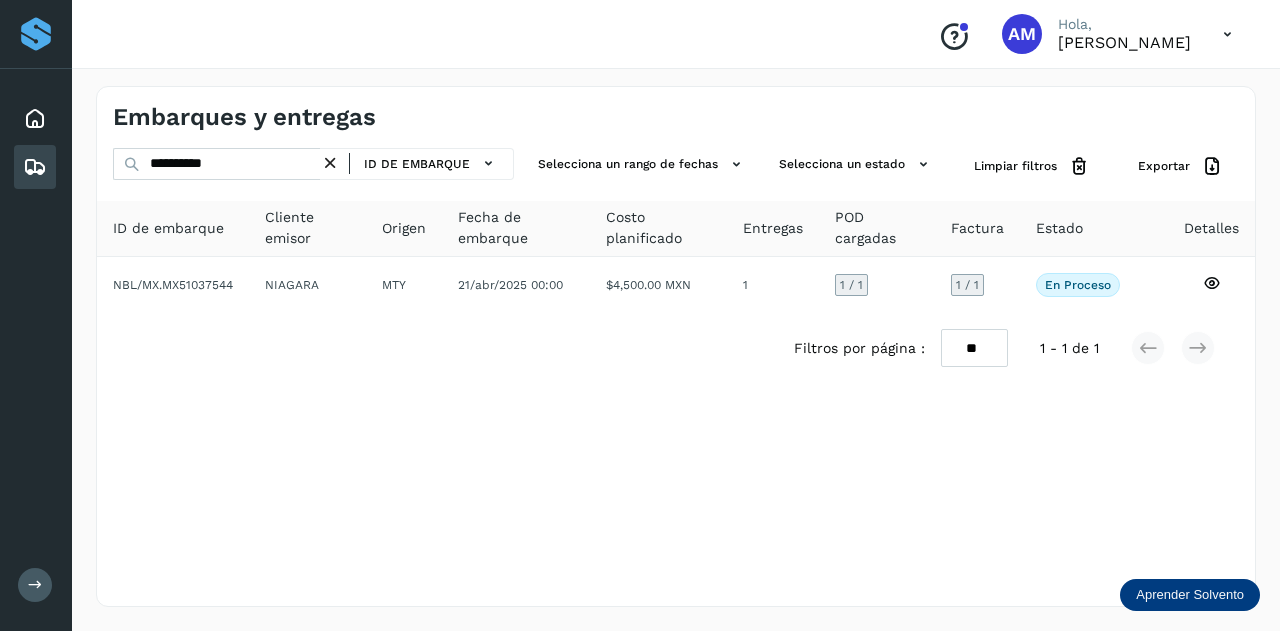 click at bounding box center (330, 163) 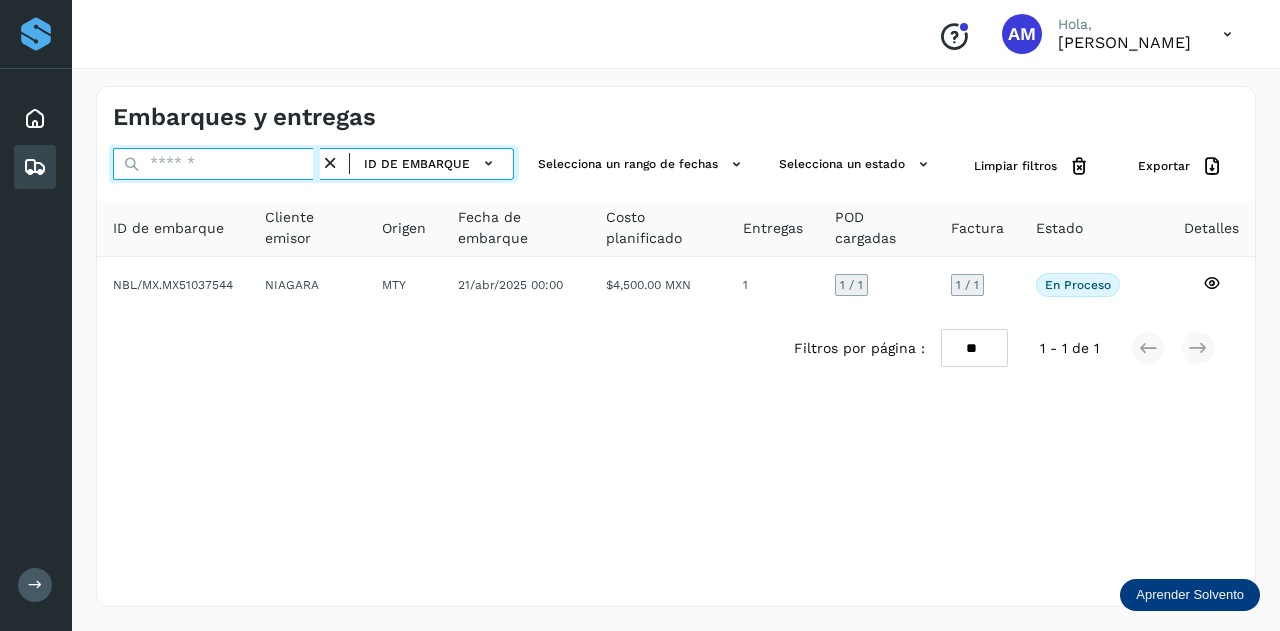 click at bounding box center (216, 164) 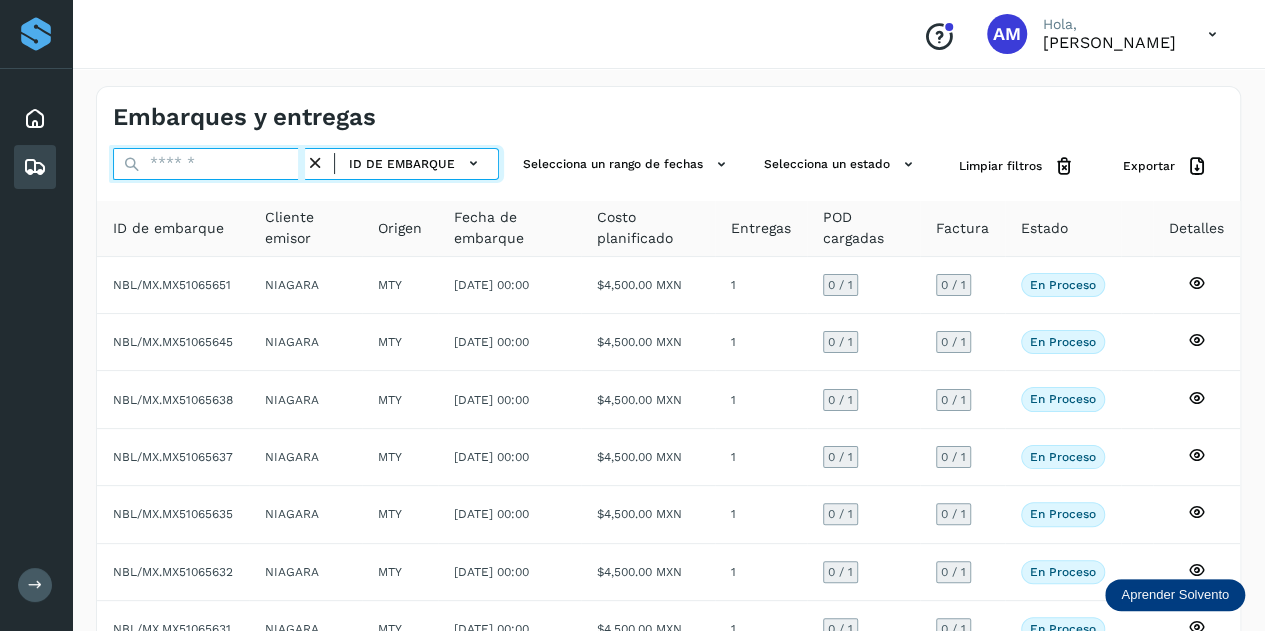 paste on "**********" 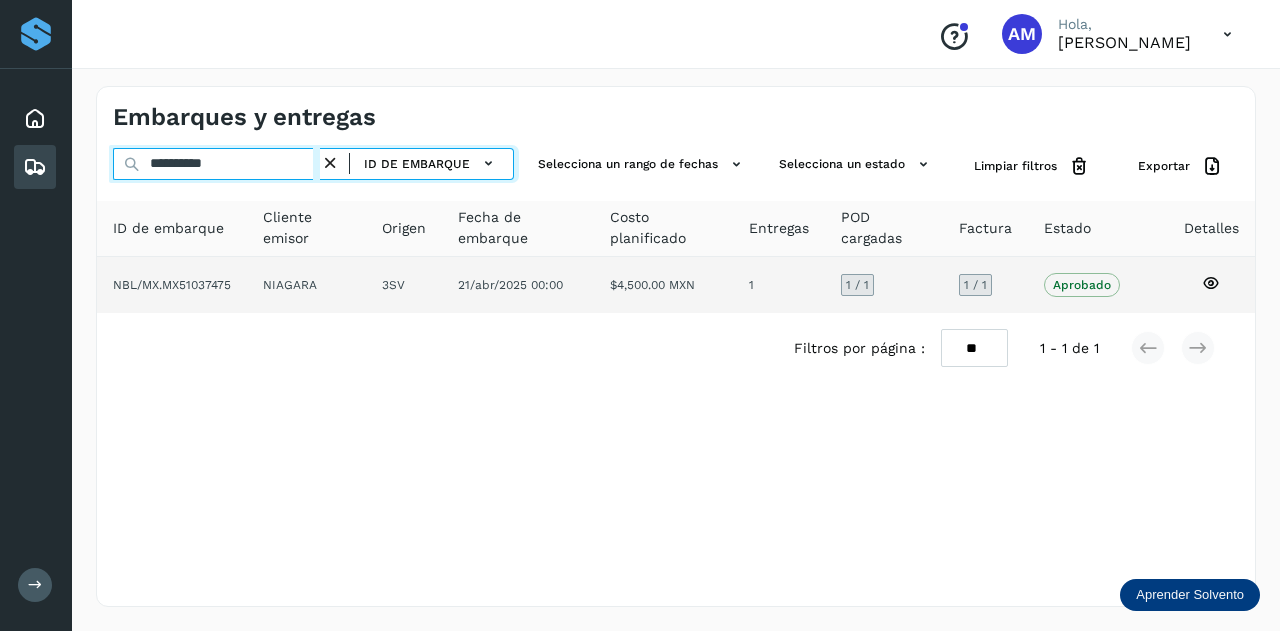 type on "**********" 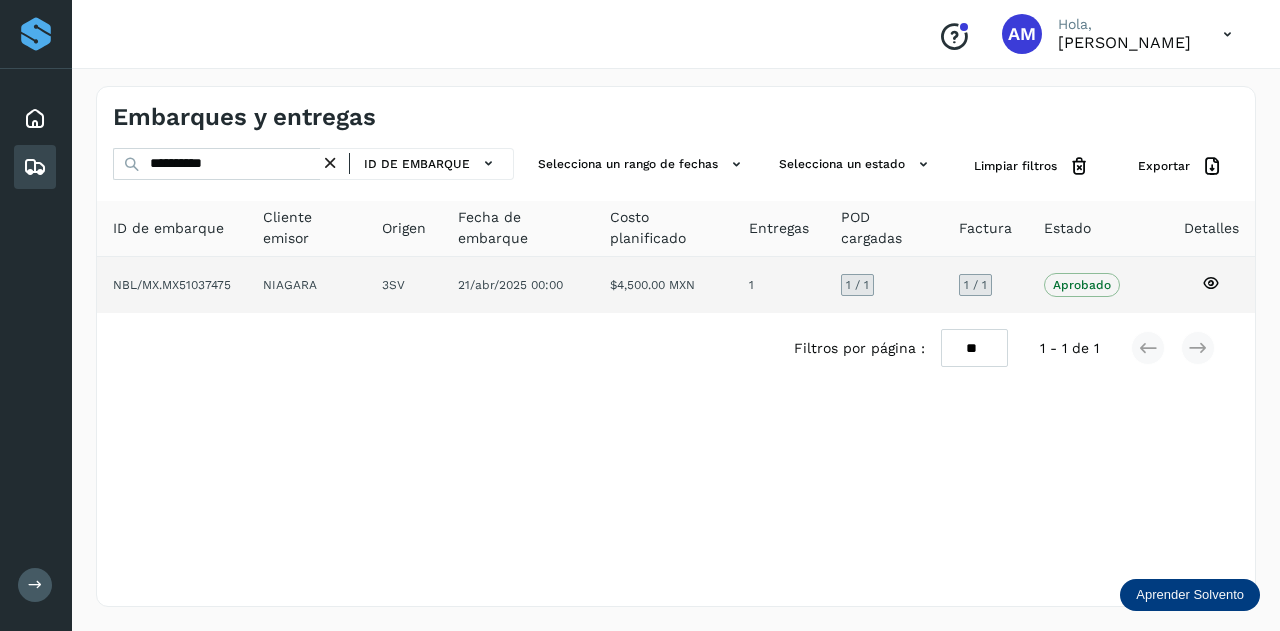 click on "NIAGARA" 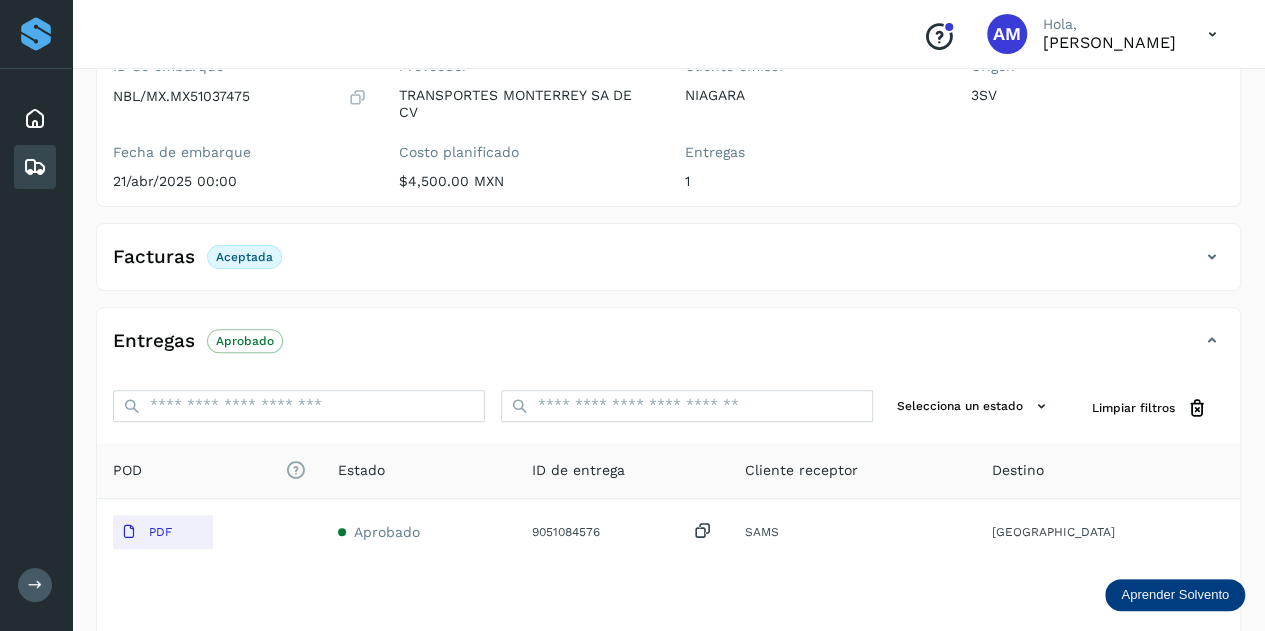 scroll, scrollTop: 0, scrollLeft: 0, axis: both 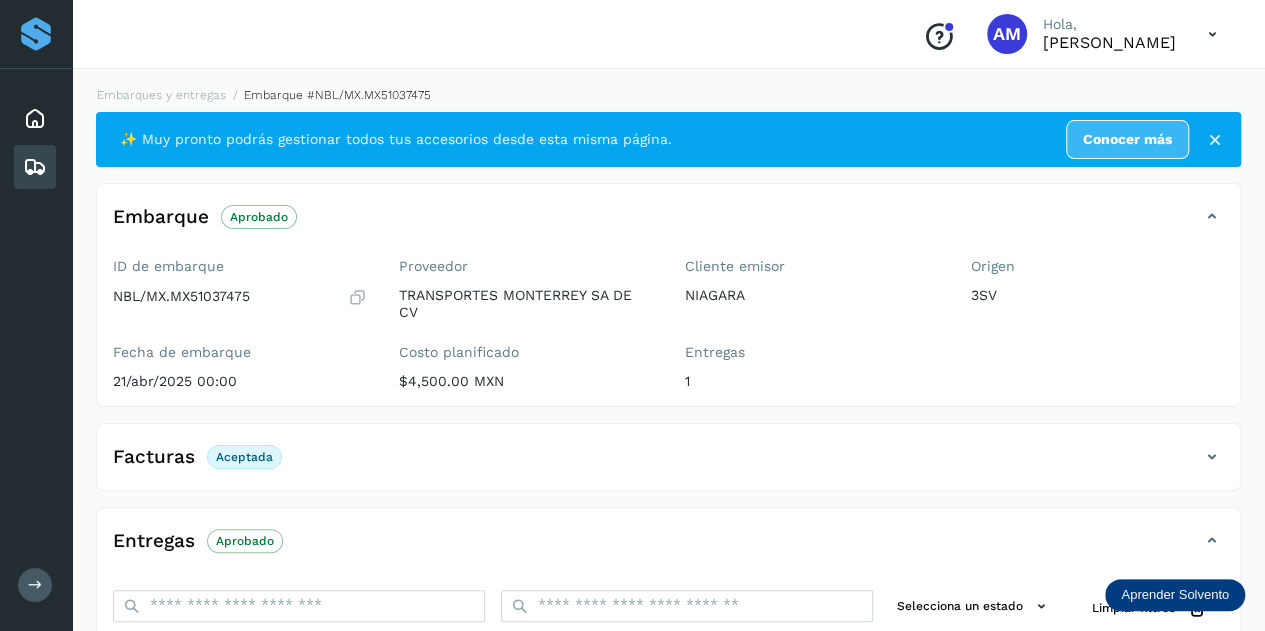 click on "Embarques y entregas" 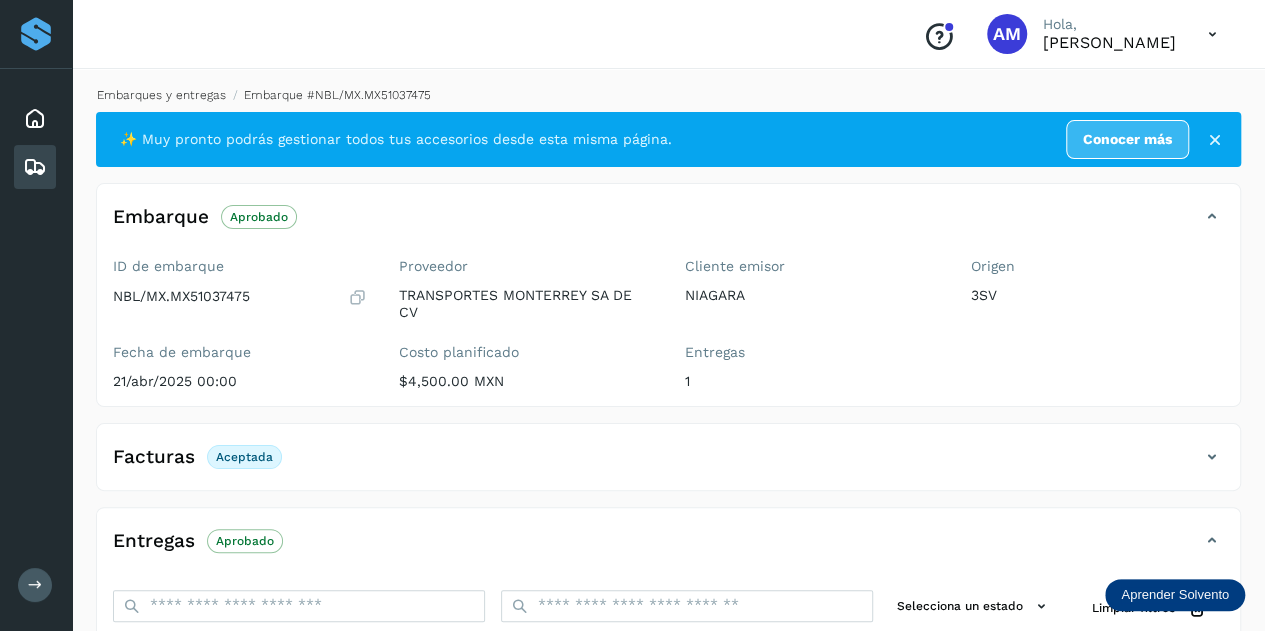 click on "Embarques y entregas" at bounding box center (161, 95) 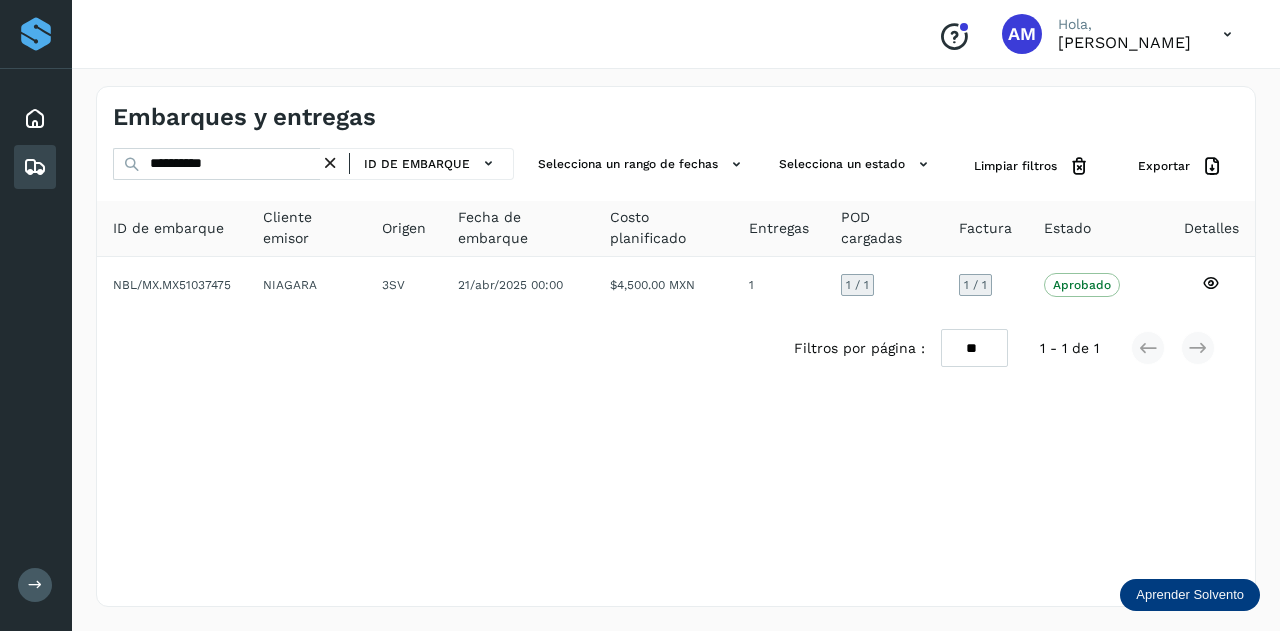 click at bounding box center (330, 163) 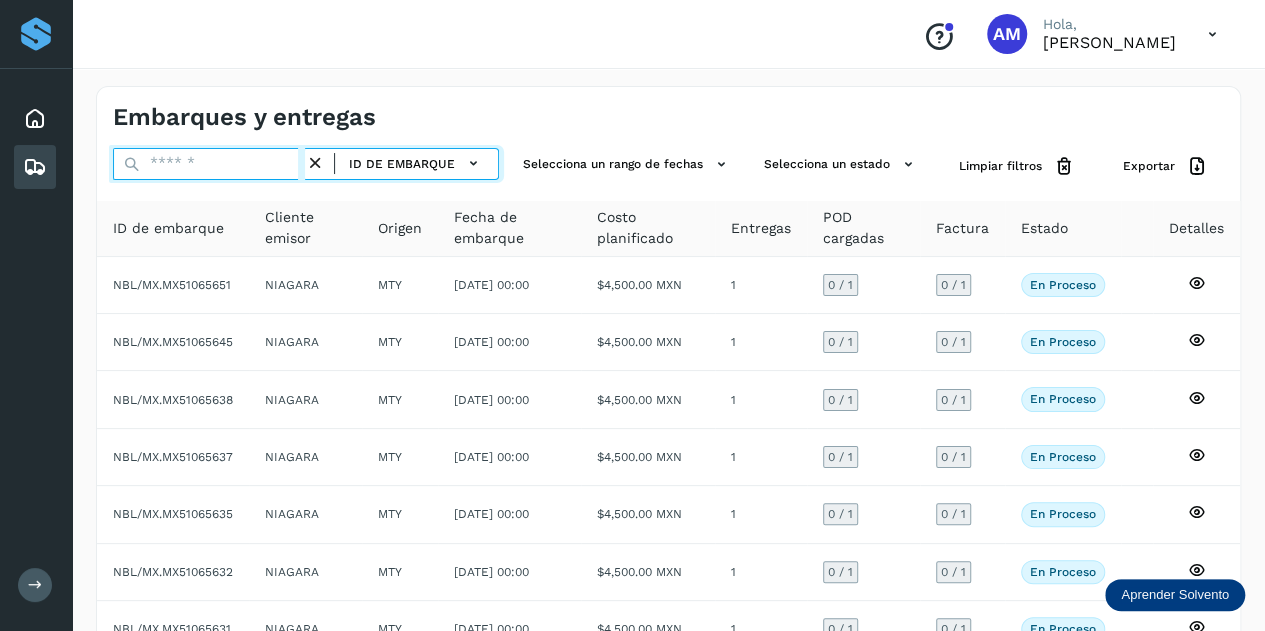 click at bounding box center [209, 164] 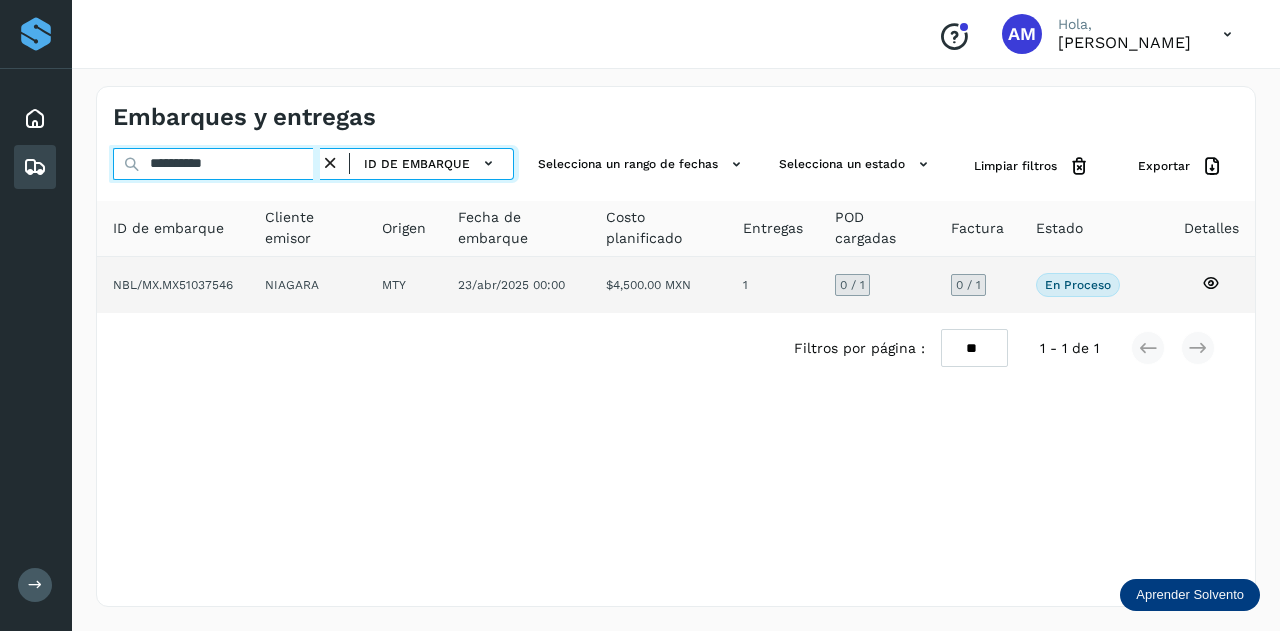 type on "**********" 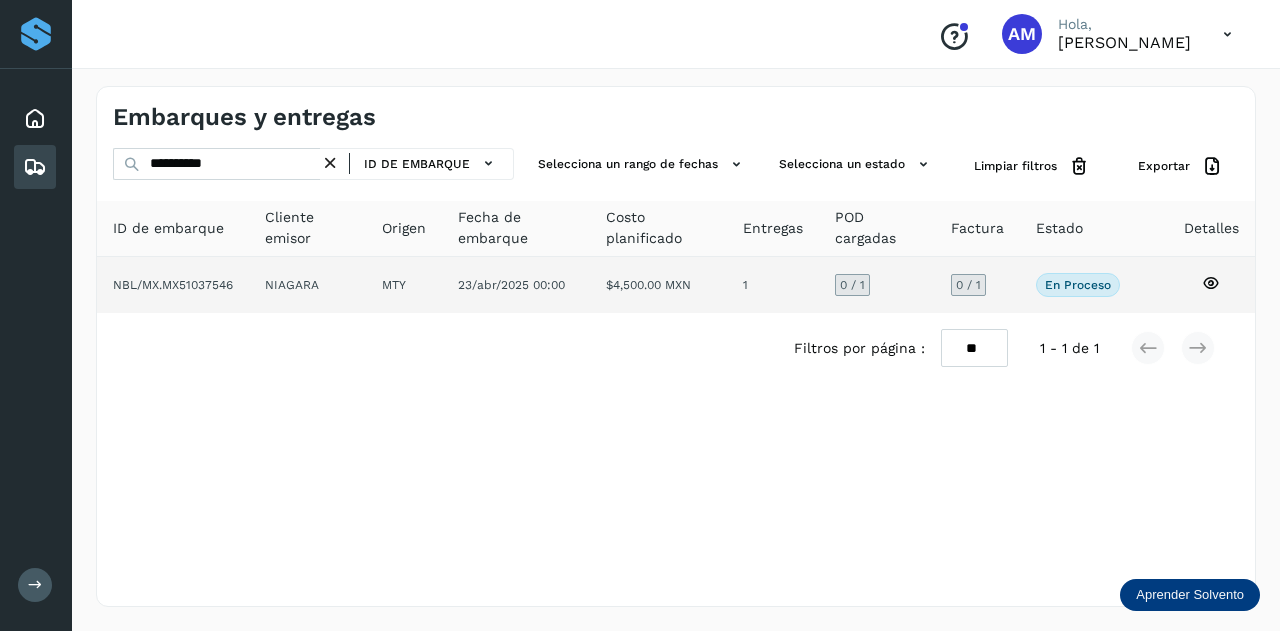 click on "MTY" 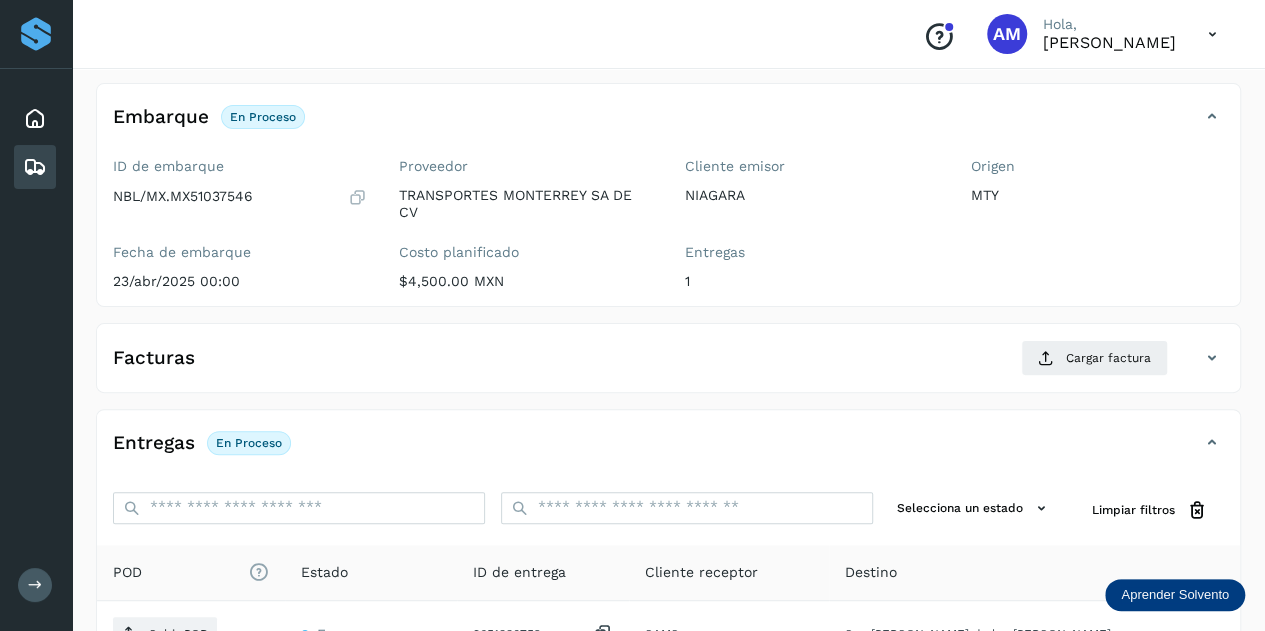 scroll, scrollTop: 200, scrollLeft: 0, axis: vertical 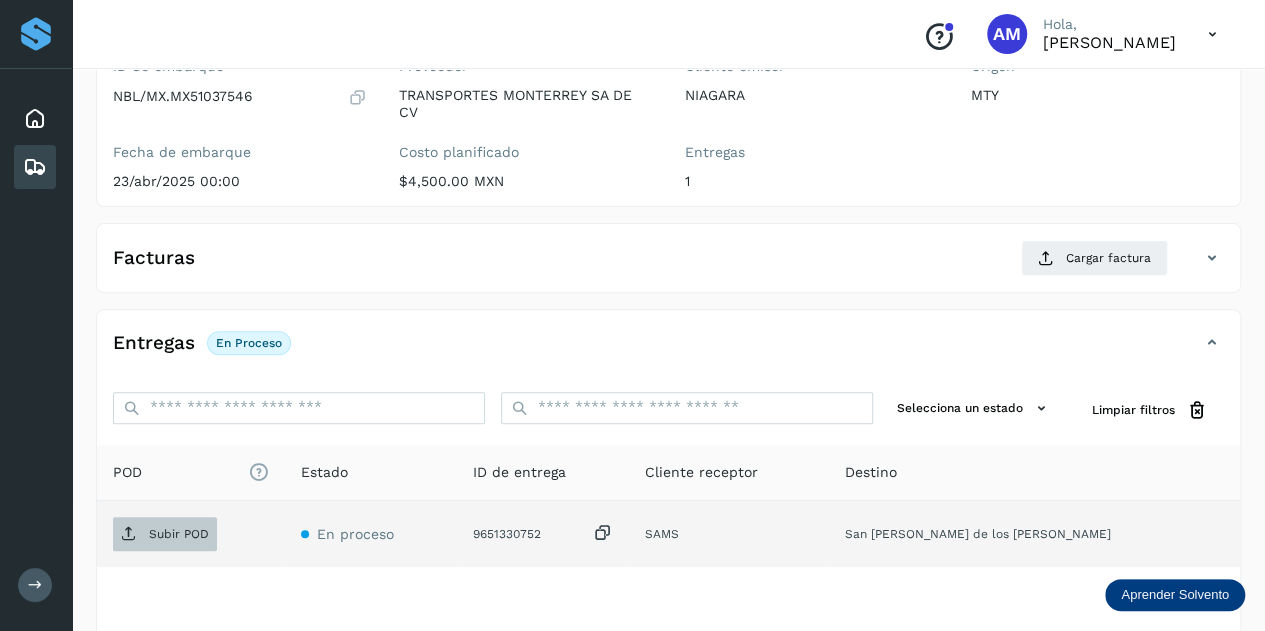 click on "Subir POD" at bounding box center (165, 534) 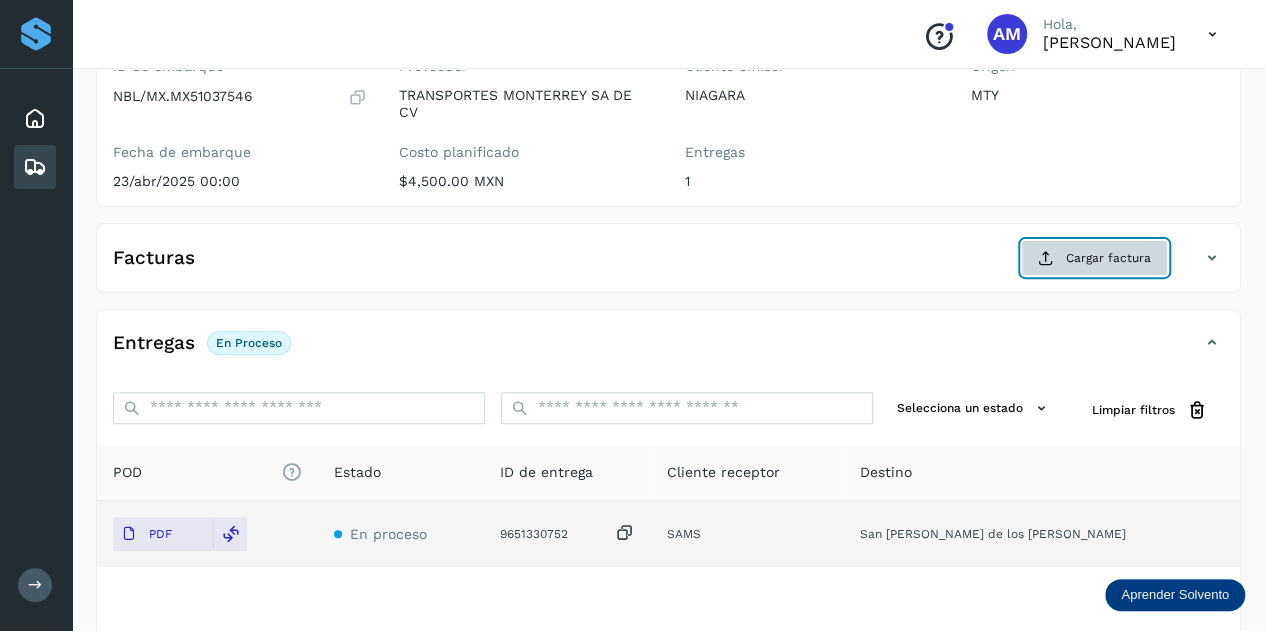 click on "Cargar factura" 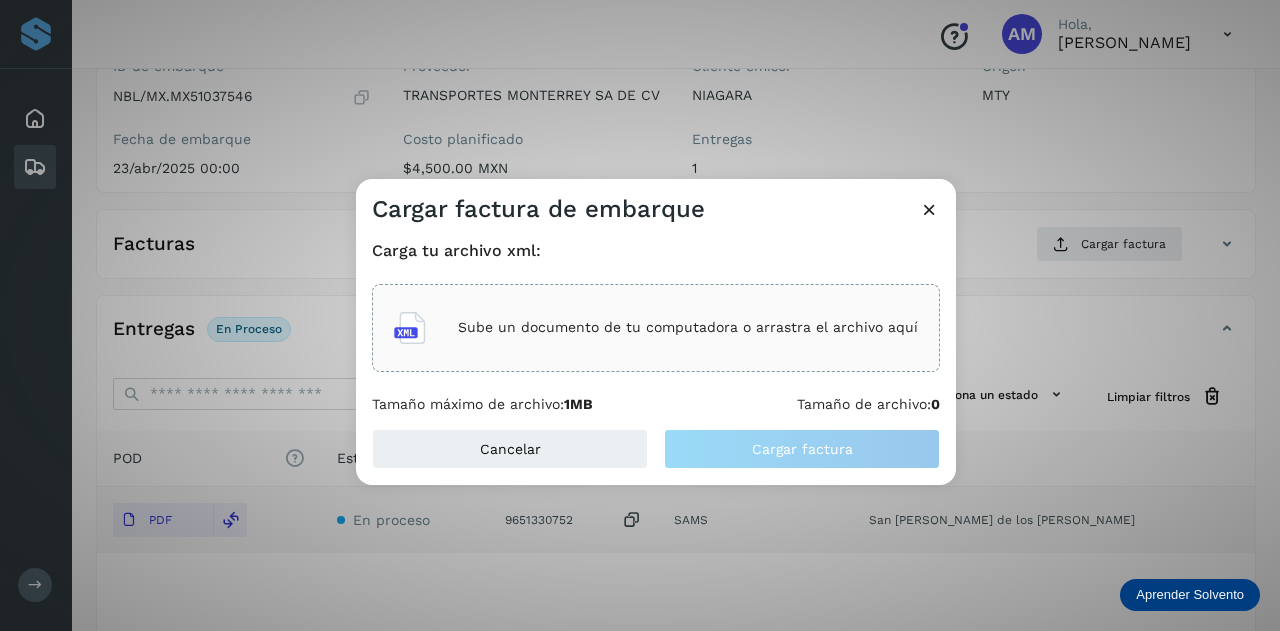 click on "Sube un documento de tu computadora o arrastra el archivo aquí" at bounding box center (688, 327) 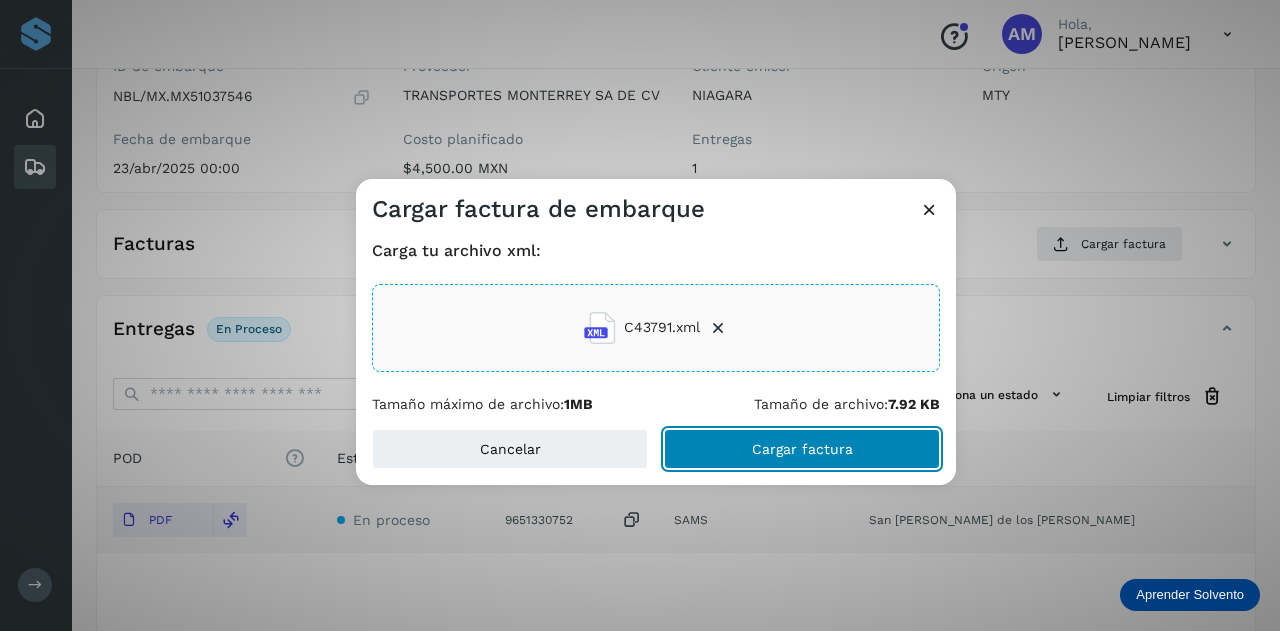 drag, startPoint x: 780, startPoint y: 439, endPoint x: 778, endPoint y: 449, distance: 10.198039 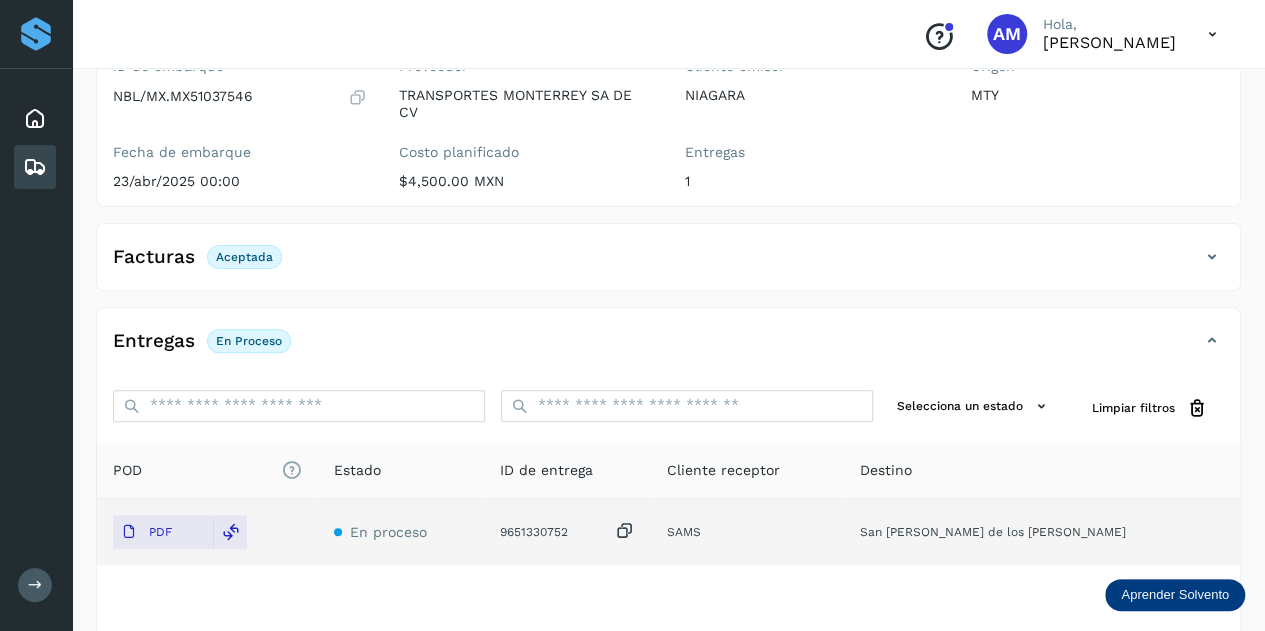 scroll, scrollTop: 0, scrollLeft: 0, axis: both 